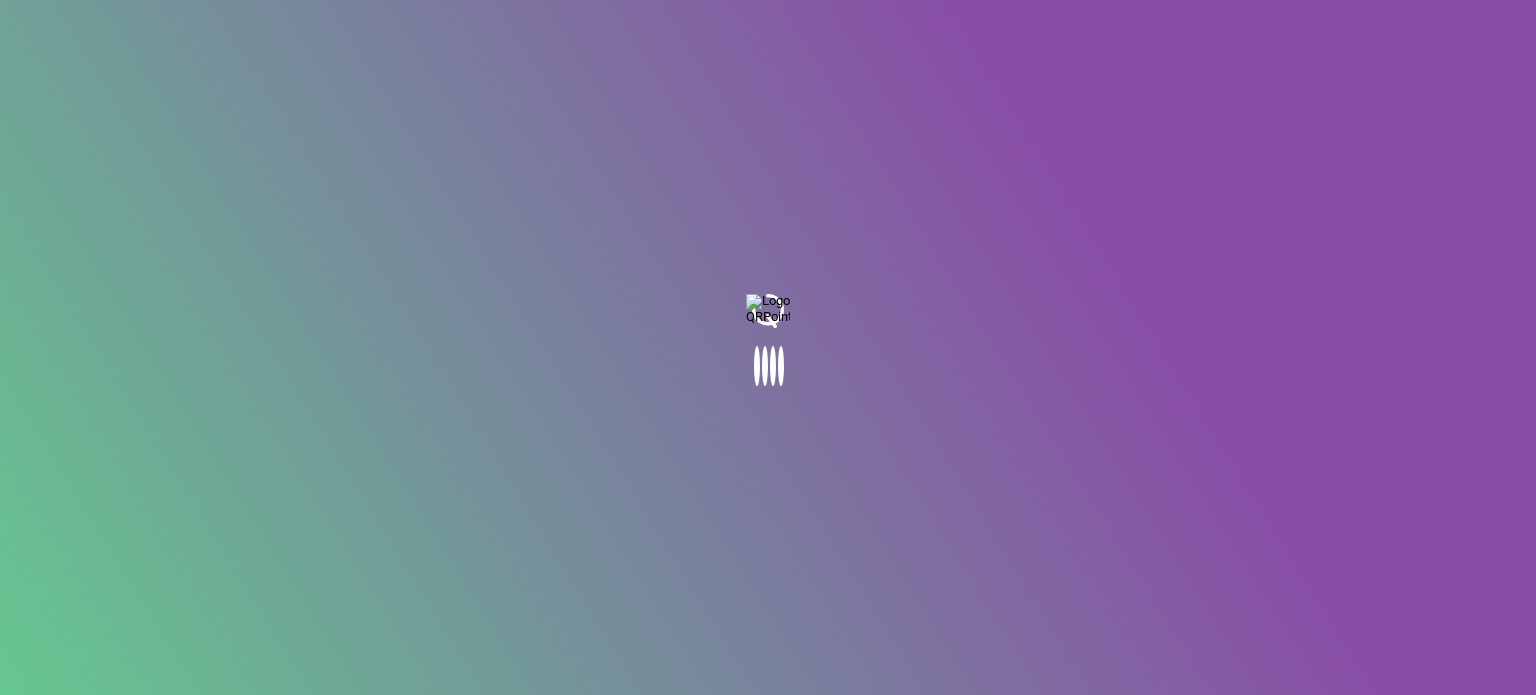 scroll, scrollTop: 0, scrollLeft: 0, axis: both 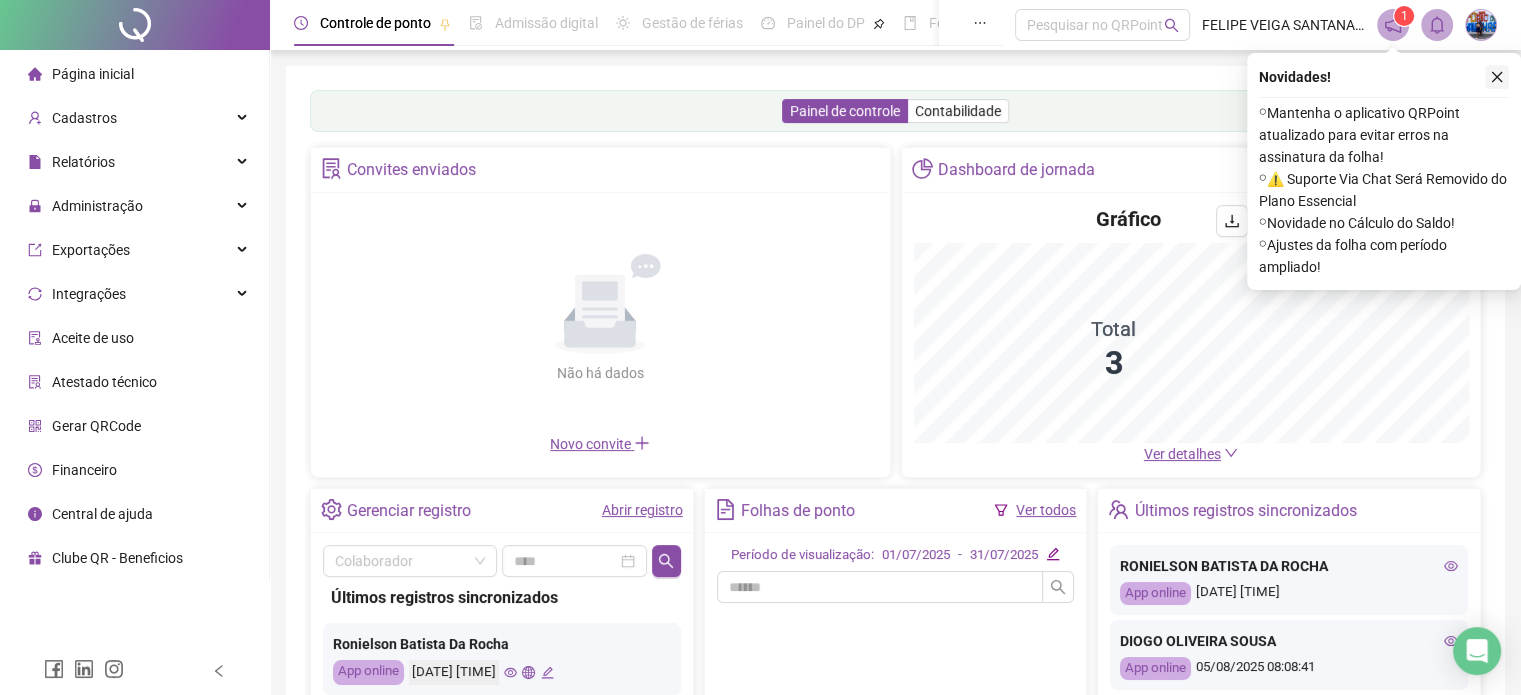 click 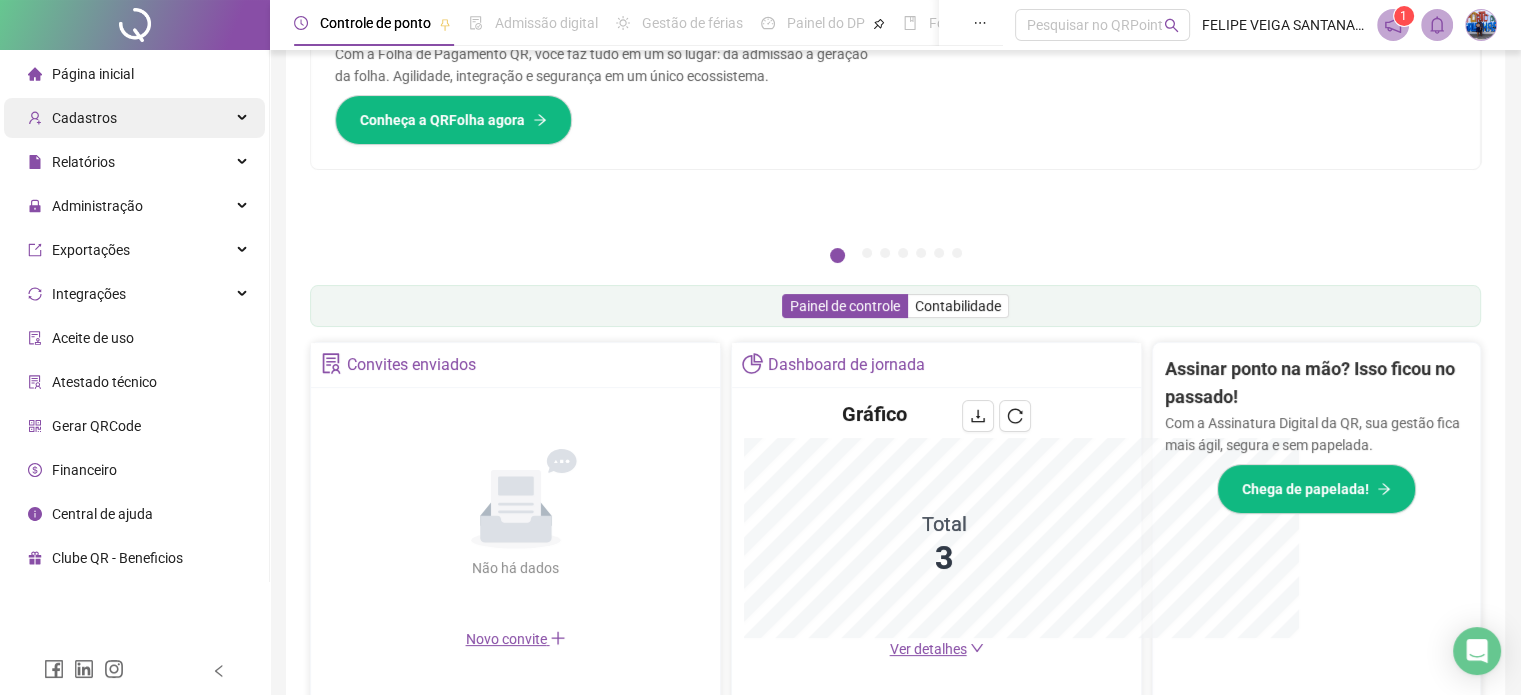 scroll, scrollTop: 394, scrollLeft: 0, axis: vertical 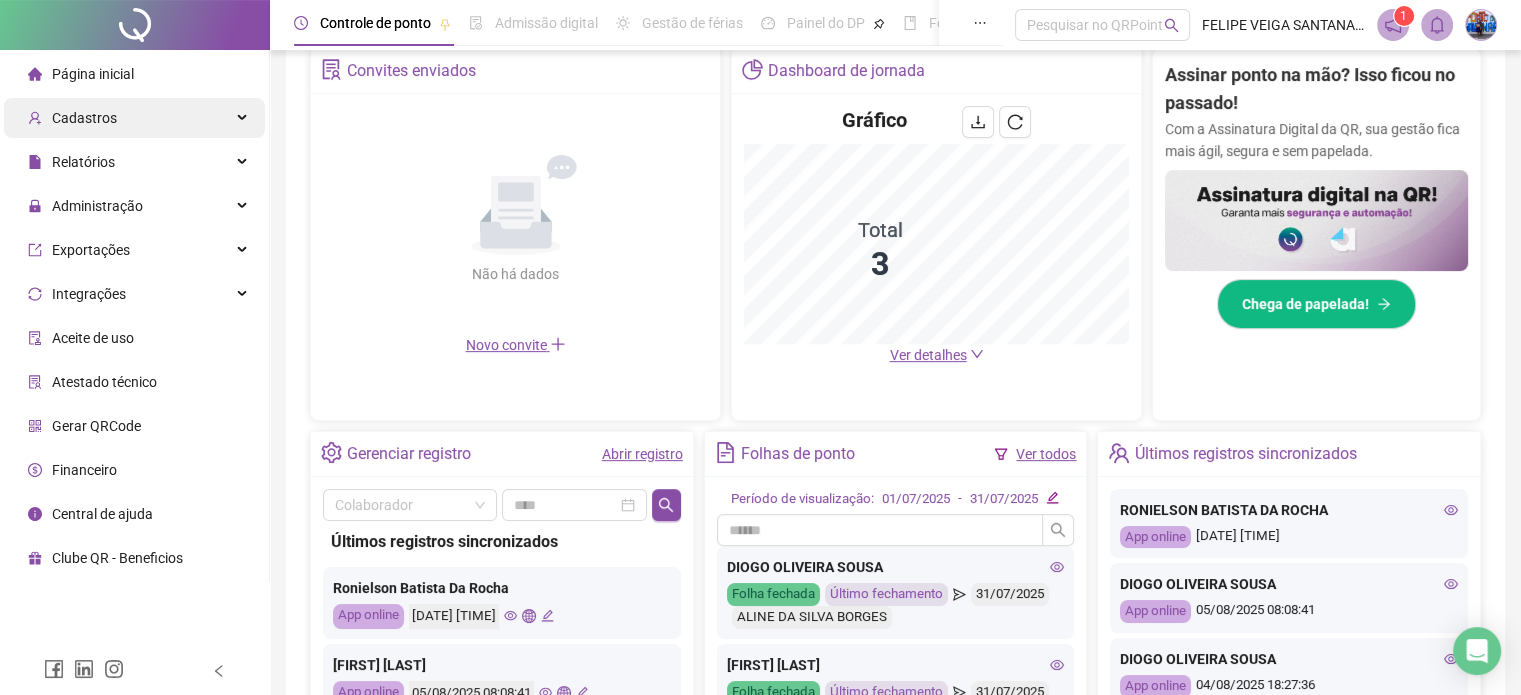 click on "Cadastros" at bounding box center [134, 118] 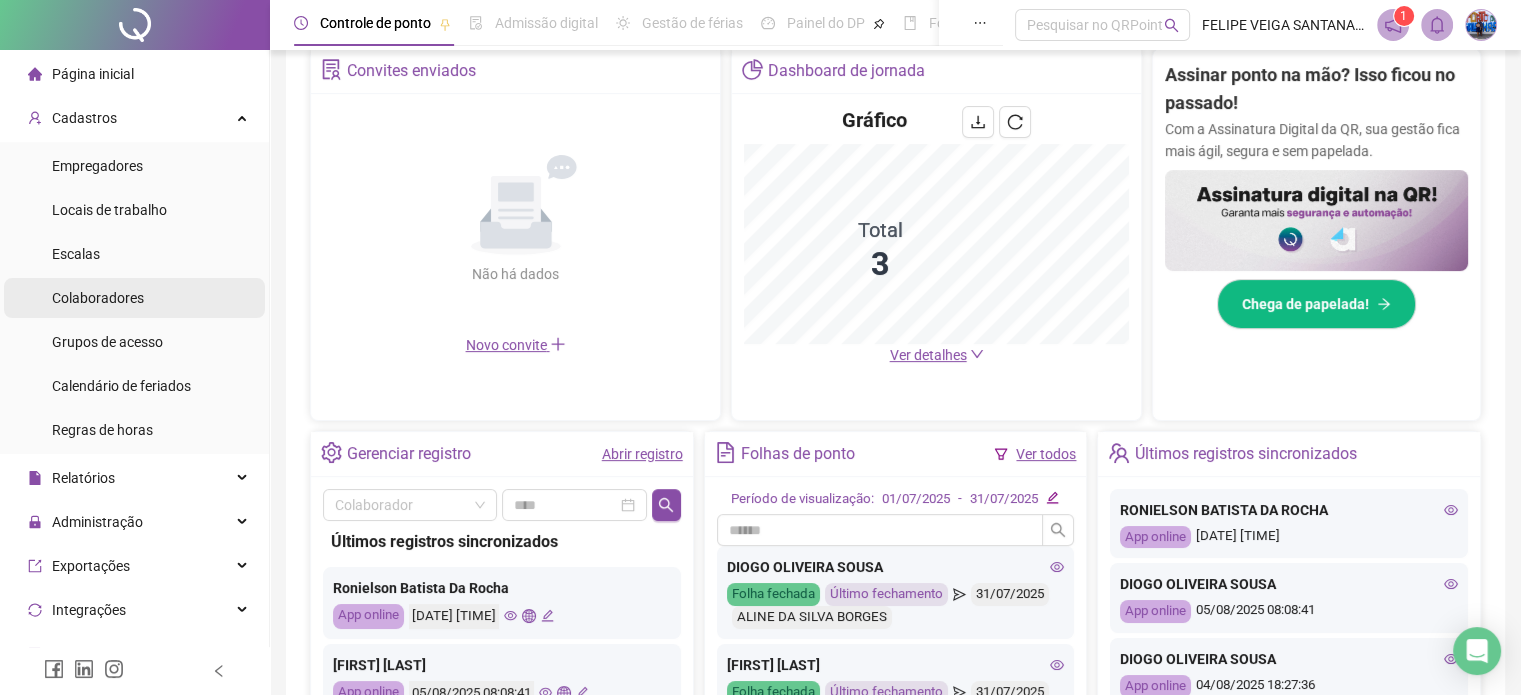 click on "Colaboradores" at bounding box center (134, 298) 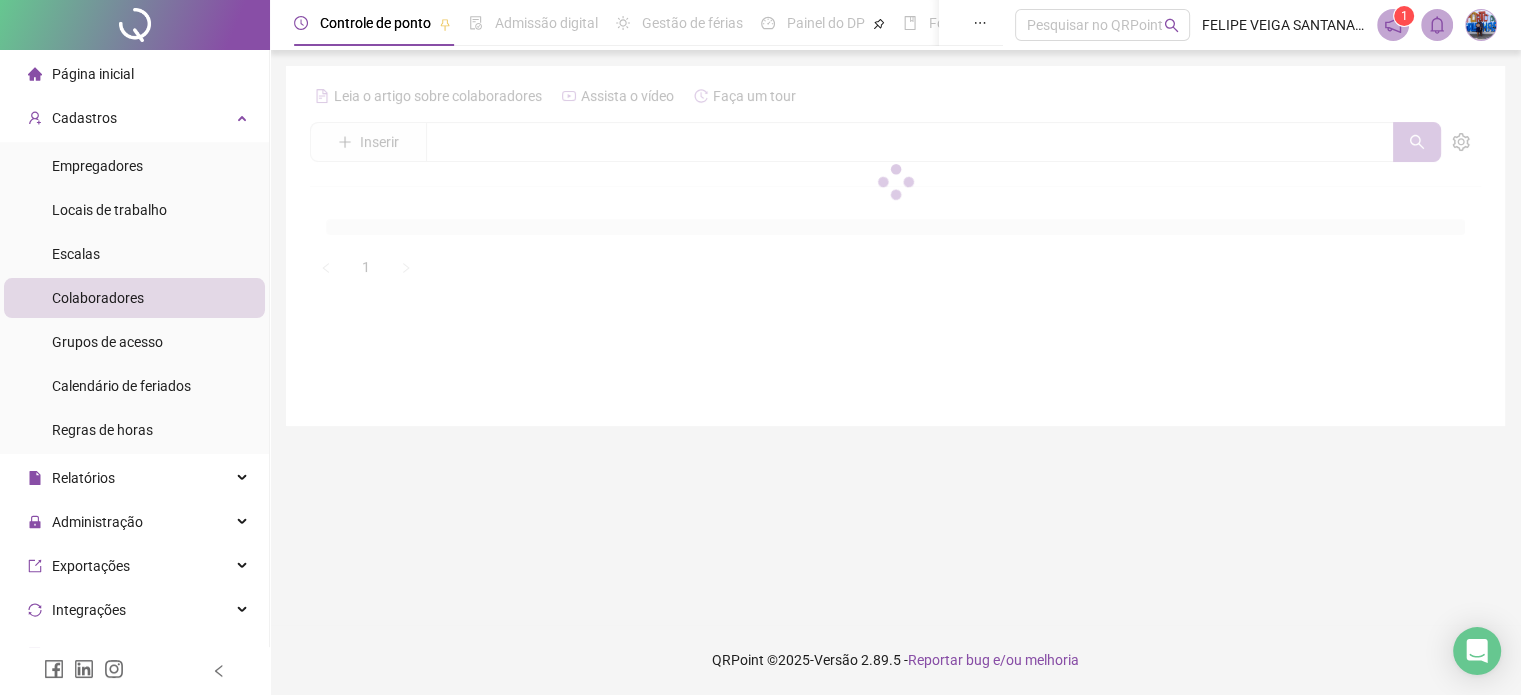 scroll, scrollTop: 0, scrollLeft: 0, axis: both 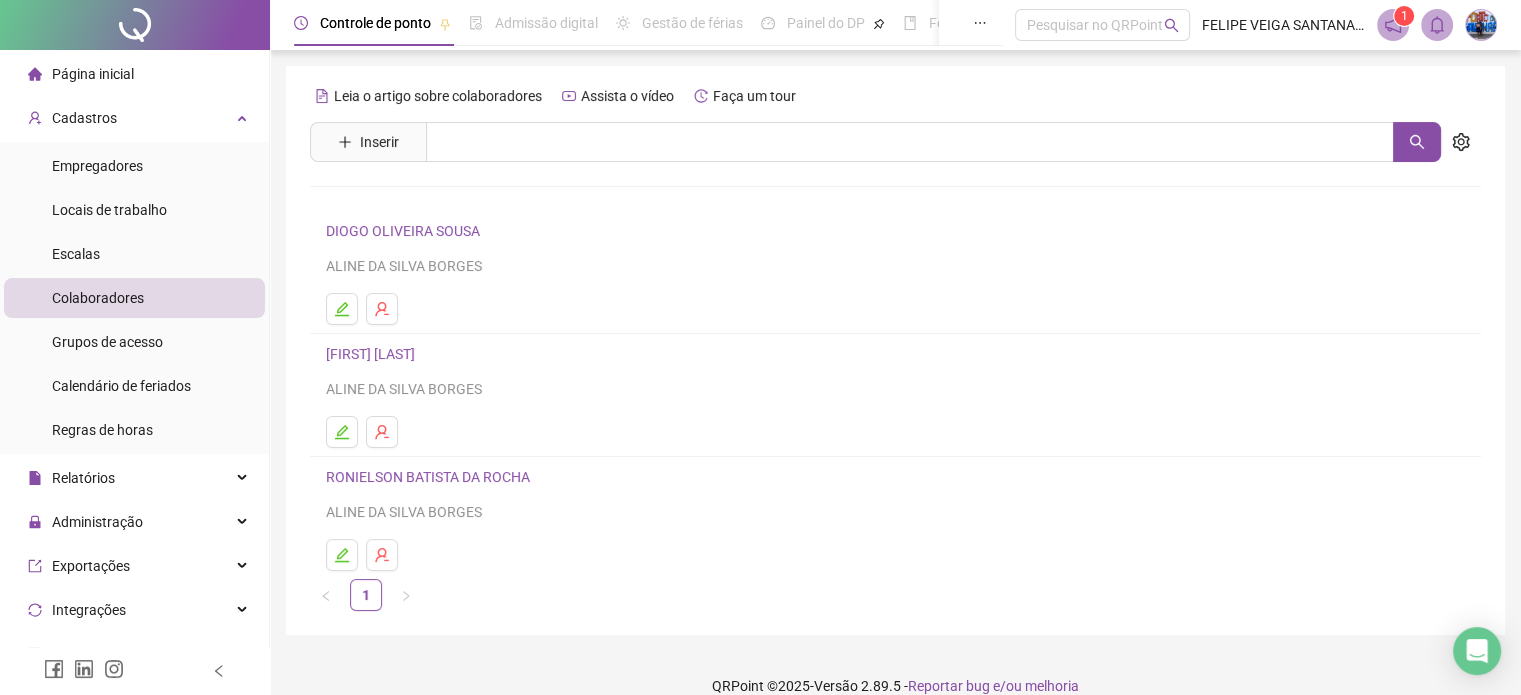 click on "DIOGO OLIVEIRA SOUSA" at bounding box center (406, 231) 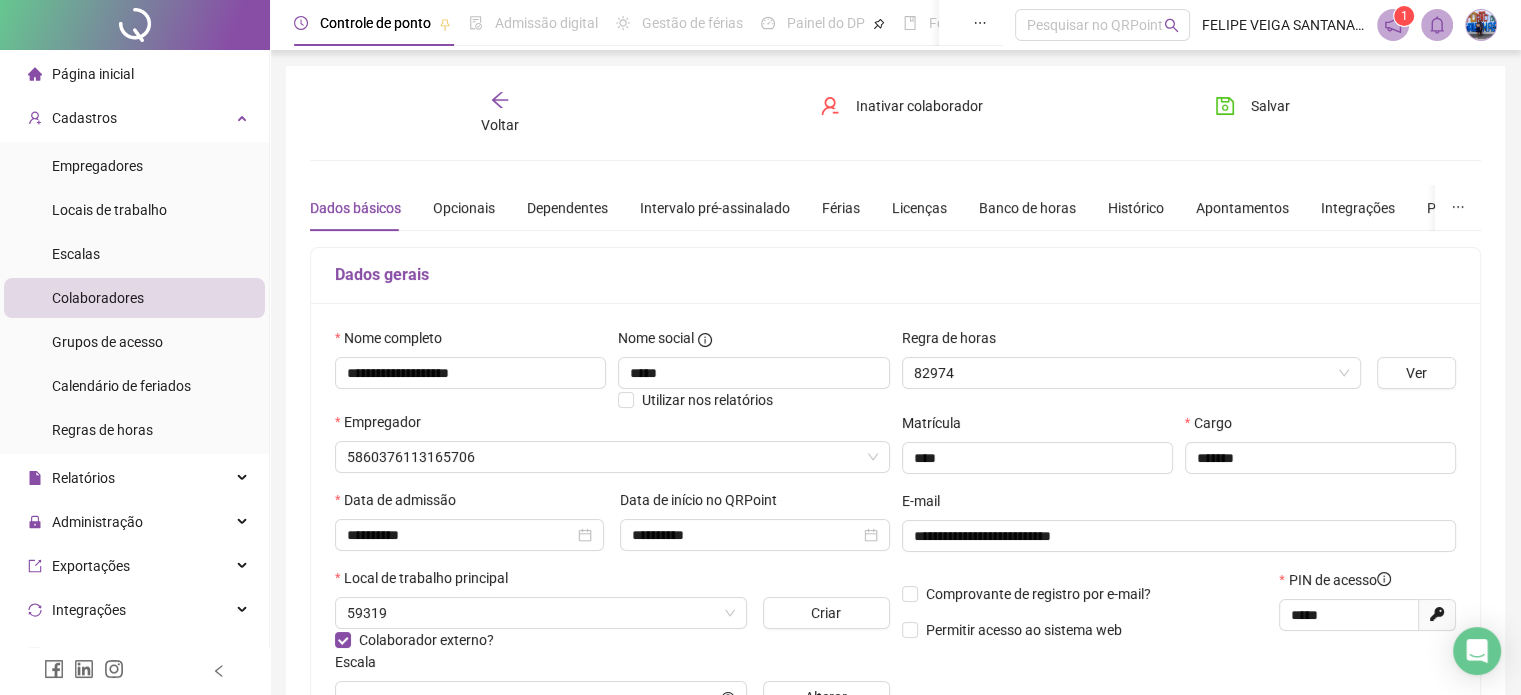 type on "**********" 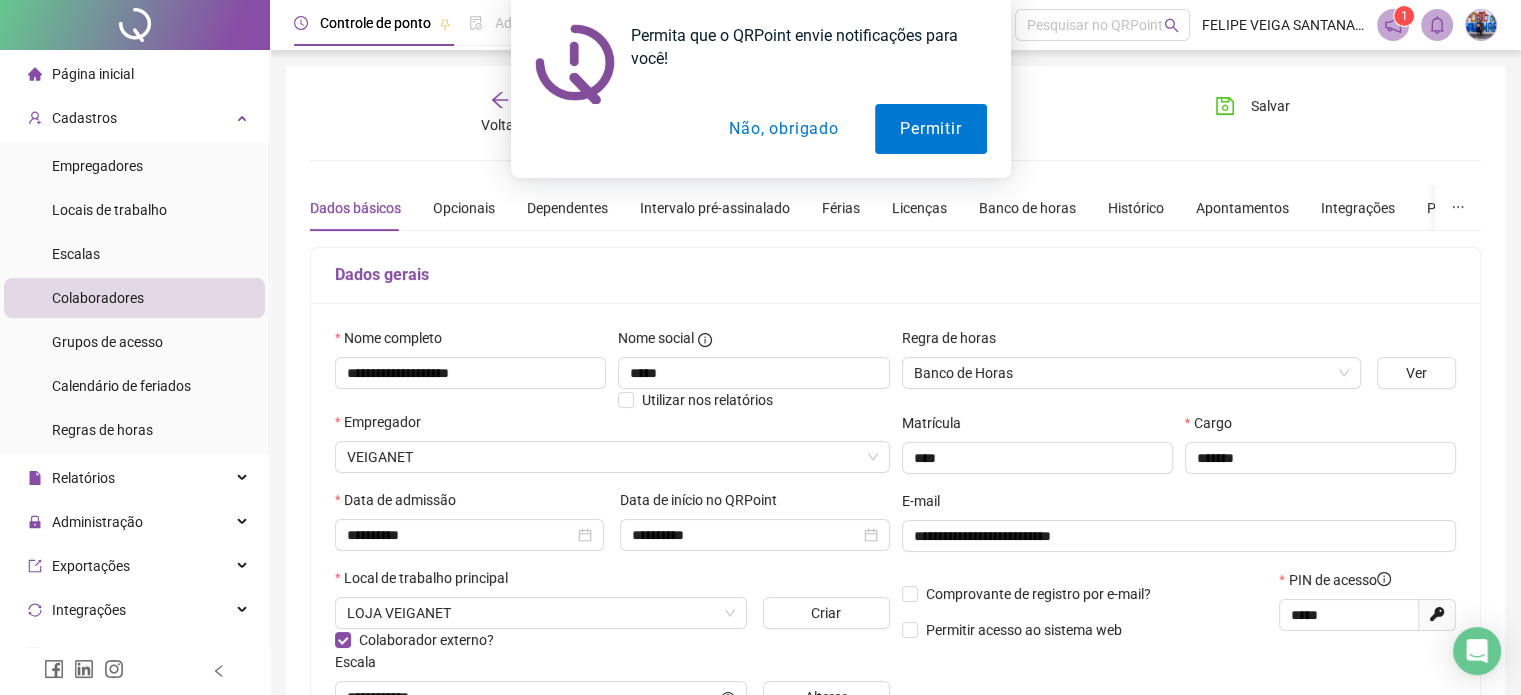 click on "Não, obrigado" at bounding box center (783, 129) 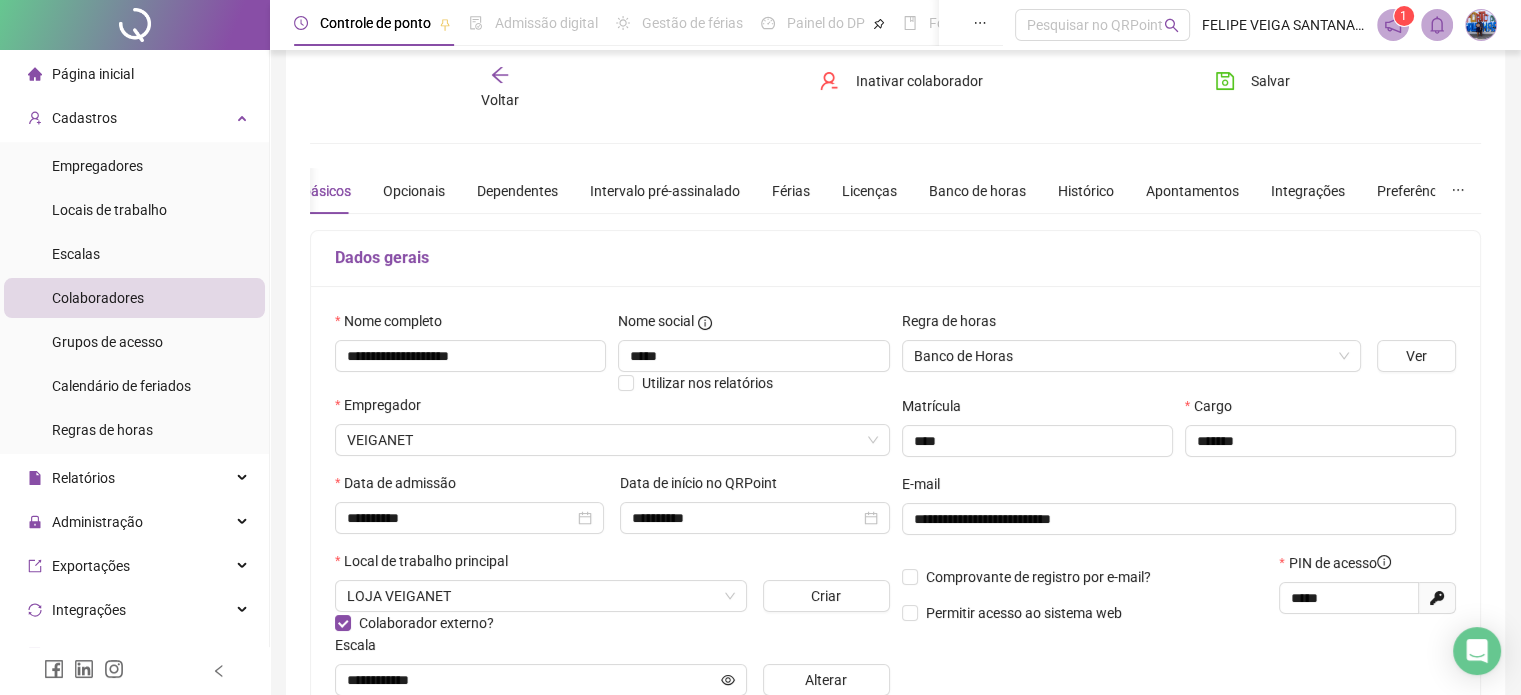 scroll, scrollTop: 0, scrollLeft: 0, axis: both 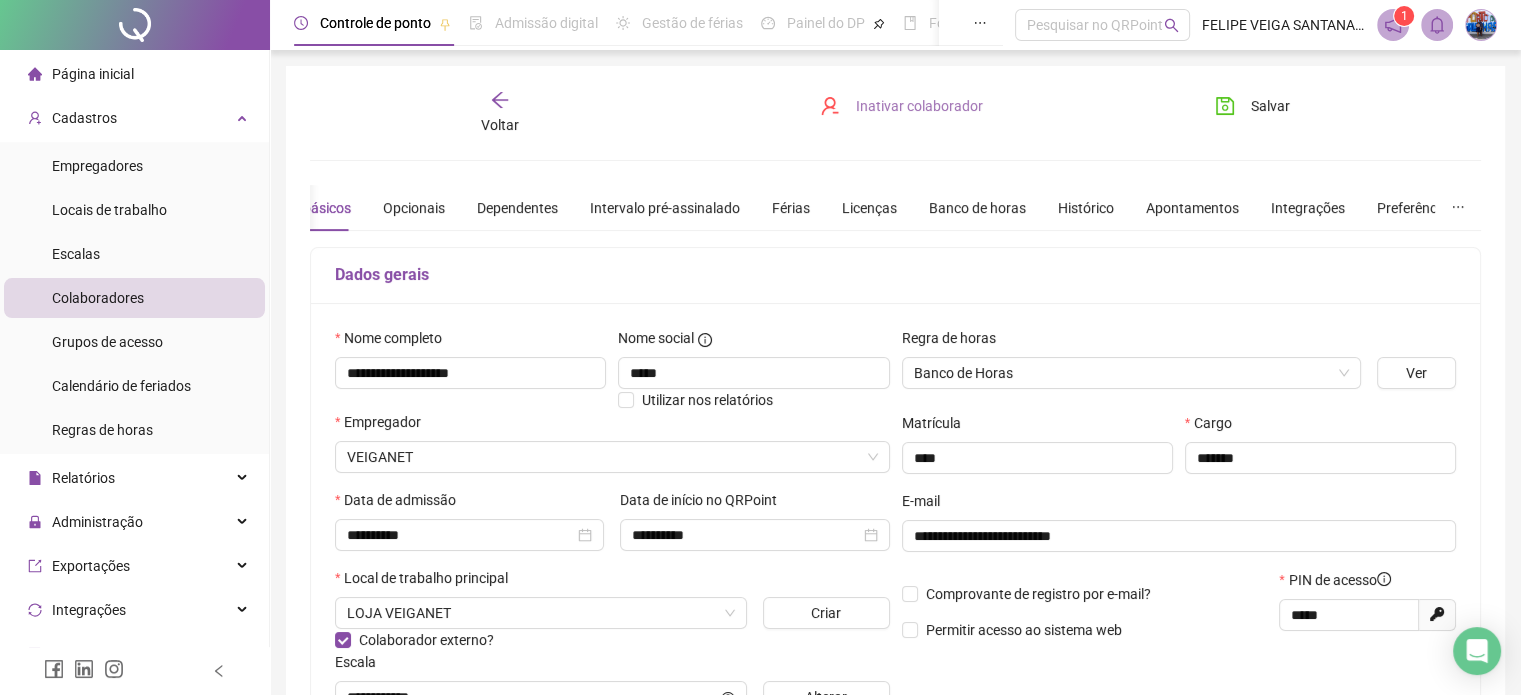 click on "Inativar colaborador" at bounding box center [919, 106] 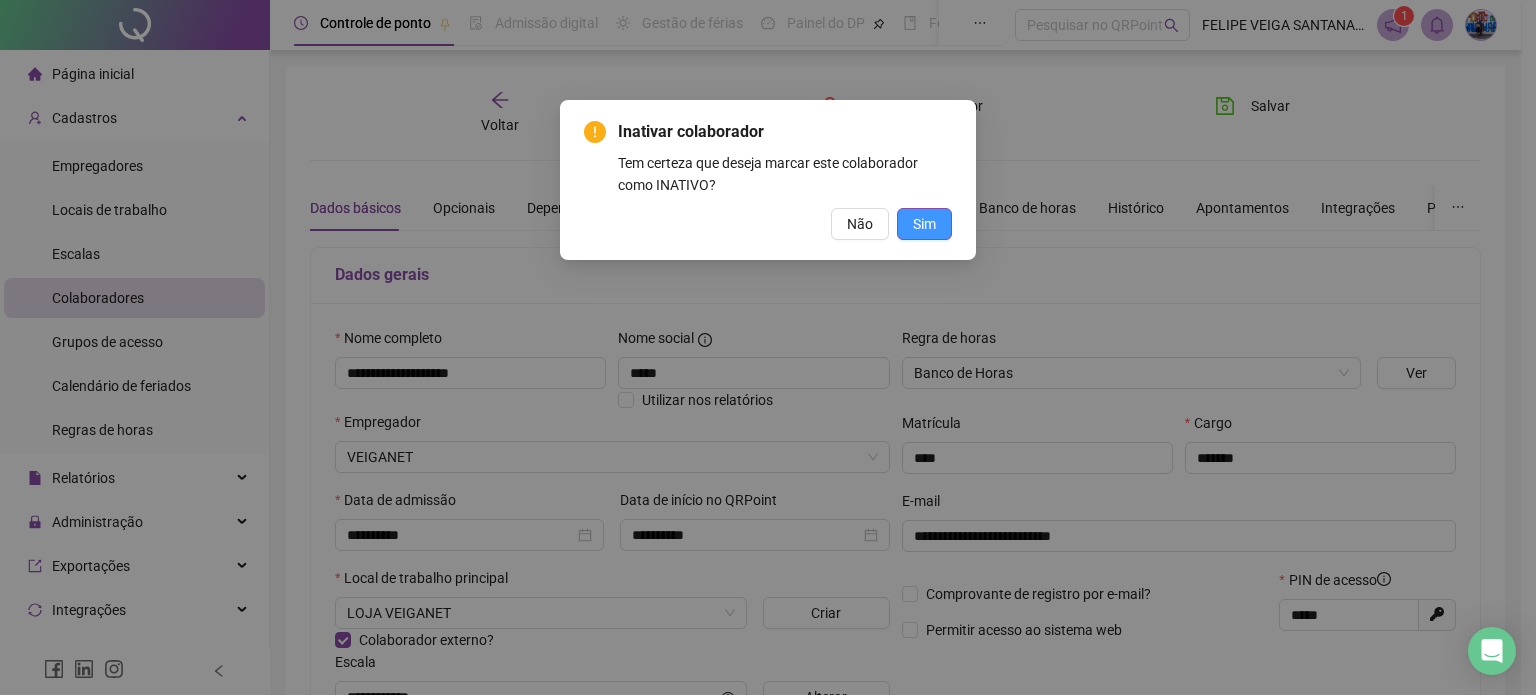 click on "Sim" at bounding box center [924, 224] 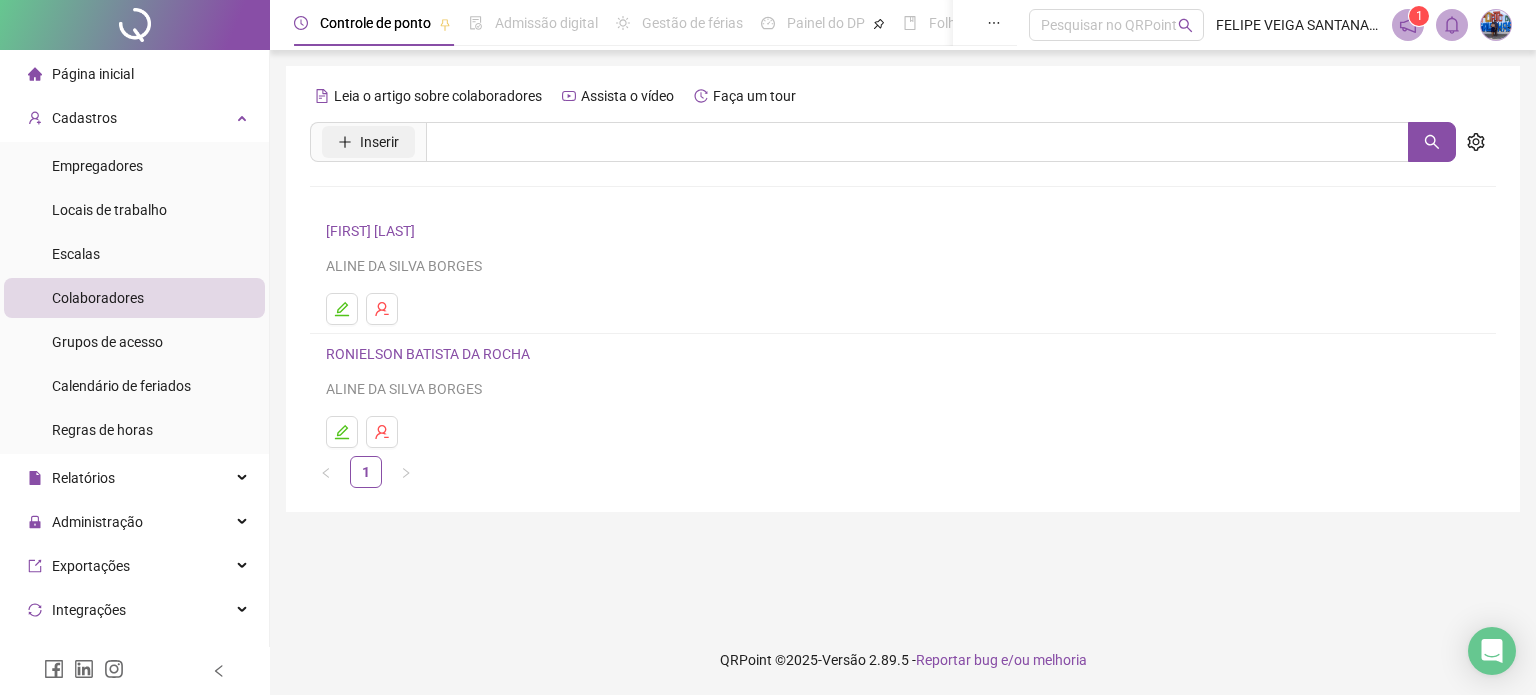 click on "Inserir" at bounding box center [379, 142] 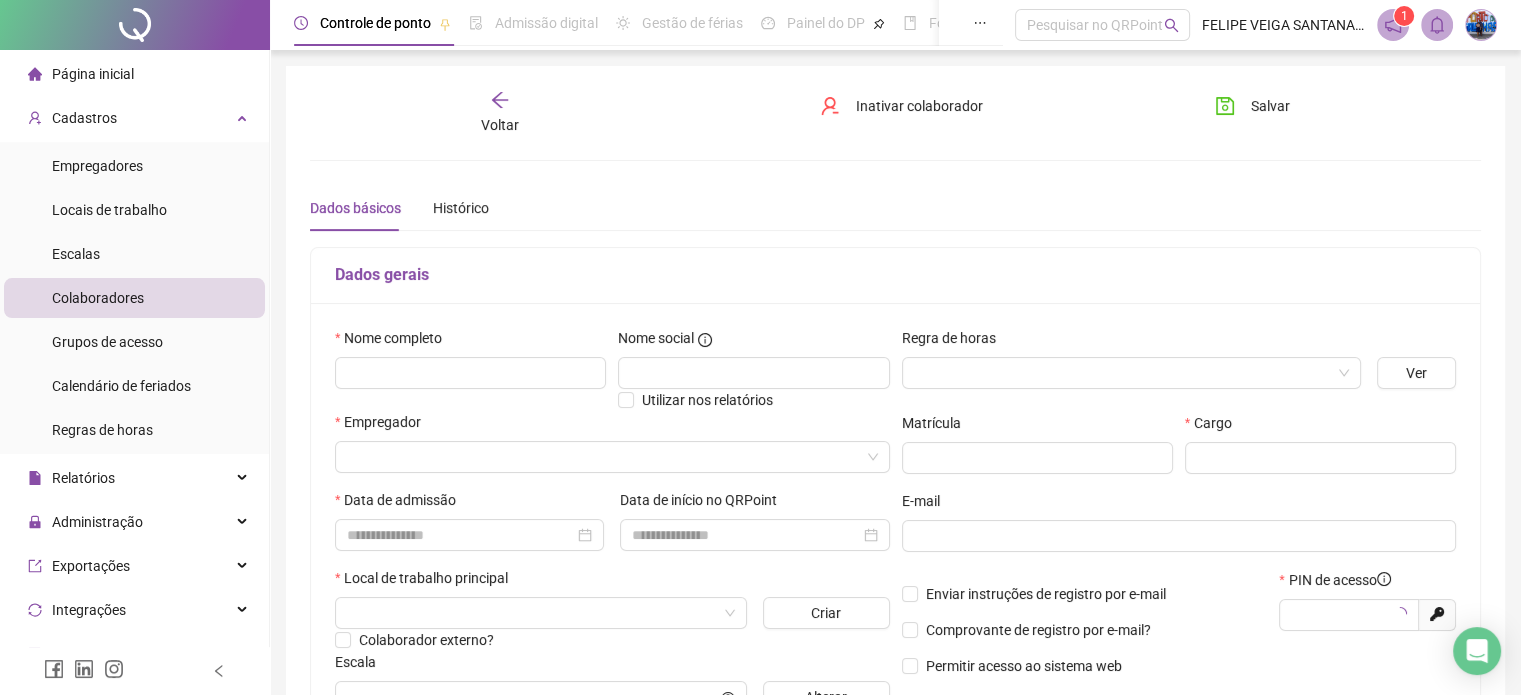 type on "*****" 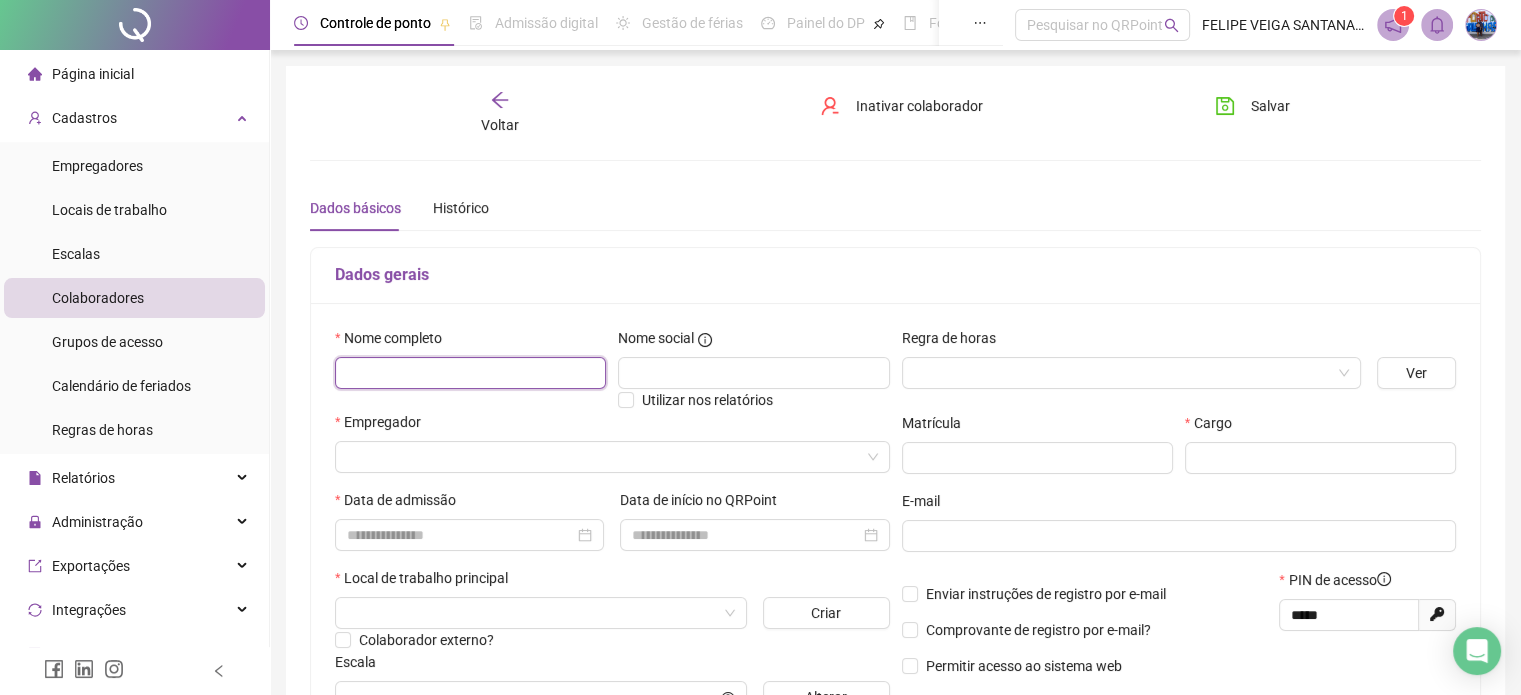 click at bounding box center [470, 373] 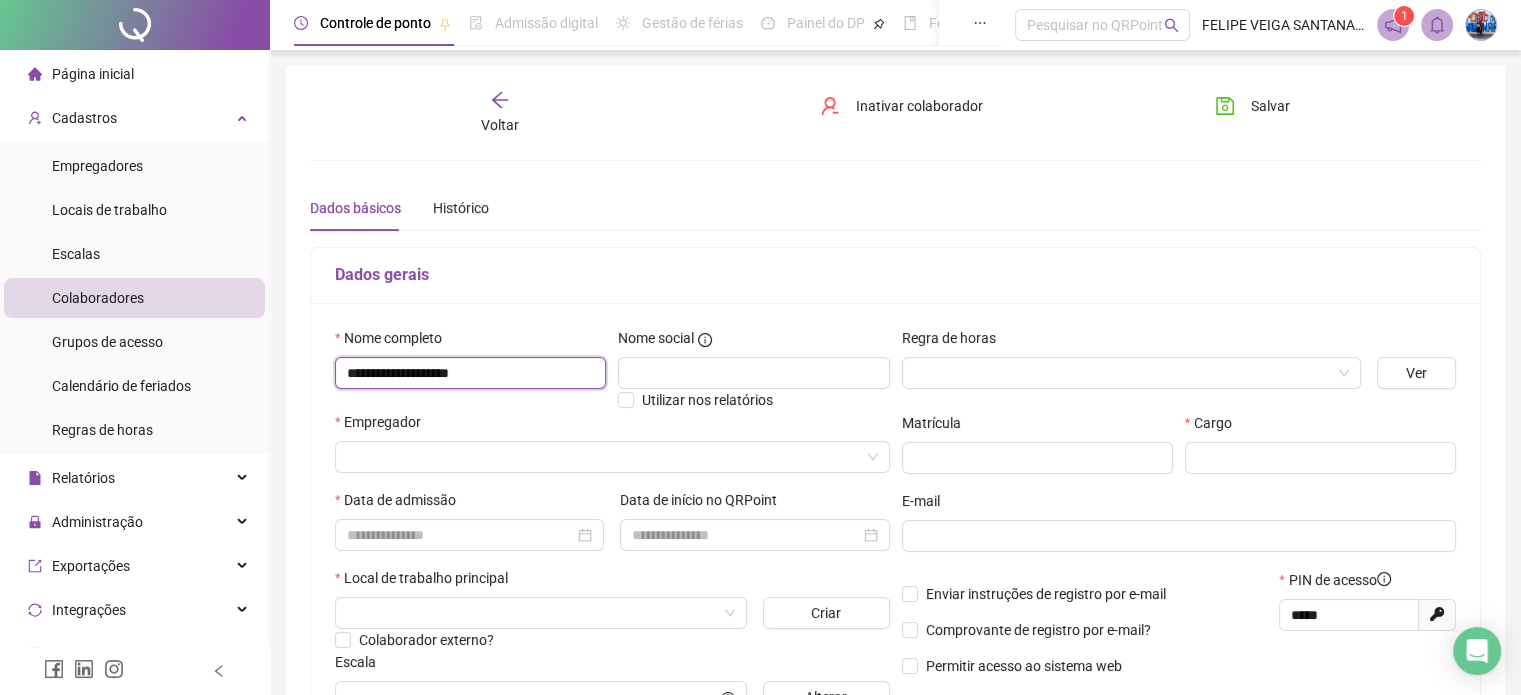 type on "**********" 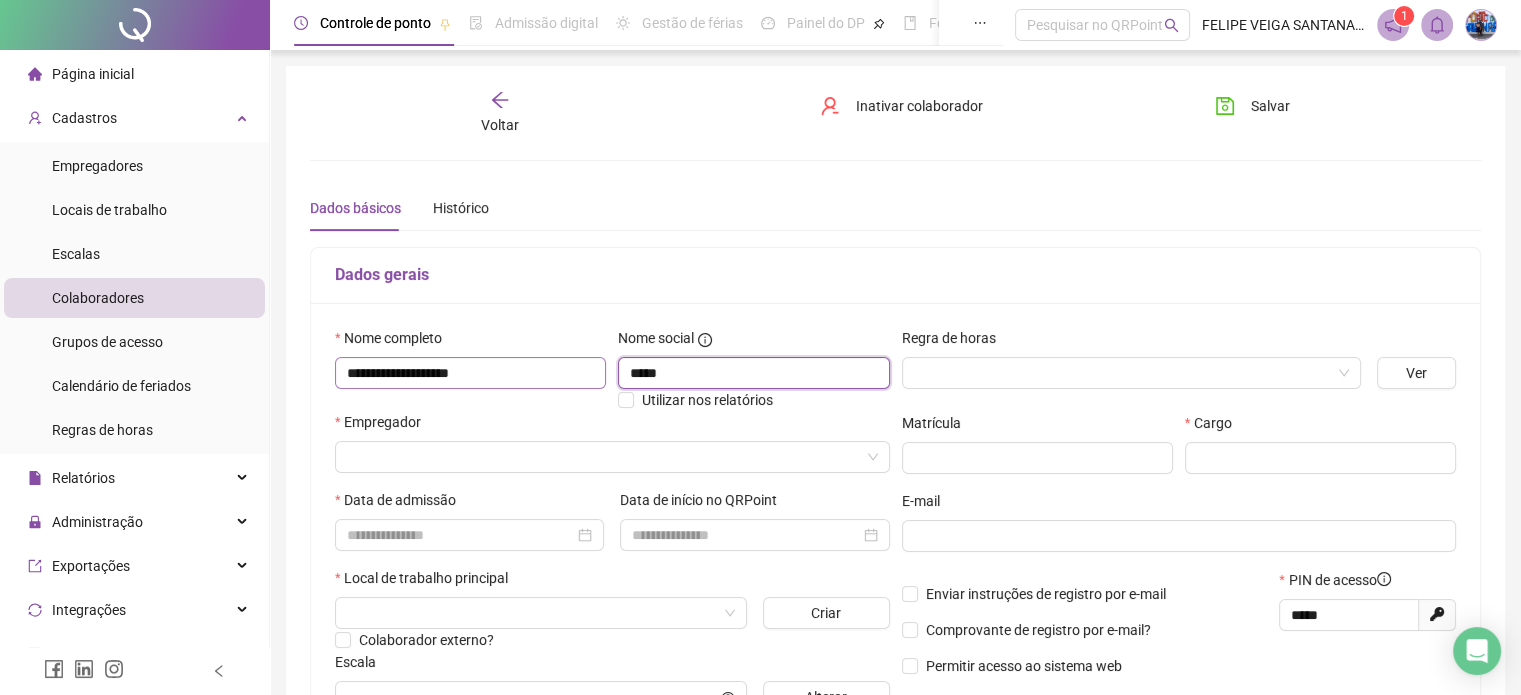 type on "*****" 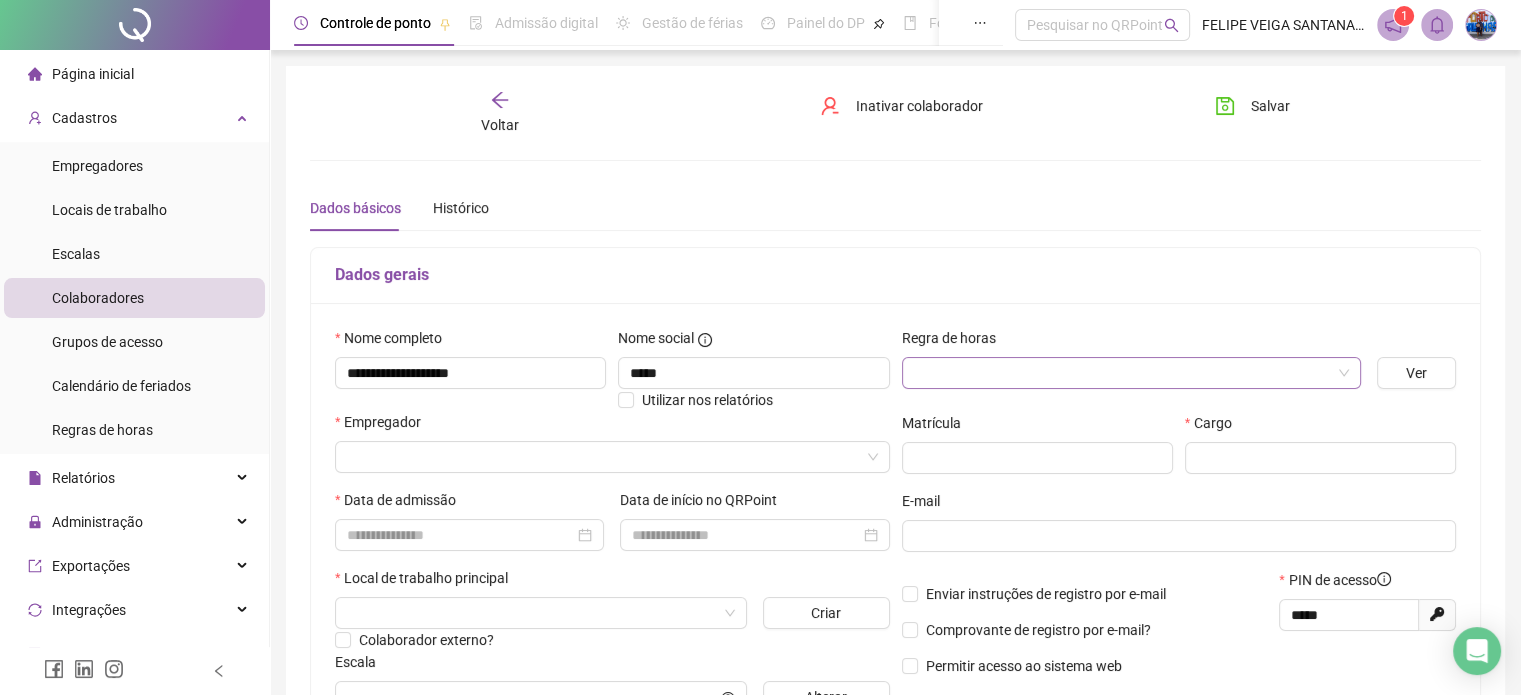 click at bounding box center (1131, 373) 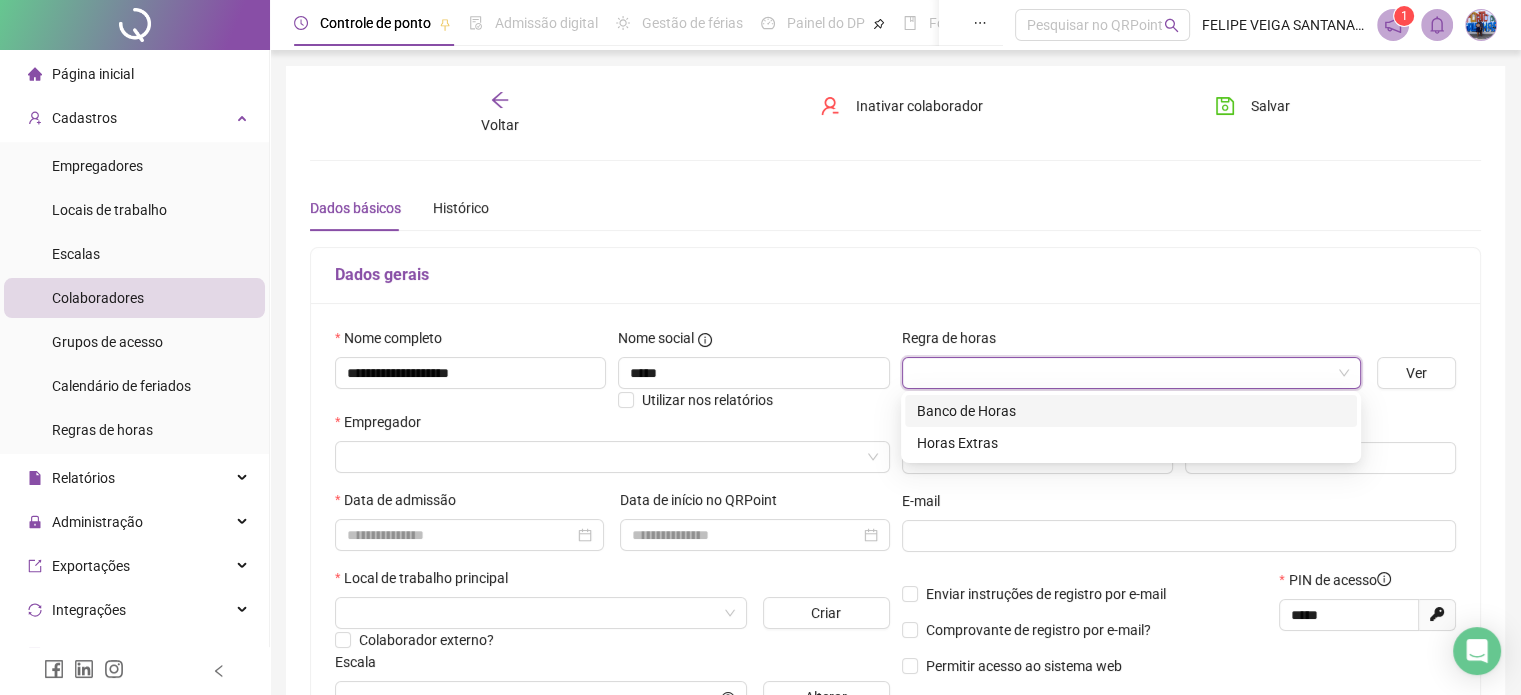 click on "Banco de Horas" at bounding box center [1131, 411] 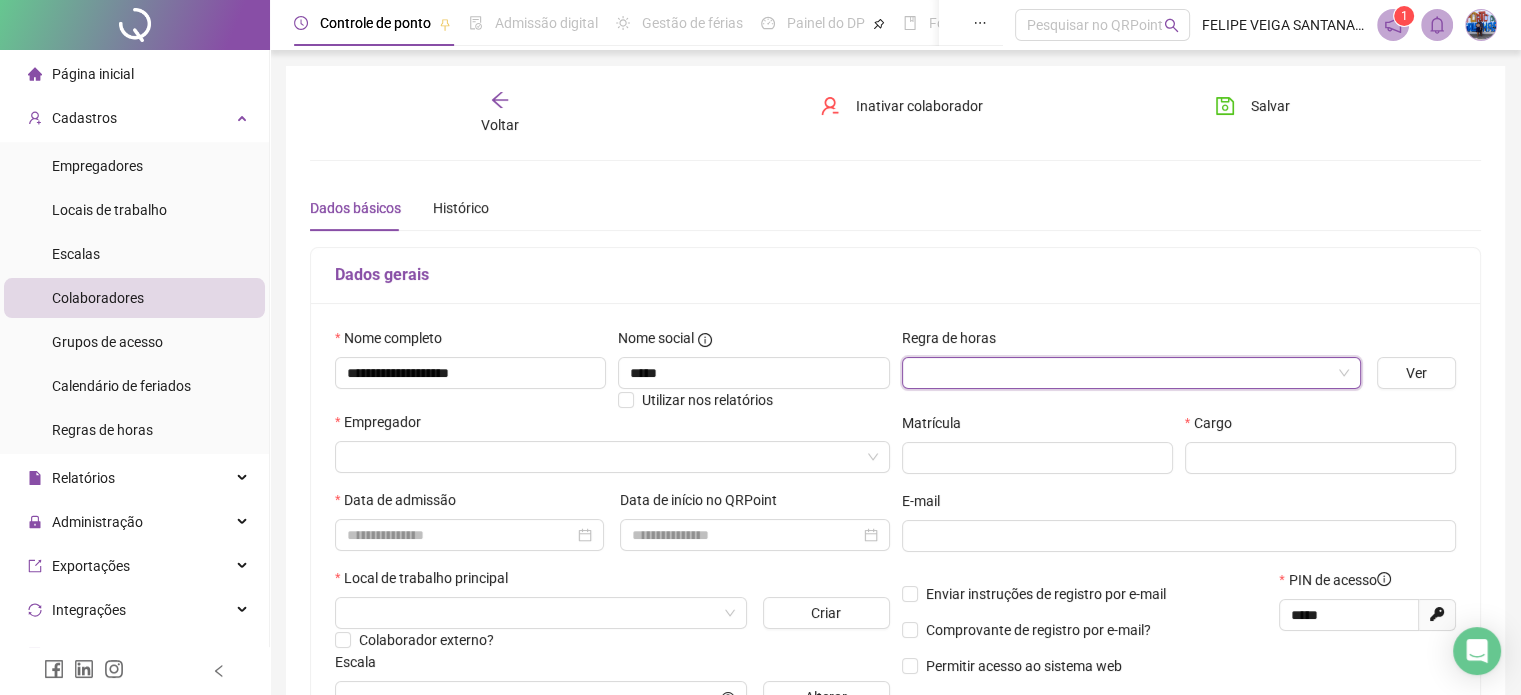 click at bounding box center (1131, 373) 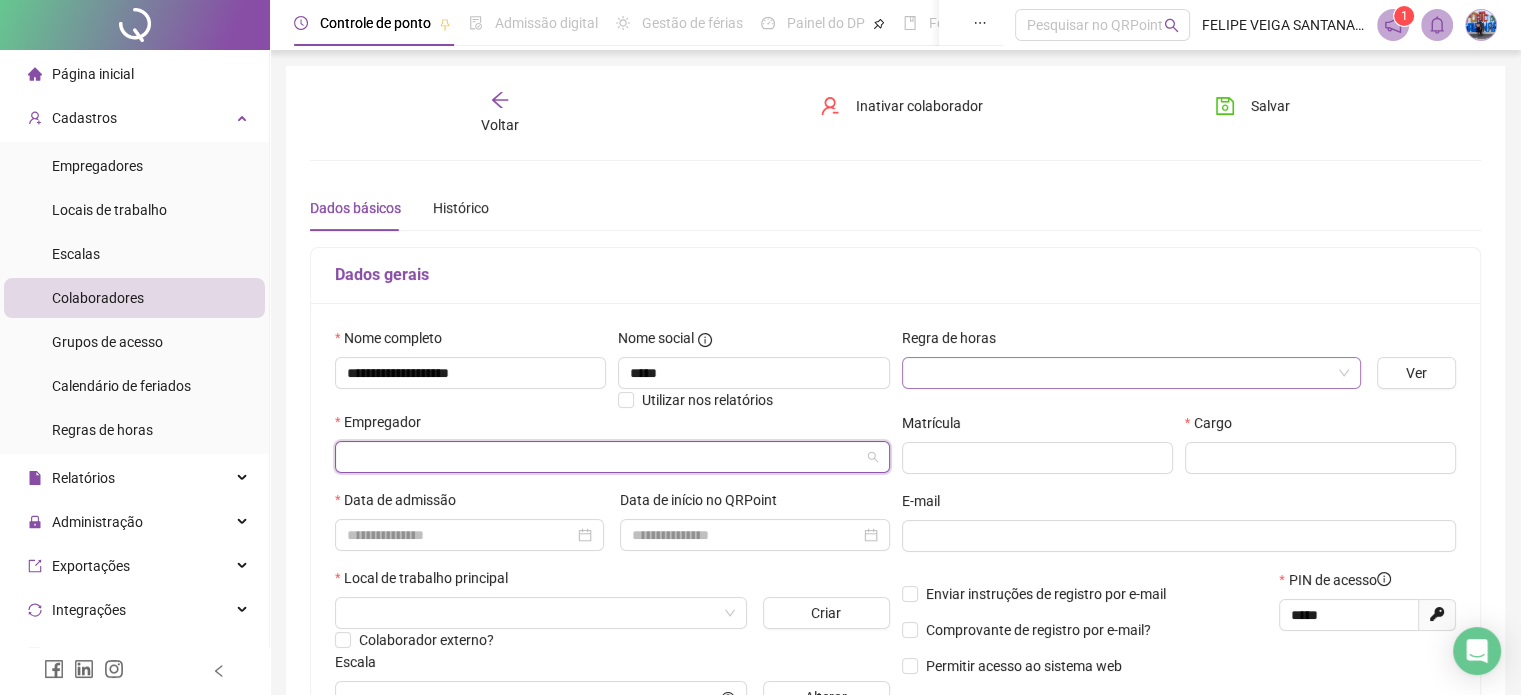 click at bounding box center (603, 457) 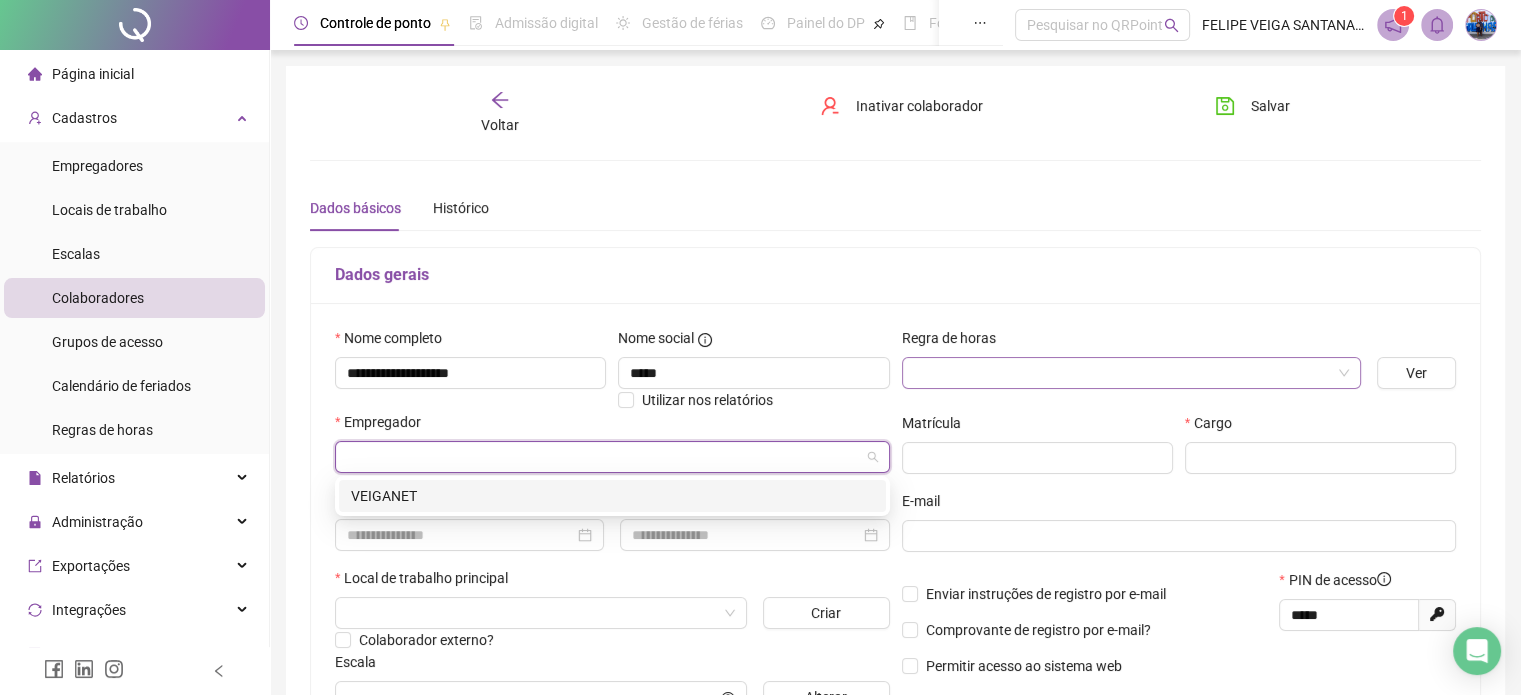 click on "VEIGANET" at bounding box center (612, 496) 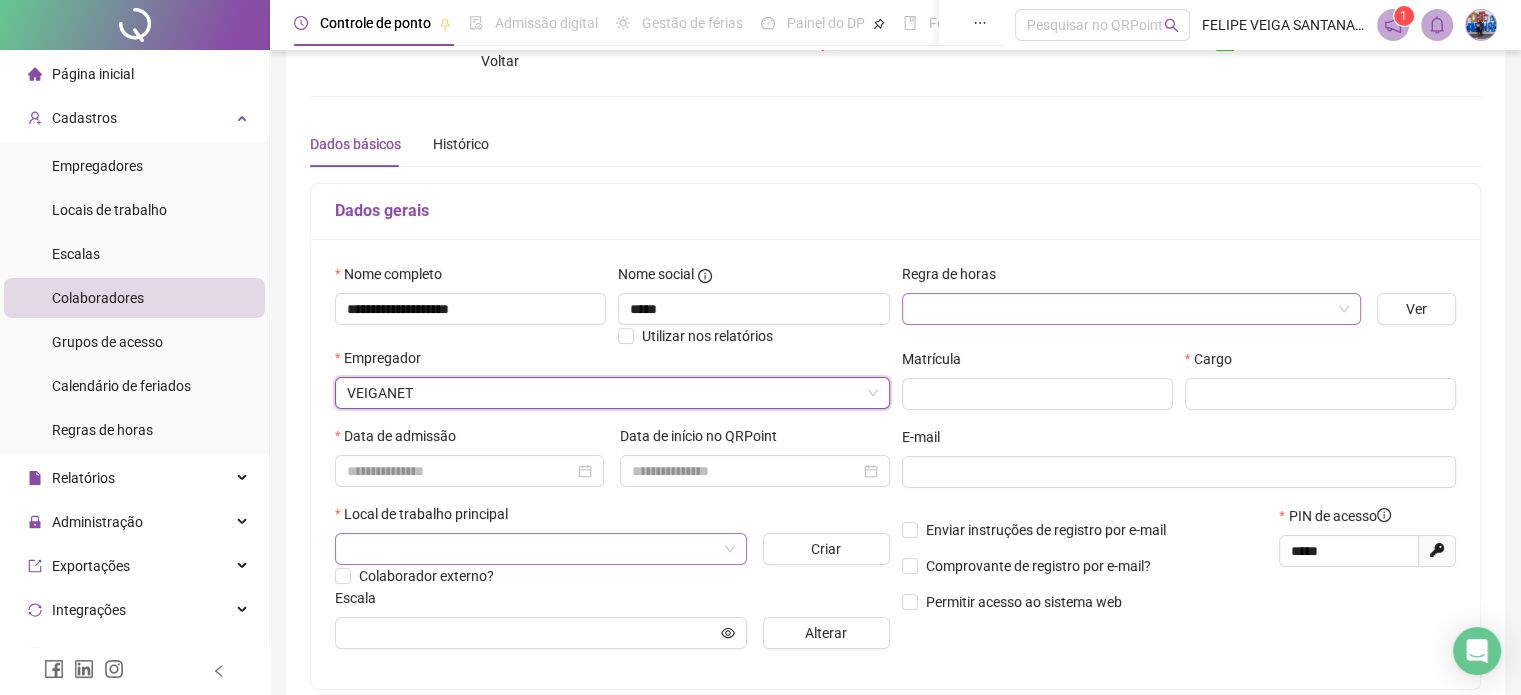 scroll, scrollTop: 100, scrollLeft: 0, axis: vertical 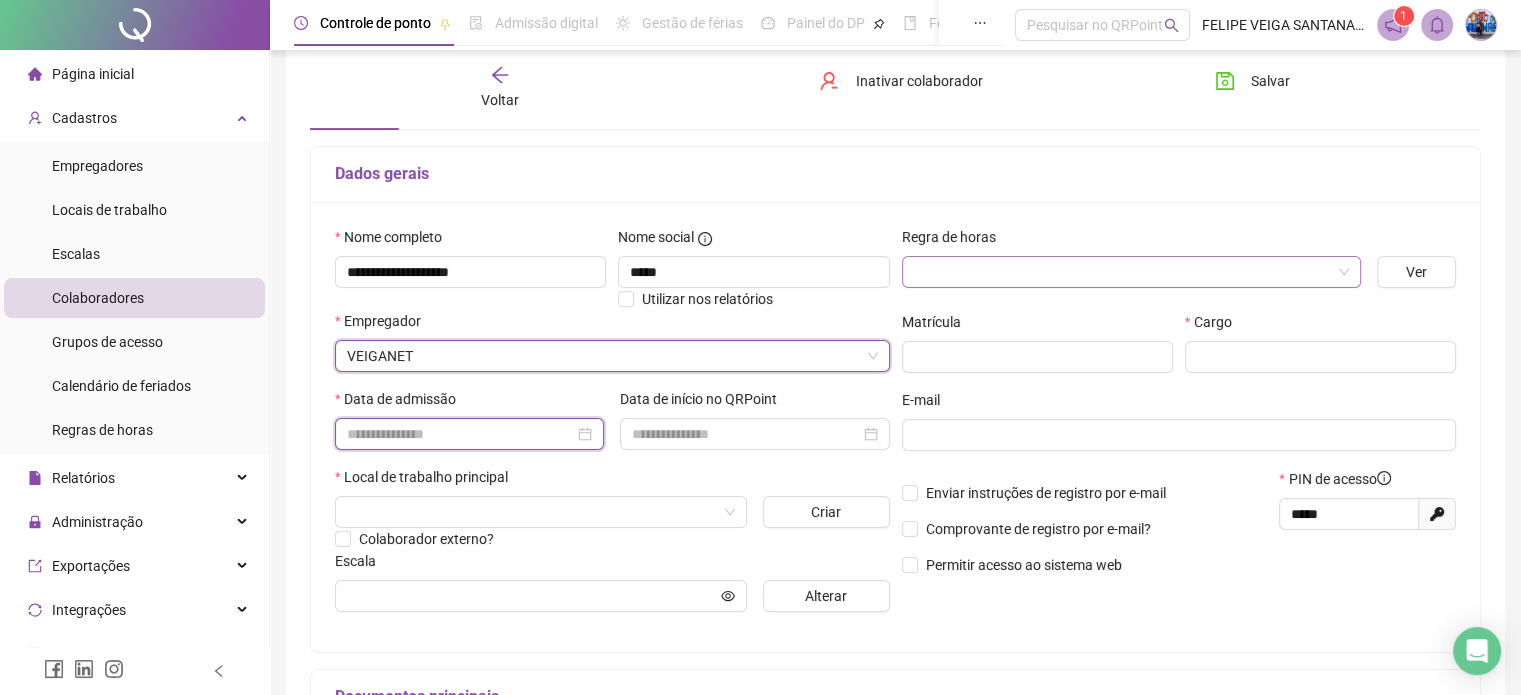 click at bounding box center (460, 434) 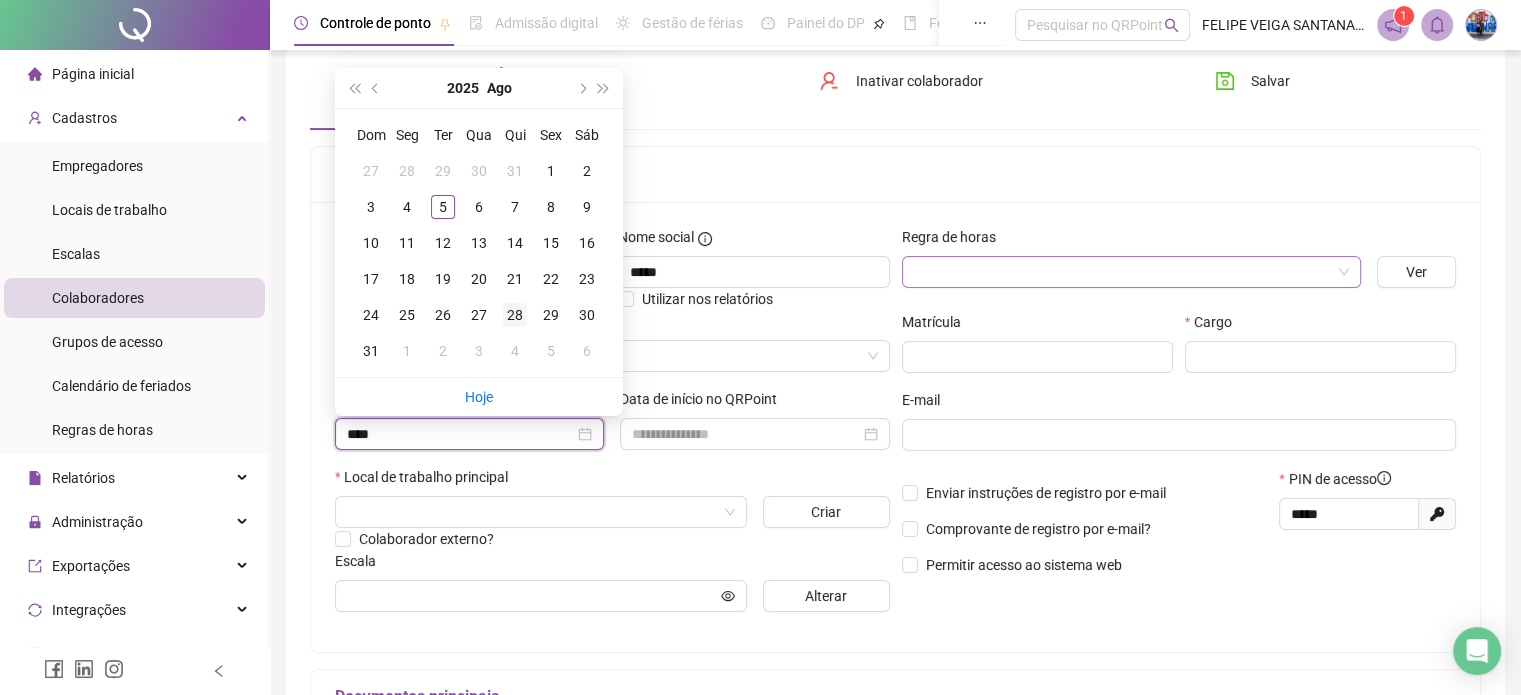 type on "**********" 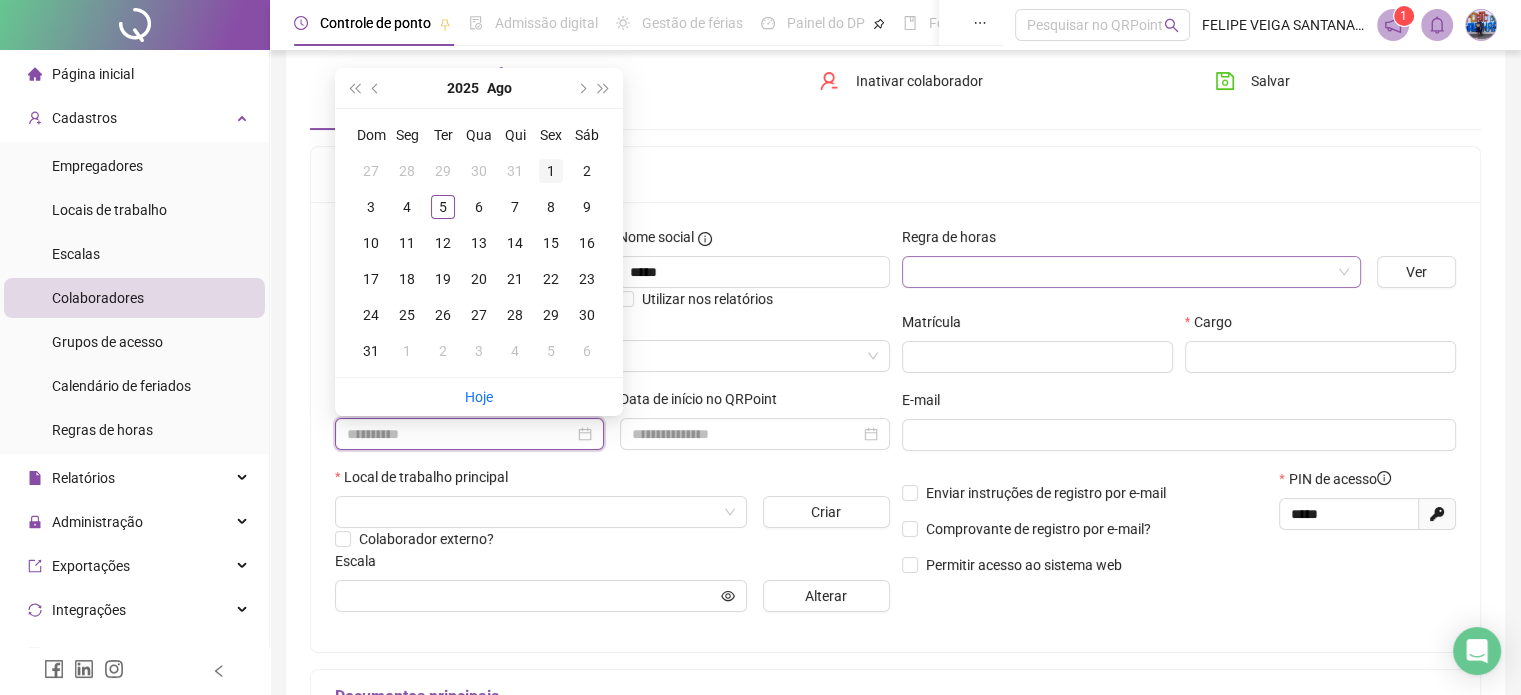 type on "**********" 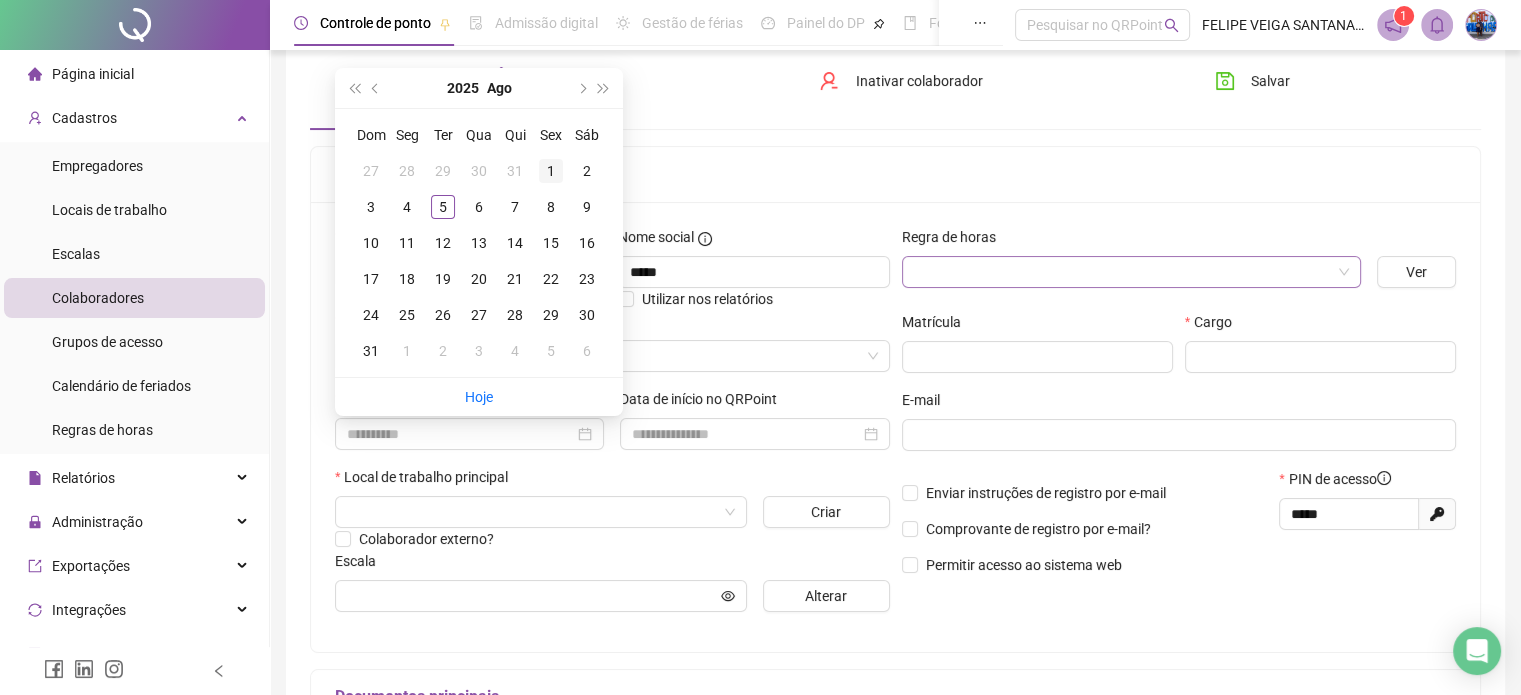 click on "1" at bounding box center [551, 171] 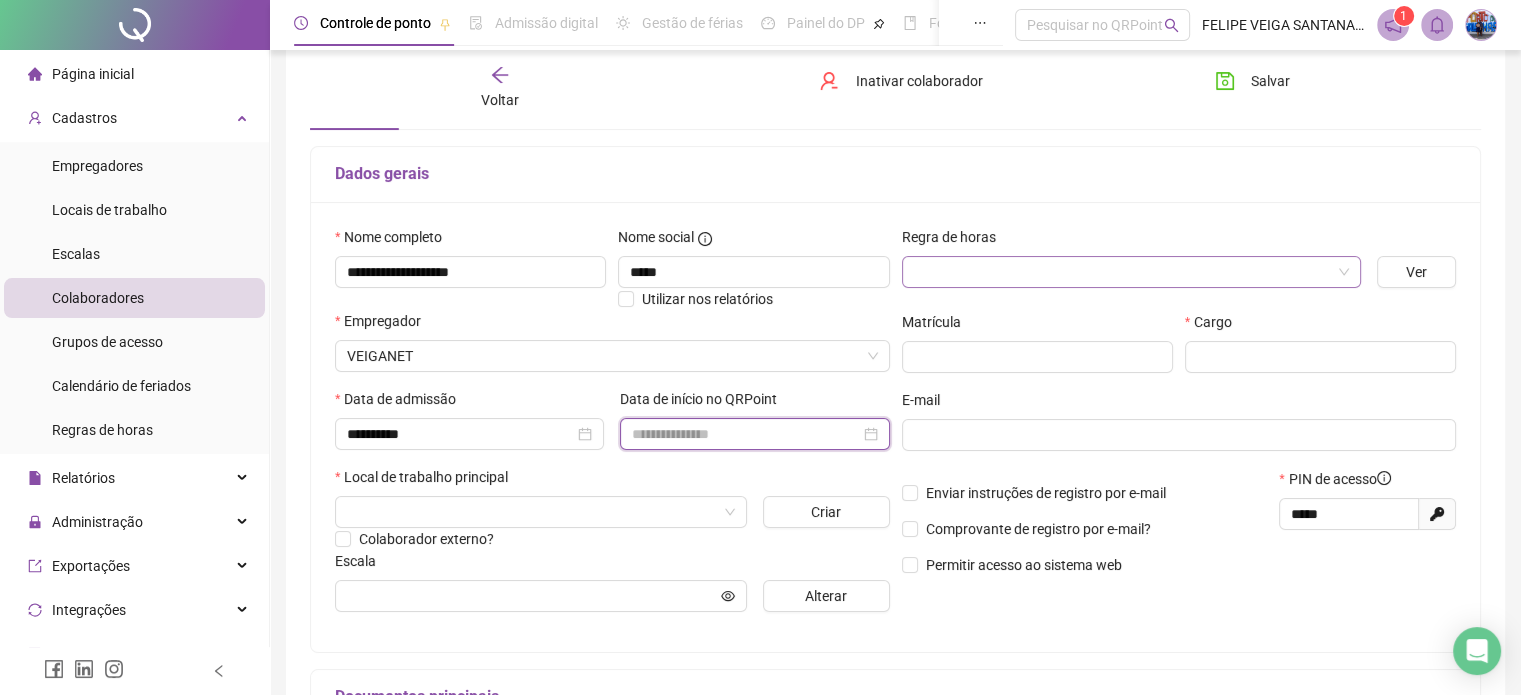 click at bounding box center (745, 434) 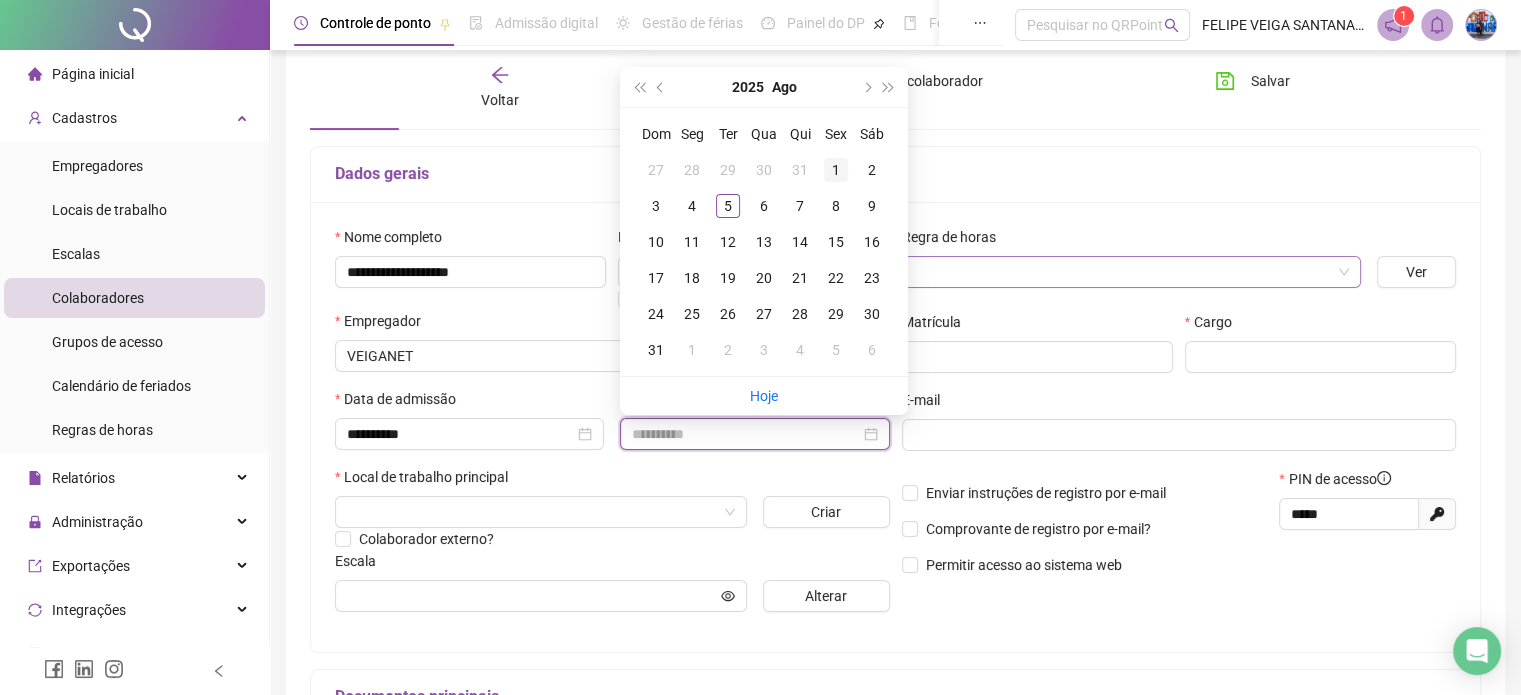 type on "**********" 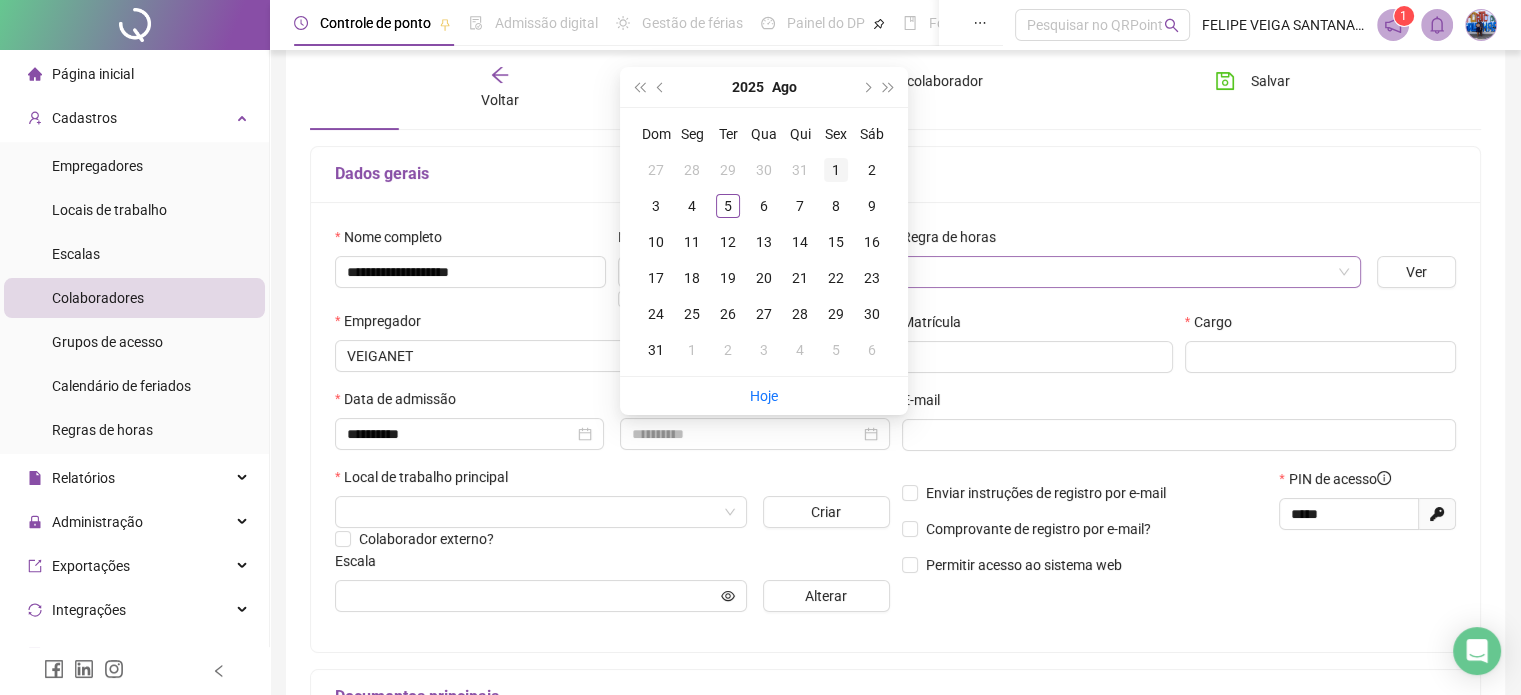 click on "1" at bounding box center [836, 170] 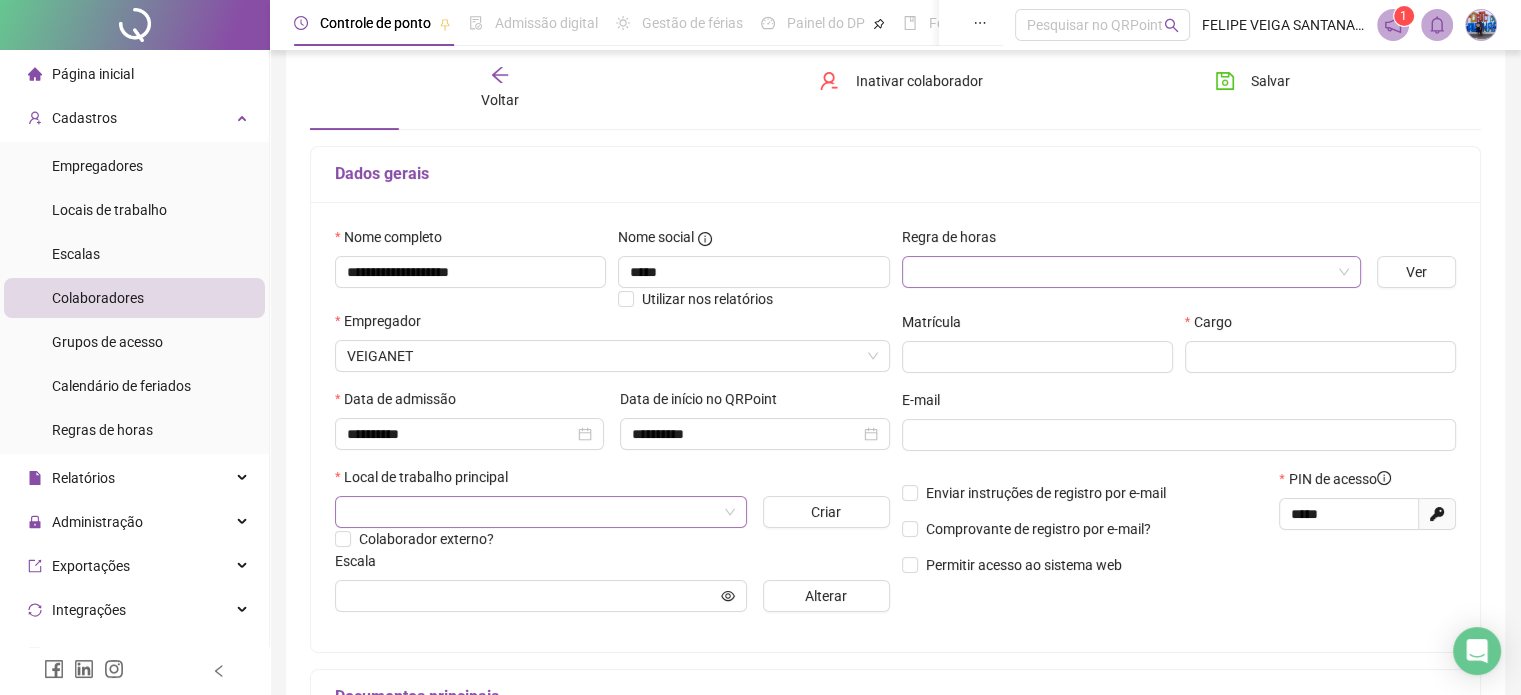 click at bounding box center (532, 512) 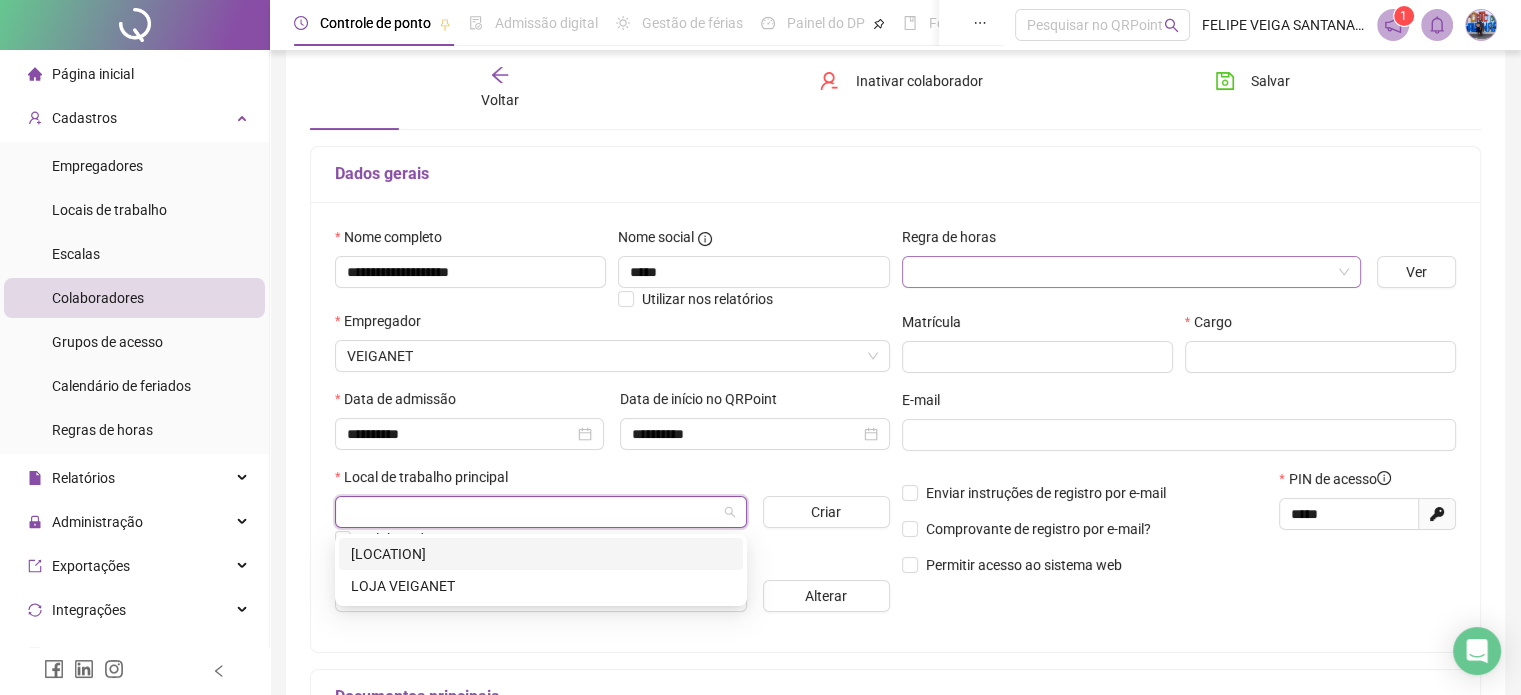 click on "[LOCATION]" at bounding box center [541, 554] 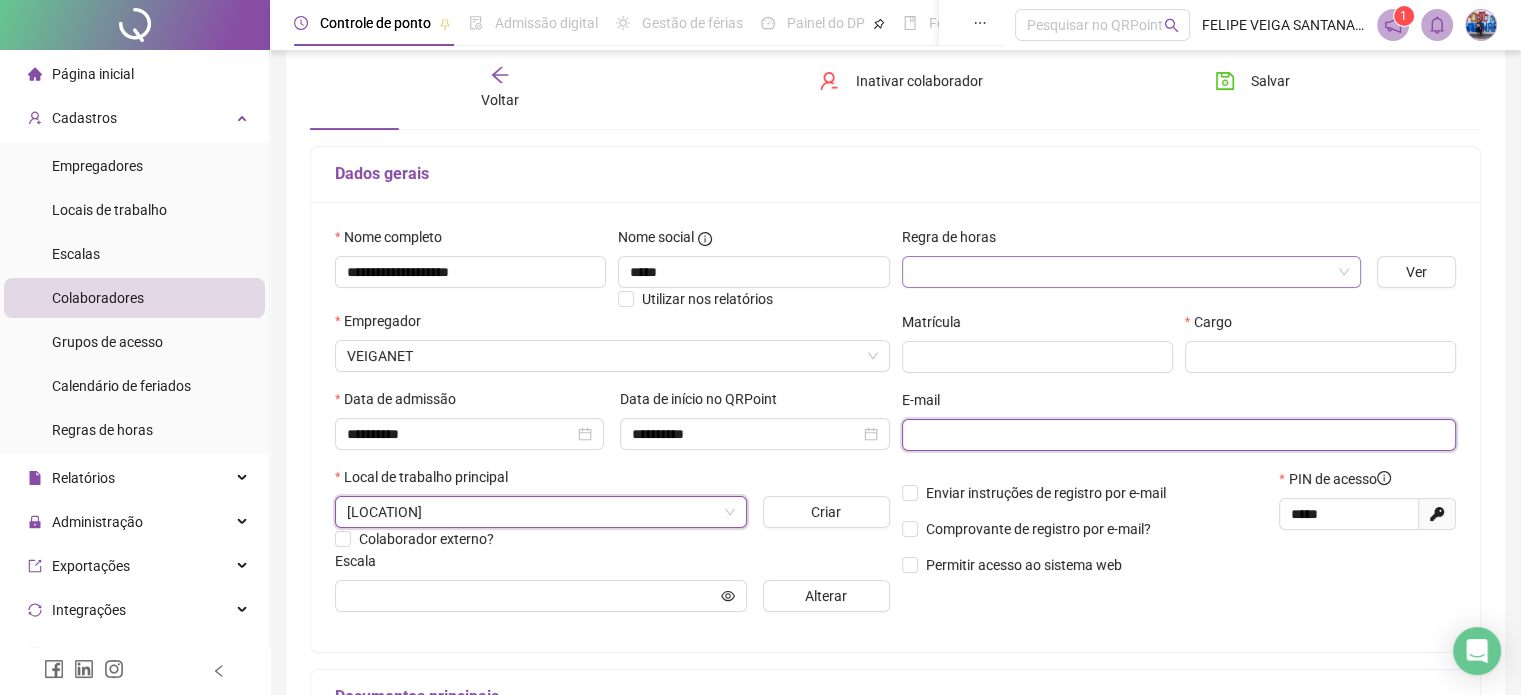 click at bounding box center (1177, 435) 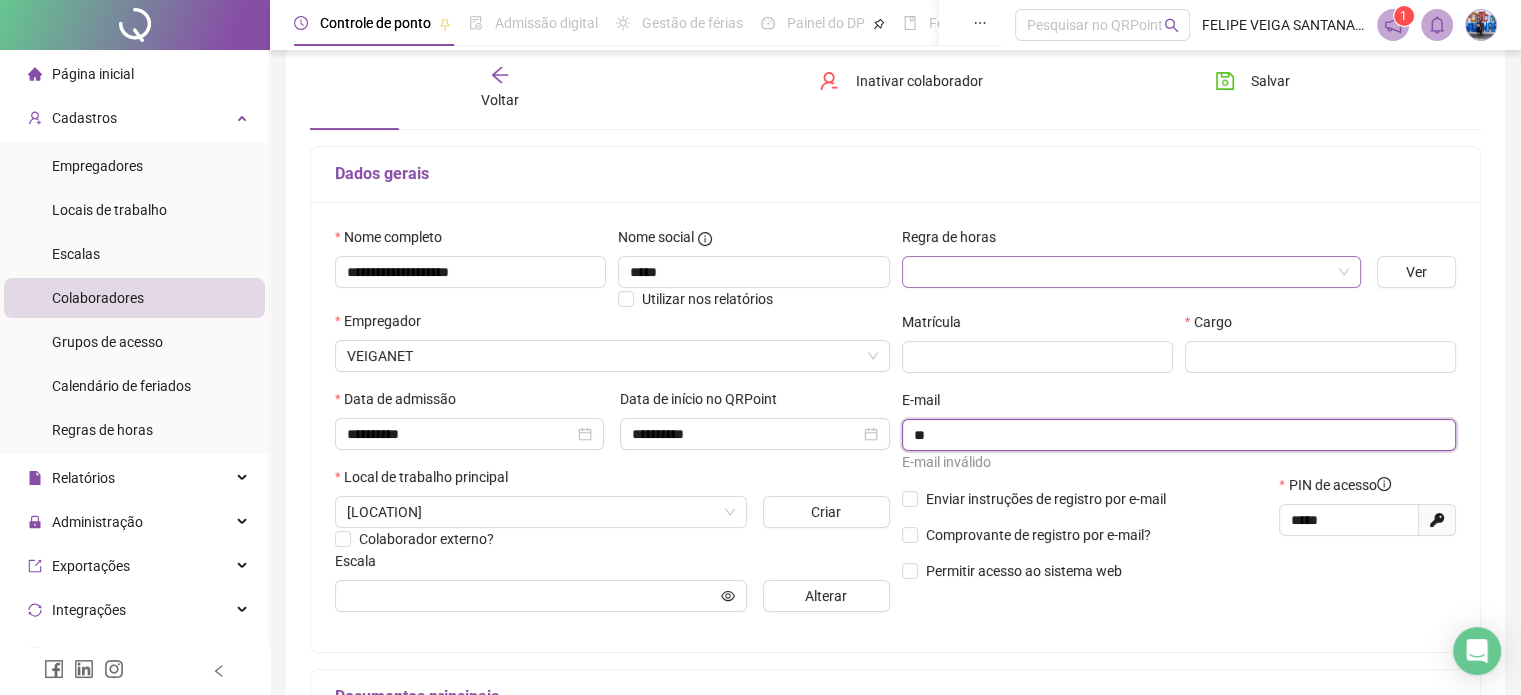 type on "*" 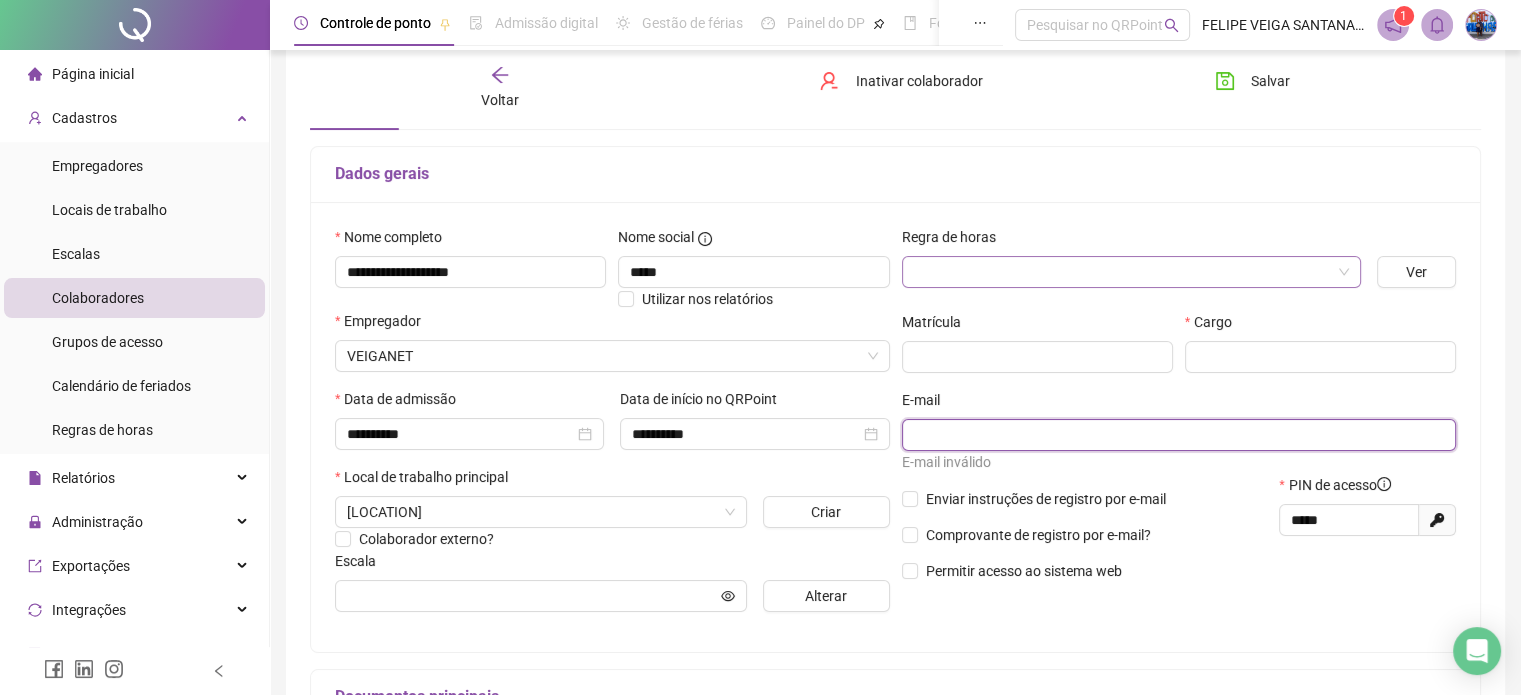 type on "*" 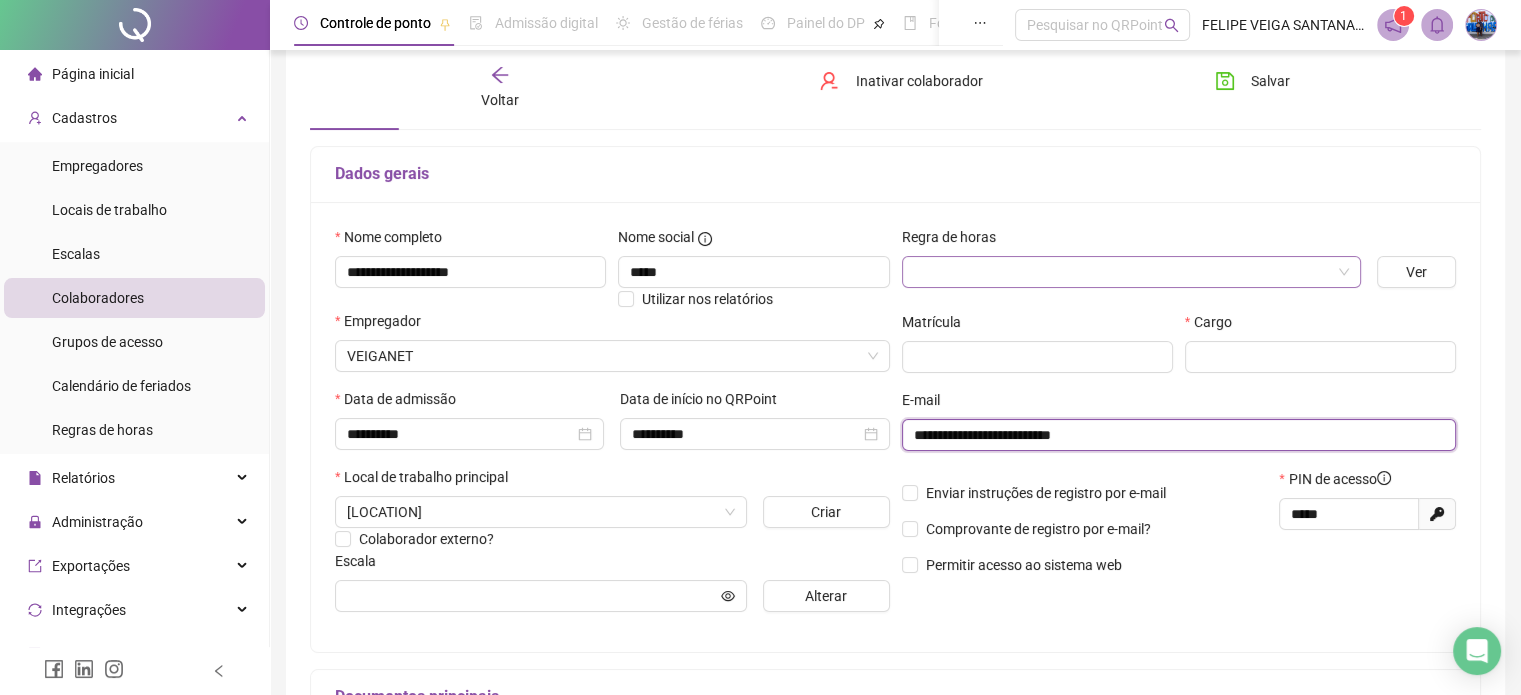 scroll, scrollTop: 200, scrollLeft: 0, axis: vertical 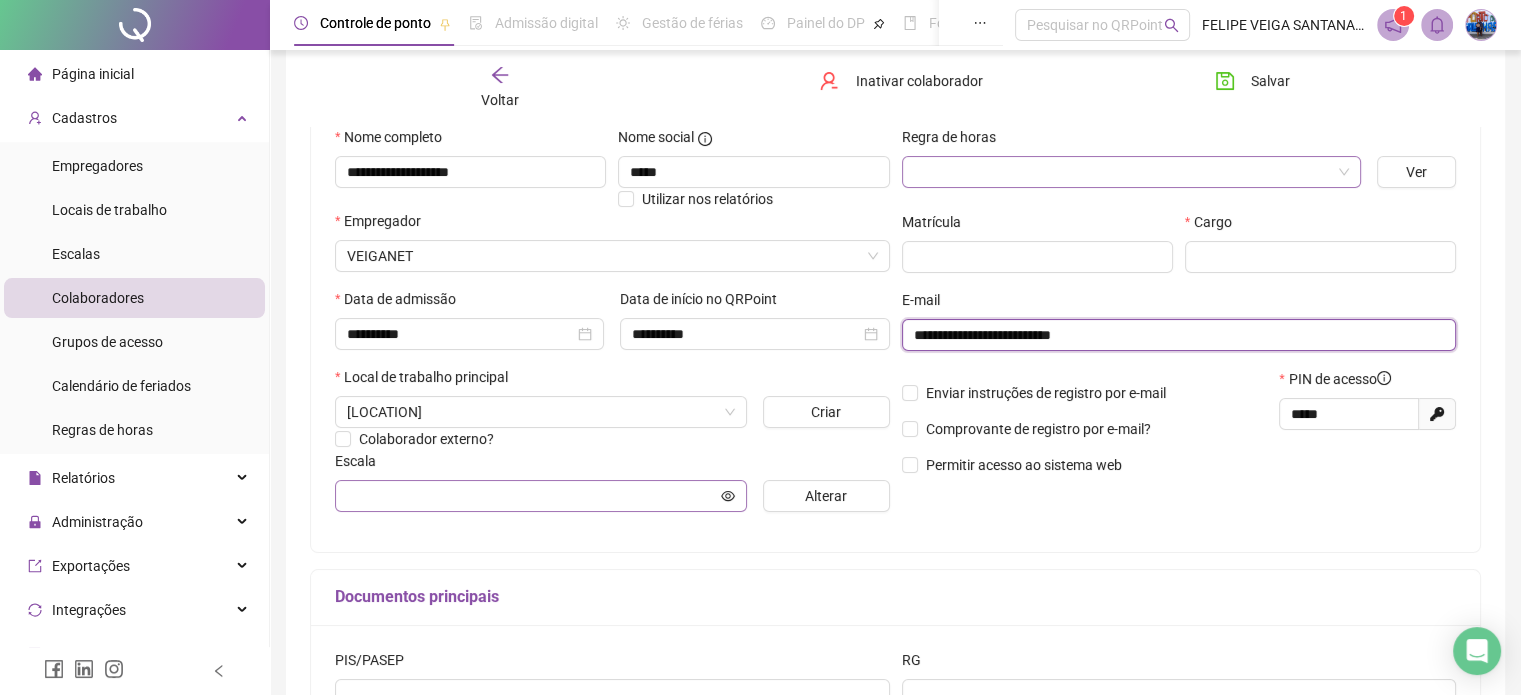 type on "**********" 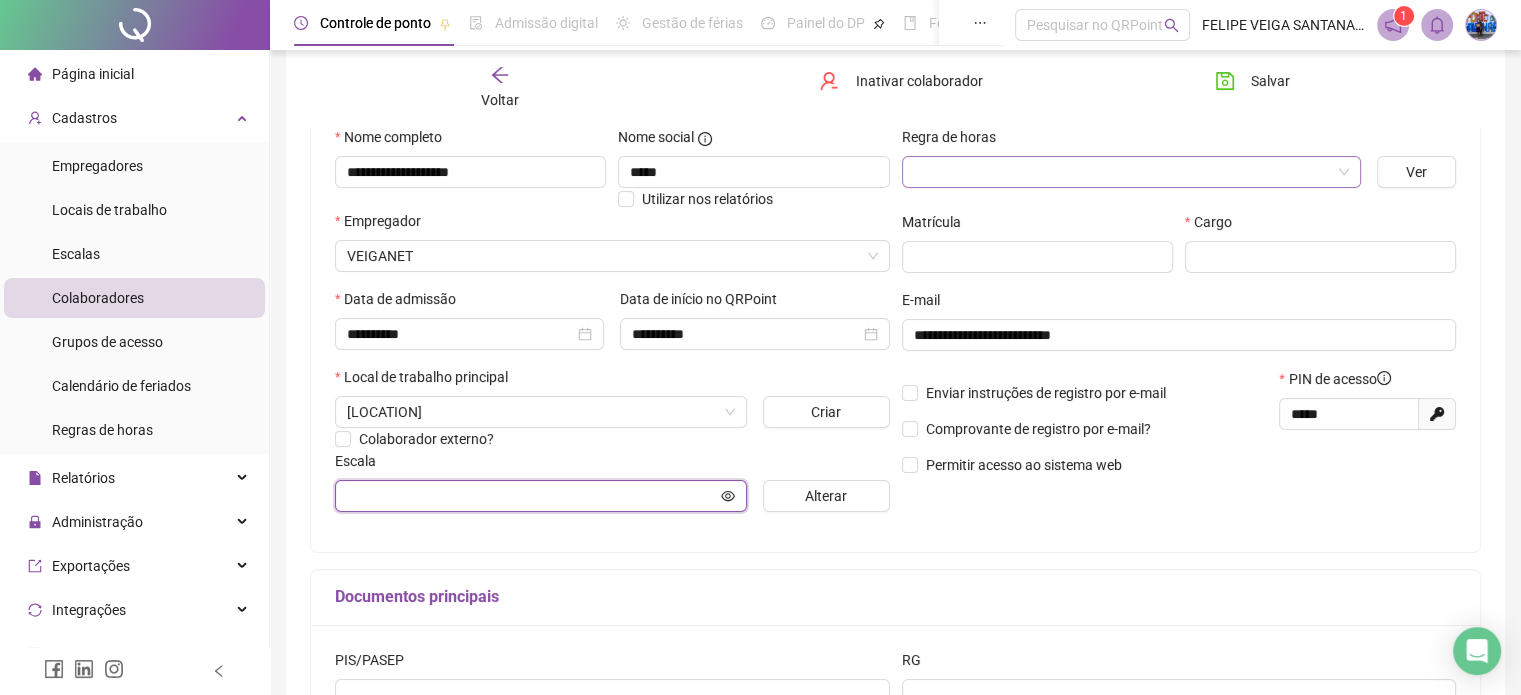 click at bounding box center (532, 496) 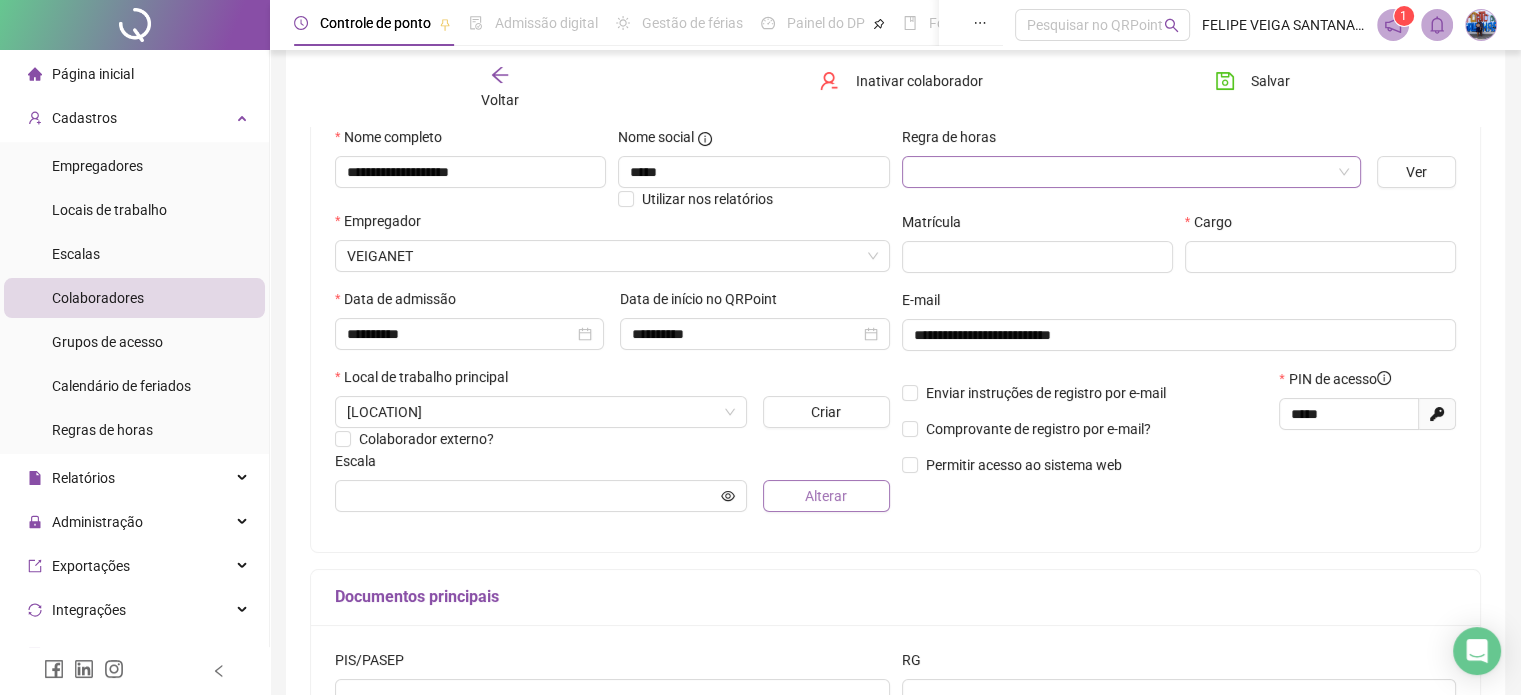 click on "Alterar" at bounding box center [826, 496] 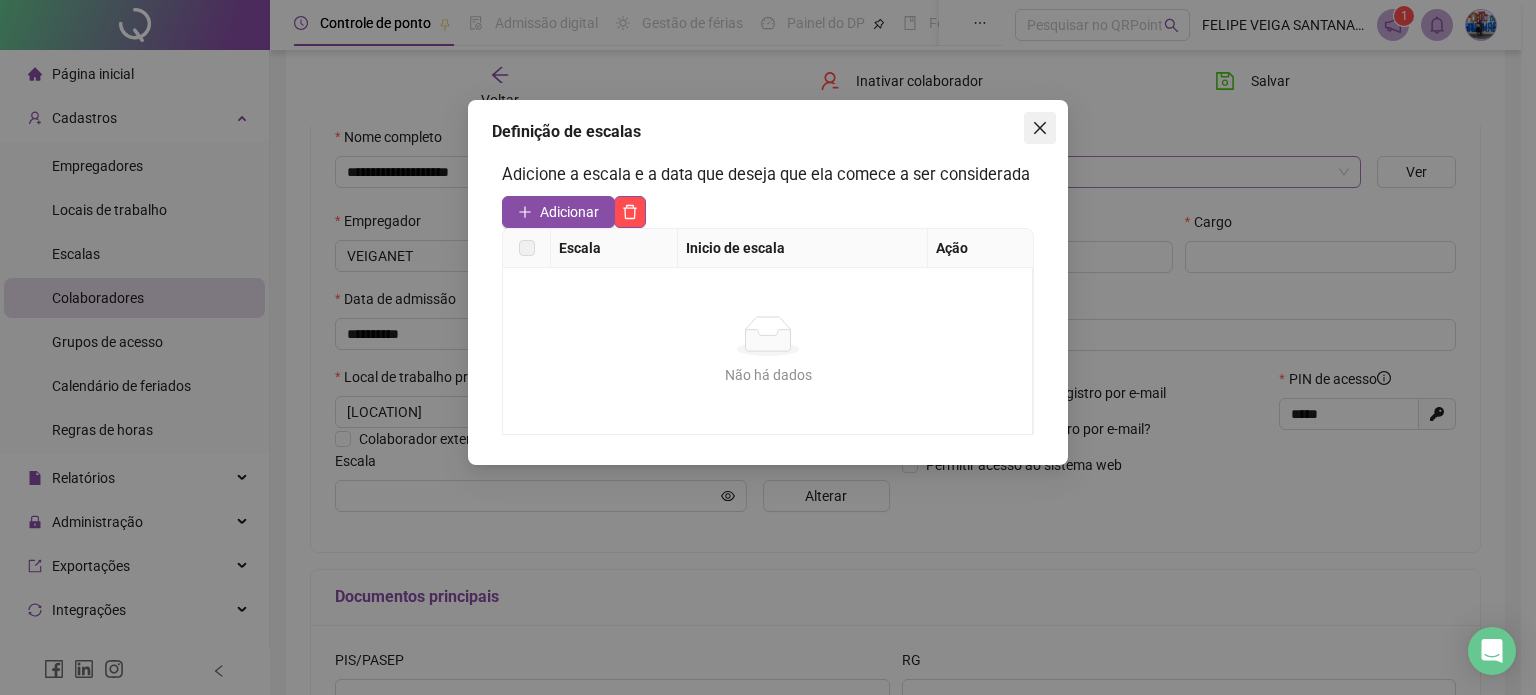 click 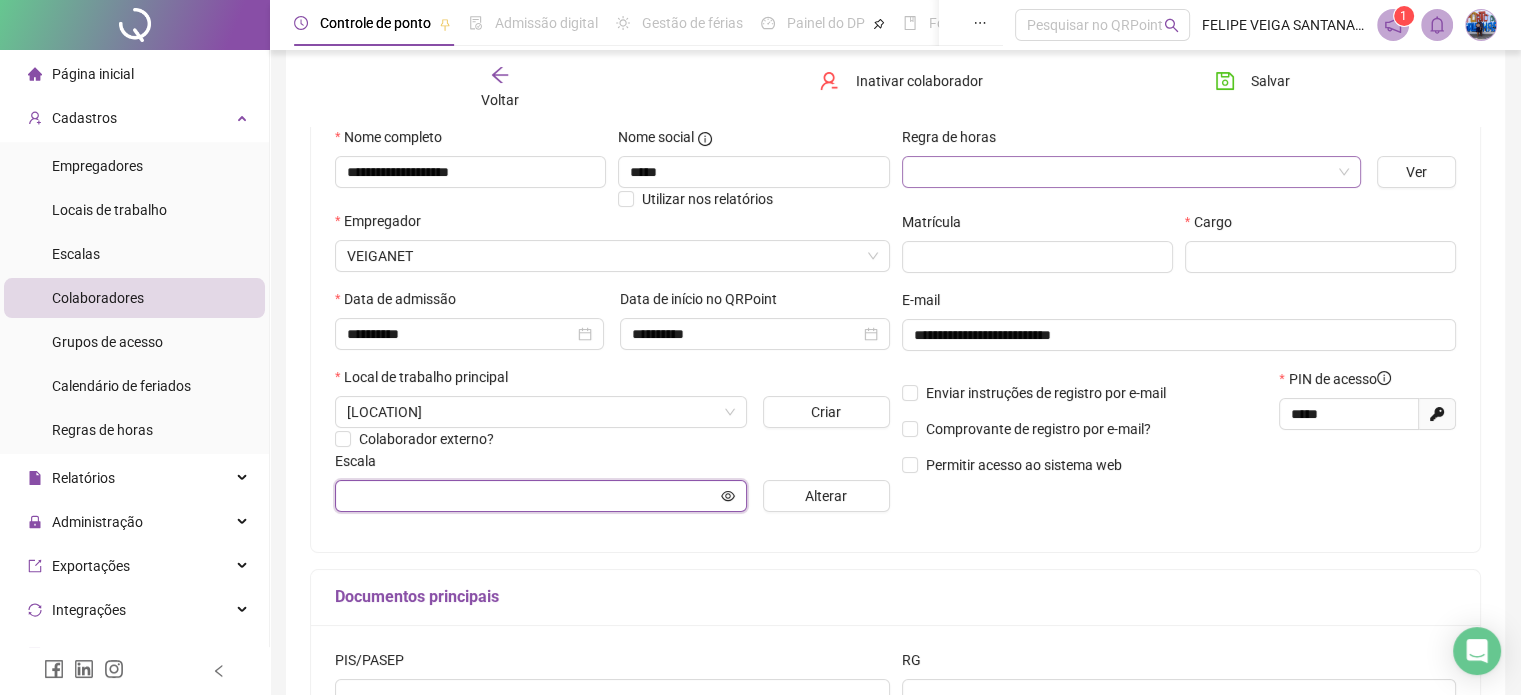 click at bounding box center (532, 496) 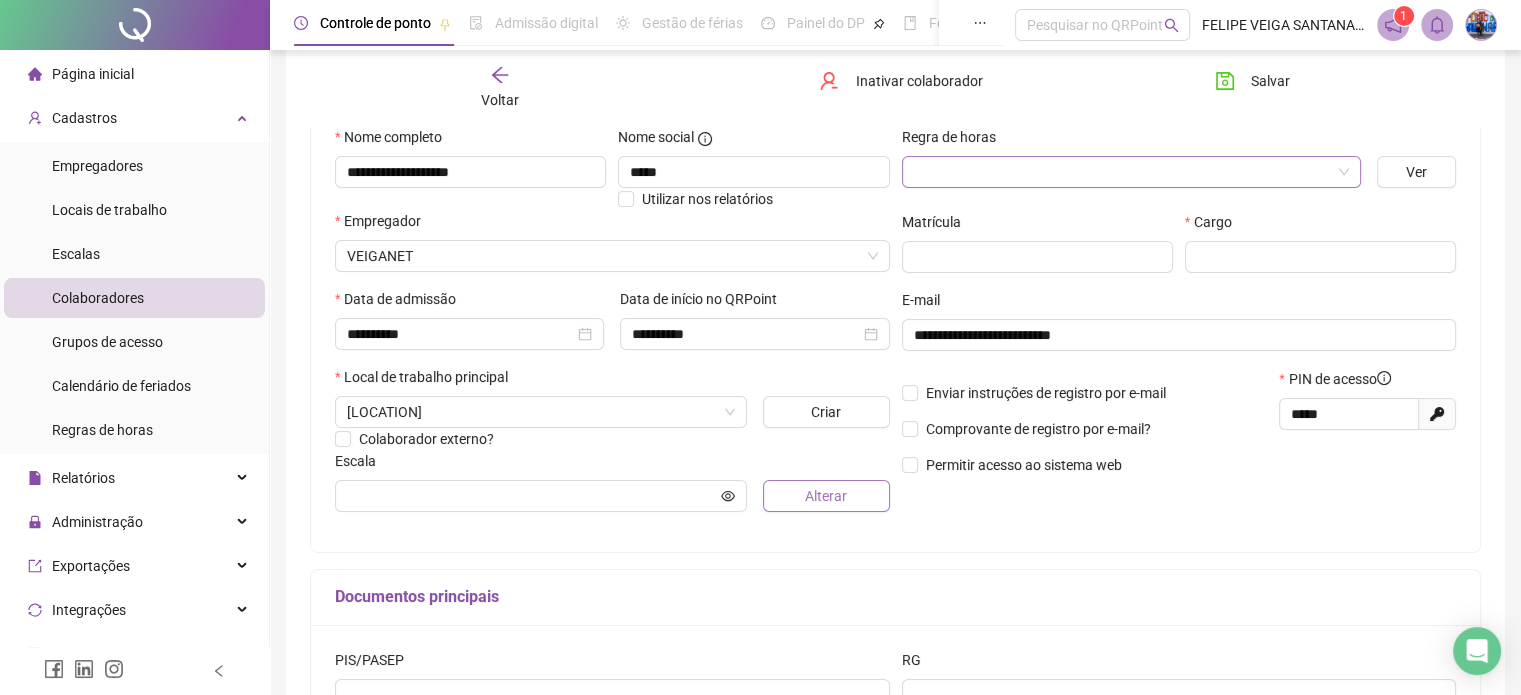 click on "Alterar" at bounding box center [826, 496] 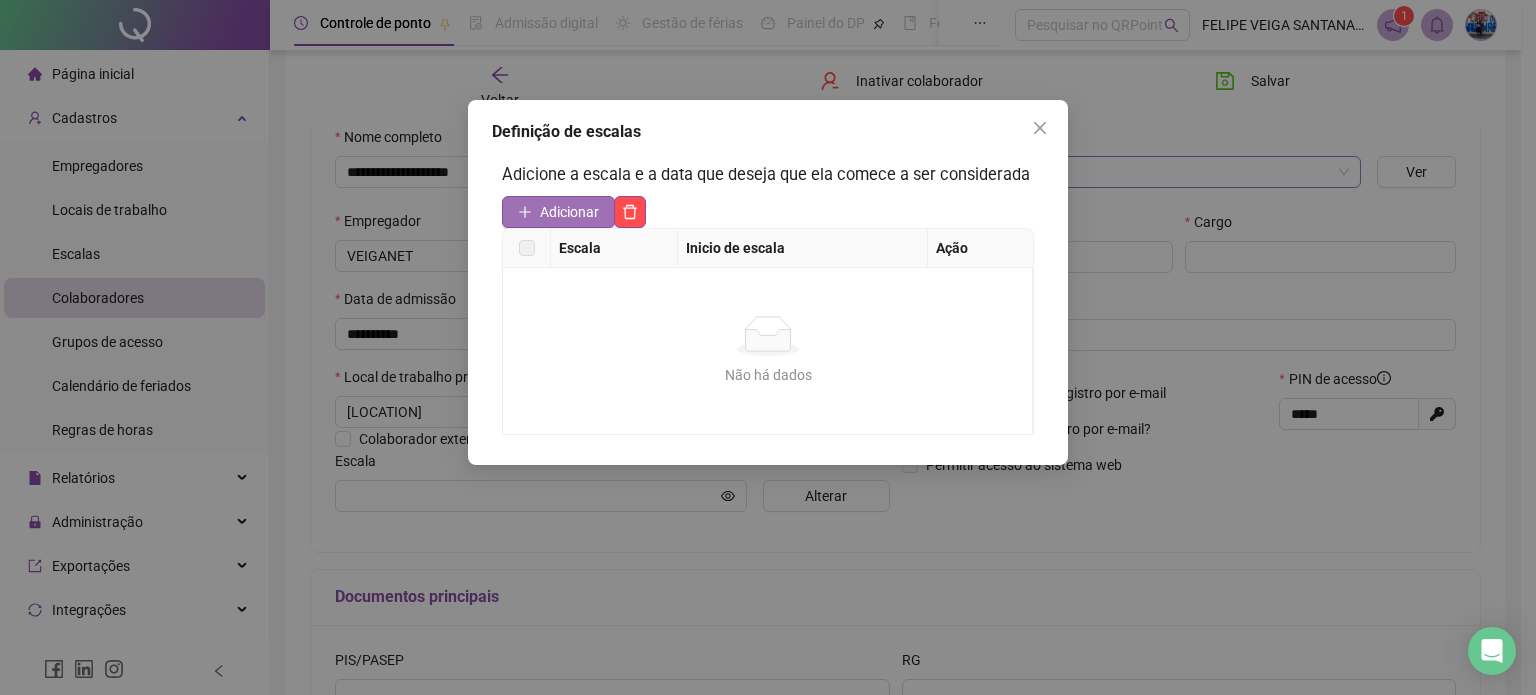 click on "Adicionar" at bounding box center (569, 212) 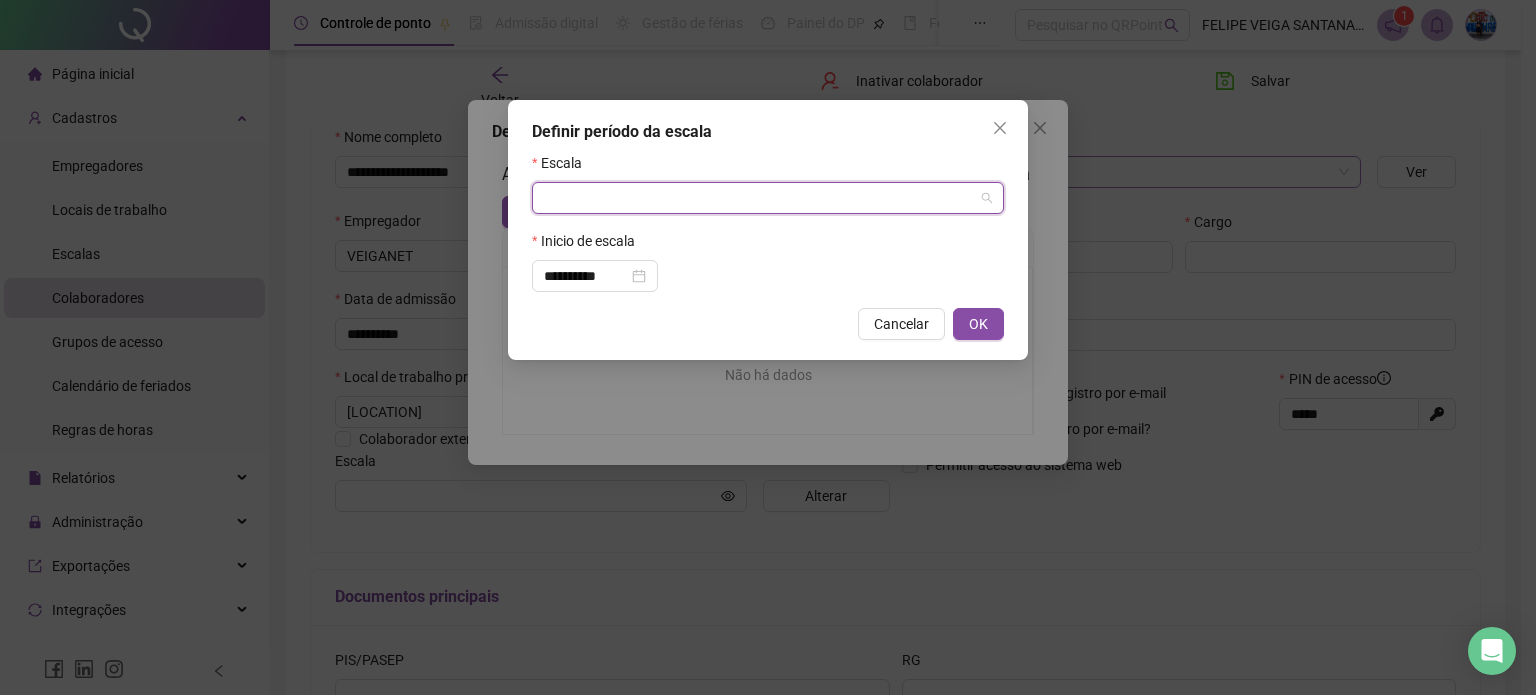 click at bounding box center [759, 198] 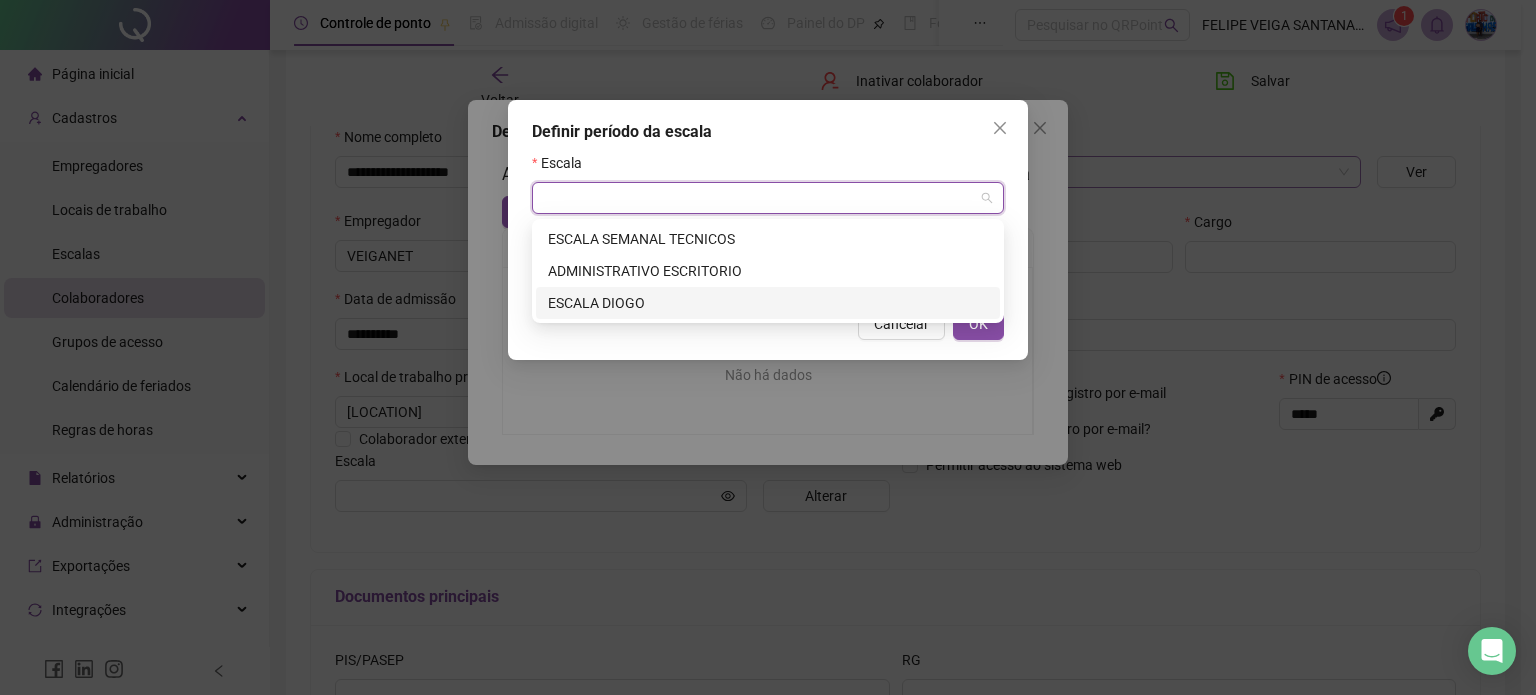click on "ESCALA DIOGO" at bounding box center (768, 303) 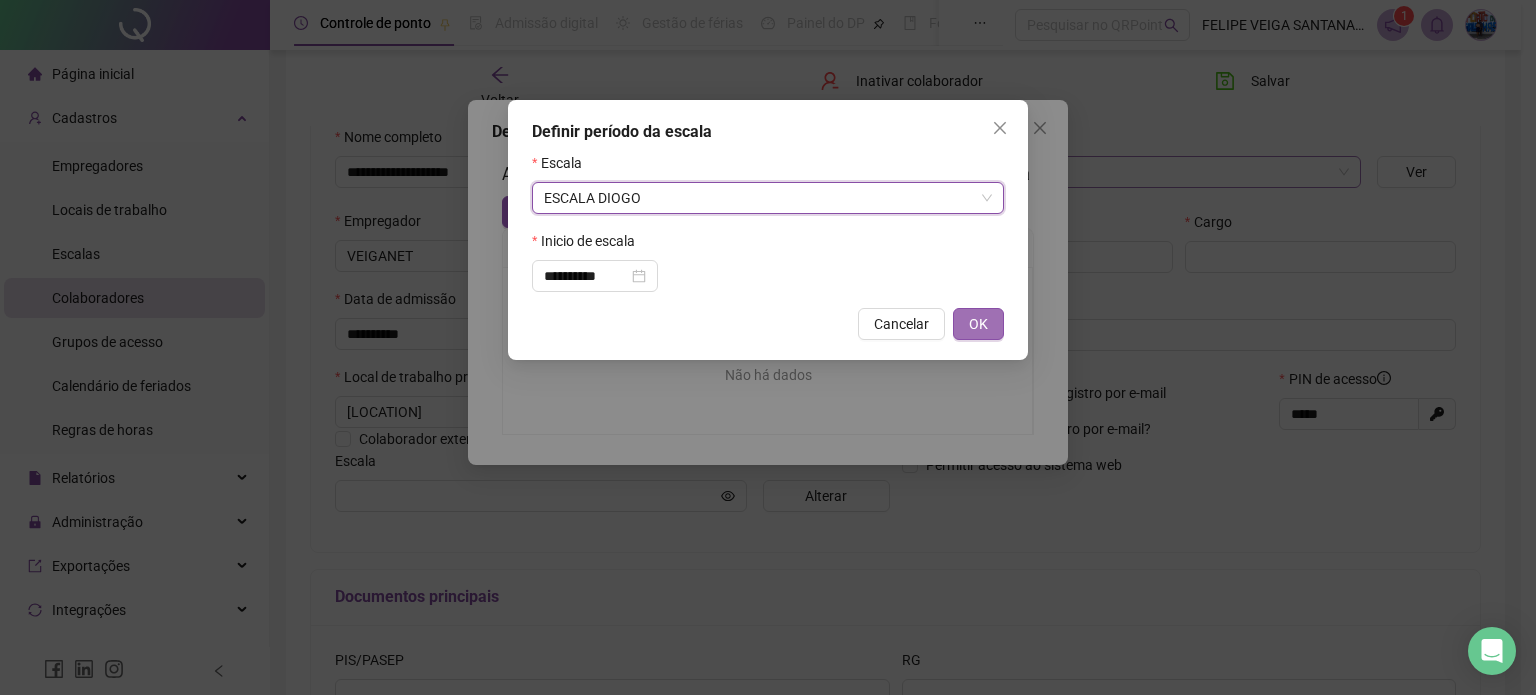 click on "OK" at bounding box center (978, 324) 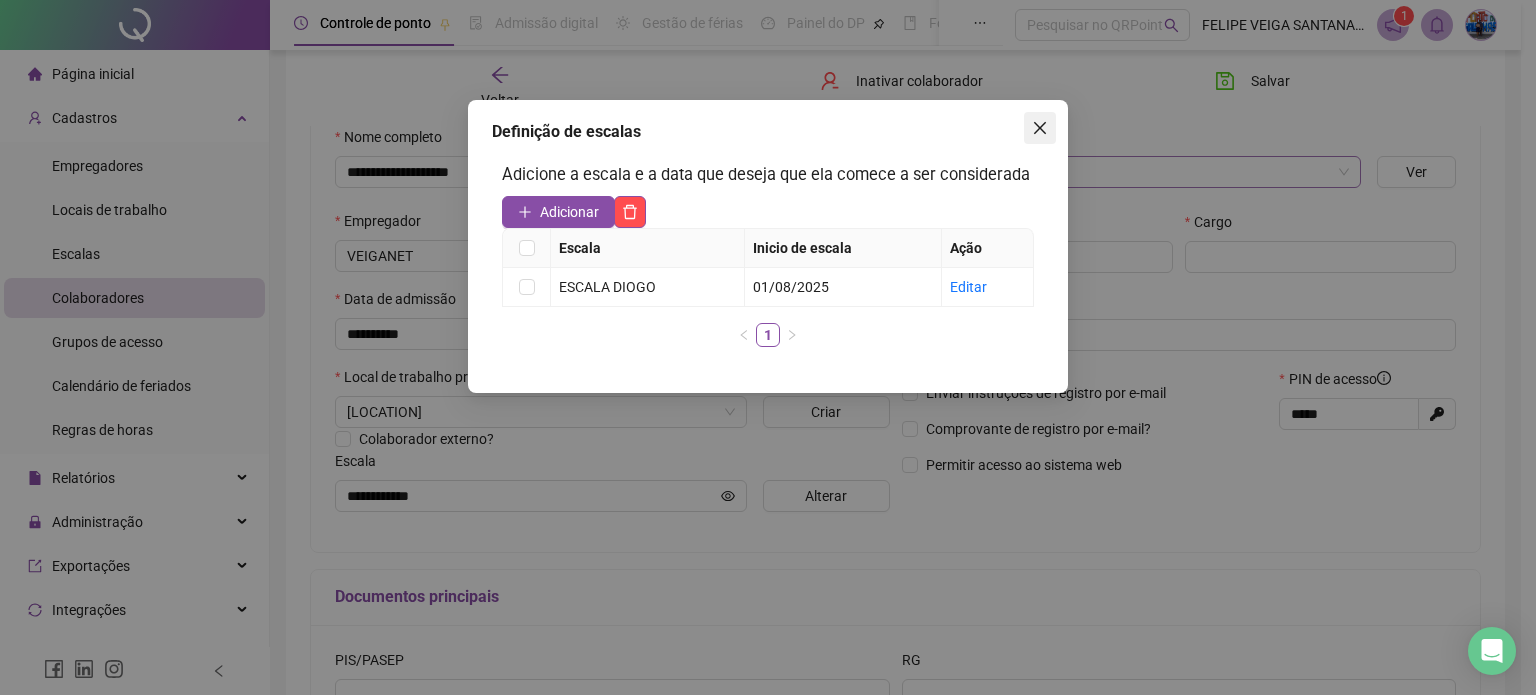 click 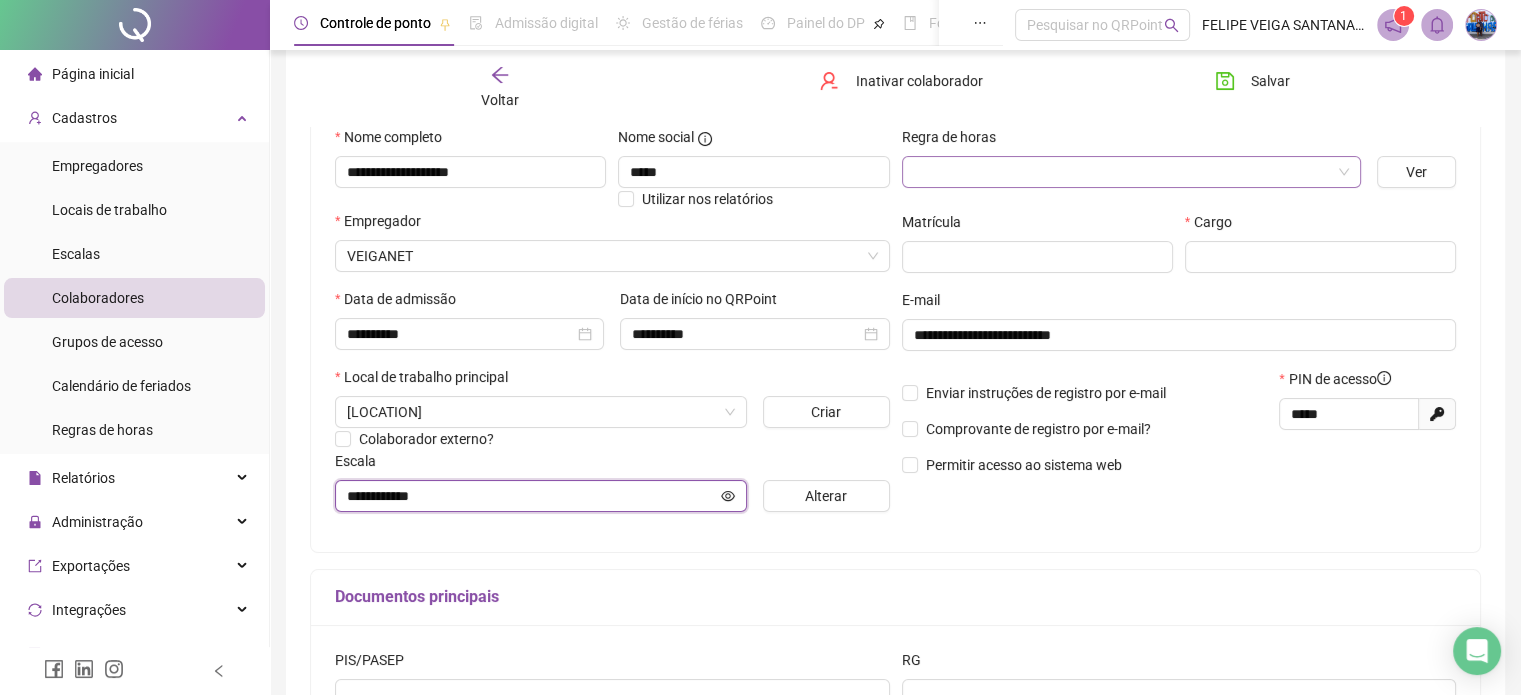 click 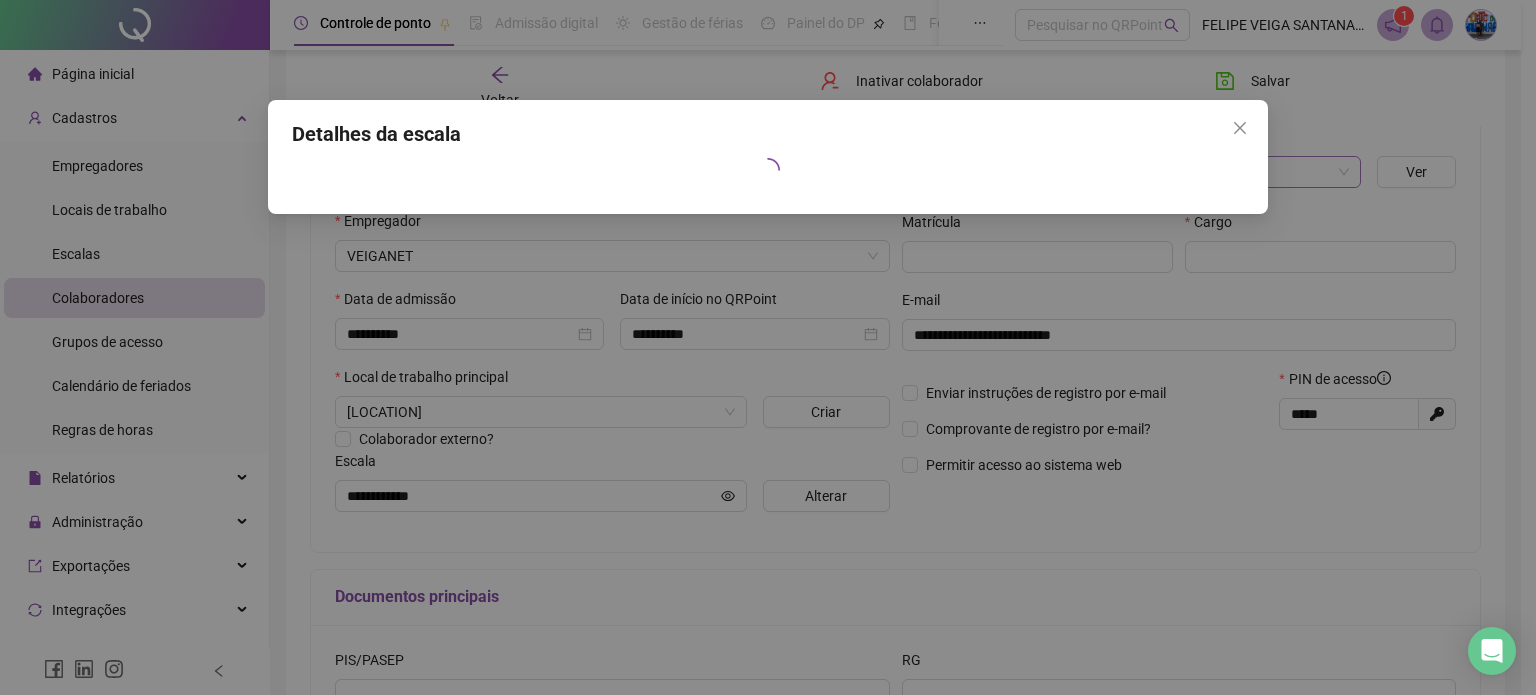 click on "Detalhes da escala" at bounding box center [768, 157] 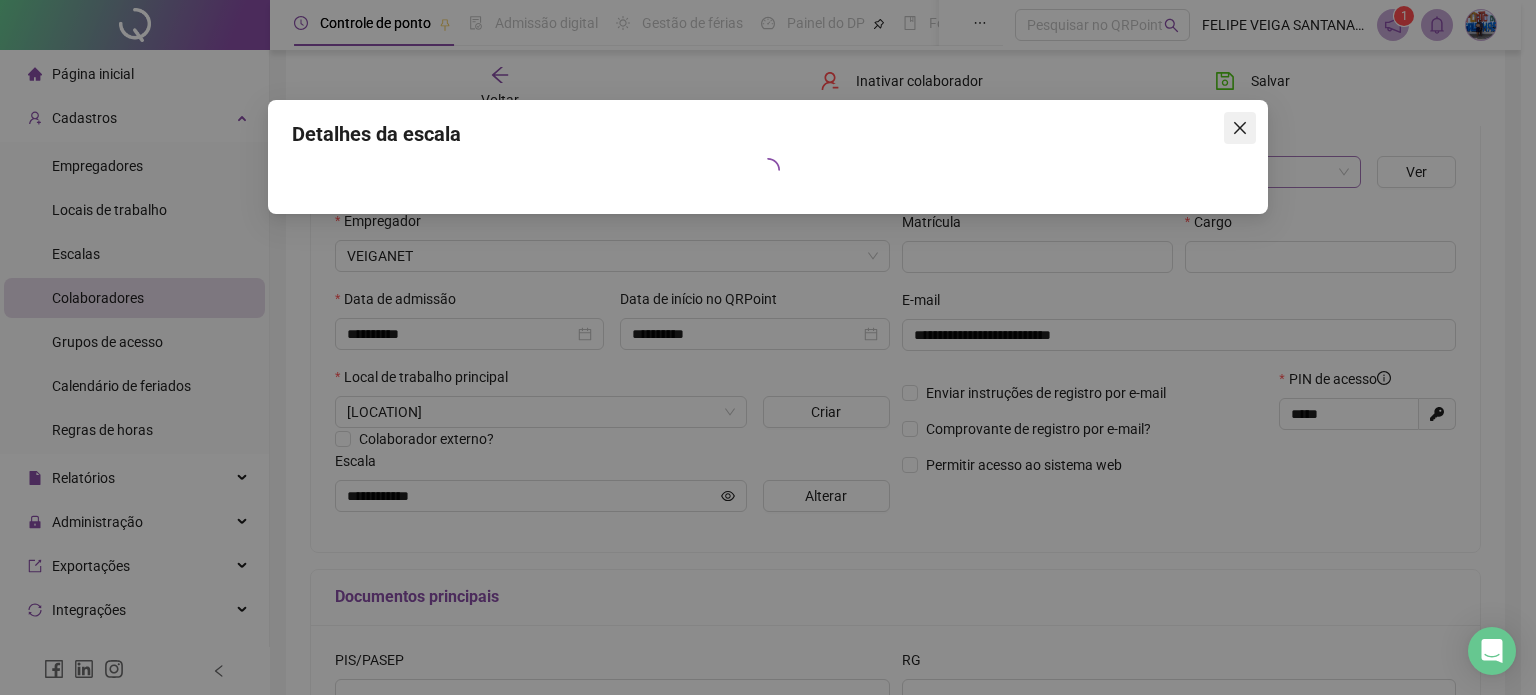 click 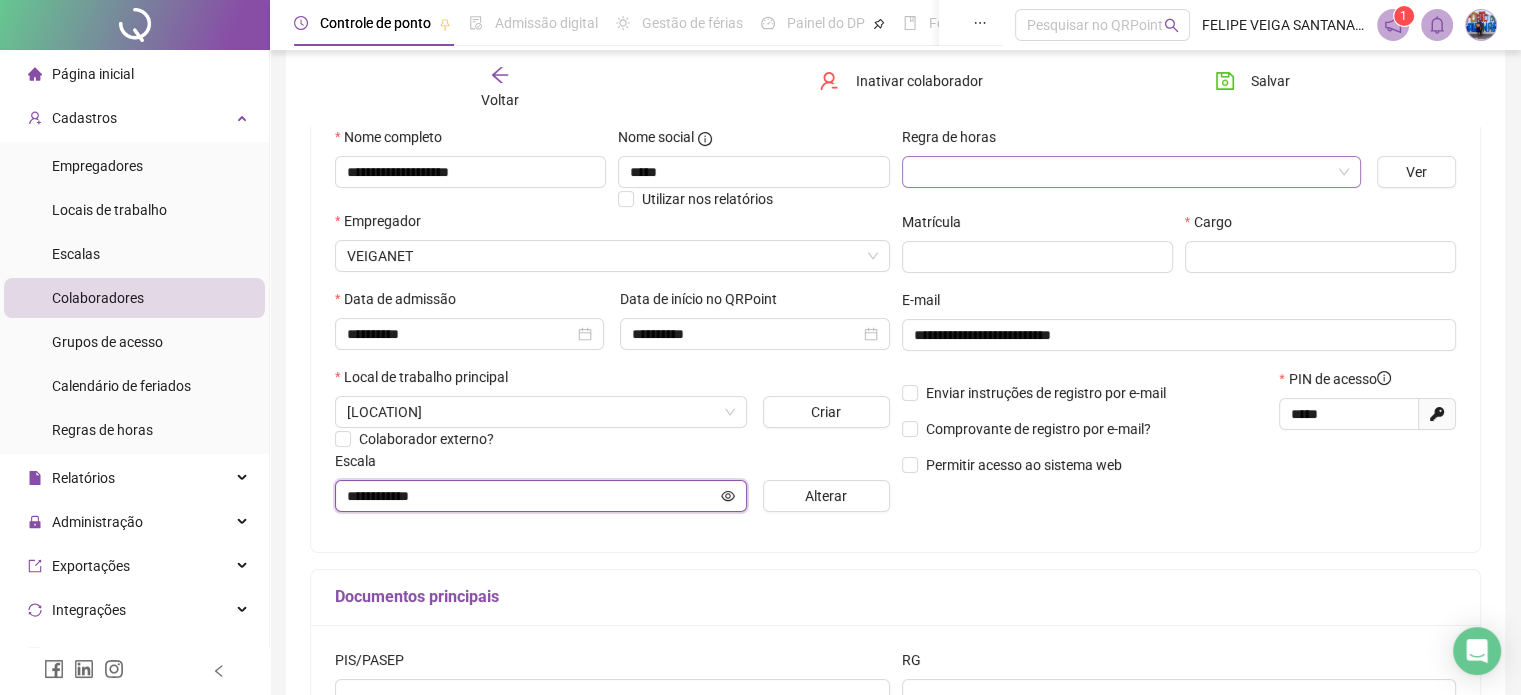 click 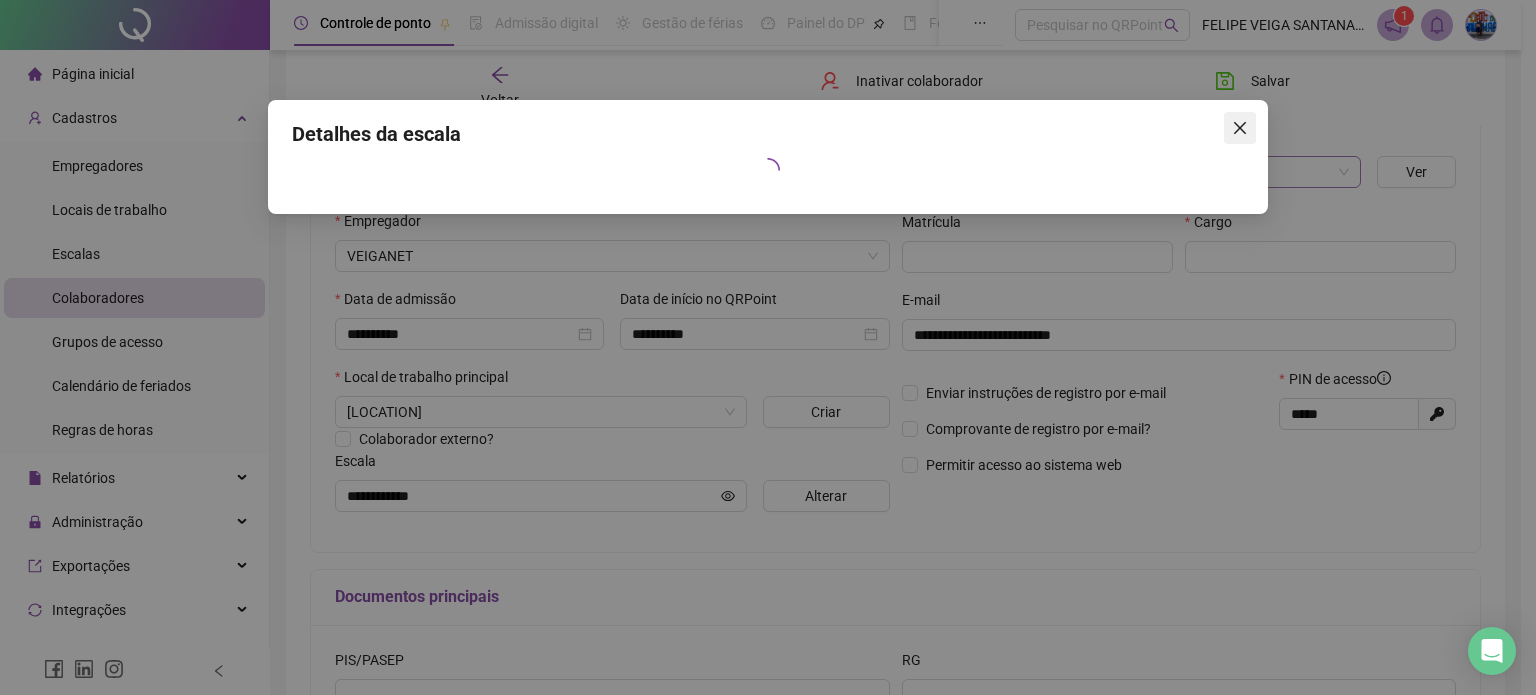 click 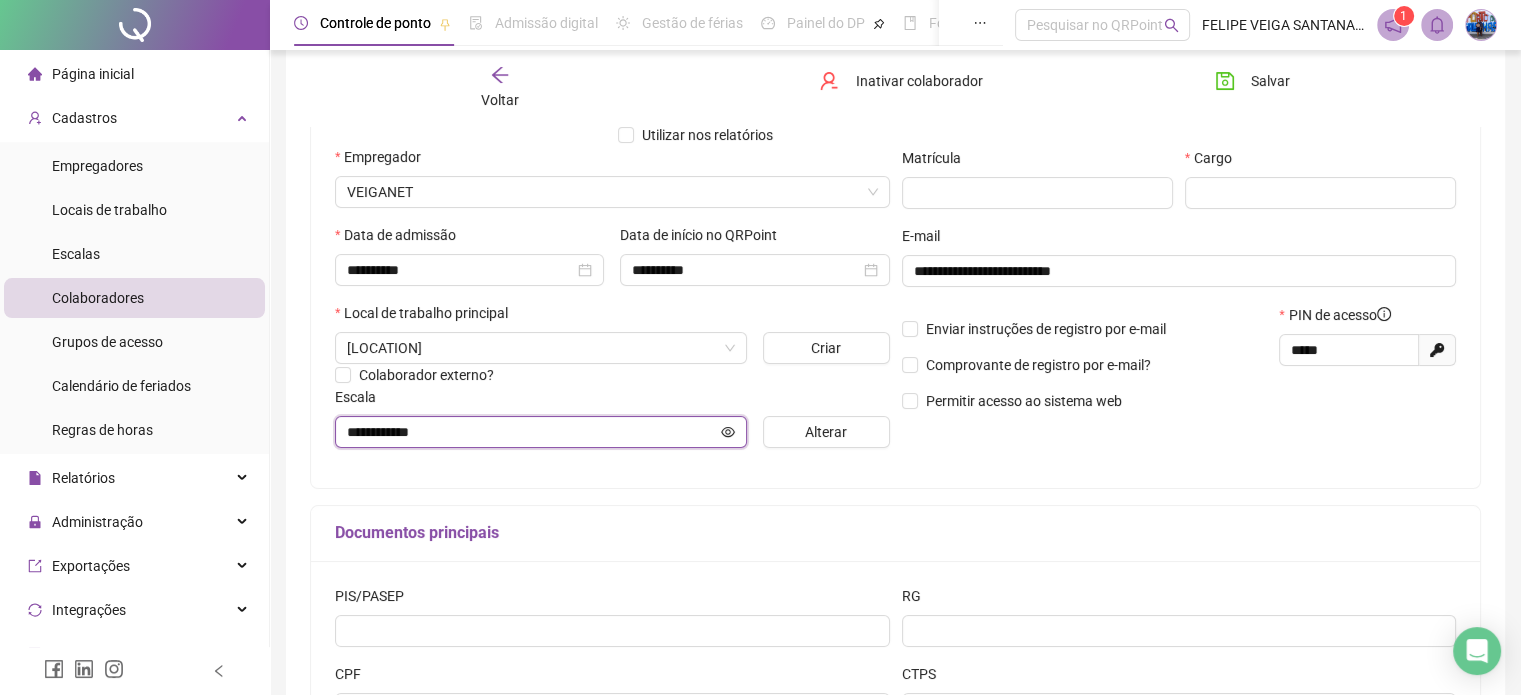scroll, scrollTop: 300, scrollLeft: 0, axis: vertical 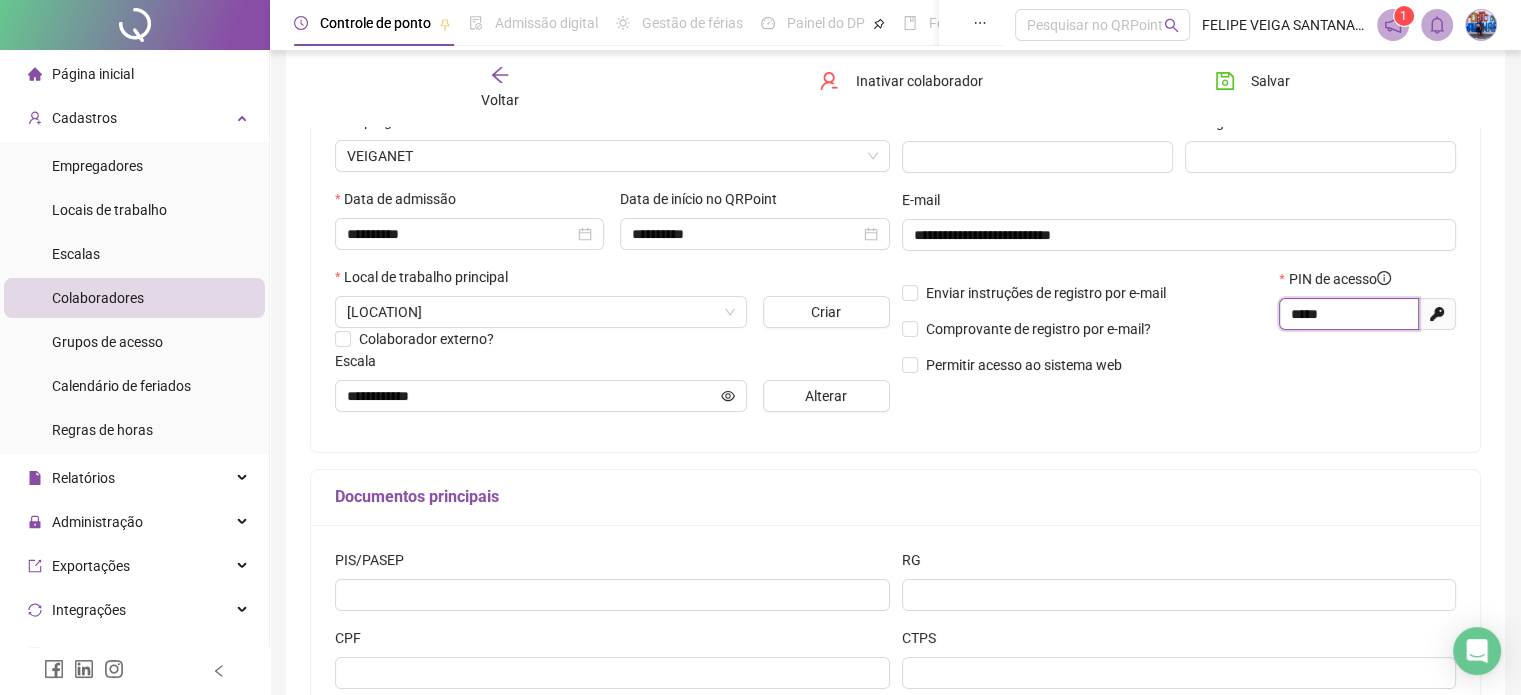 click on "*****" at bounding box center (1347, 314) 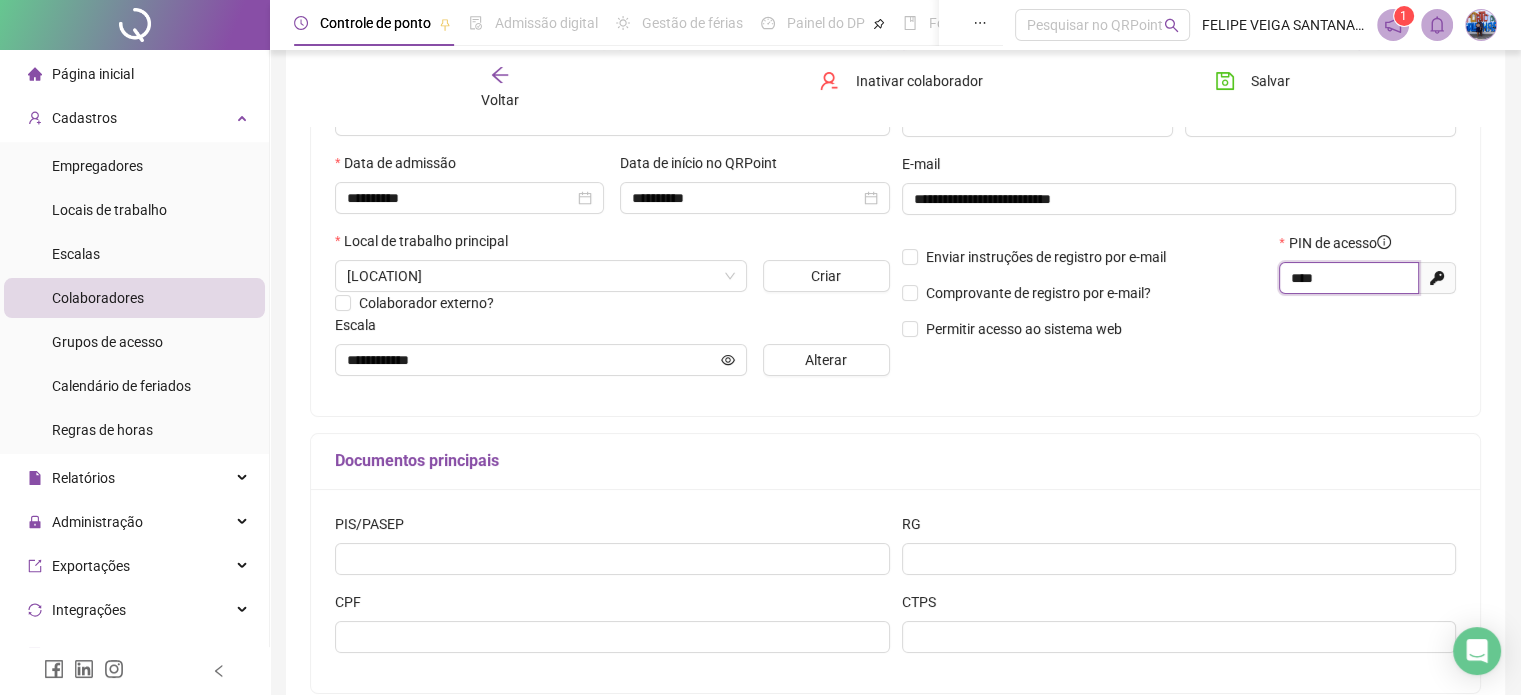 scroll, scrollTop: 400, scrollLeft: 0, axis: vertical 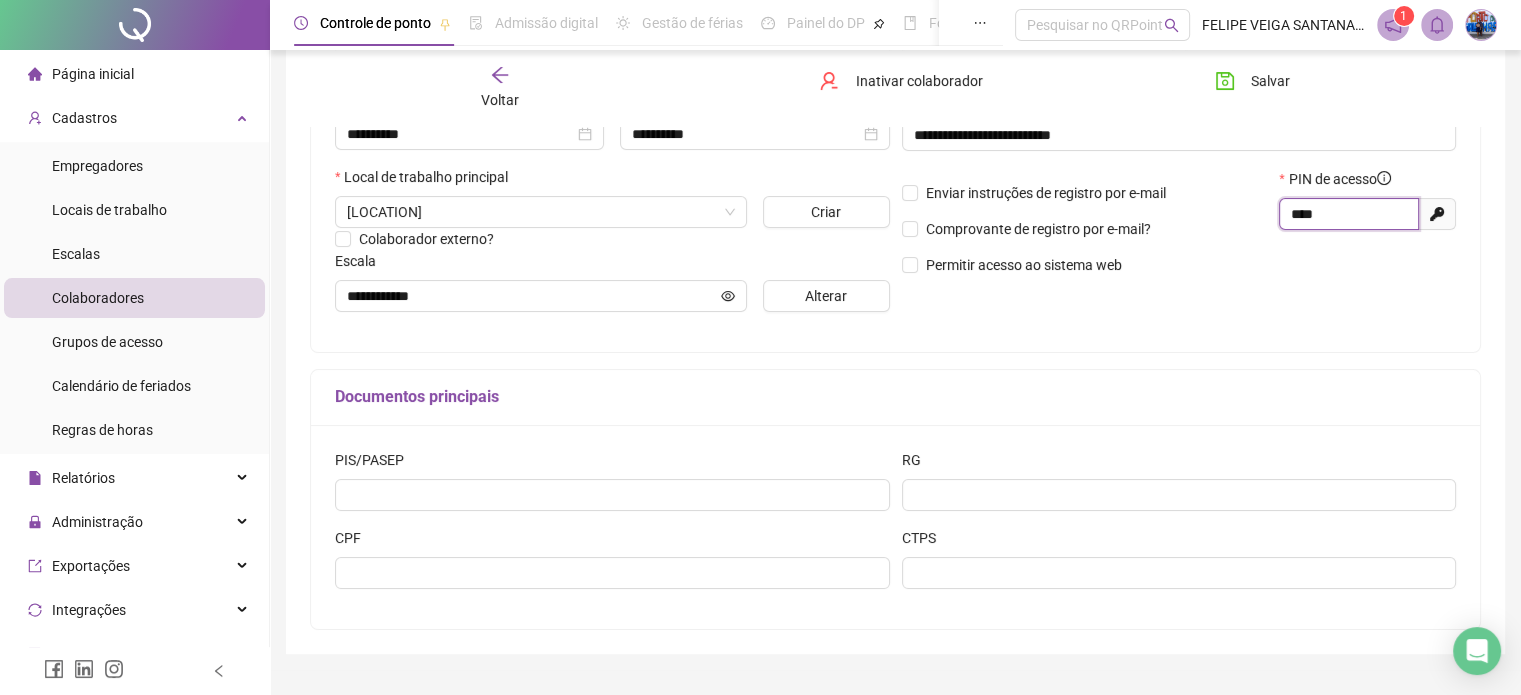 type on "****" 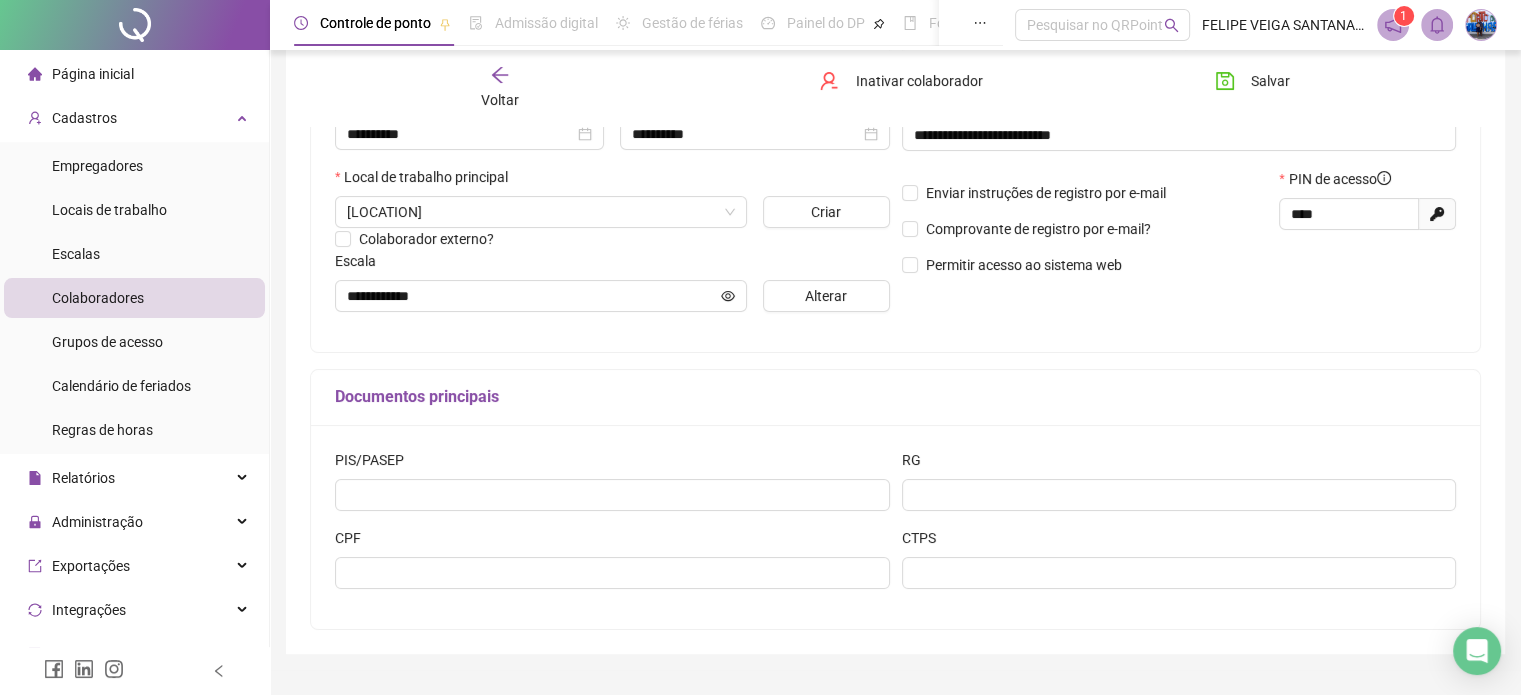click on "PIS/PASEP" at bounding box center [612, 488] 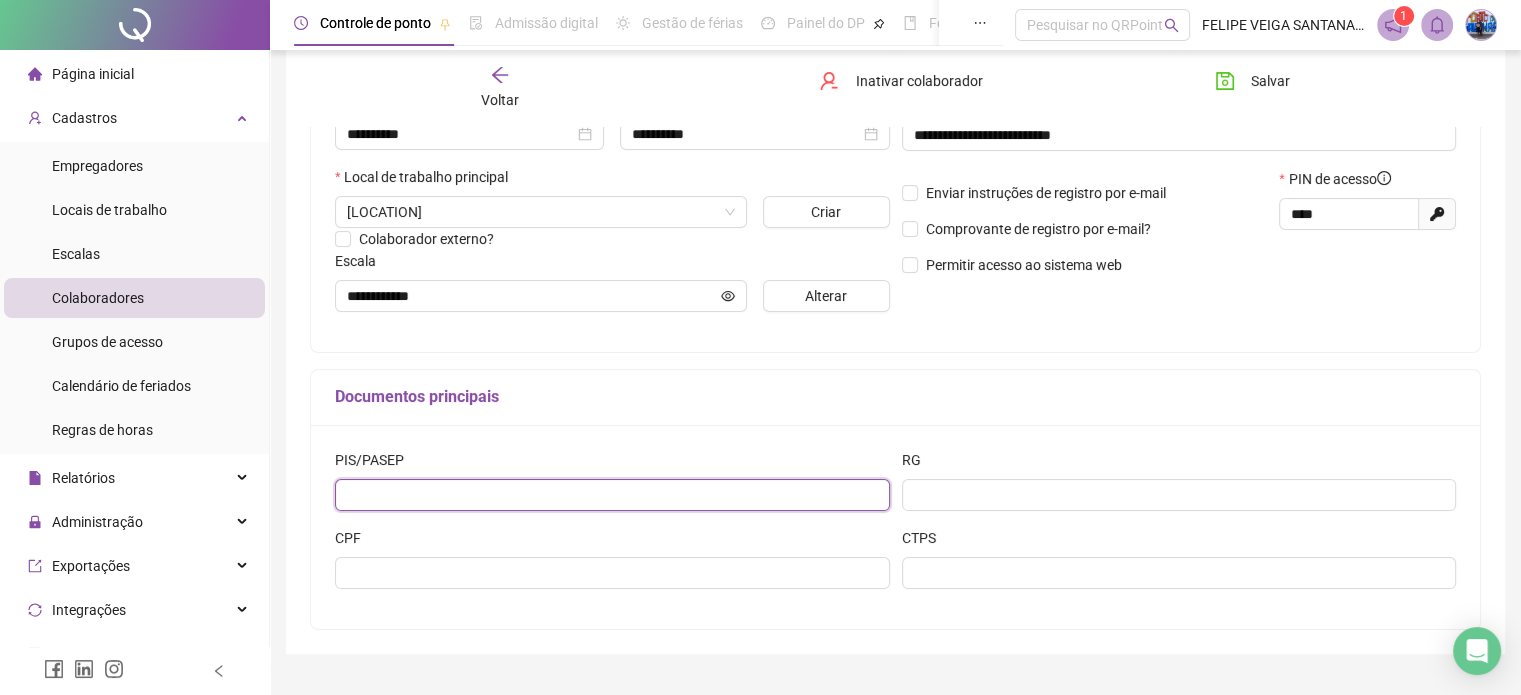 click at bounding box center [612, 495] 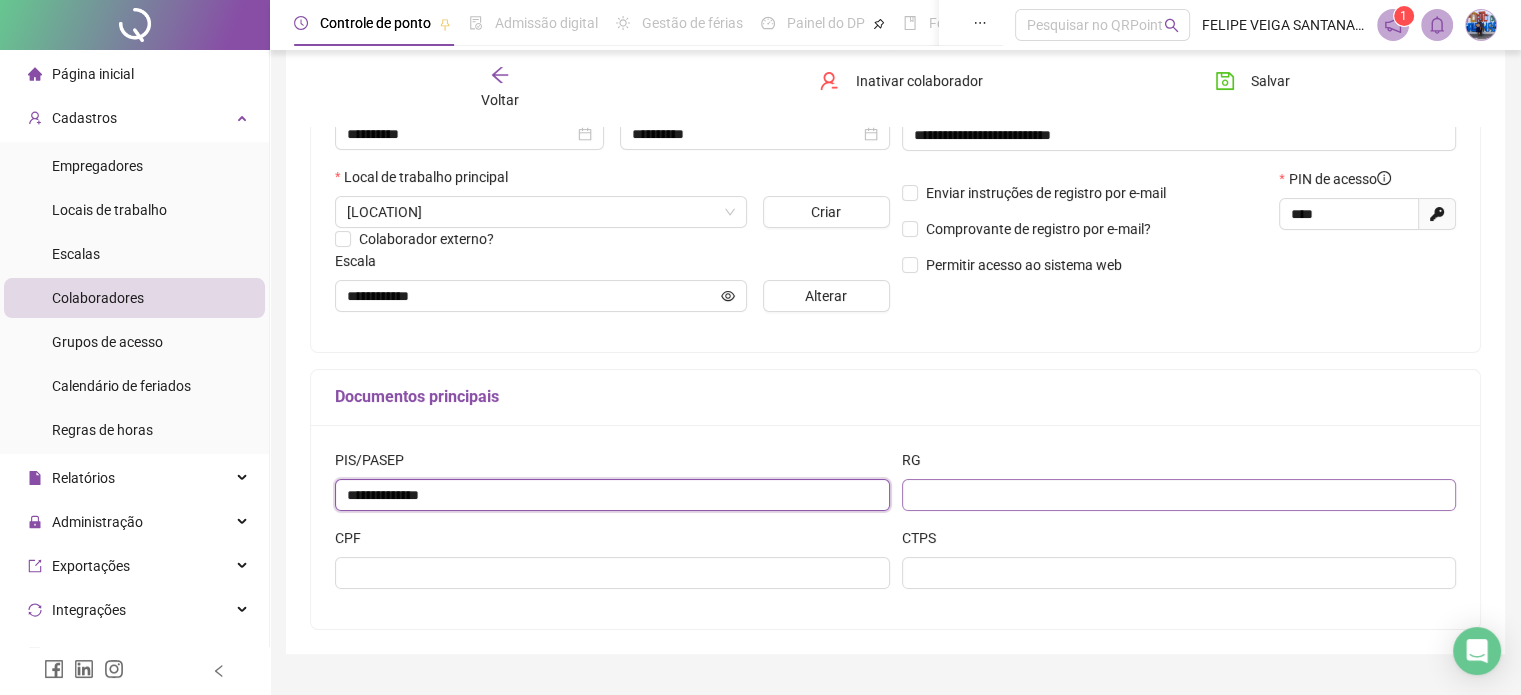 type on "**********" 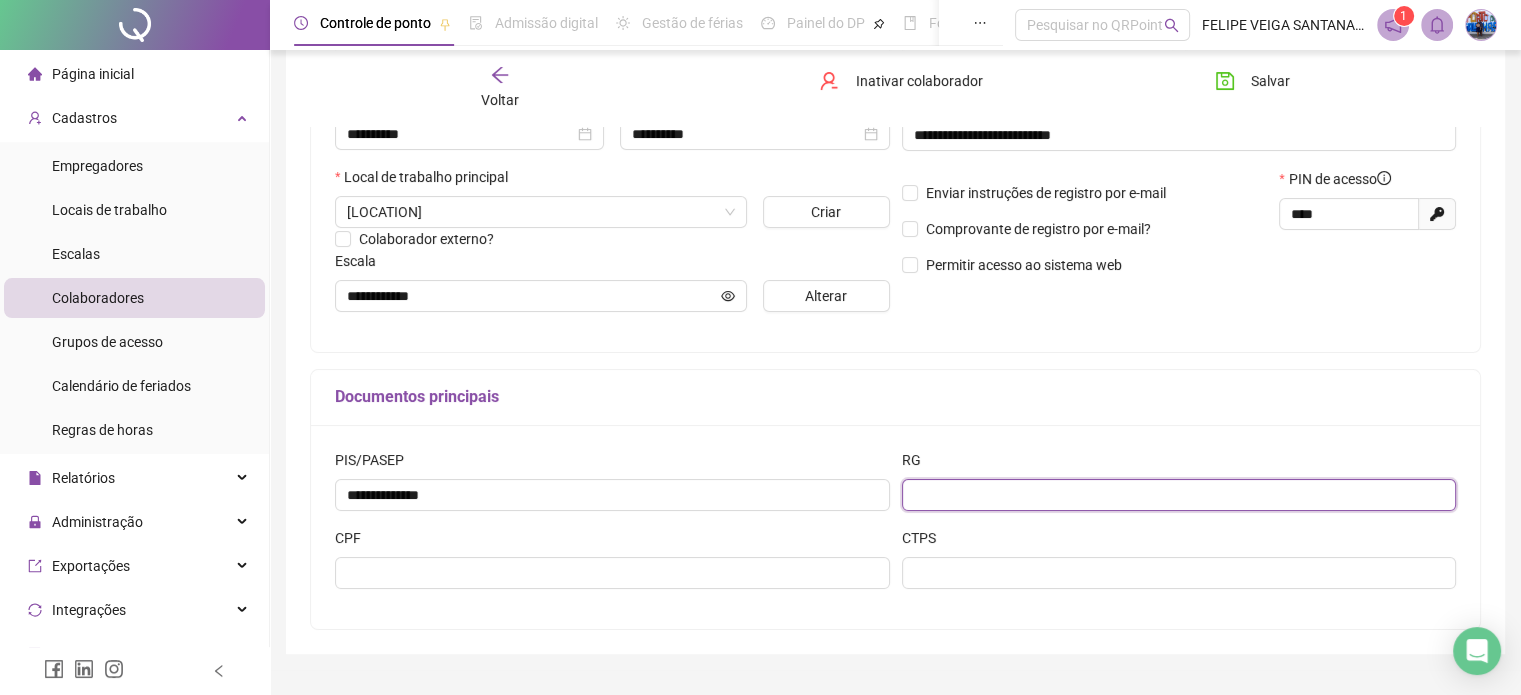 click at bounding box center [1179, 495] 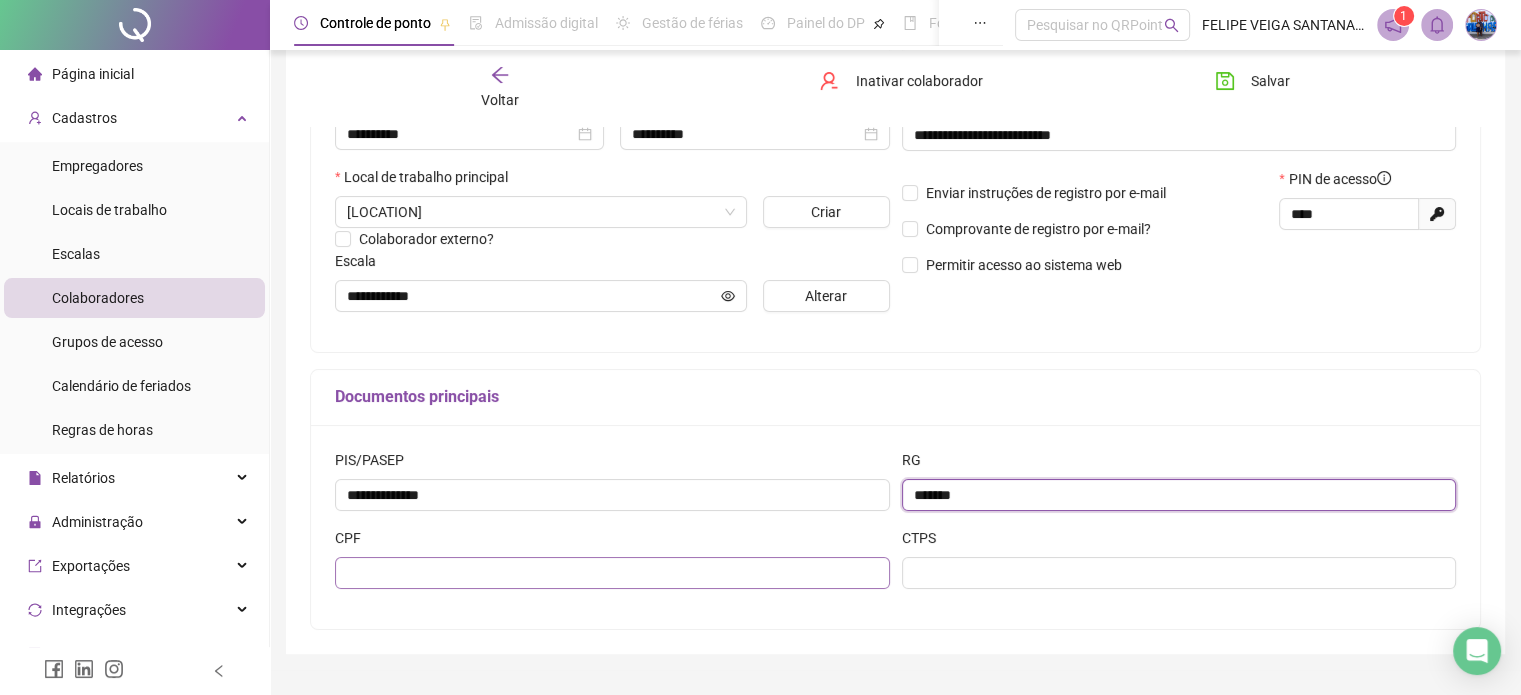 type on "*******" 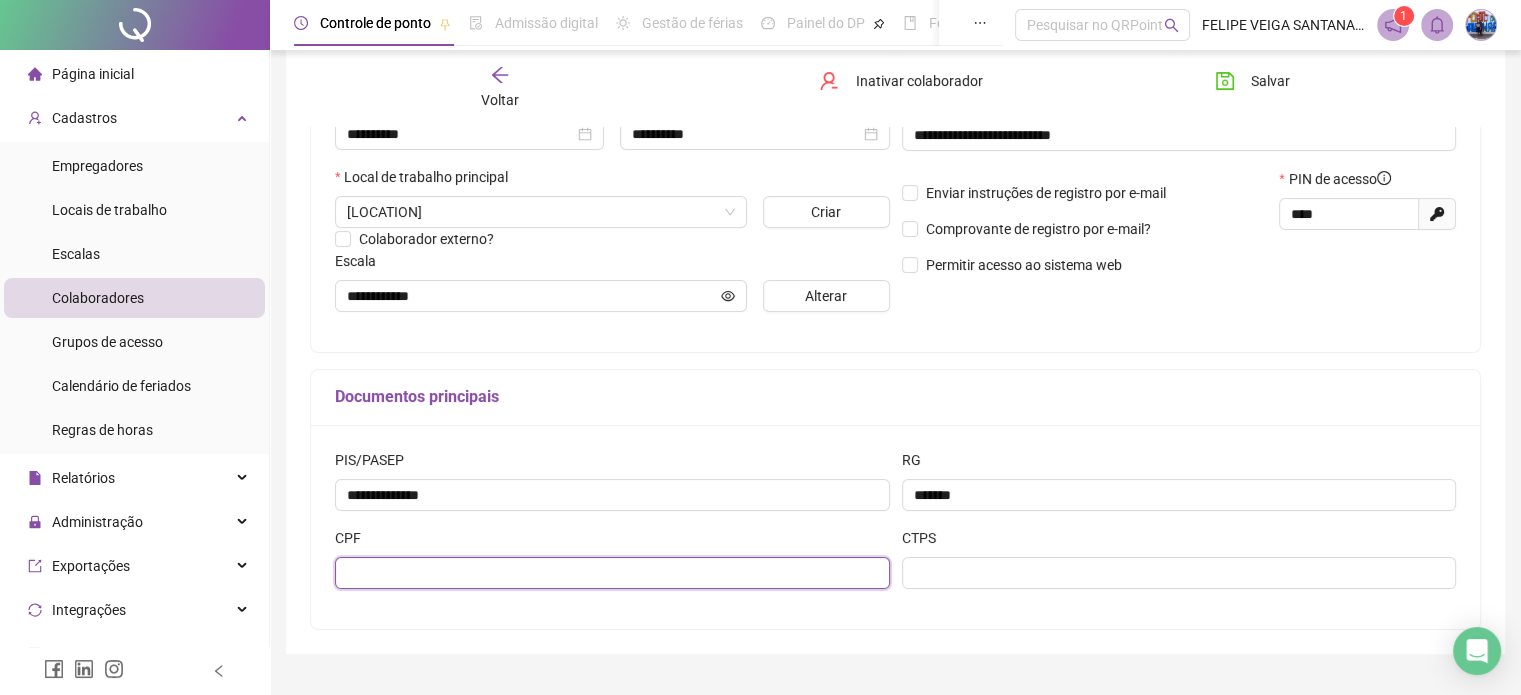 click at bounding box center (612, 573) 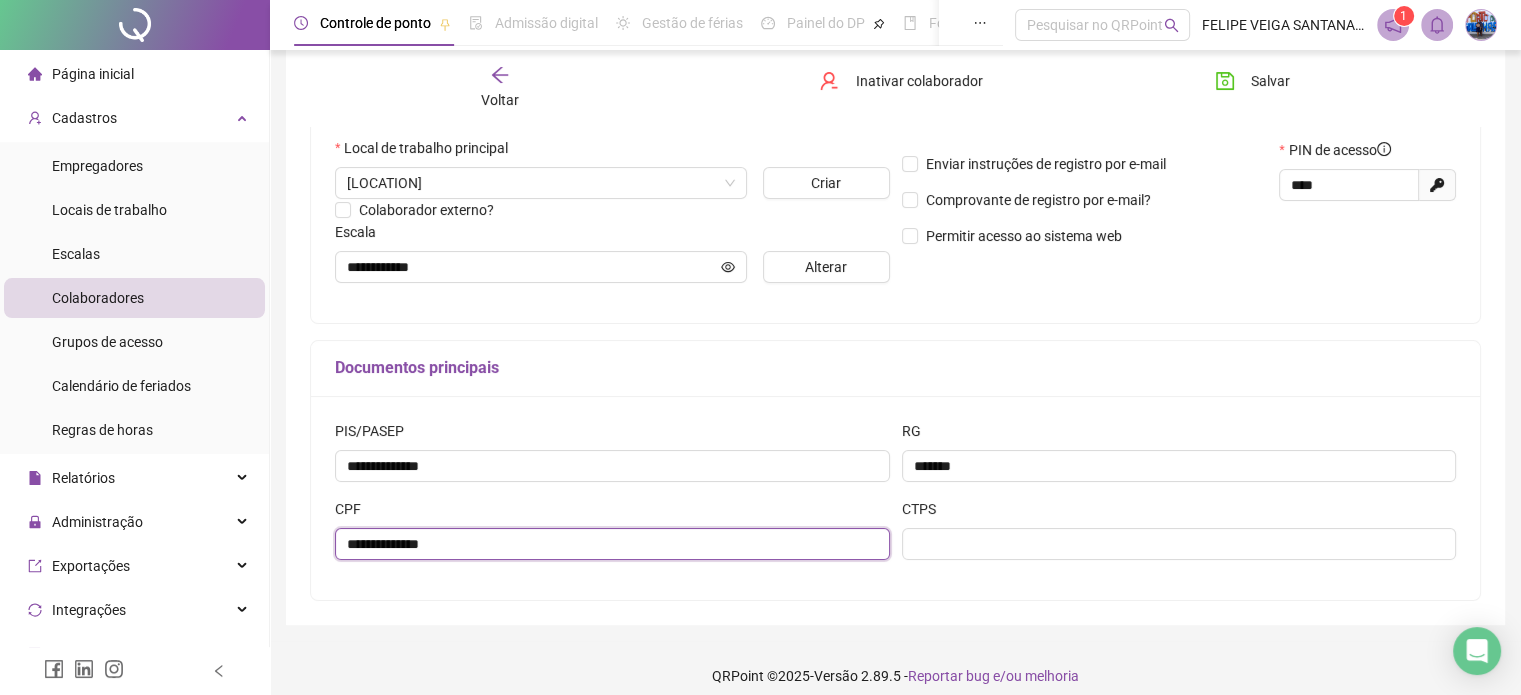 scroll, scrollTop: 445, scrollLeft: 0, axis: vertical 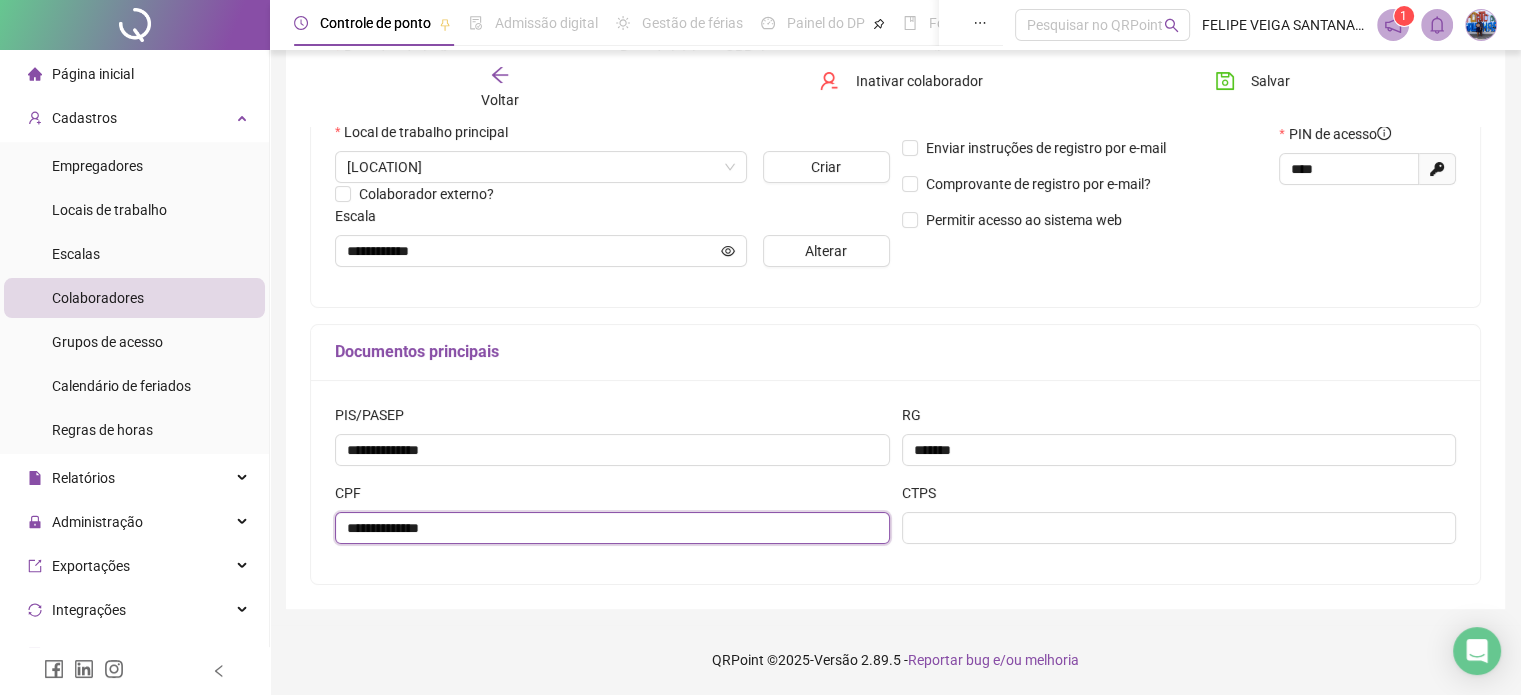type on "**********" 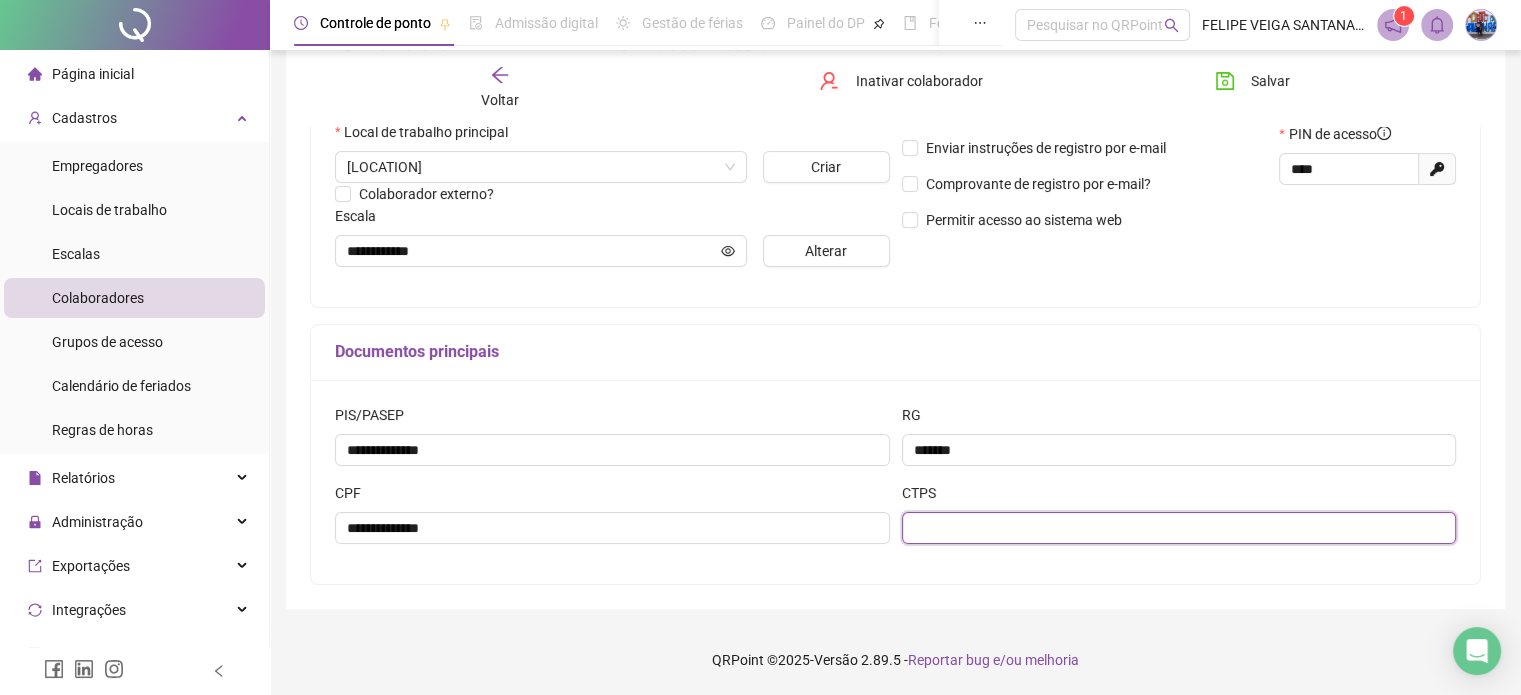 click at bounding box center [1179, 528] 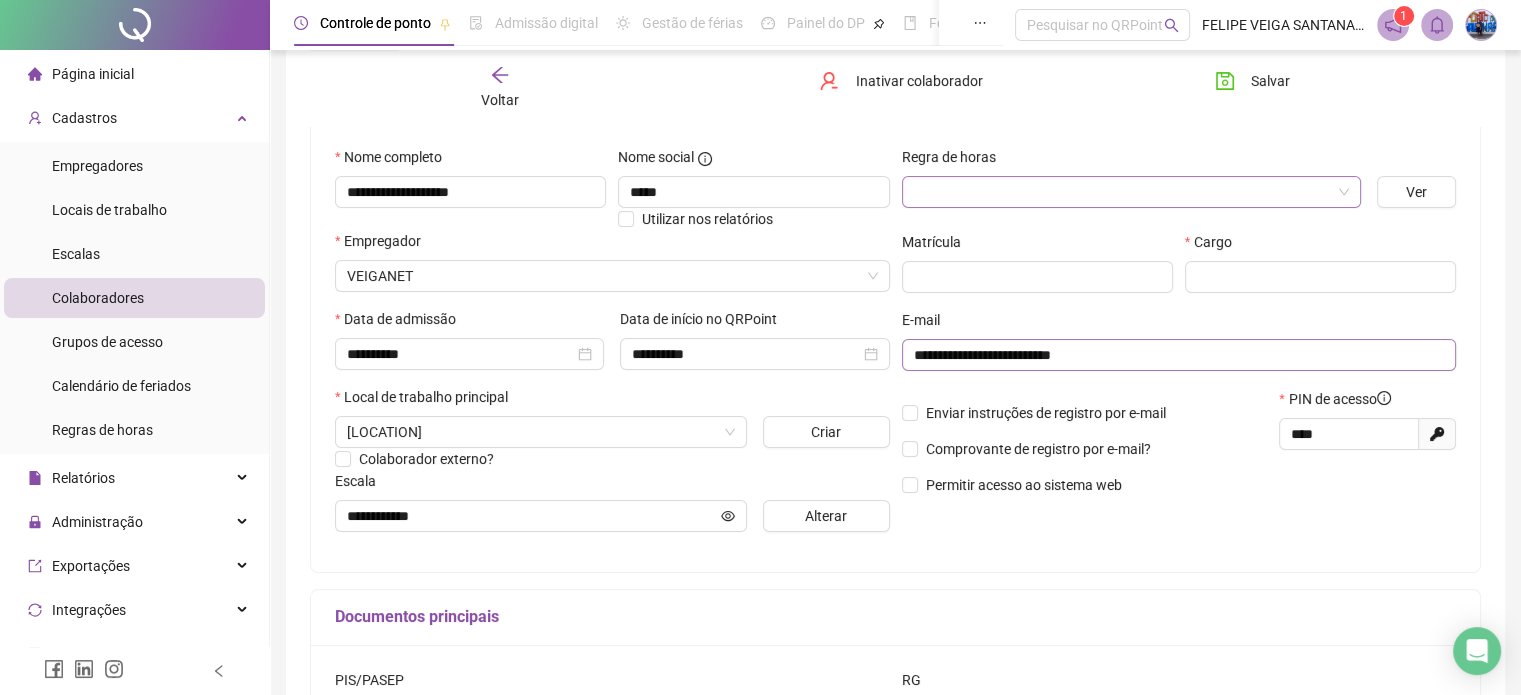 scroll, scrollTop: 145, scrollLeft: 0, axis: vertical 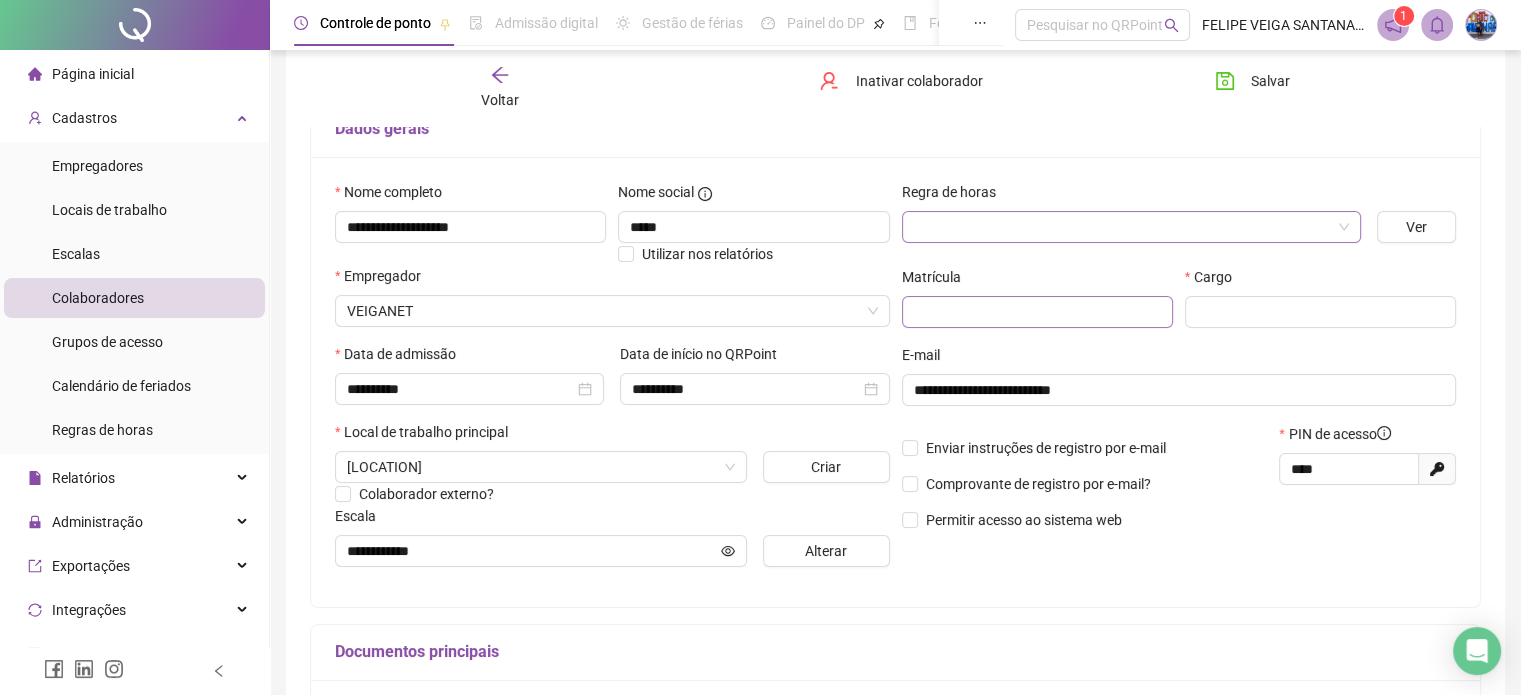 type on "**********" 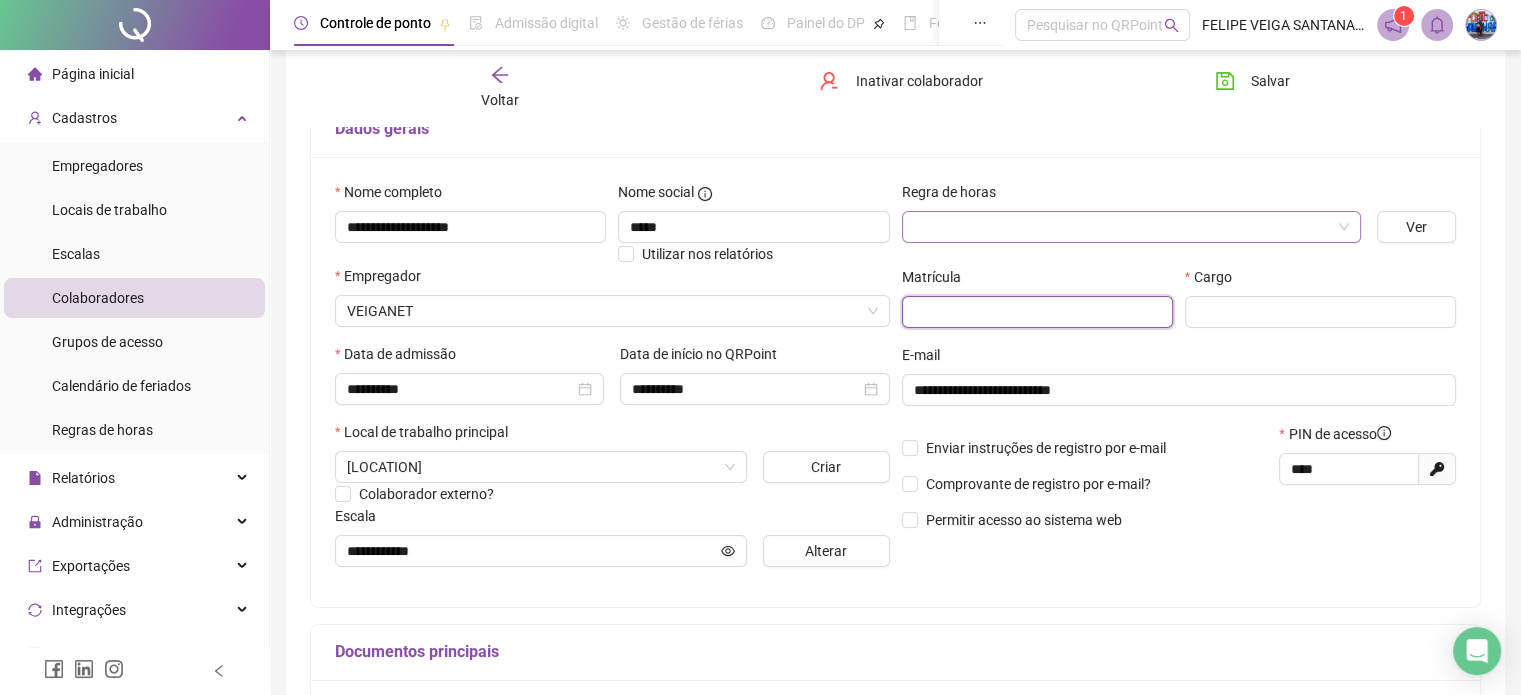 click at bounding box center (1037, 312) 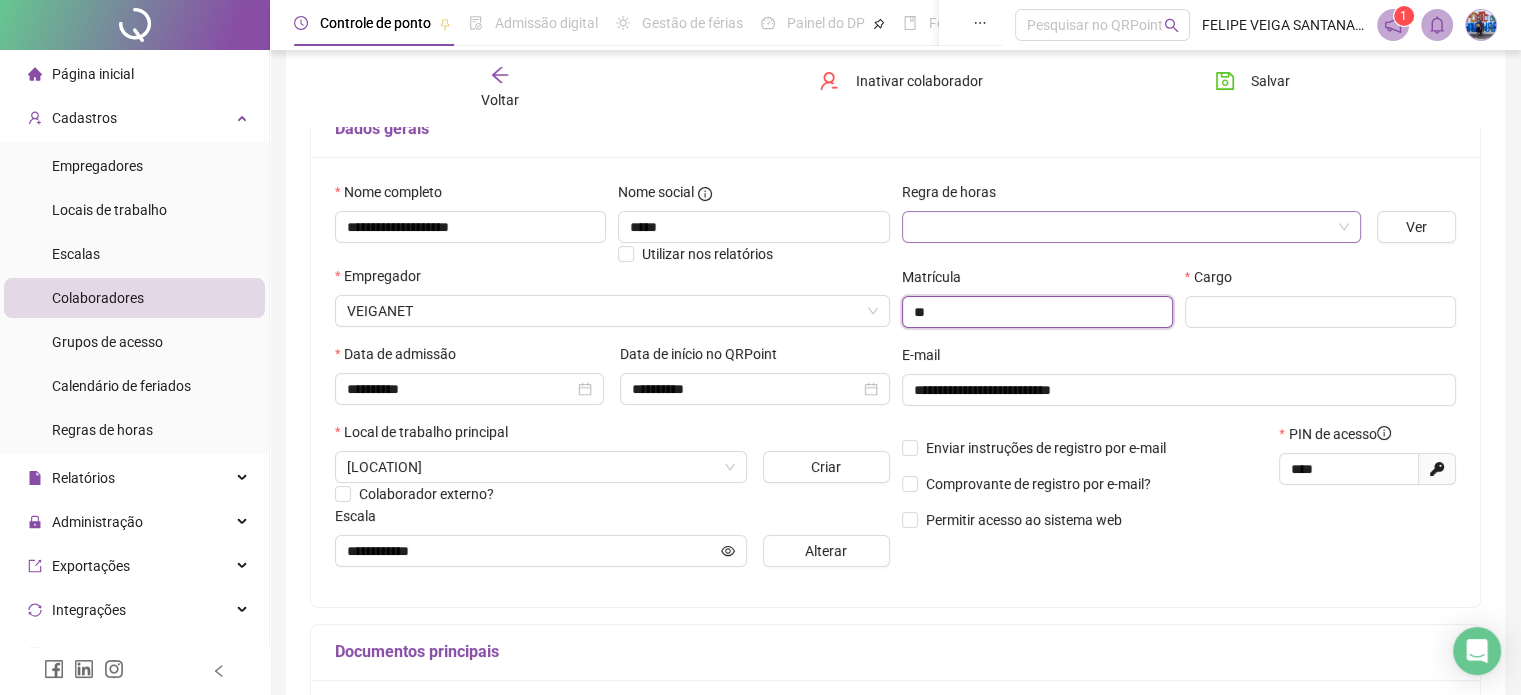 type on "*" 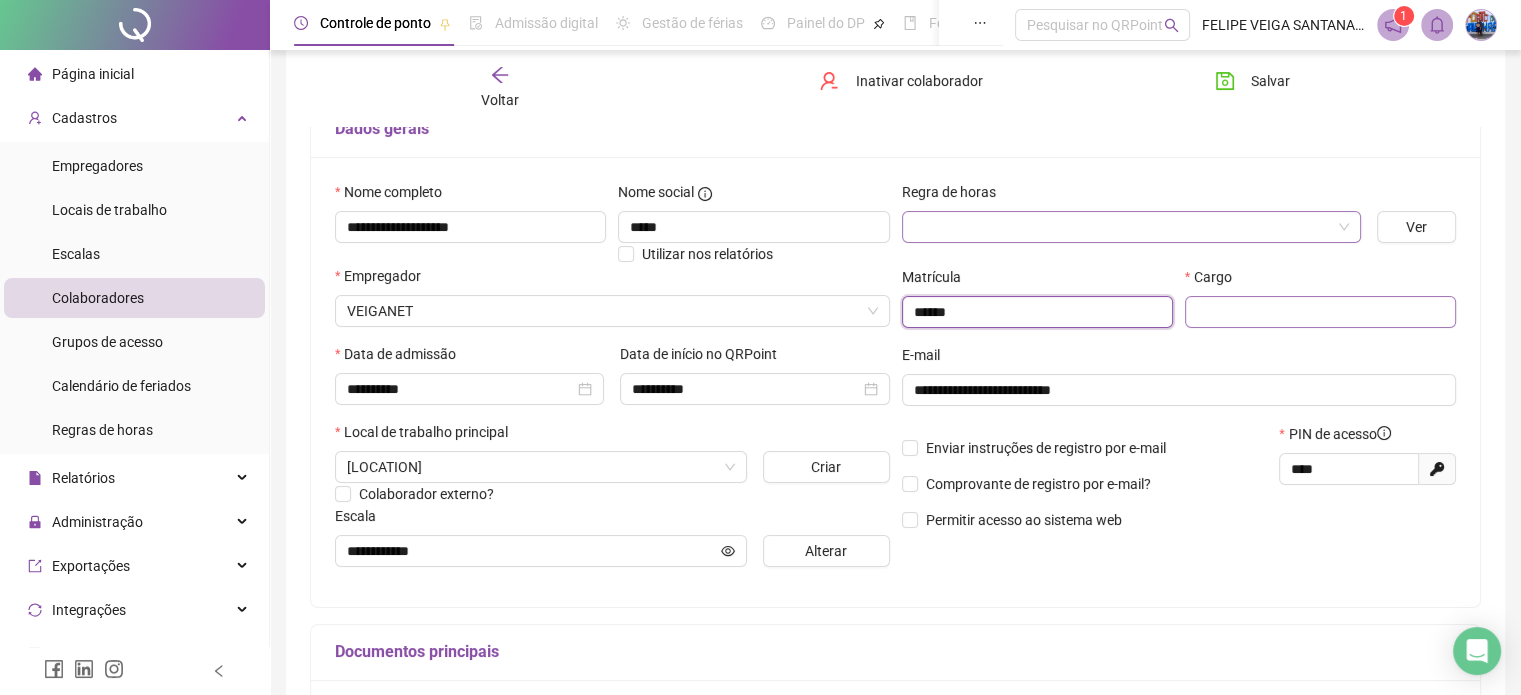 type on "******" 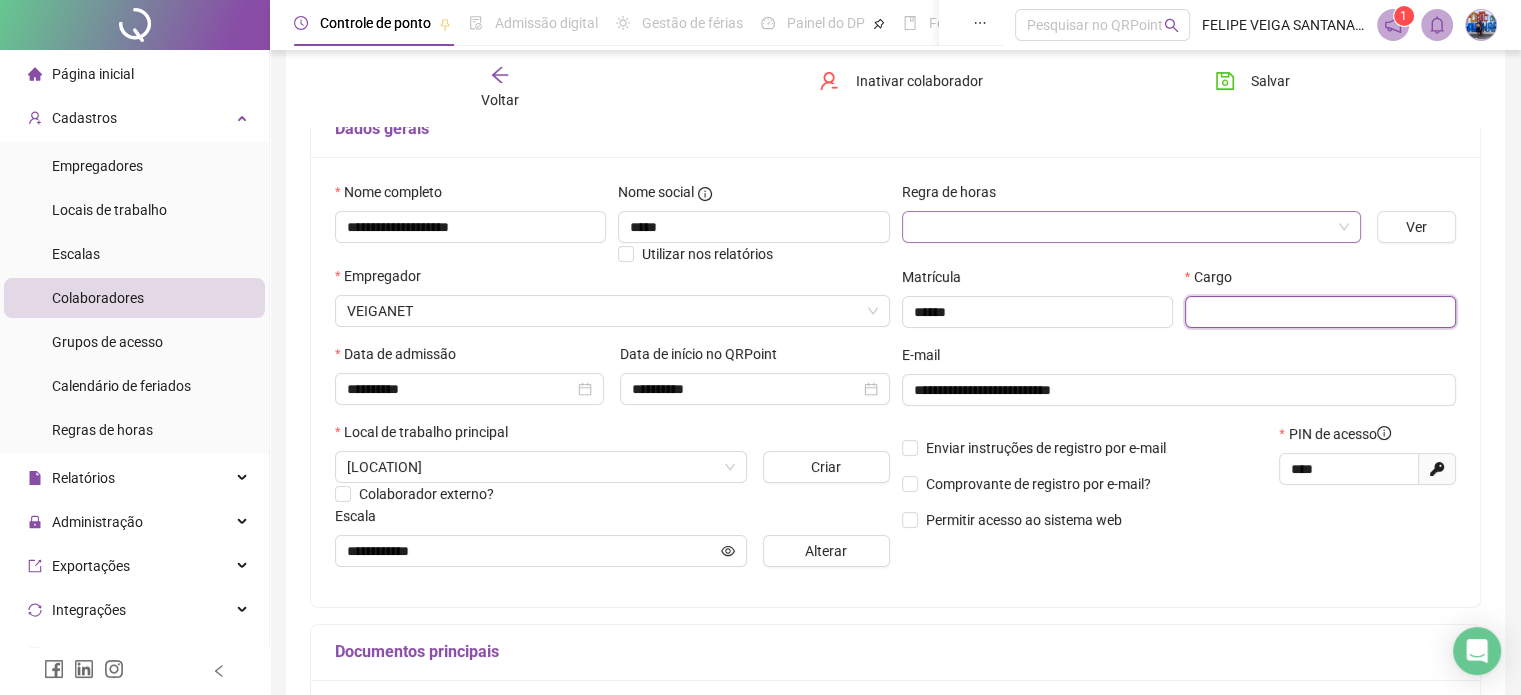 click at bounding box center (1320, 312) 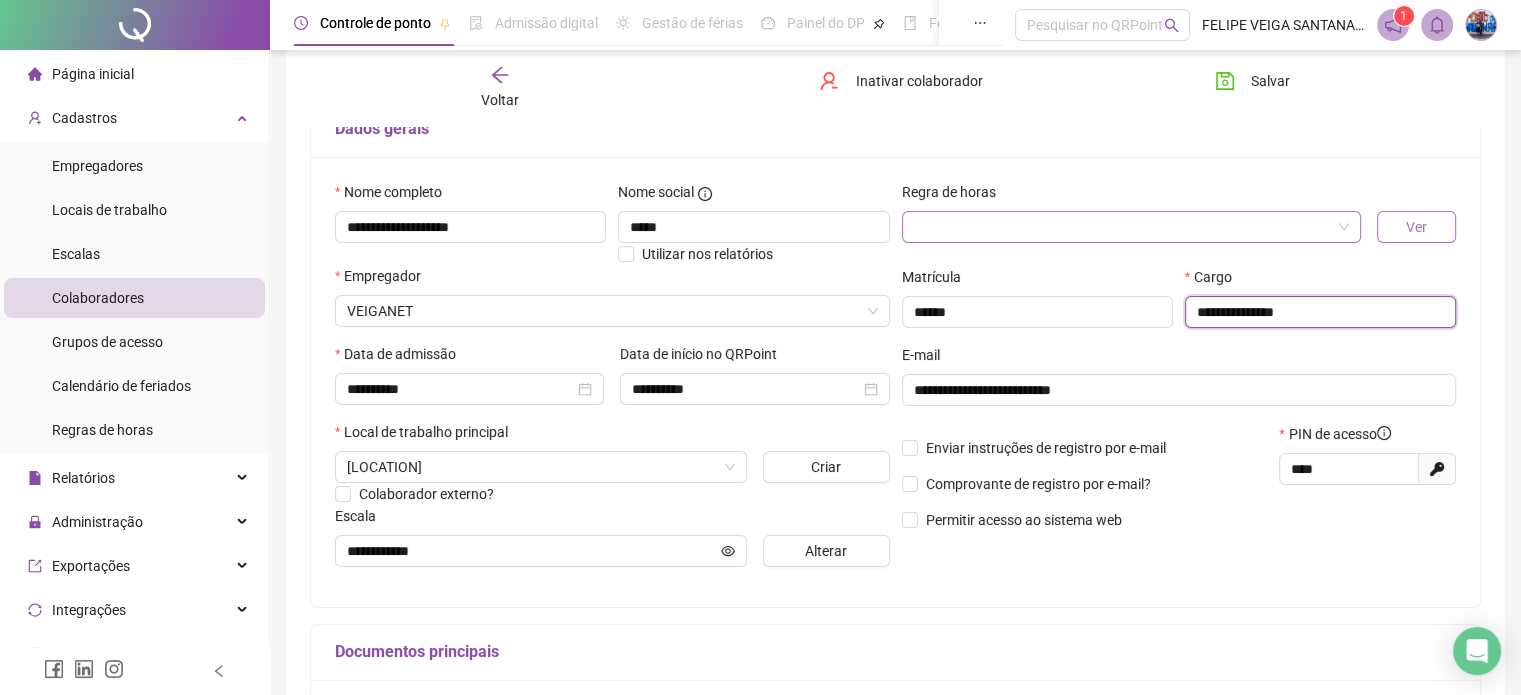 type on "**********" 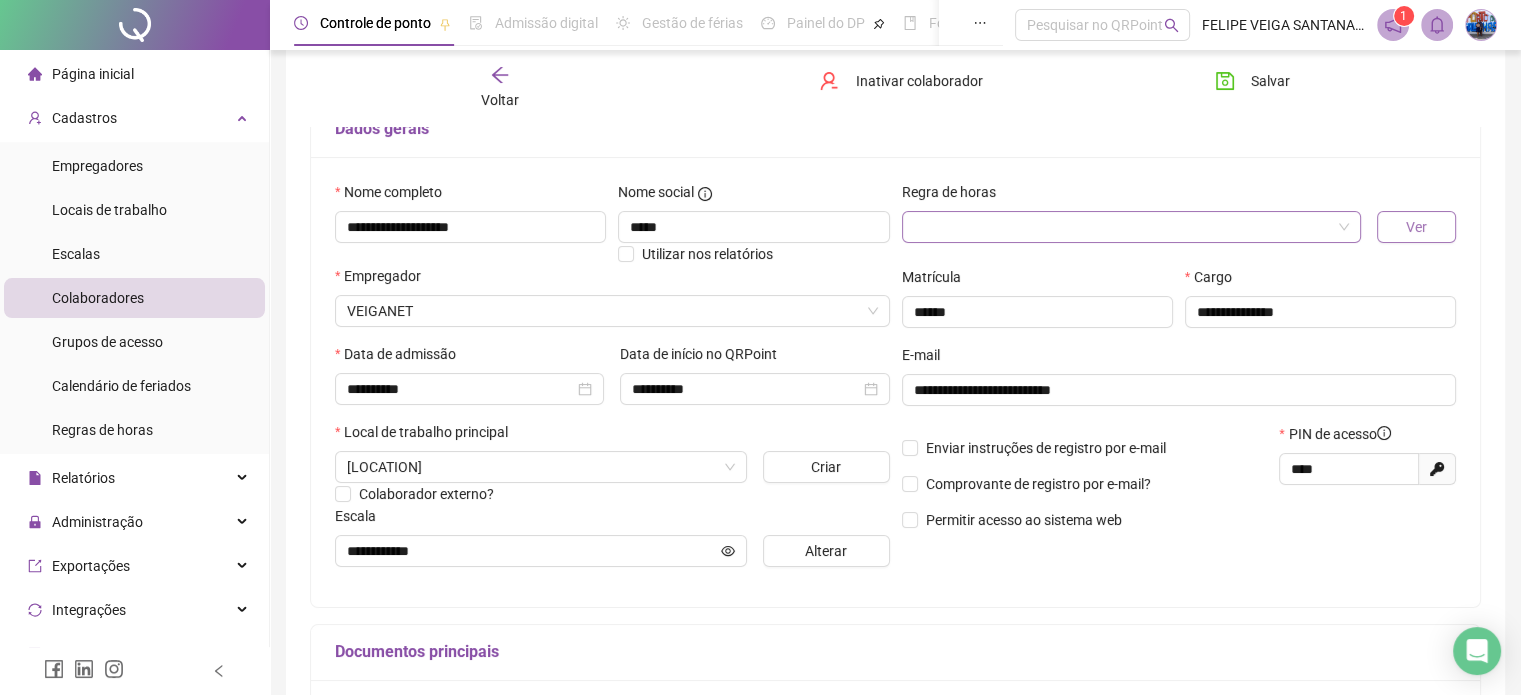 click on "Ver" at bounding box center (1416, 227) 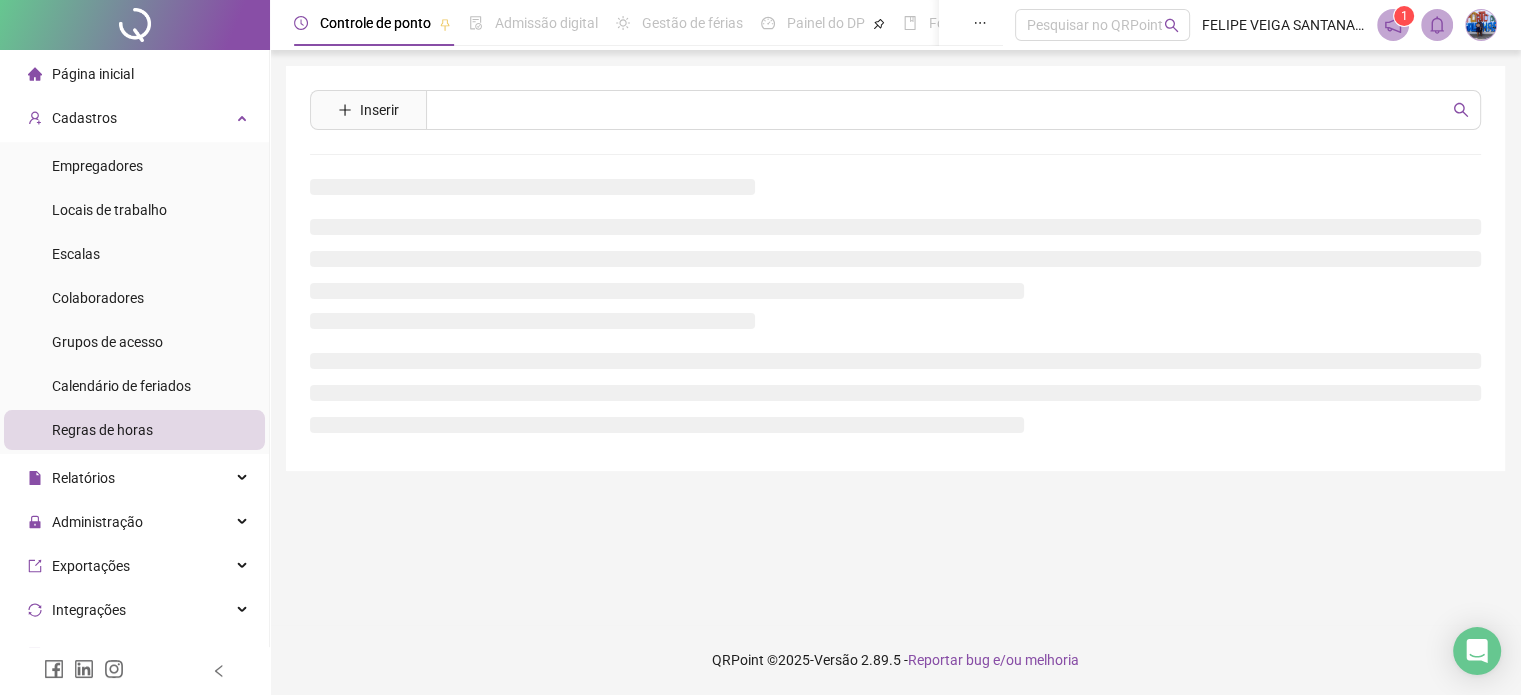 scroll, scrollTop: 0, scrollLeft: 0, axis: both 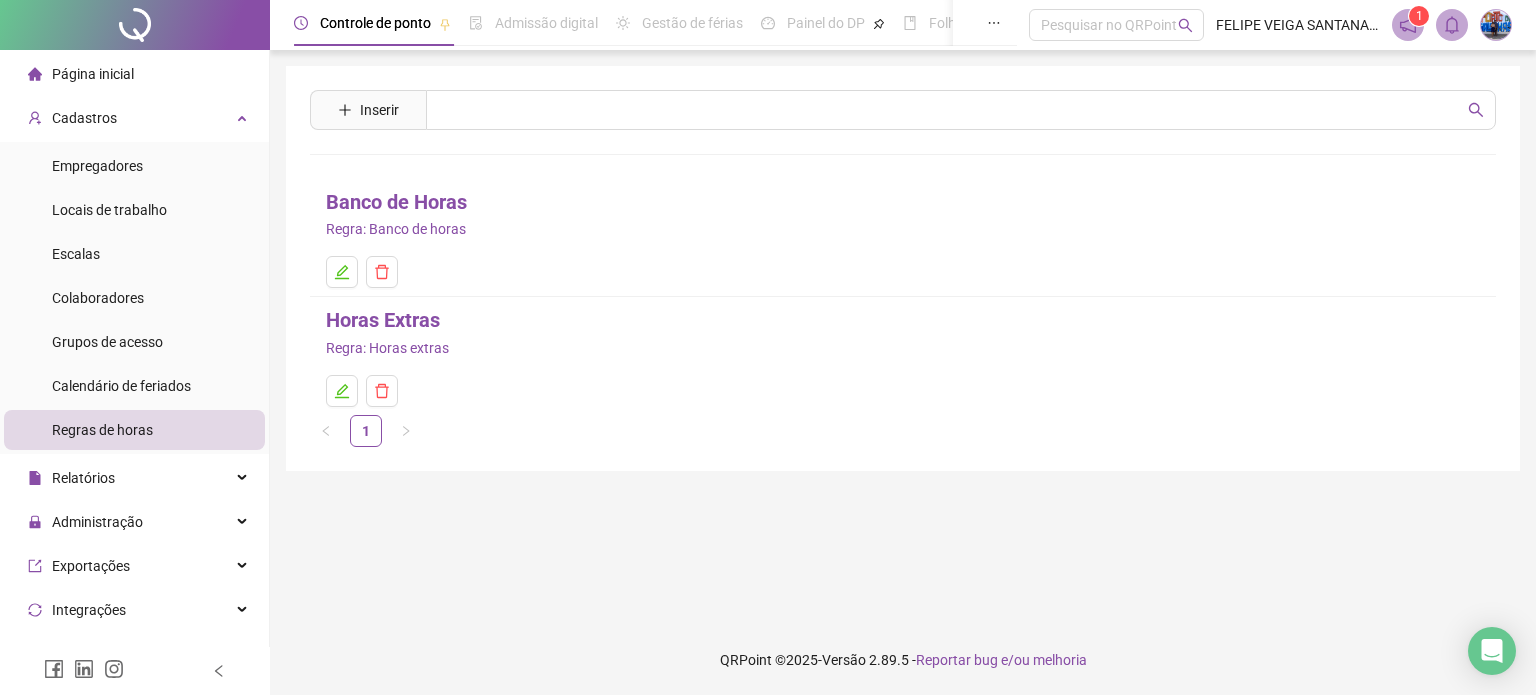 click on "Horas Extras" at bounding box center [383, 320] 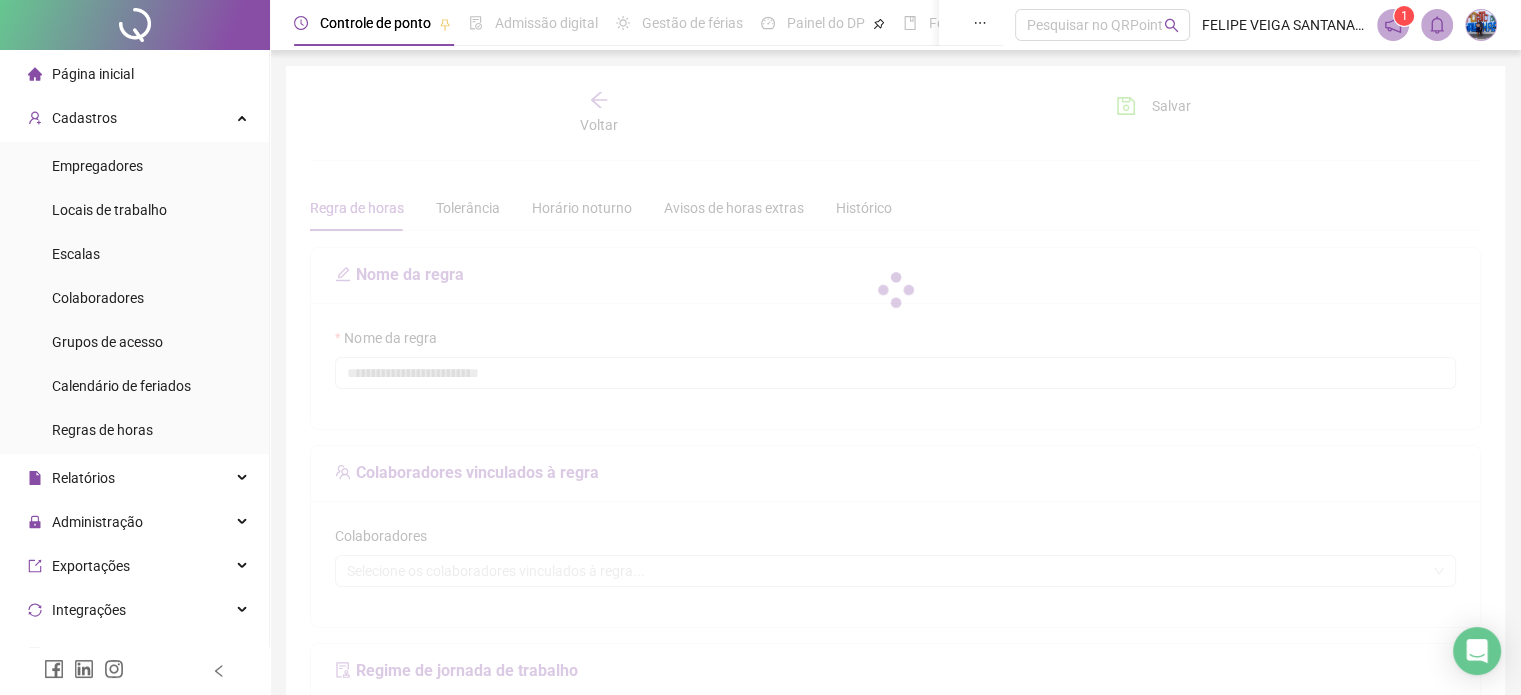 type on "**********" 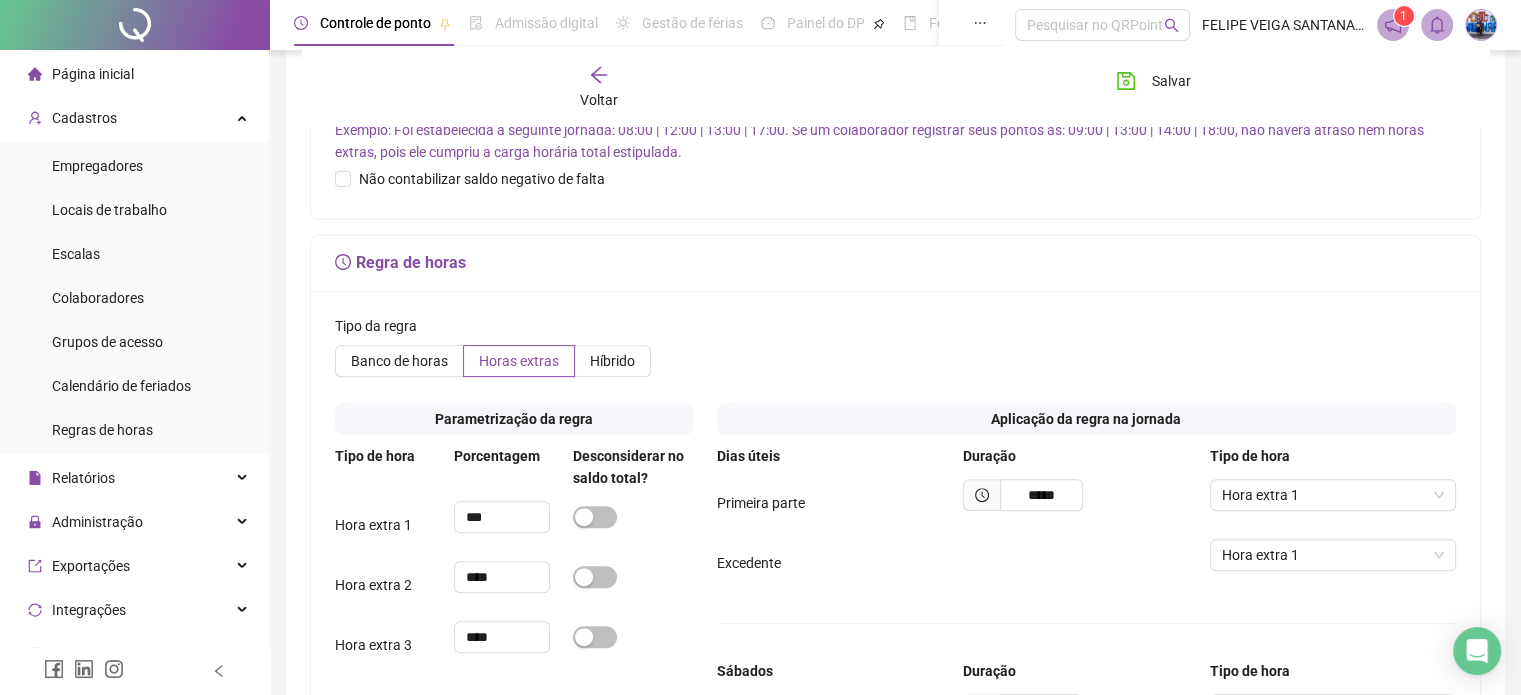 scroll, scrollTop: 835, scrollLeft: 0, axis: vertical 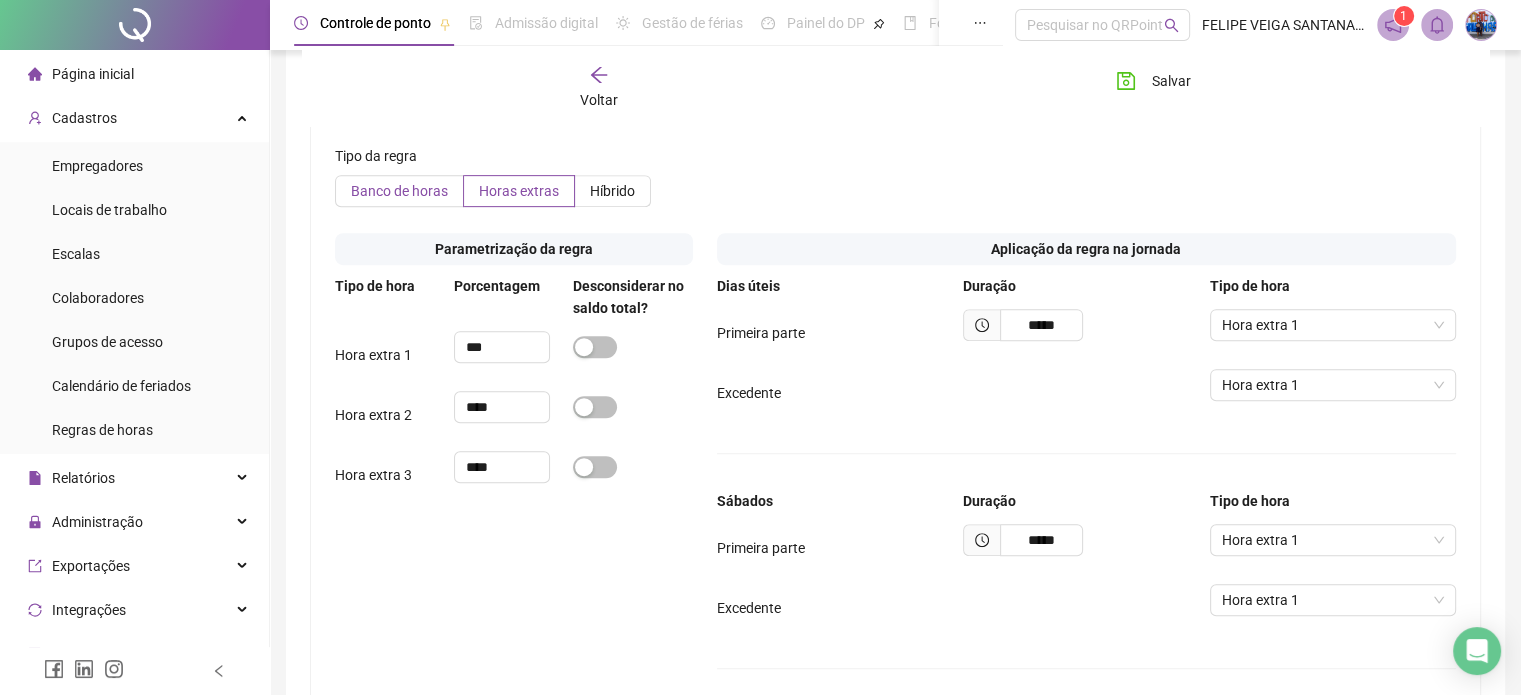 click on "Banco de horas" at bounding box center (399, 191) 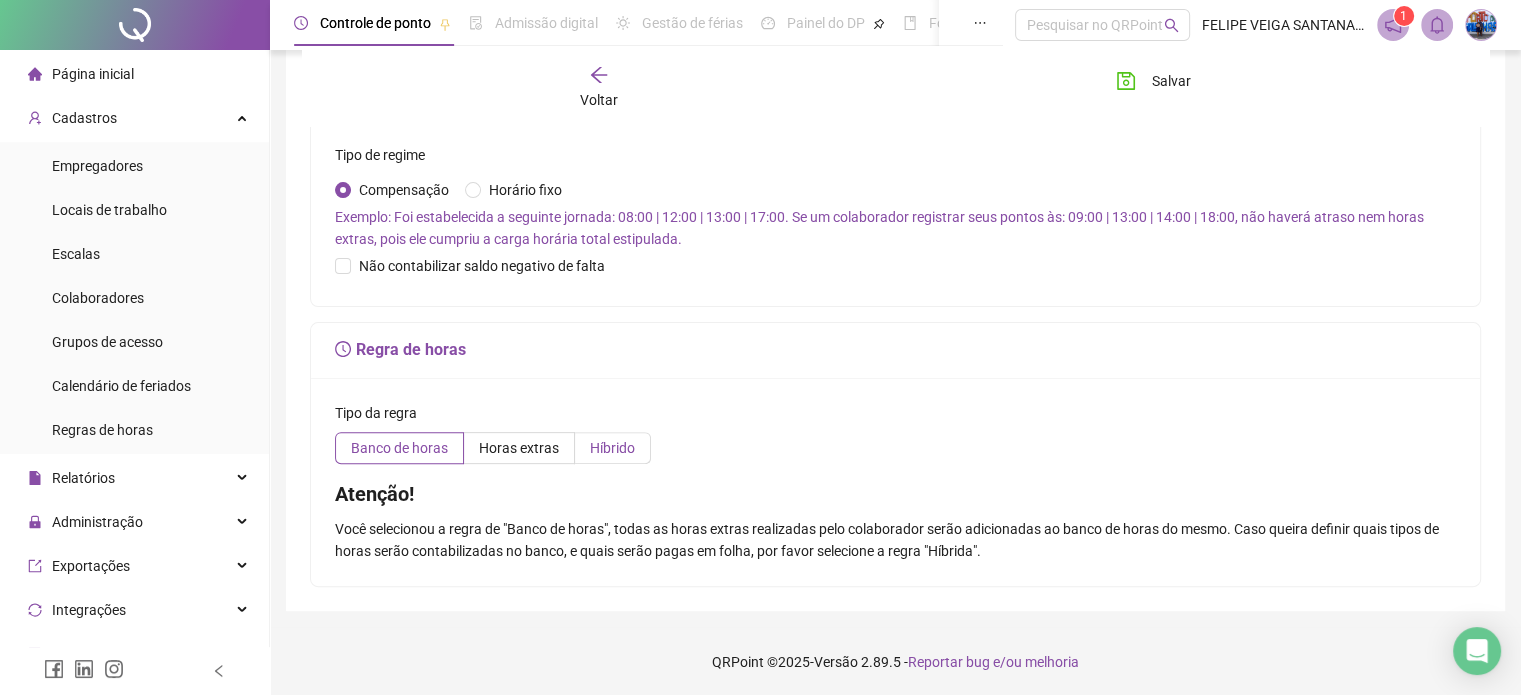 click on "Tipo da regra Banco de horas Horas extras Híbrido" at bounding box center (895, 433) 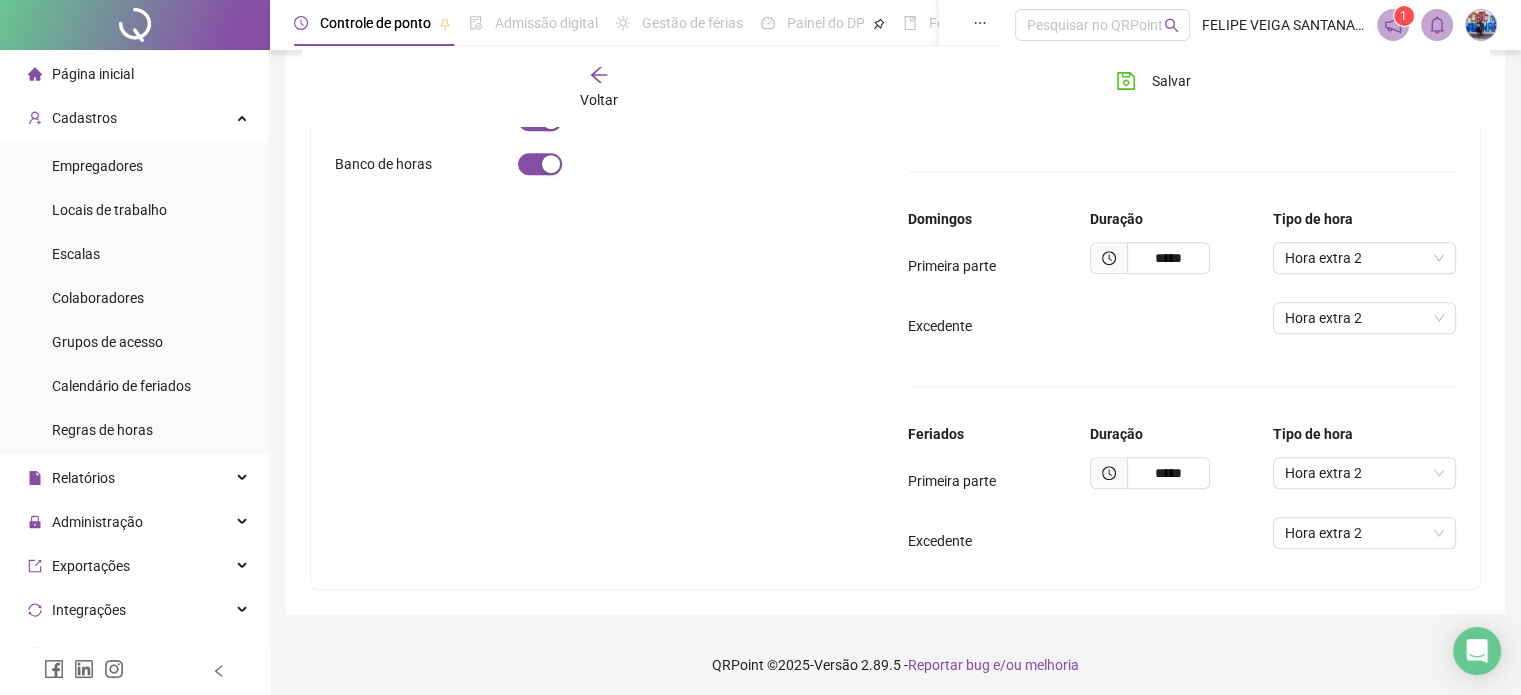 scroll, scrollTop: 1335, scrollLeft: 0, axis: vertical 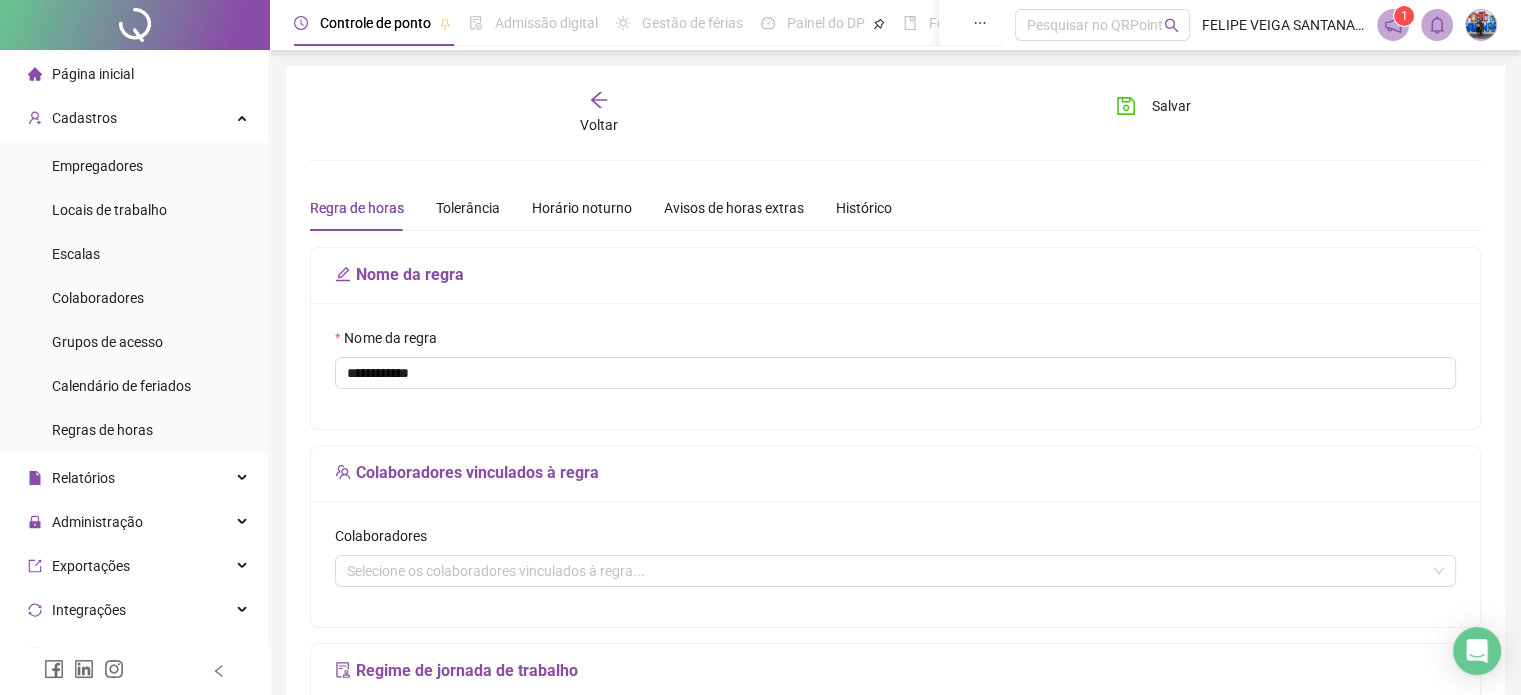 click on "Voltar" at bounding box center (599, 113) 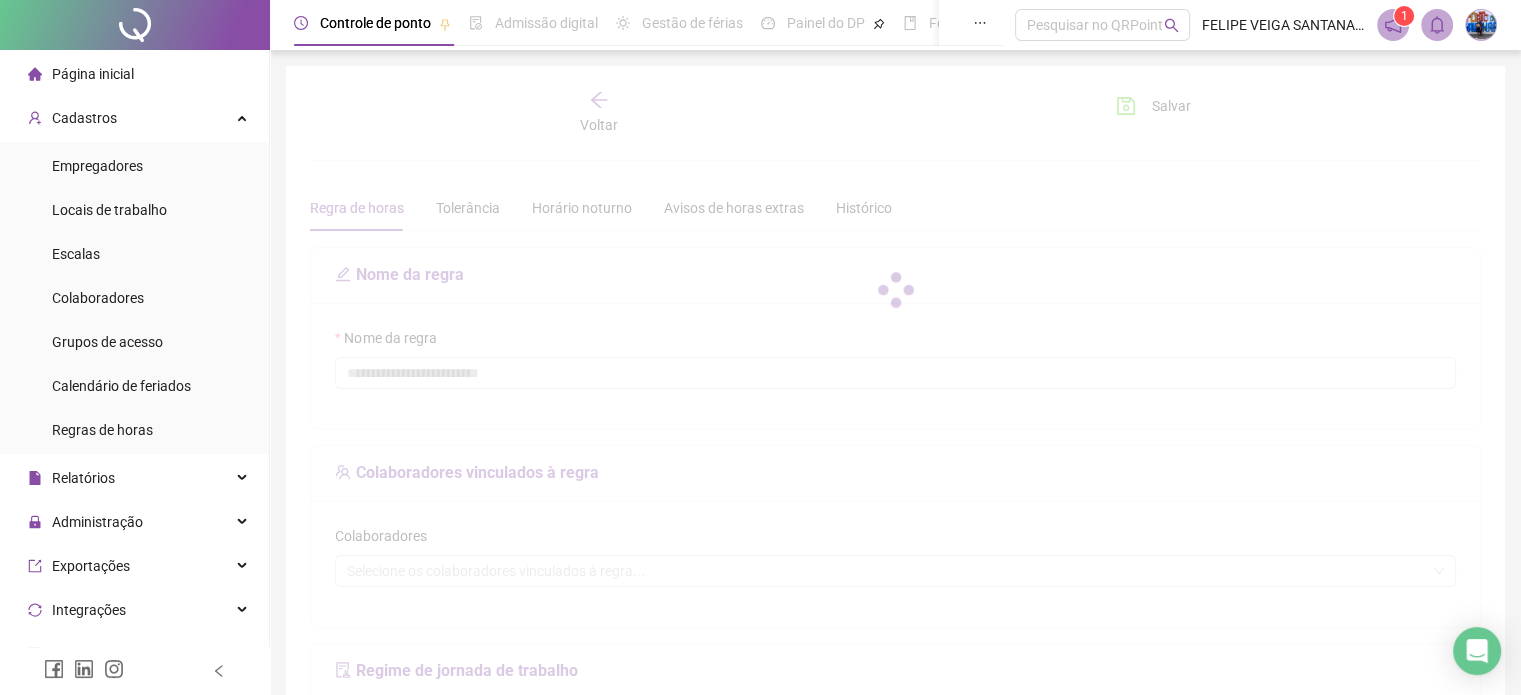 type on "**********" 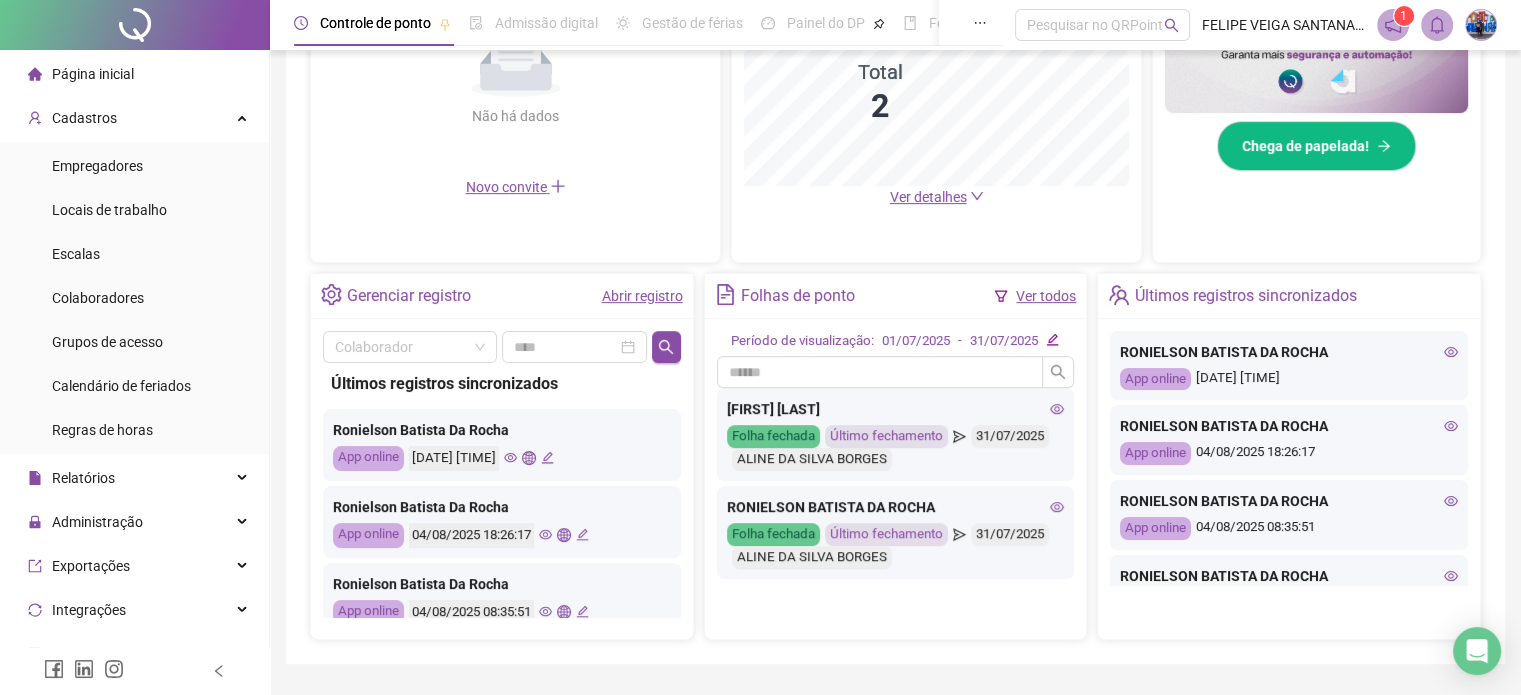 scroll, scrollTop: 604, scrollLeft: 0, axis: vertical 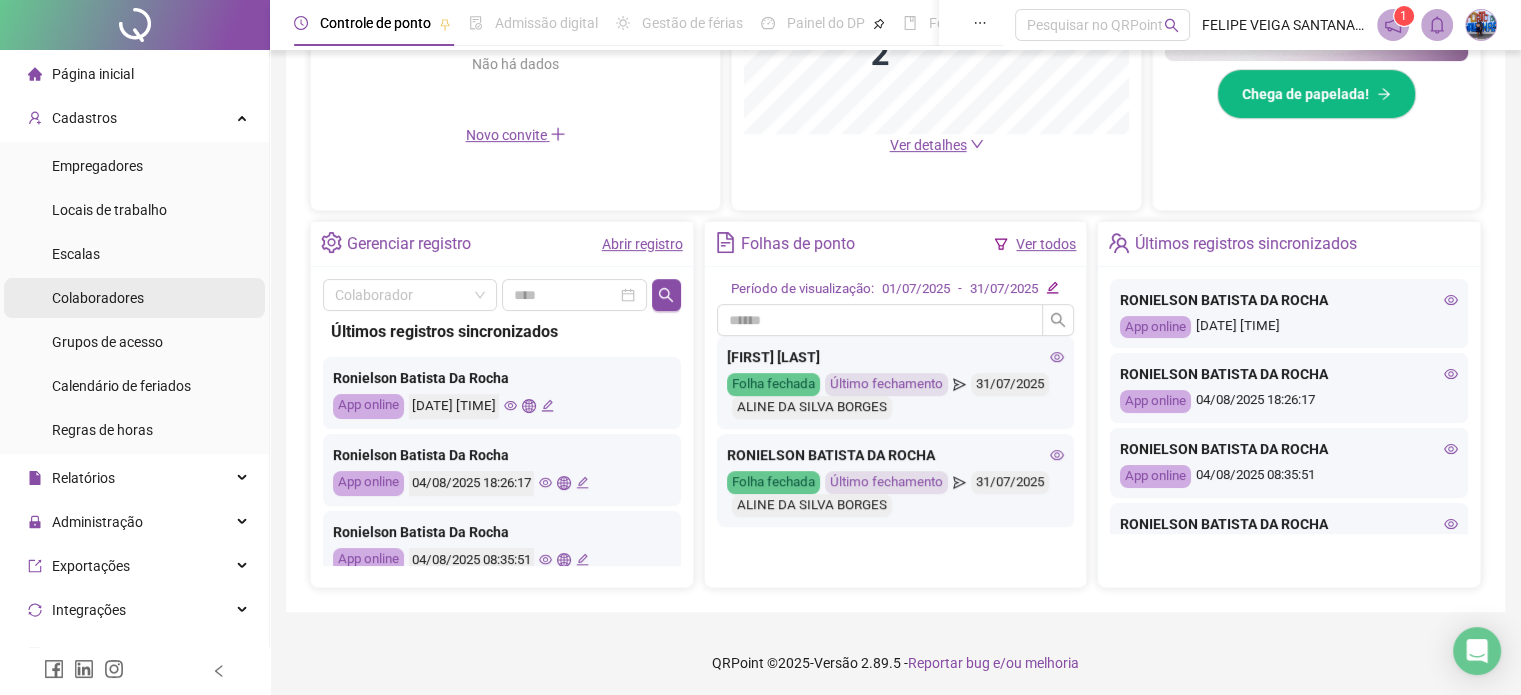 click on "Colaboradores" at bounding box center [98, 298] 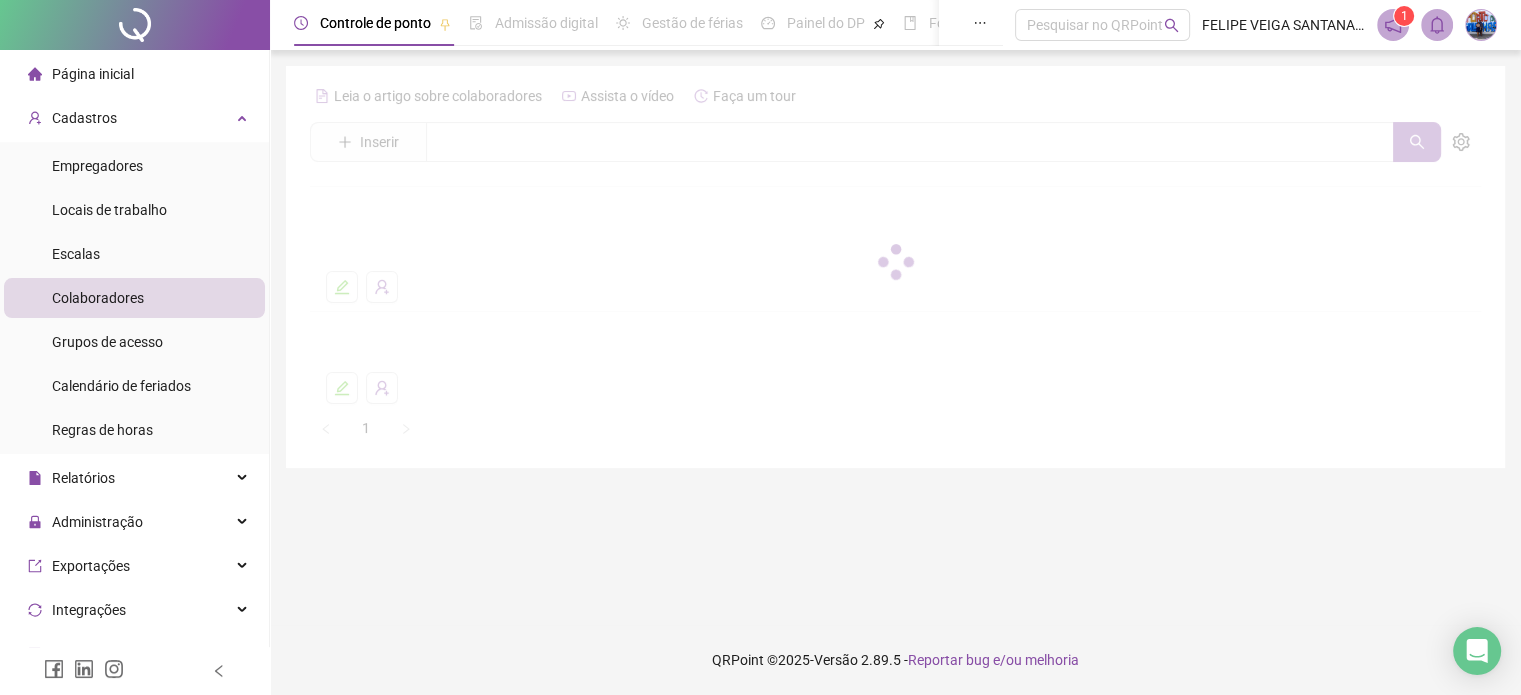 scroll, scrollTop: 0, scrollLeft: 0, axis: both 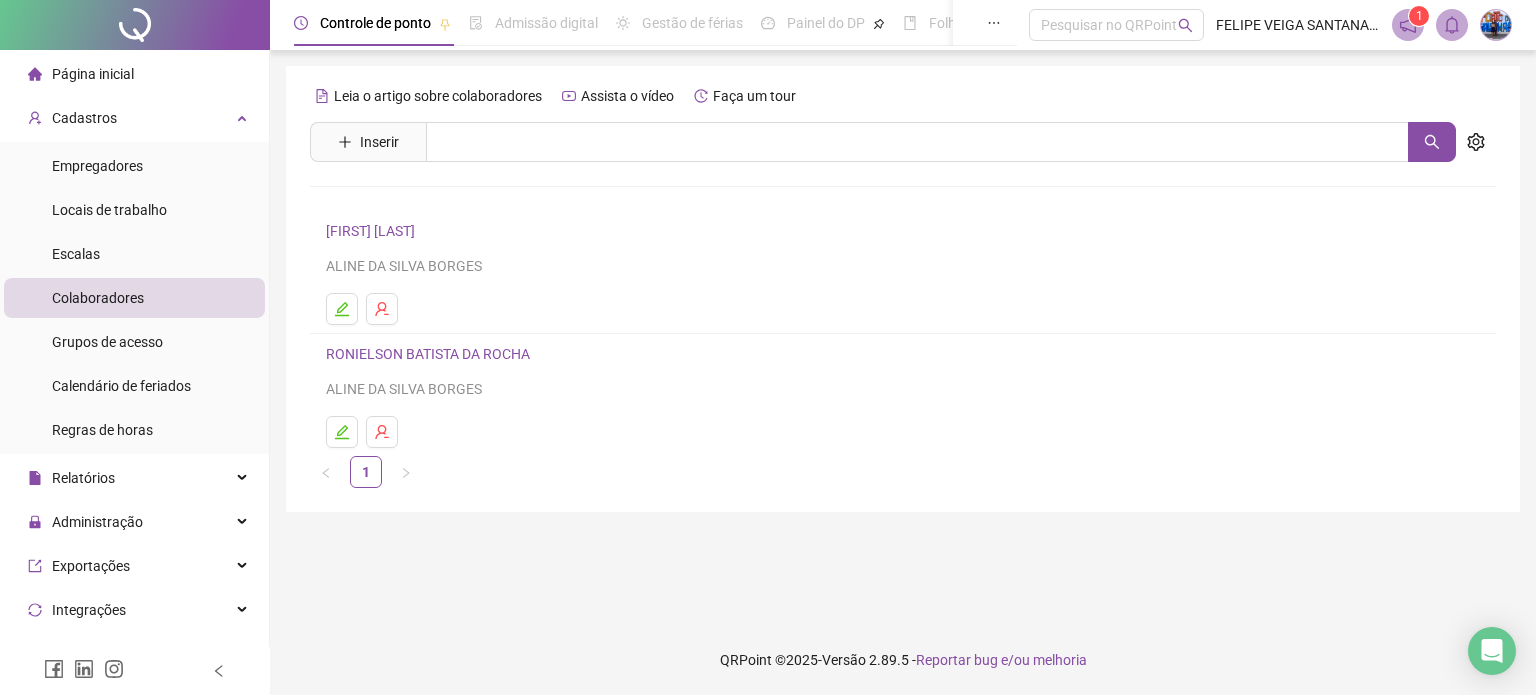 click on "[FIRST] [LAST]" at bounding box center [903, 231] 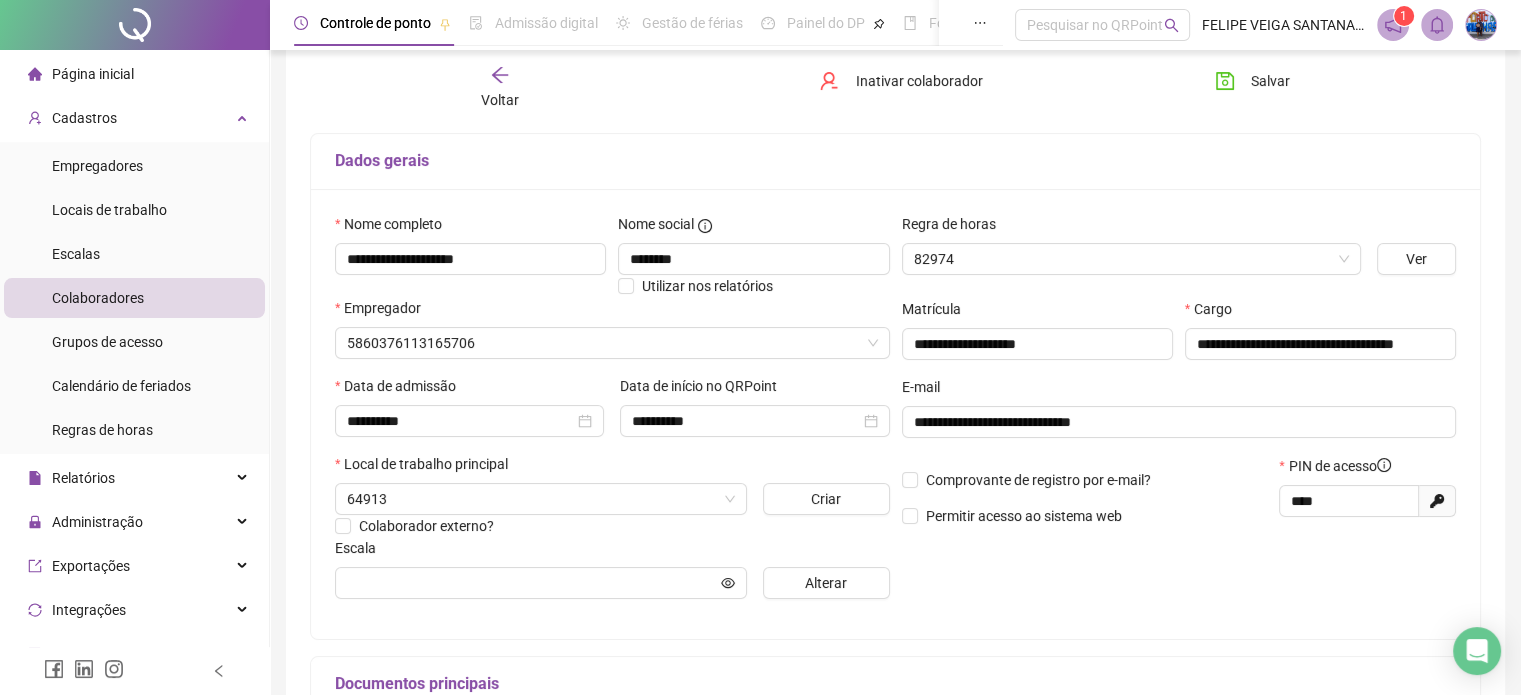 scroll, scrollTop: 200, scrollLeft: 0, axis: vertical 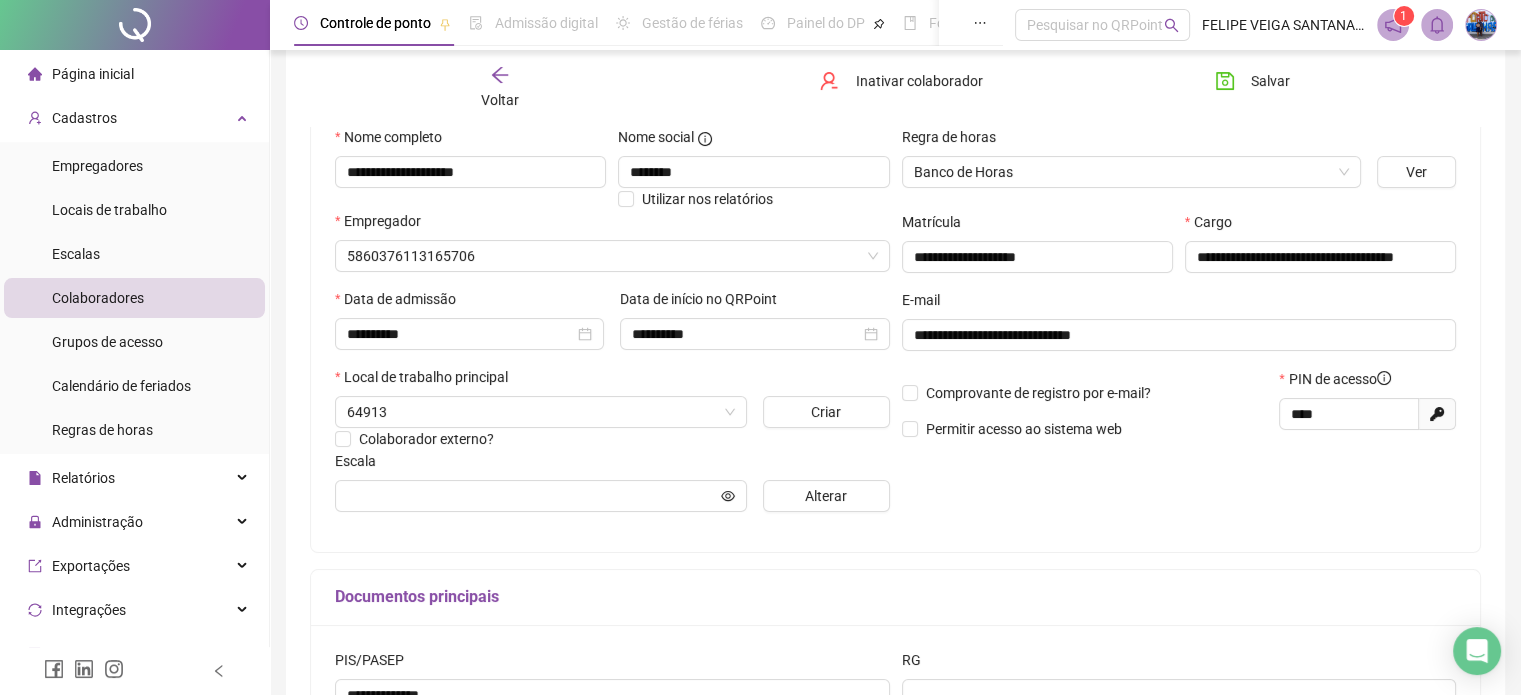 type on "**********" 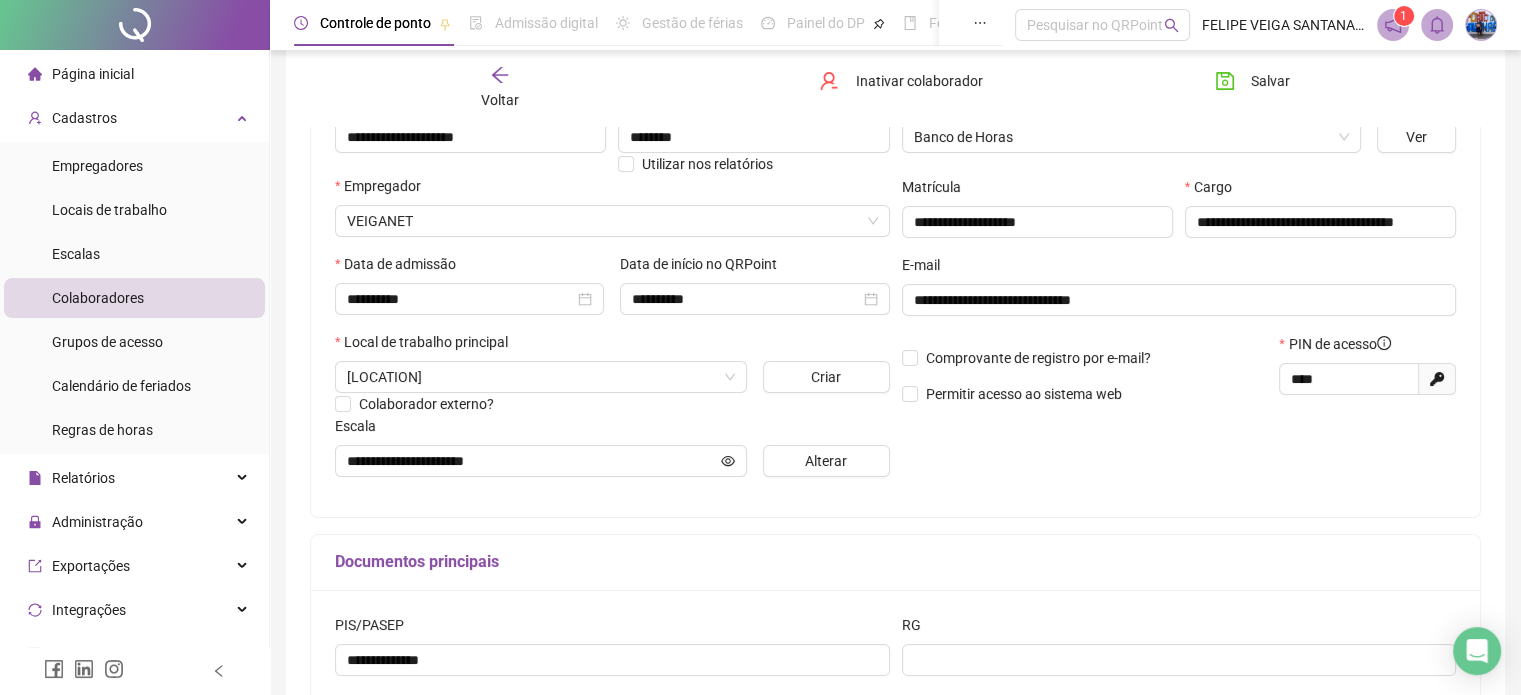 scroll, scrollTop: 200, scrollLeft: 0, axis: vertical 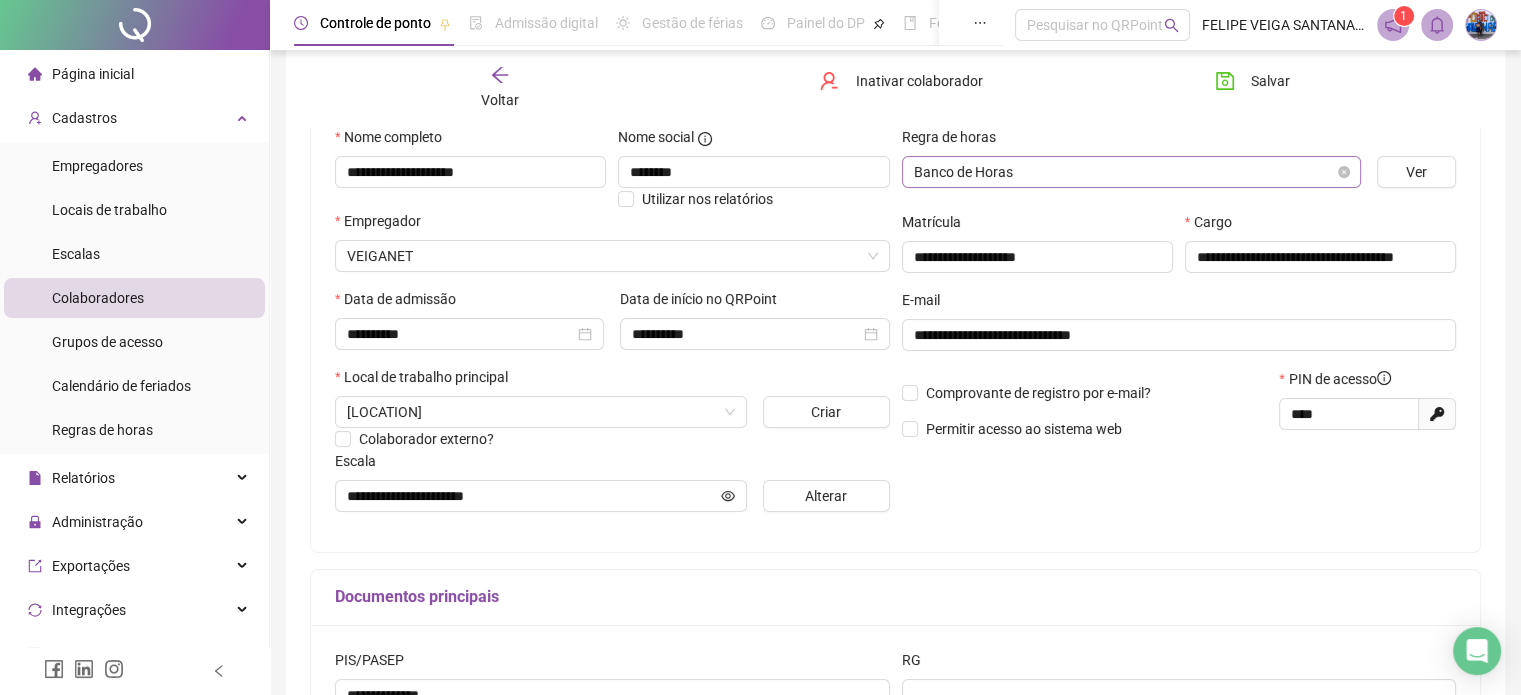 click on "Banco de Horas" at bounding box center [1131, 172] 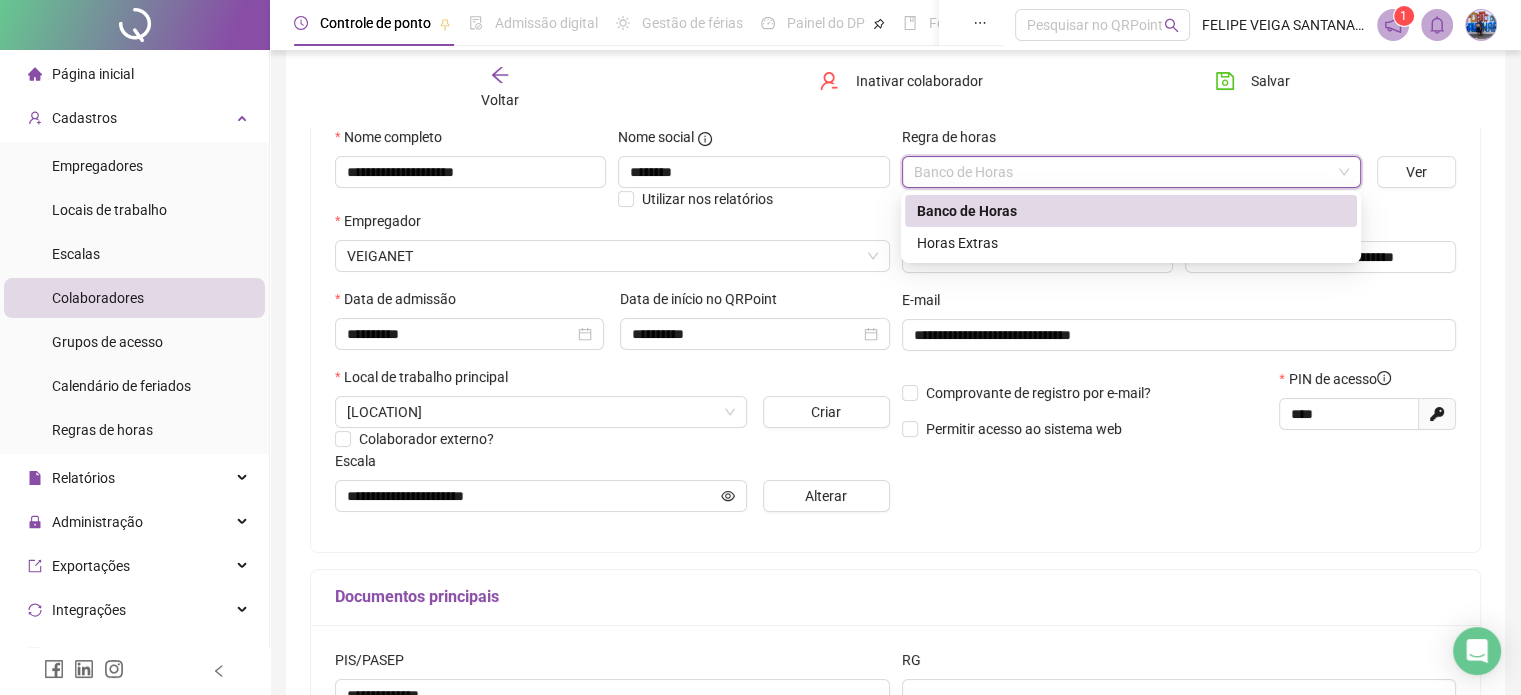 click on "Inativar colaborador" at bounding box center [895, 88] 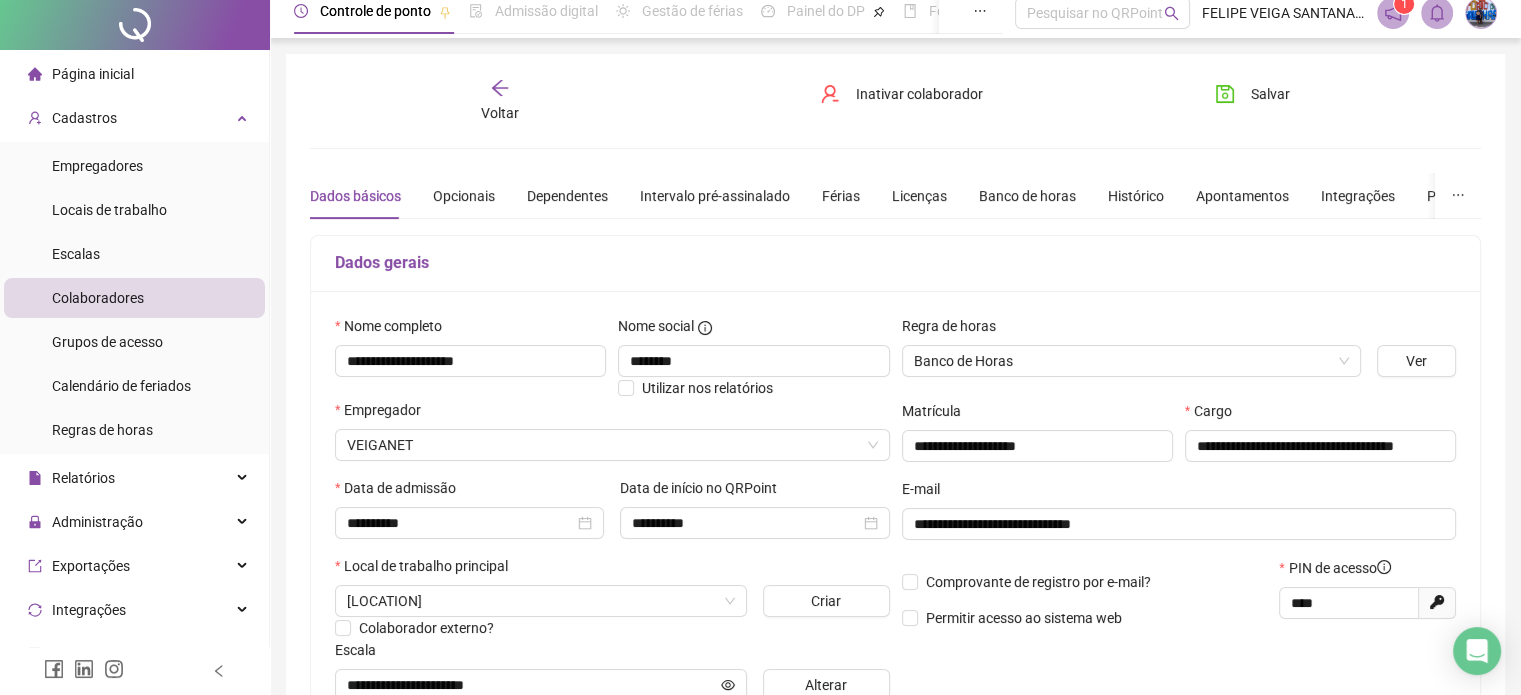 scroll, scrollTop: 100, scrollLeft: 0, axis: vertical 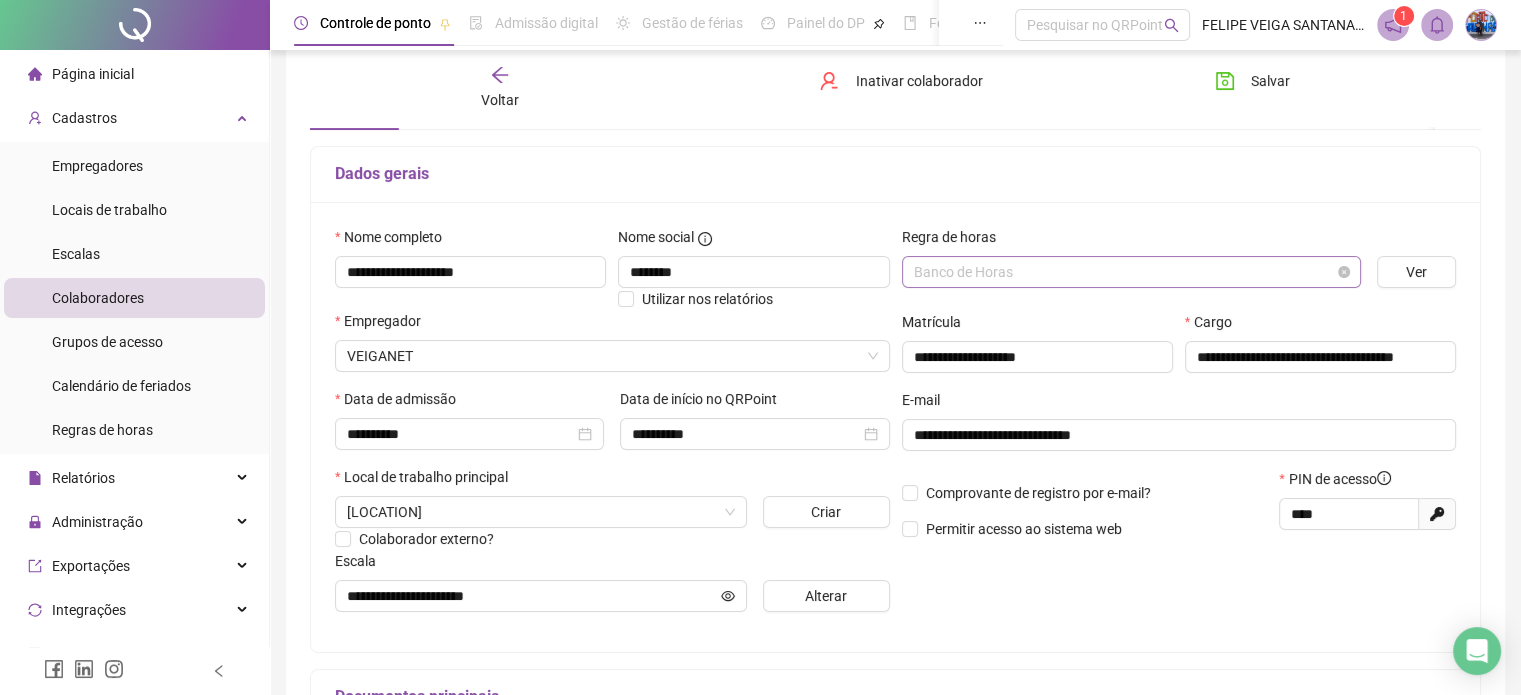 click on "Banco de Horas" at bounding box center (1131, 272) 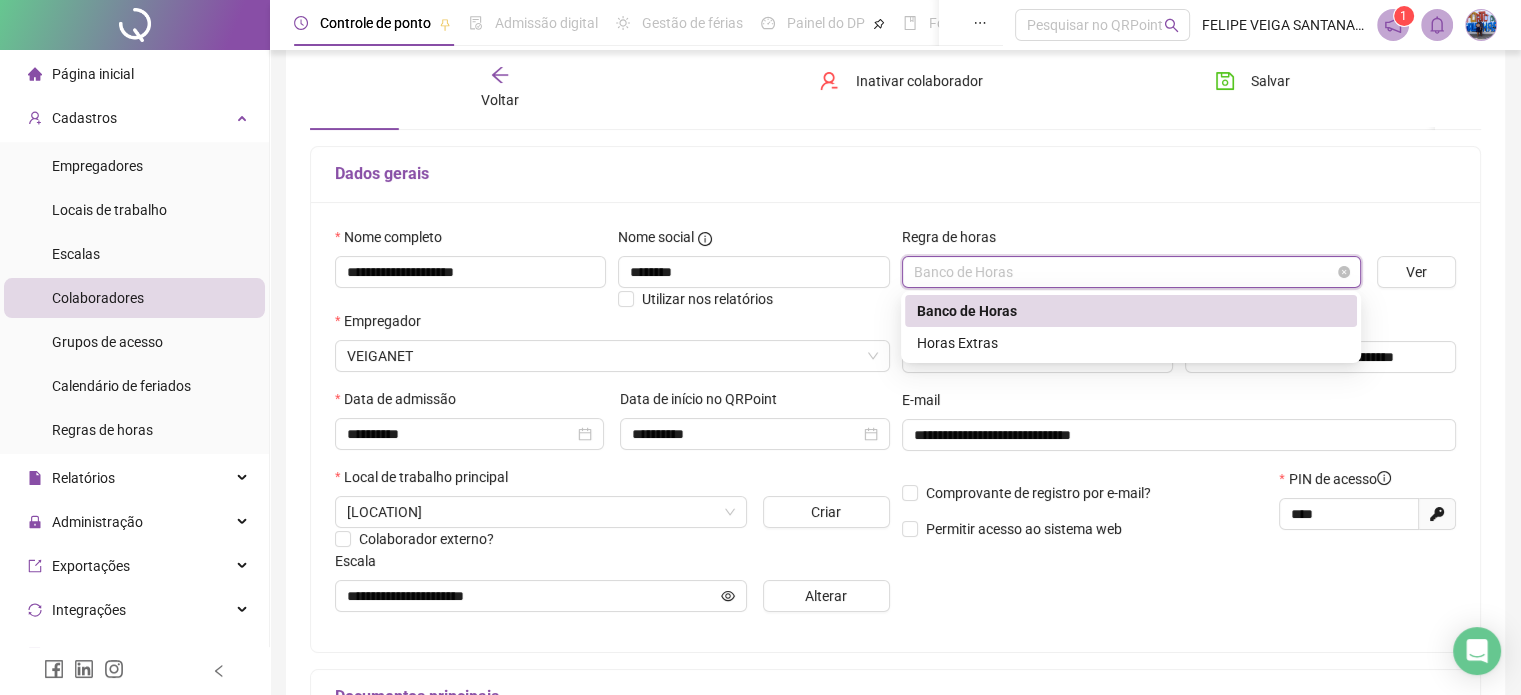 click on "Banco de Horas" at bounding box center (1131, 272) 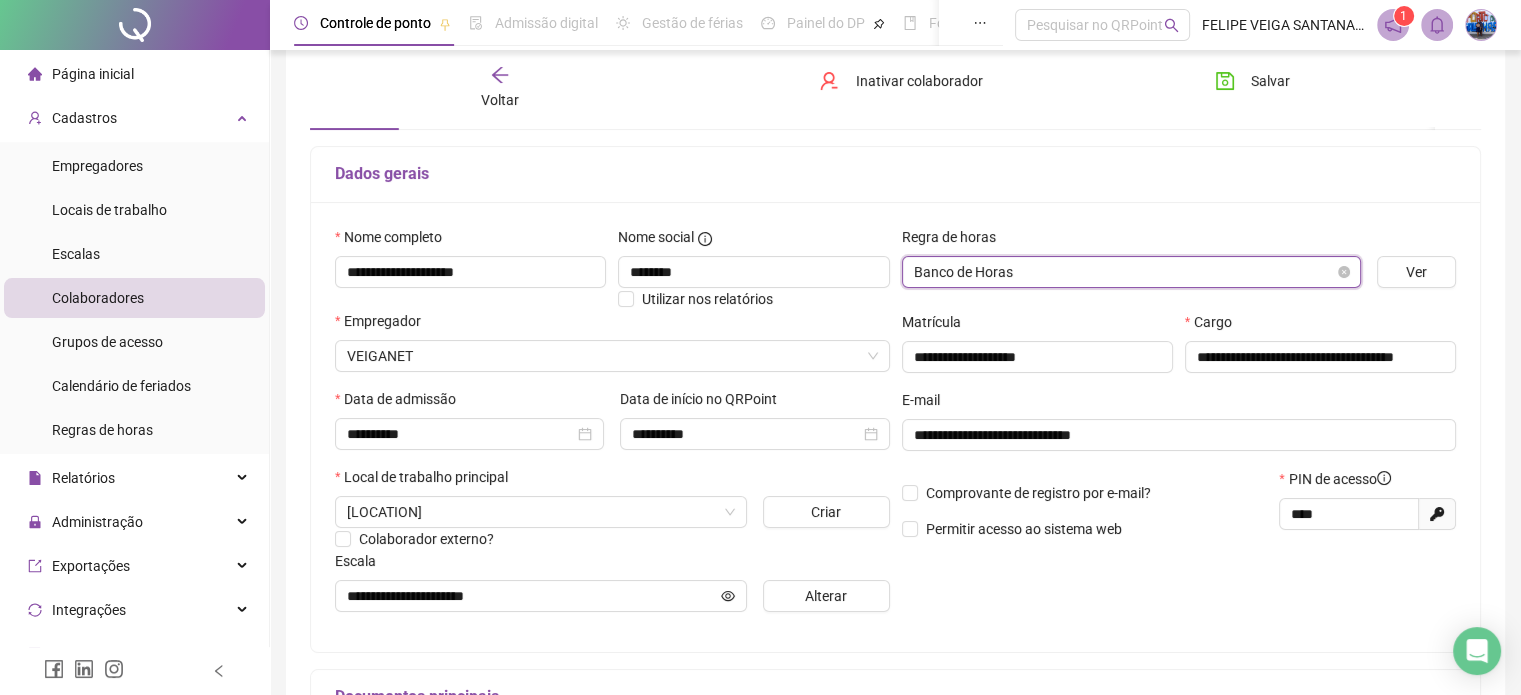 click on "Banco de Horas" at bounding box center (1131, 272) 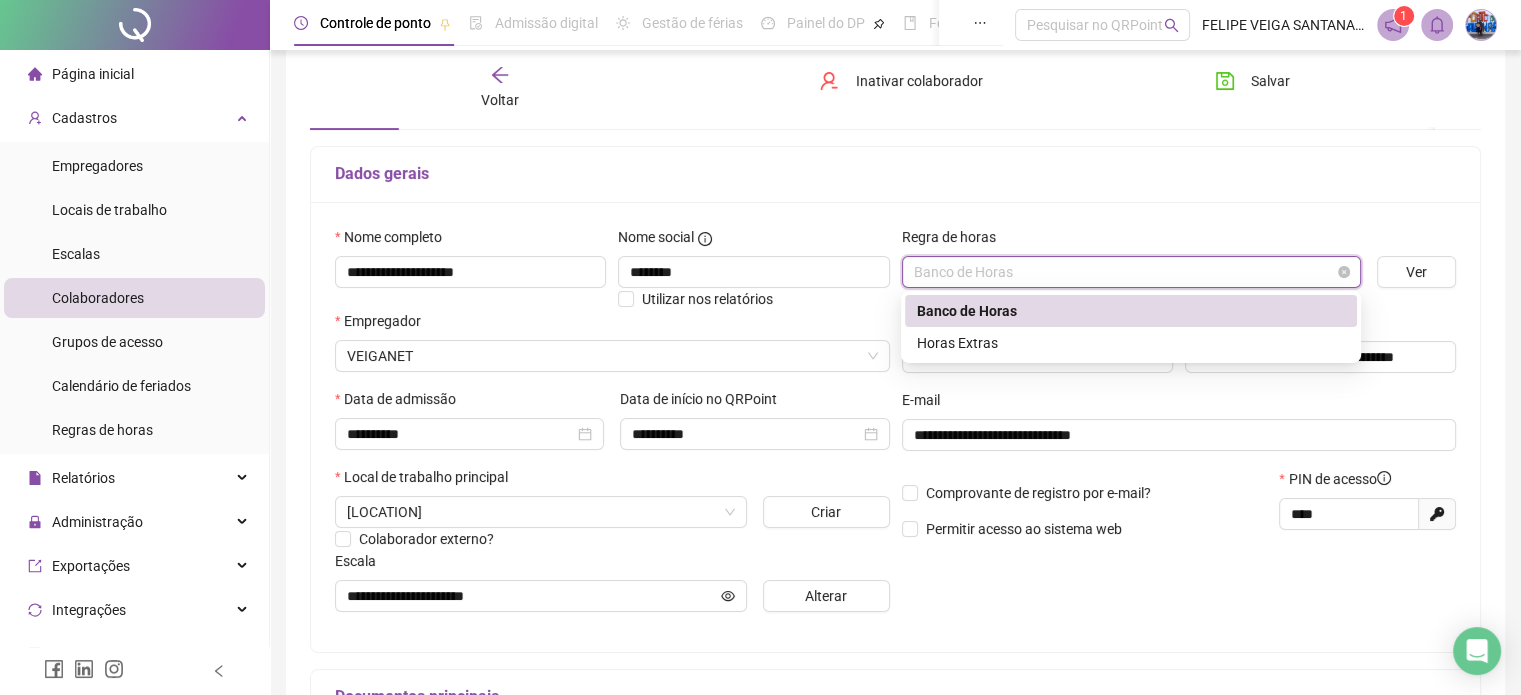 click on "Banco de Horas" at bounding box center (1131, 272) 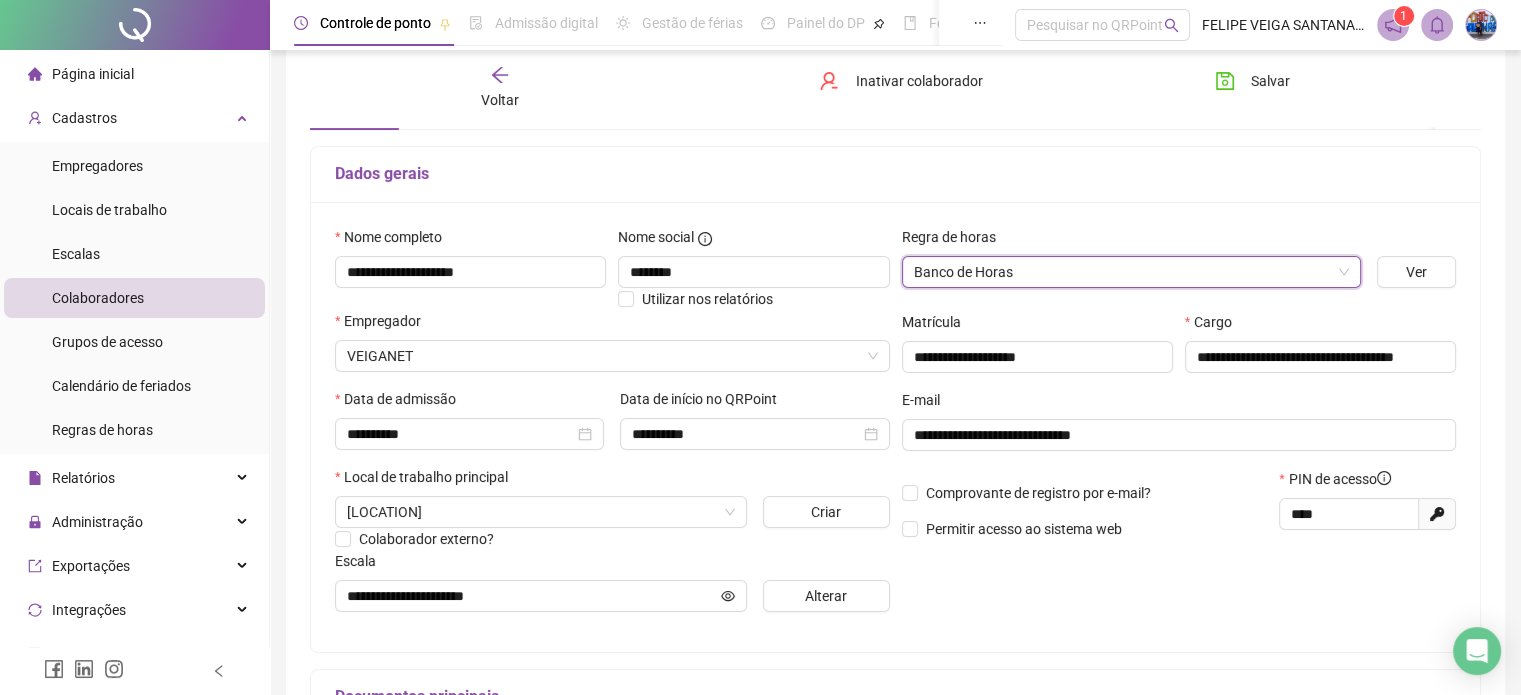 click on "Colaboradores" at bounding box center [134, 298] 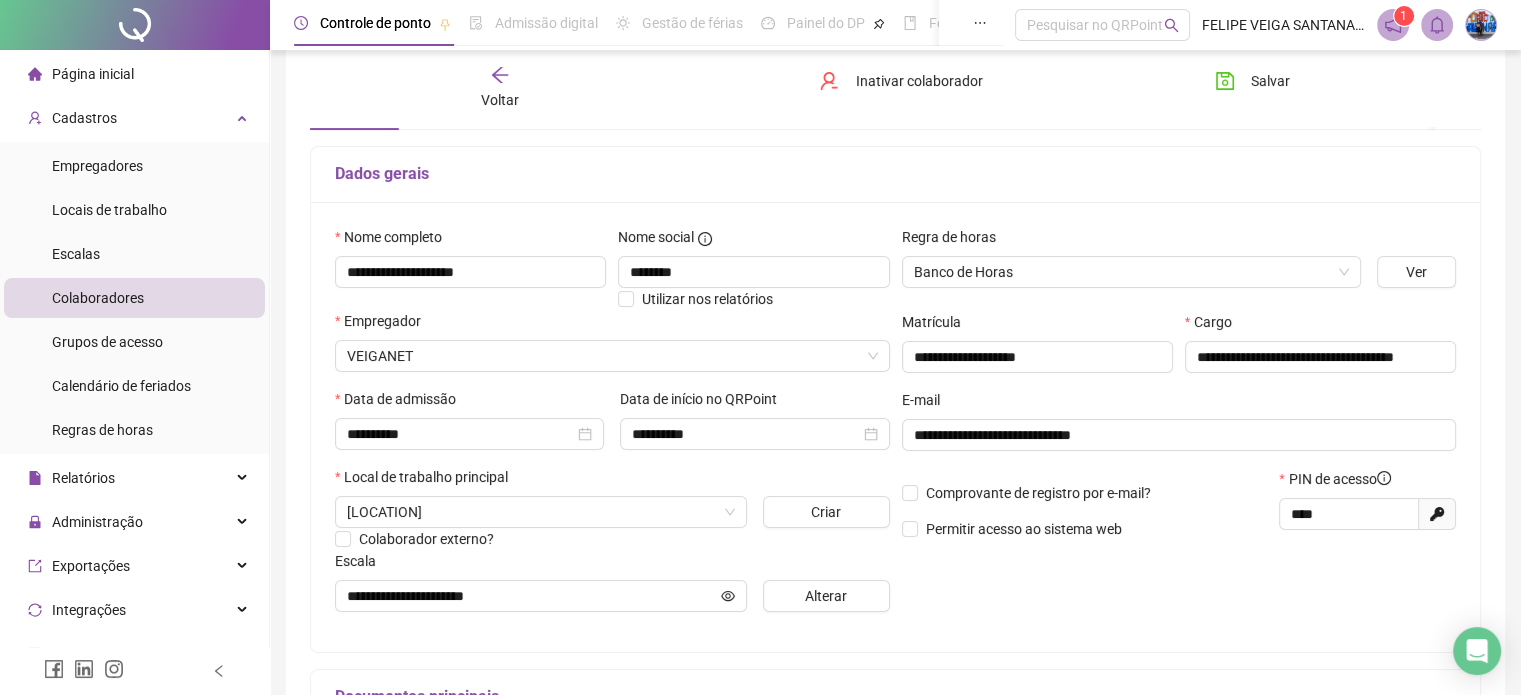 click on "Voltar" at bounding box center [500, 100] 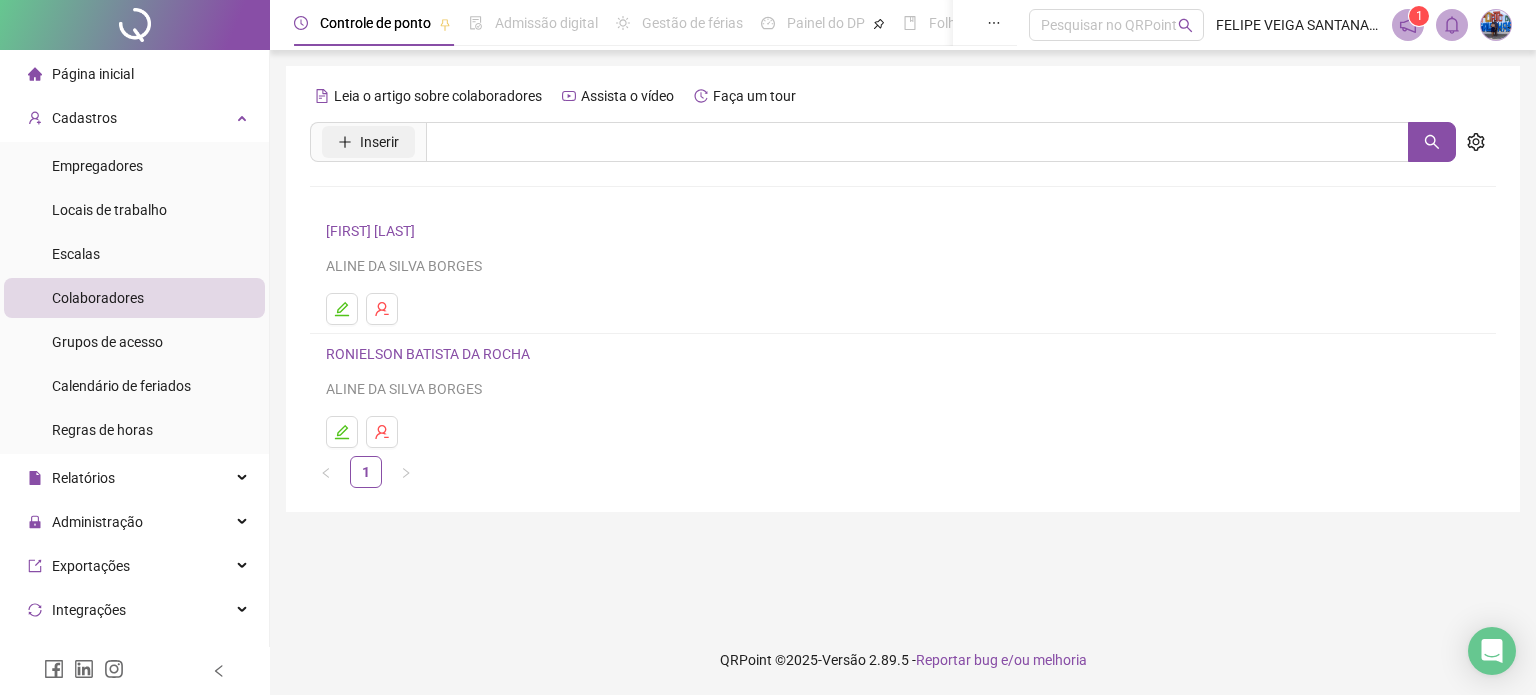 click on "Inserir" at bounding box center (368, 142) 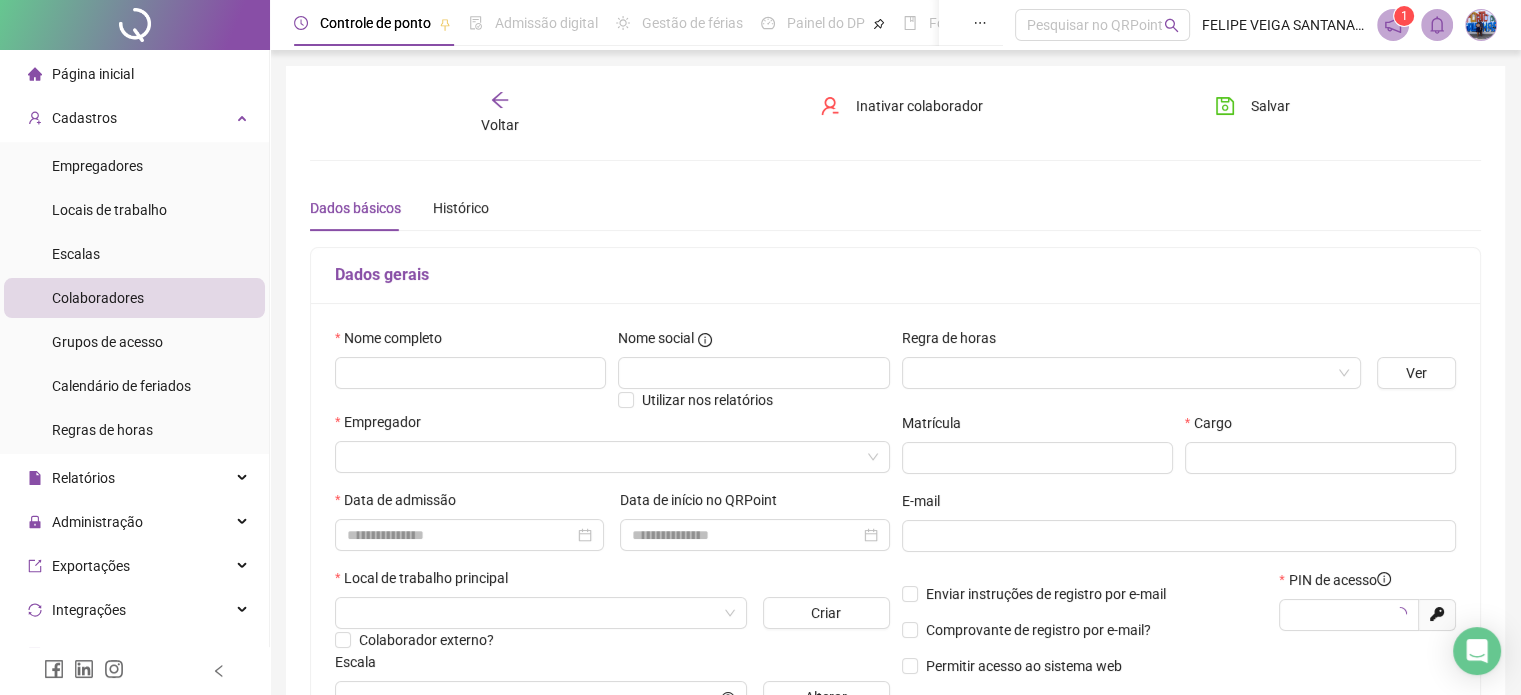 type on "*****" 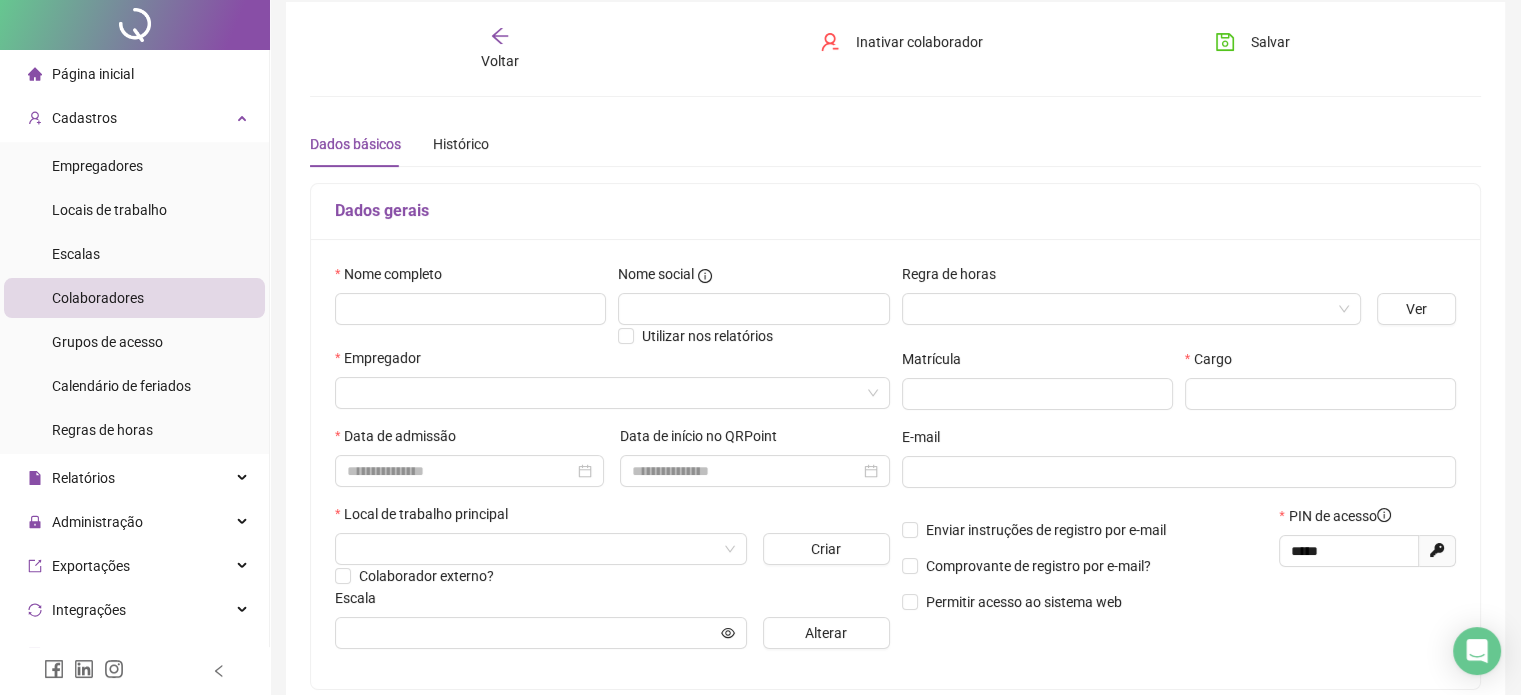 scroll, scrollTop: 100, scrollLeft: 0, axis: vertical 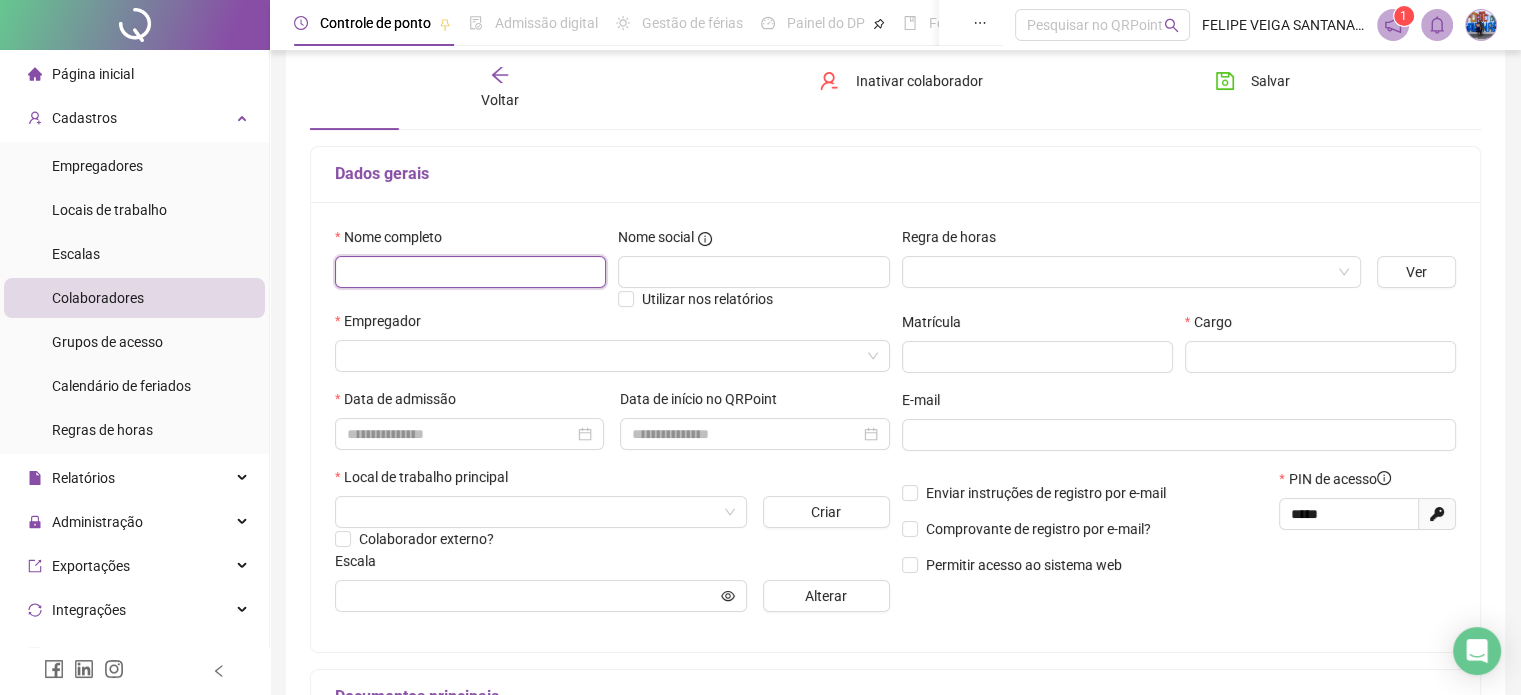click at bounding box center [470, 272] 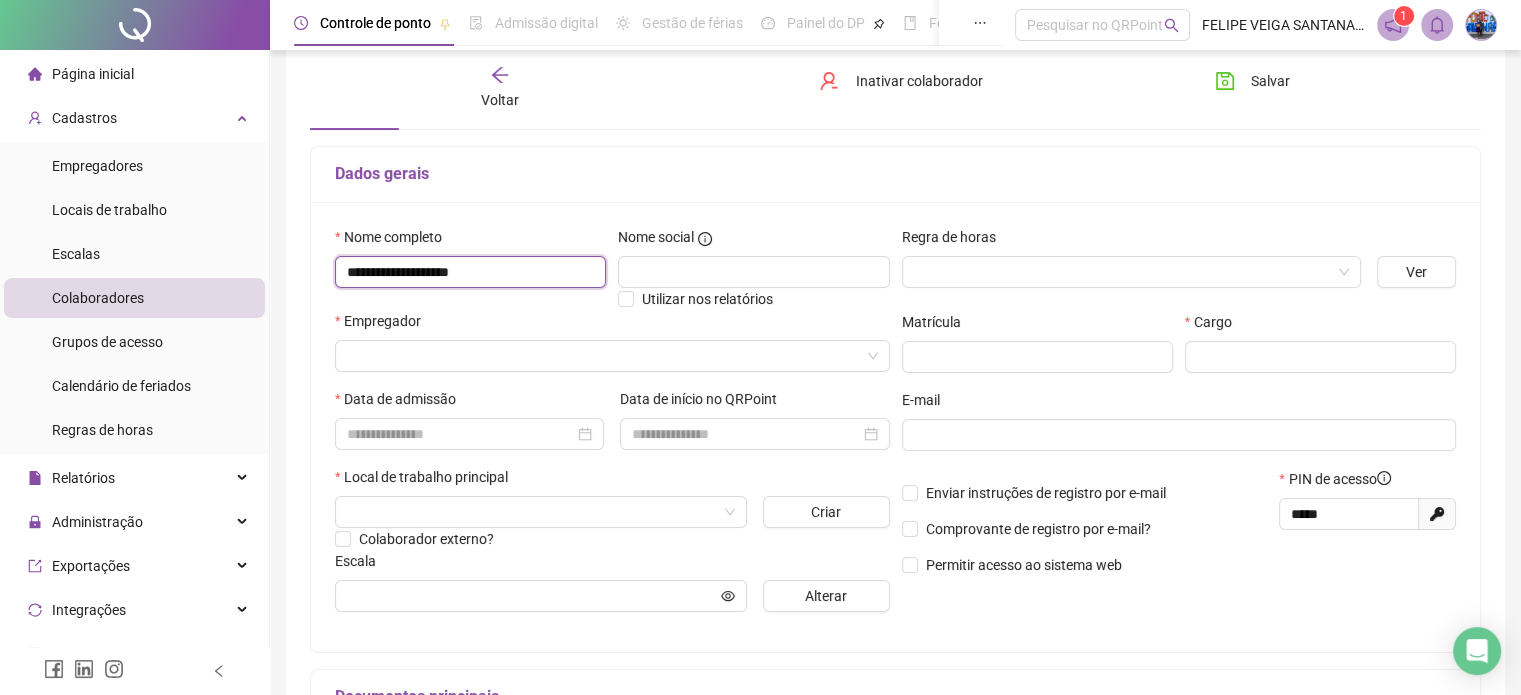 type on "**********" 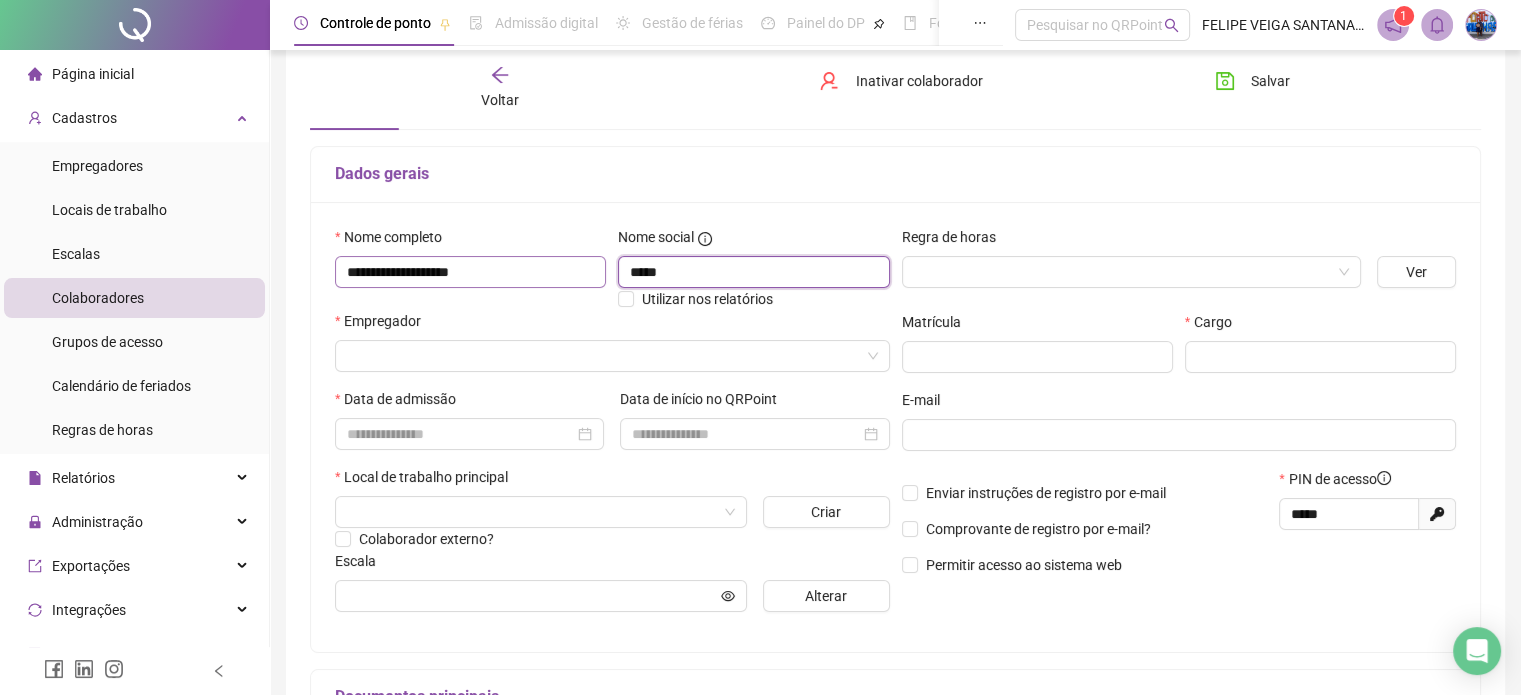 type on "*****" 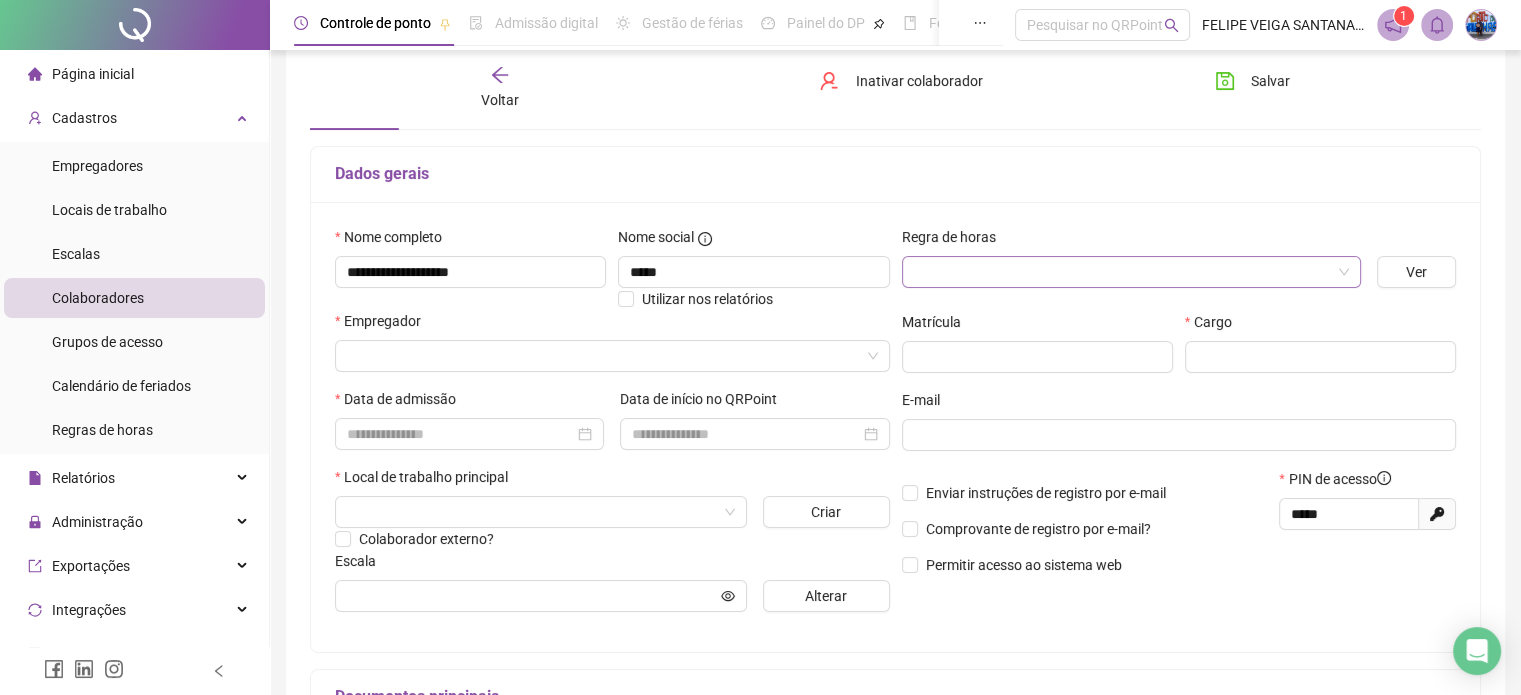 click at bounding box center [1122, 272] 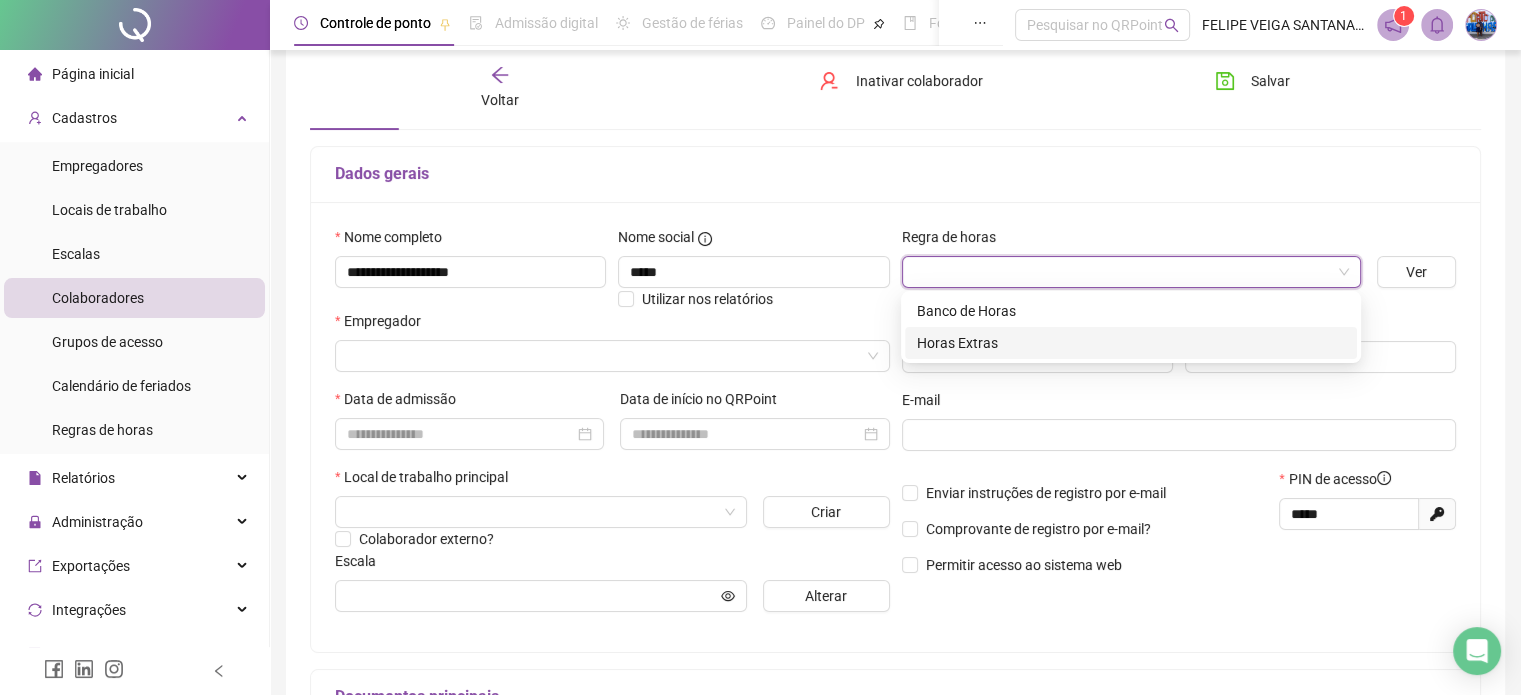 click on "Horas Extras" at bounding box center (1131, 343) 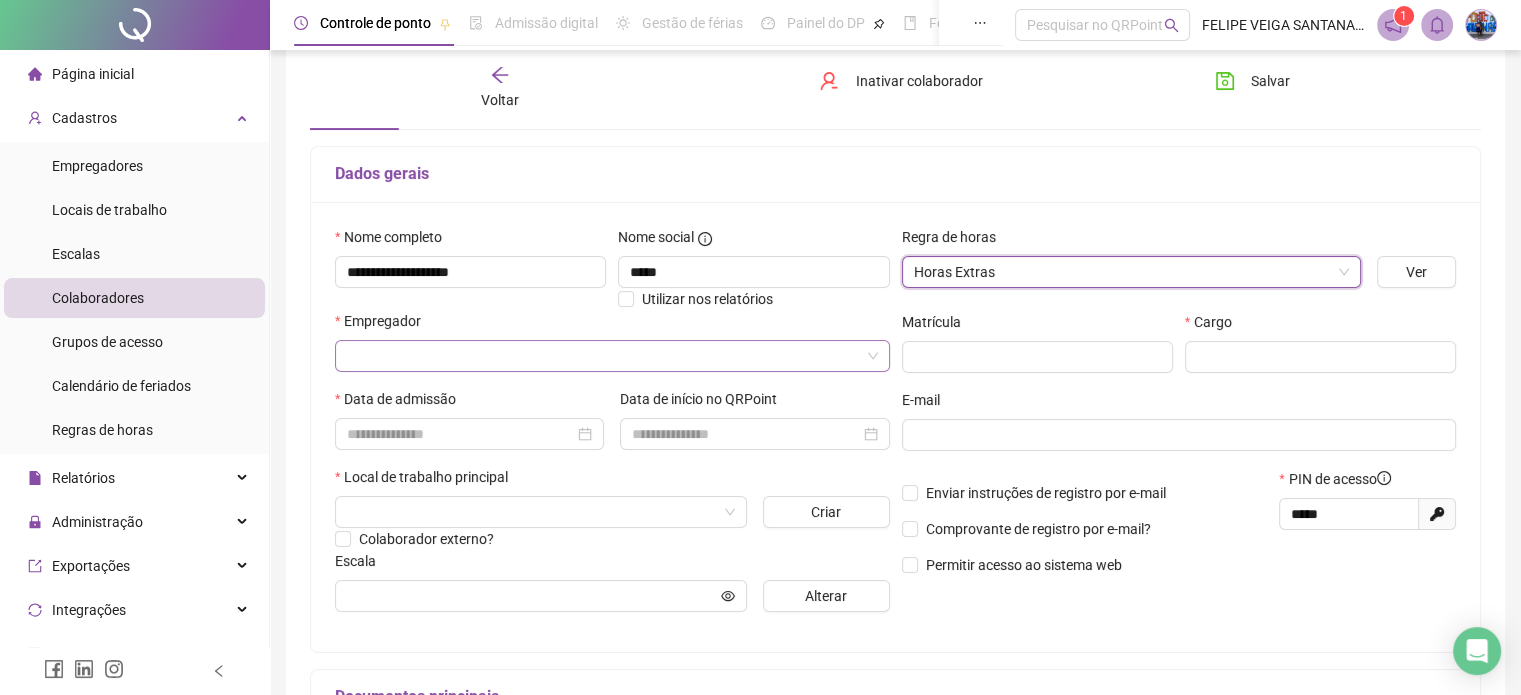 click at bounding box center (603, 356) 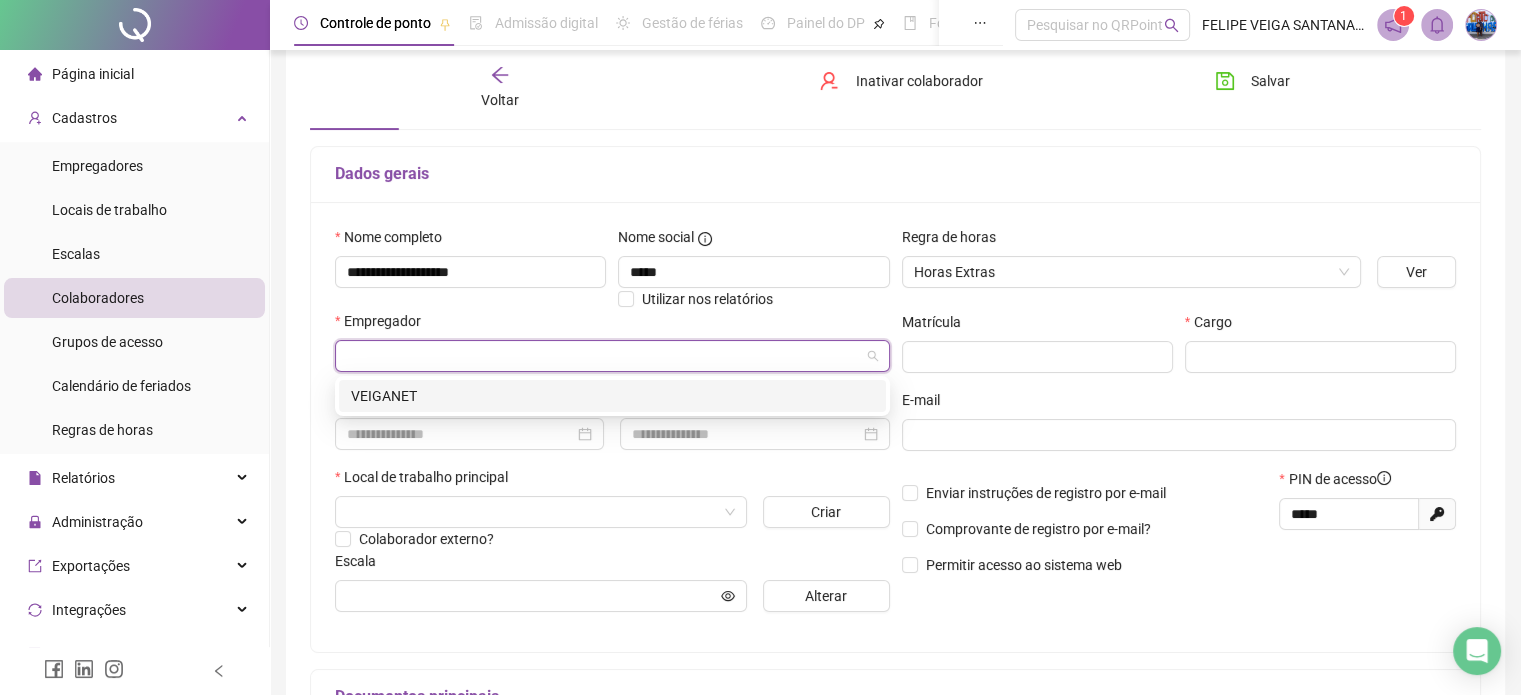 click on "VEIGANET" at bounding box center (612, 396) 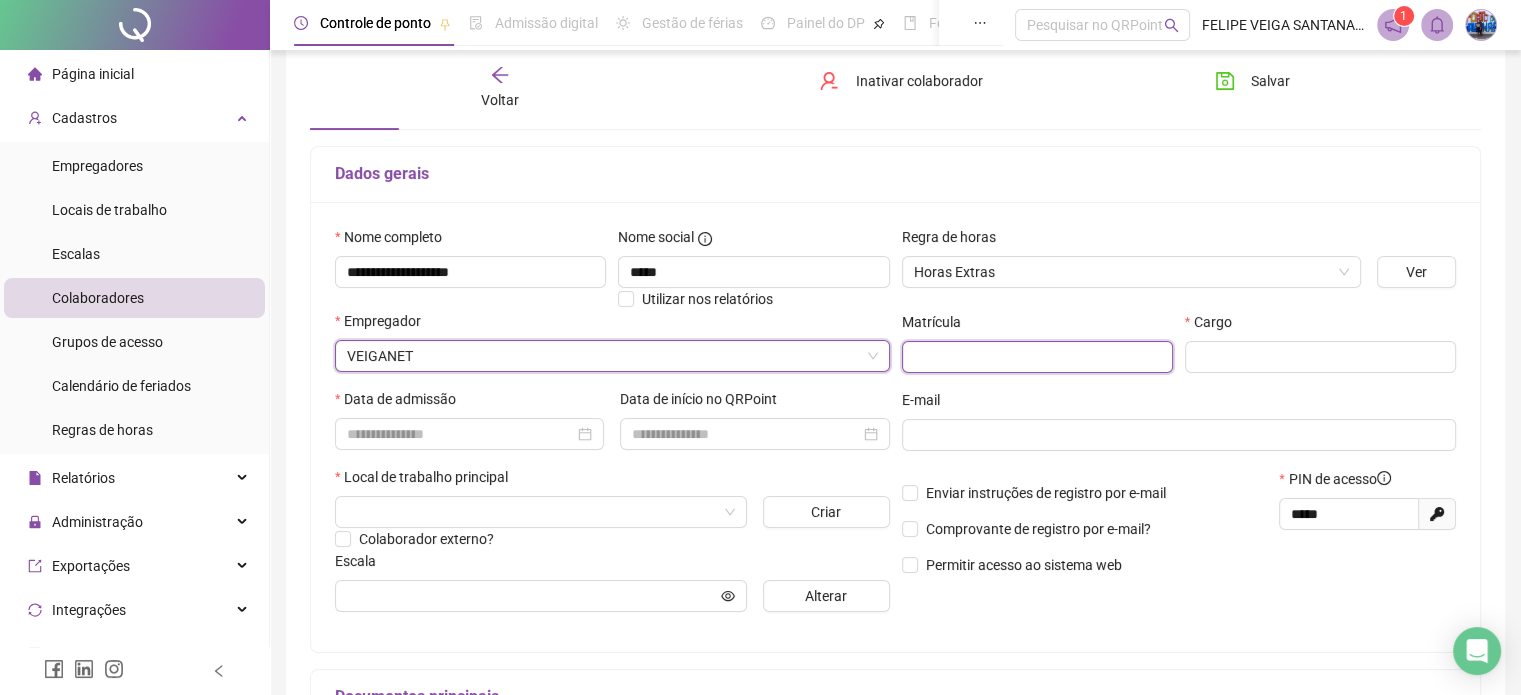 click at bounding box center (1037, 357) 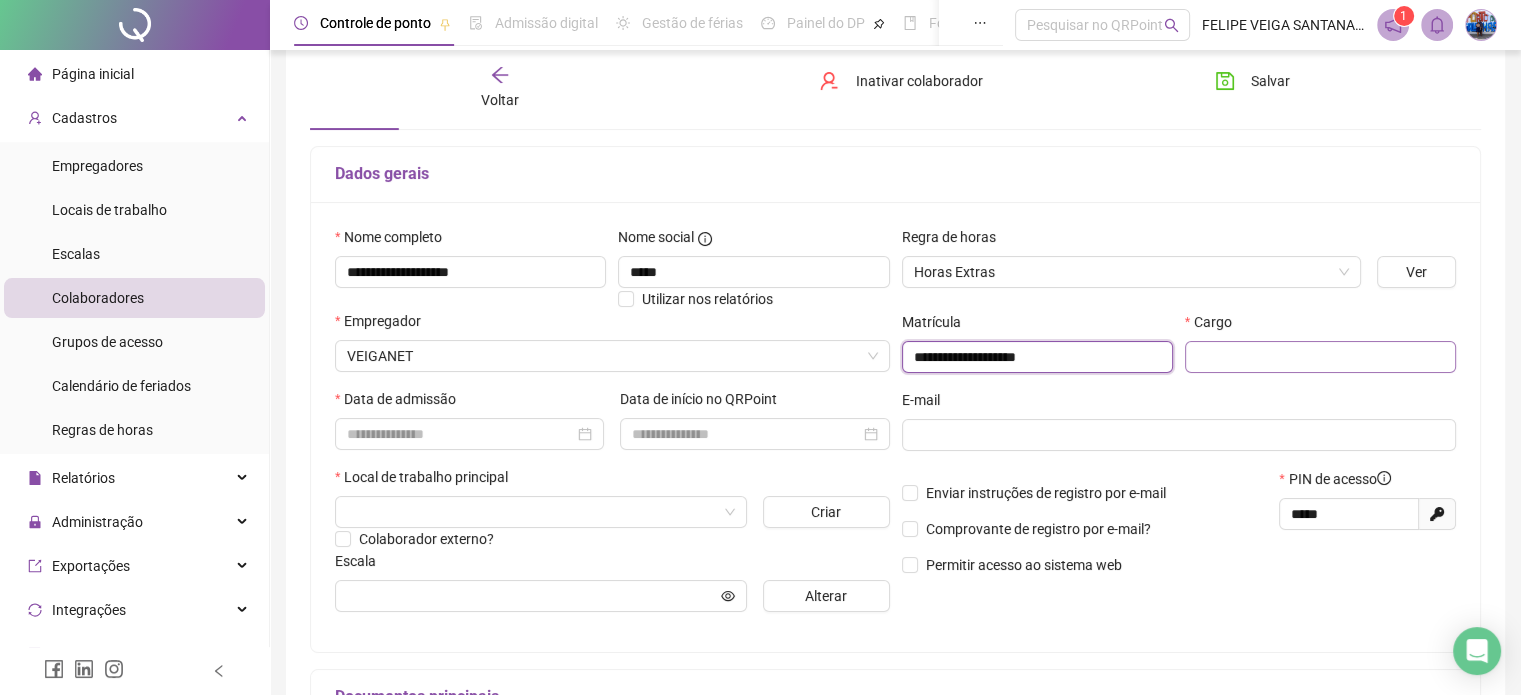 type on "**********" 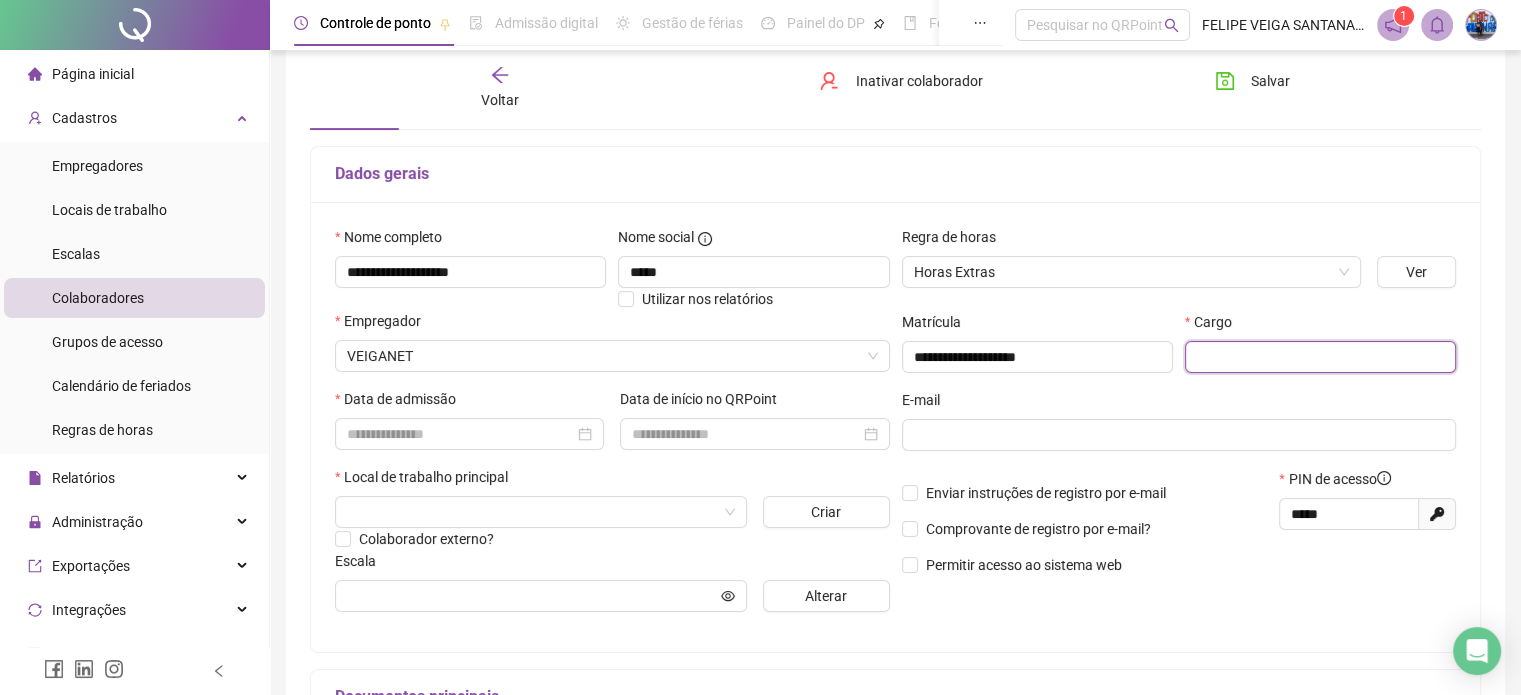 click at bounding box center [1320, 357] 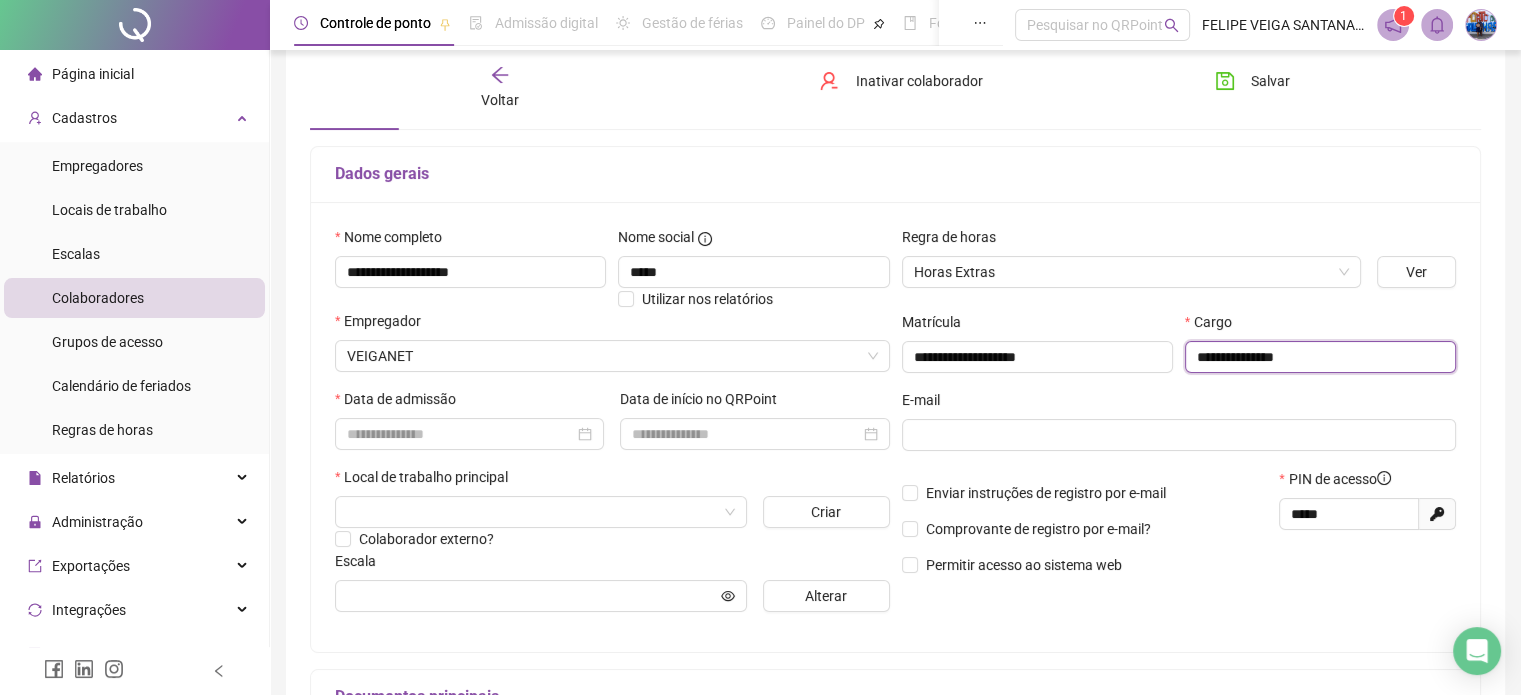 type on "**********" 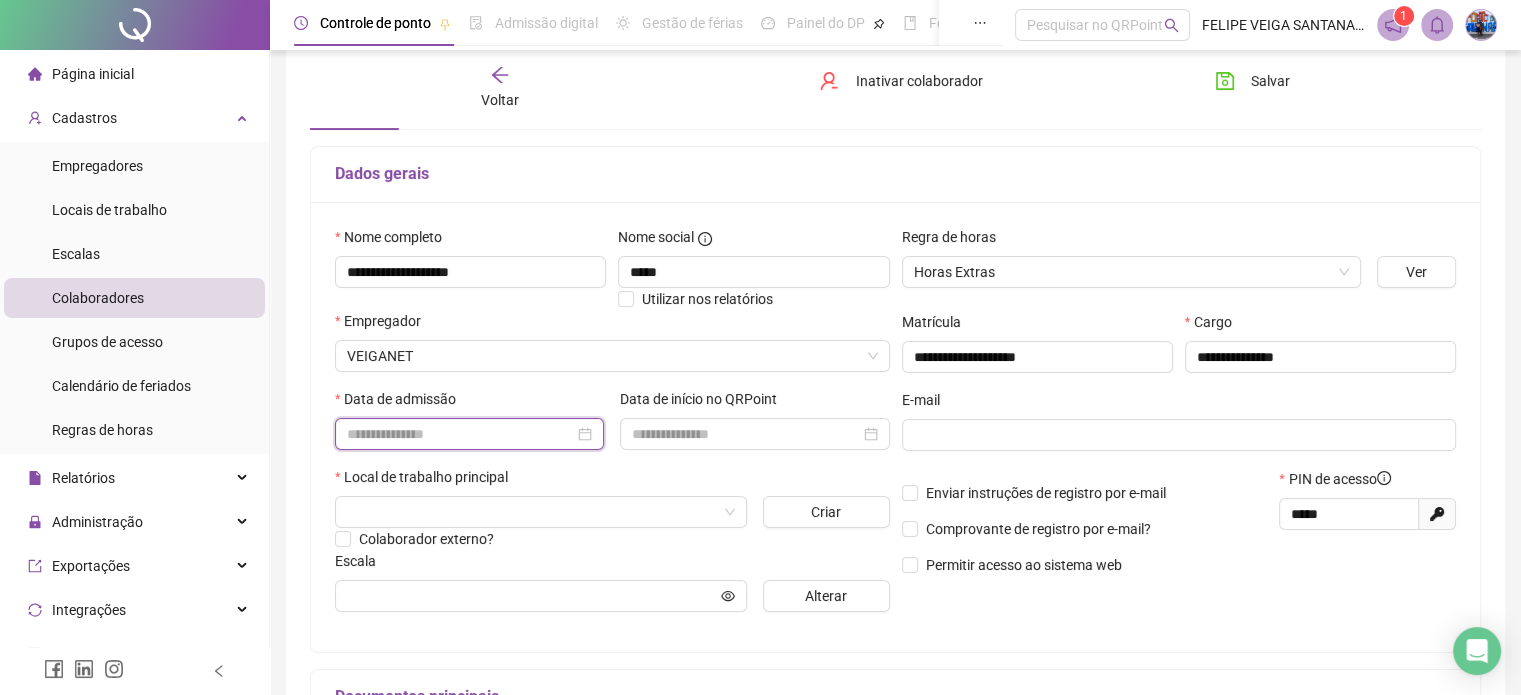click at bounding box center (460, 434) 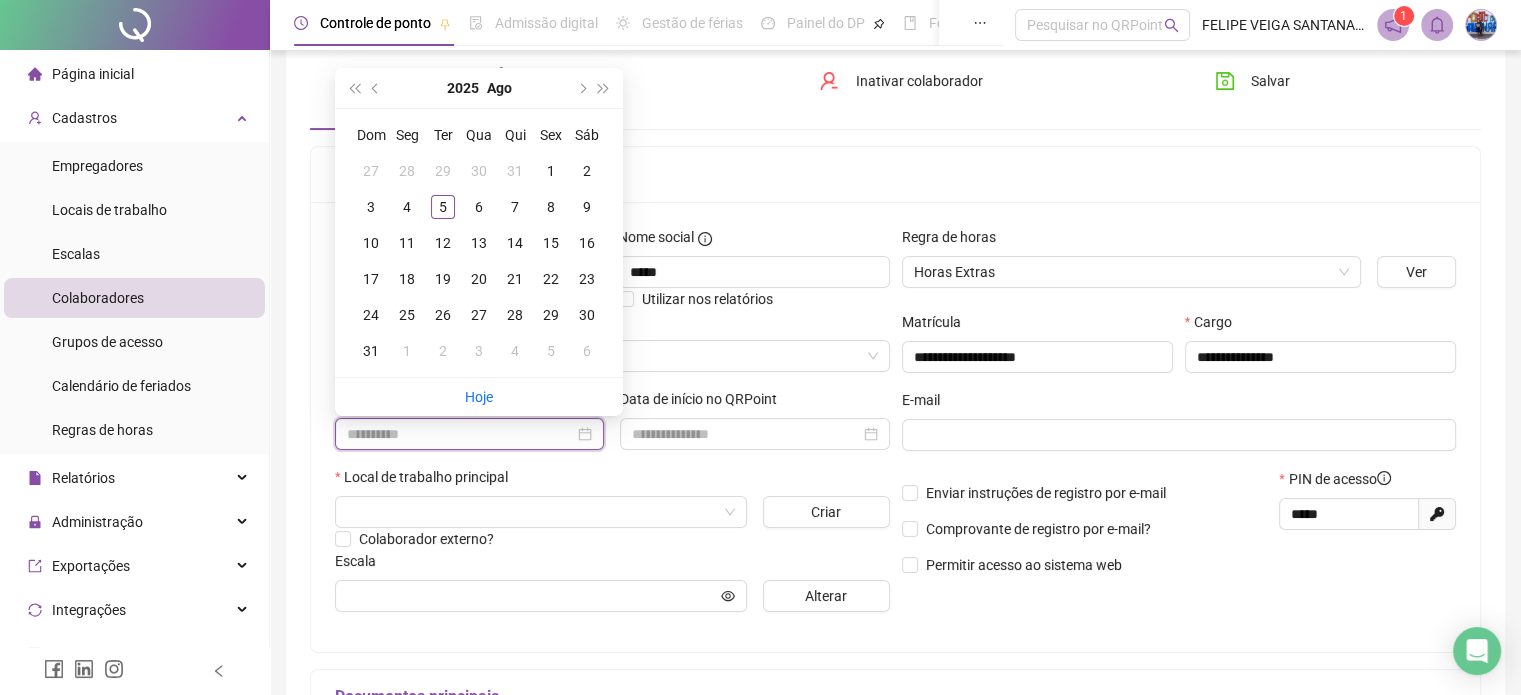 type on "**********" 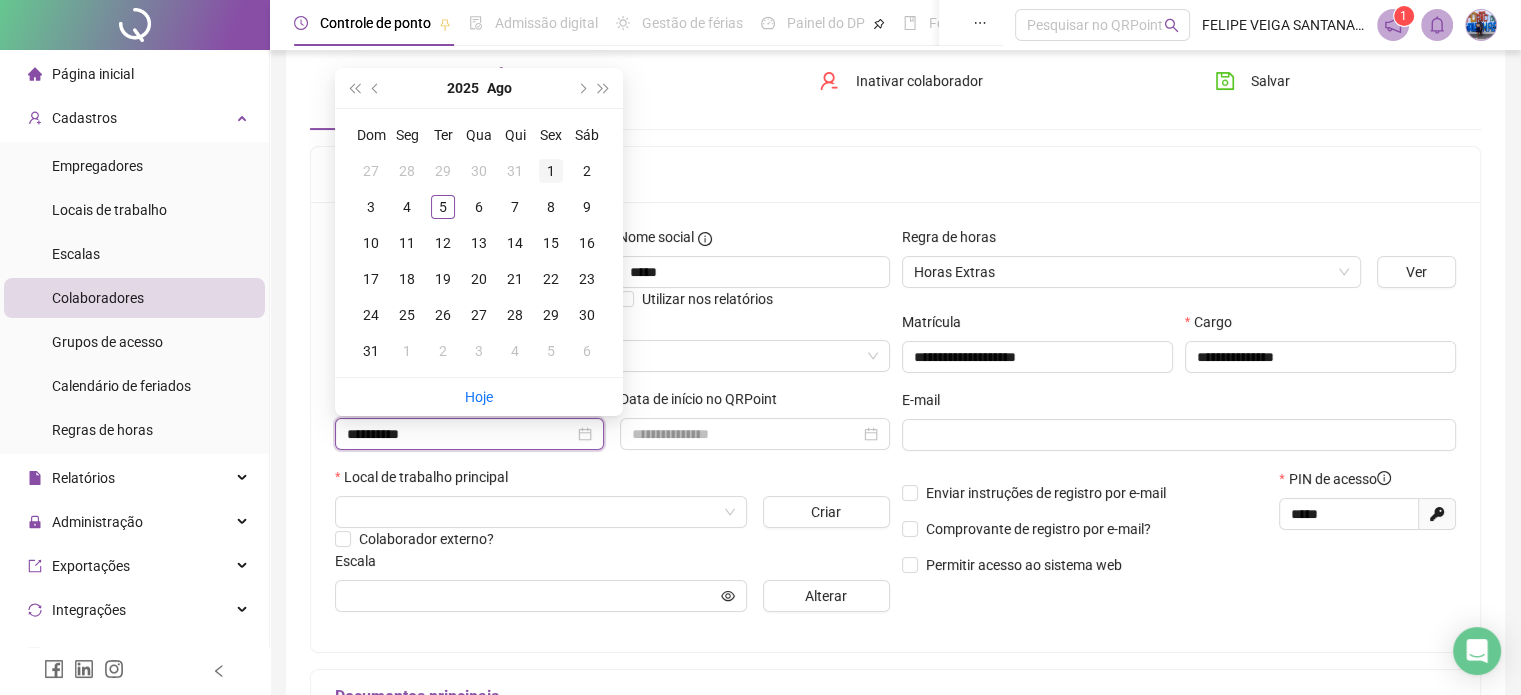 type on "**********" 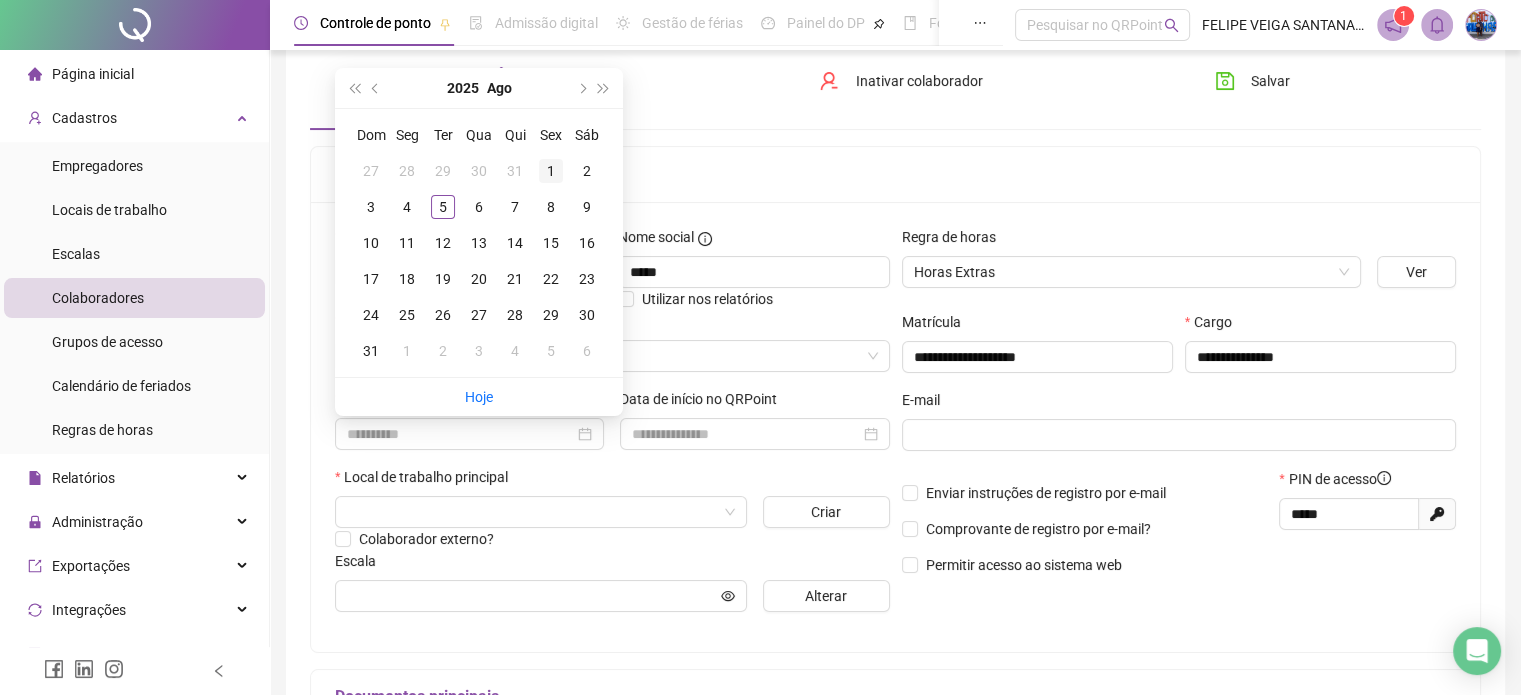 click on "1" at bounding box center (551, 171) 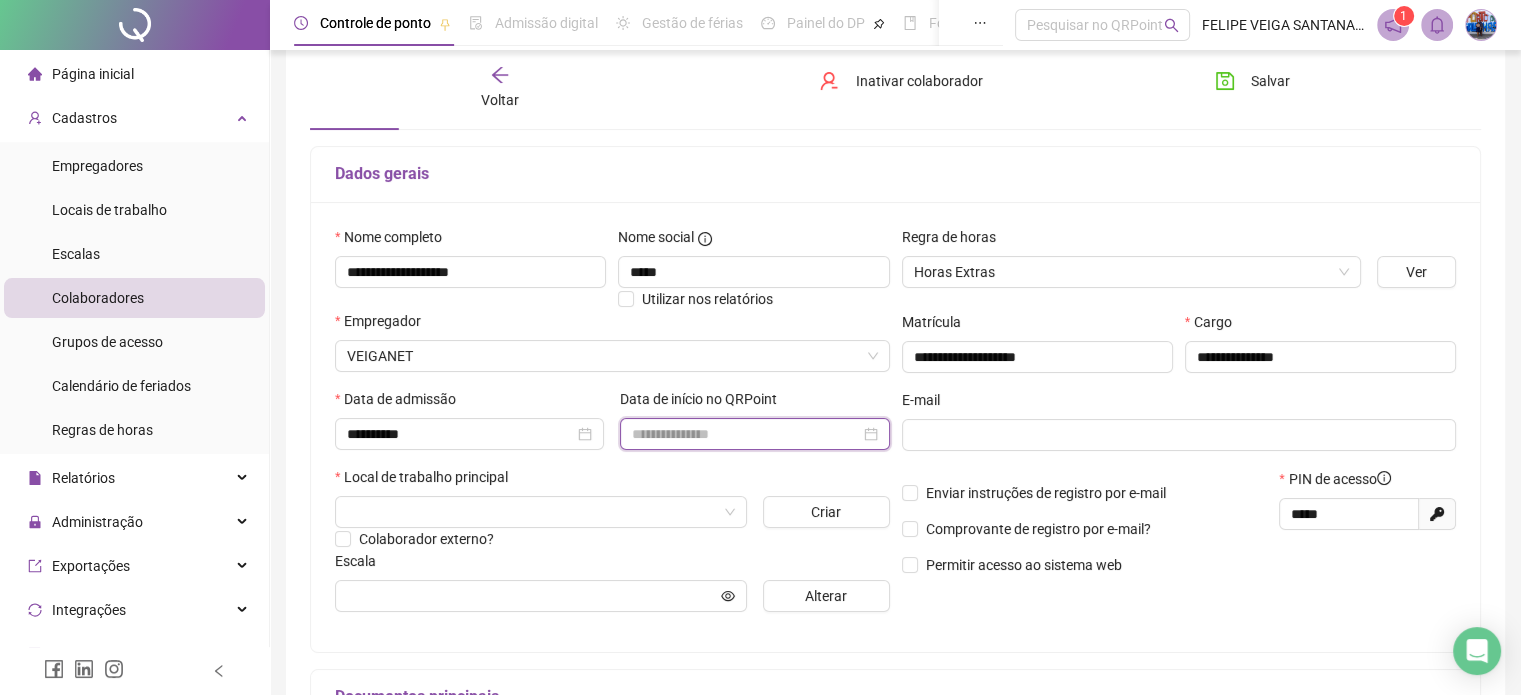 click at bounding box center (745, 434) 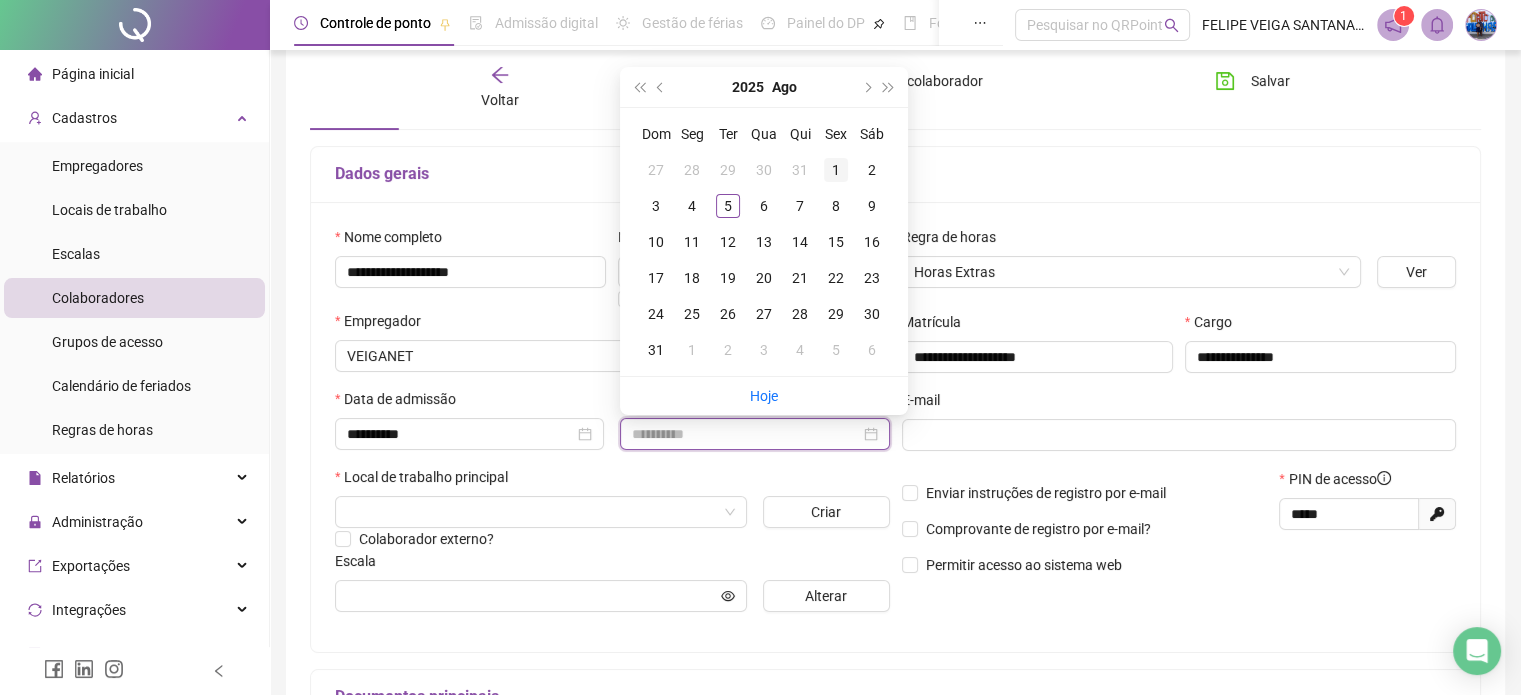 type on "**********" 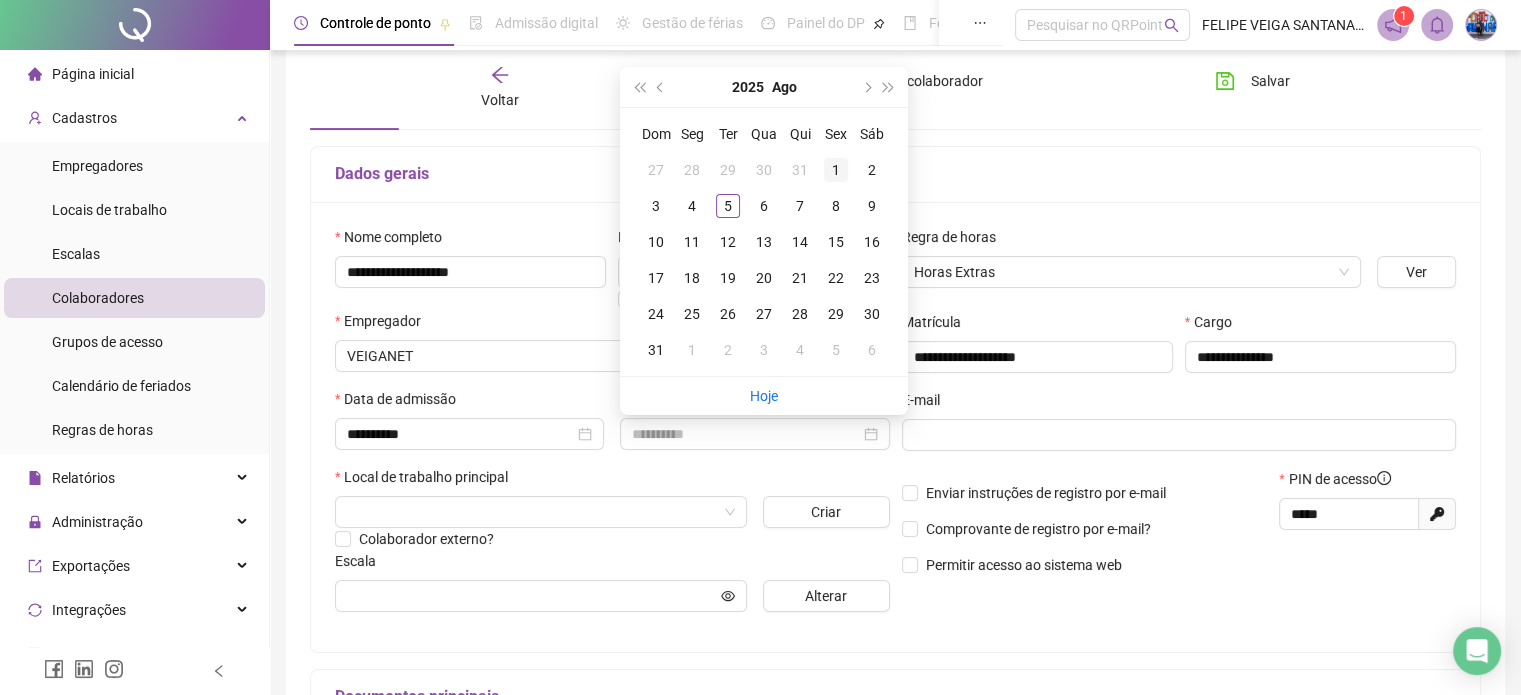 click on "1" at bounding box center (836, 170) 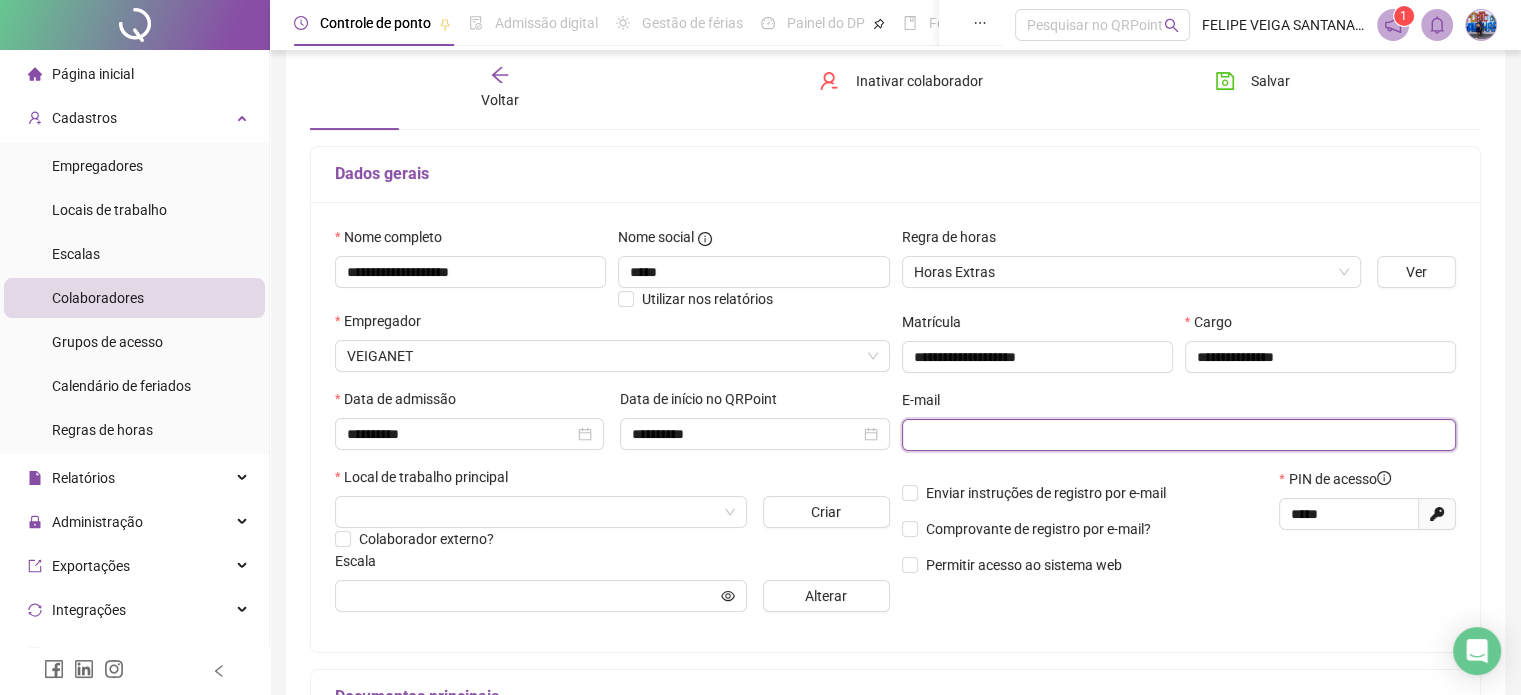 click at bounding box center [1177, 435] 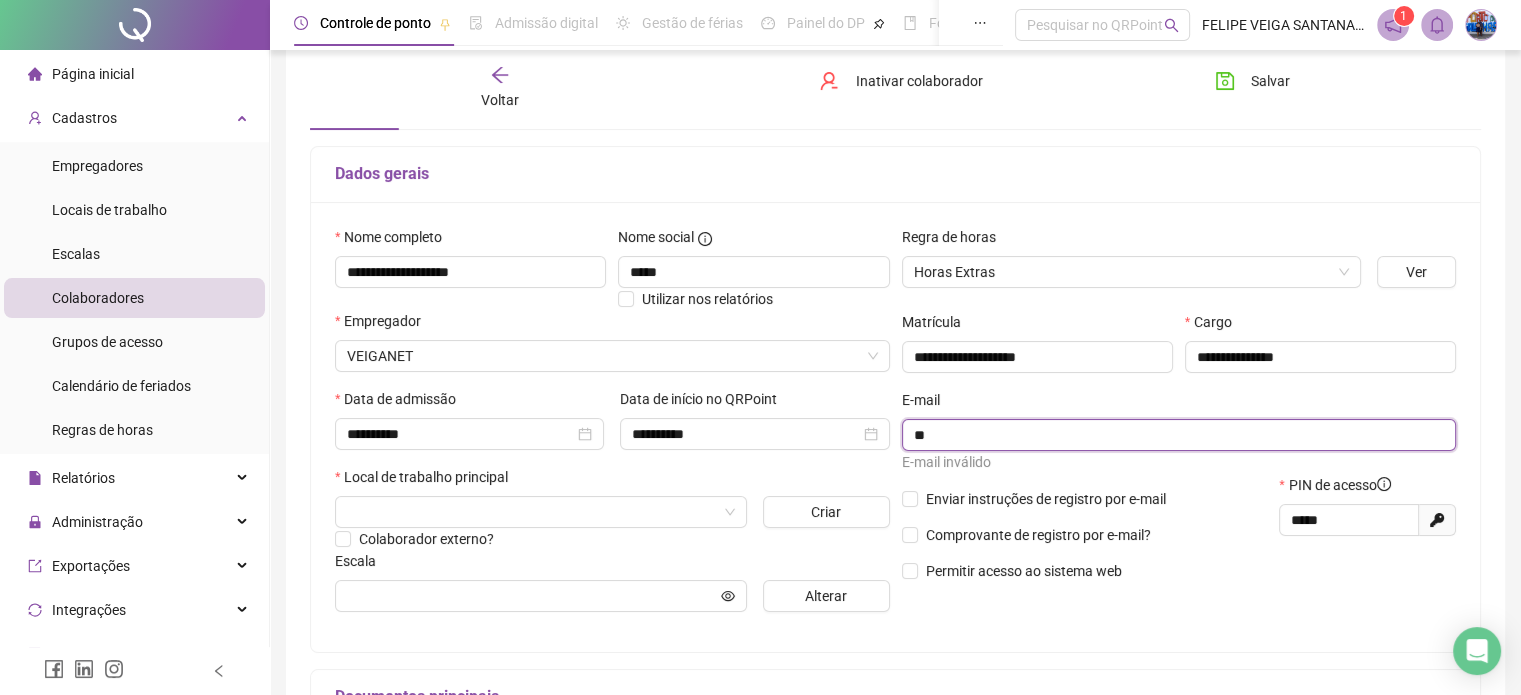 type on "*" 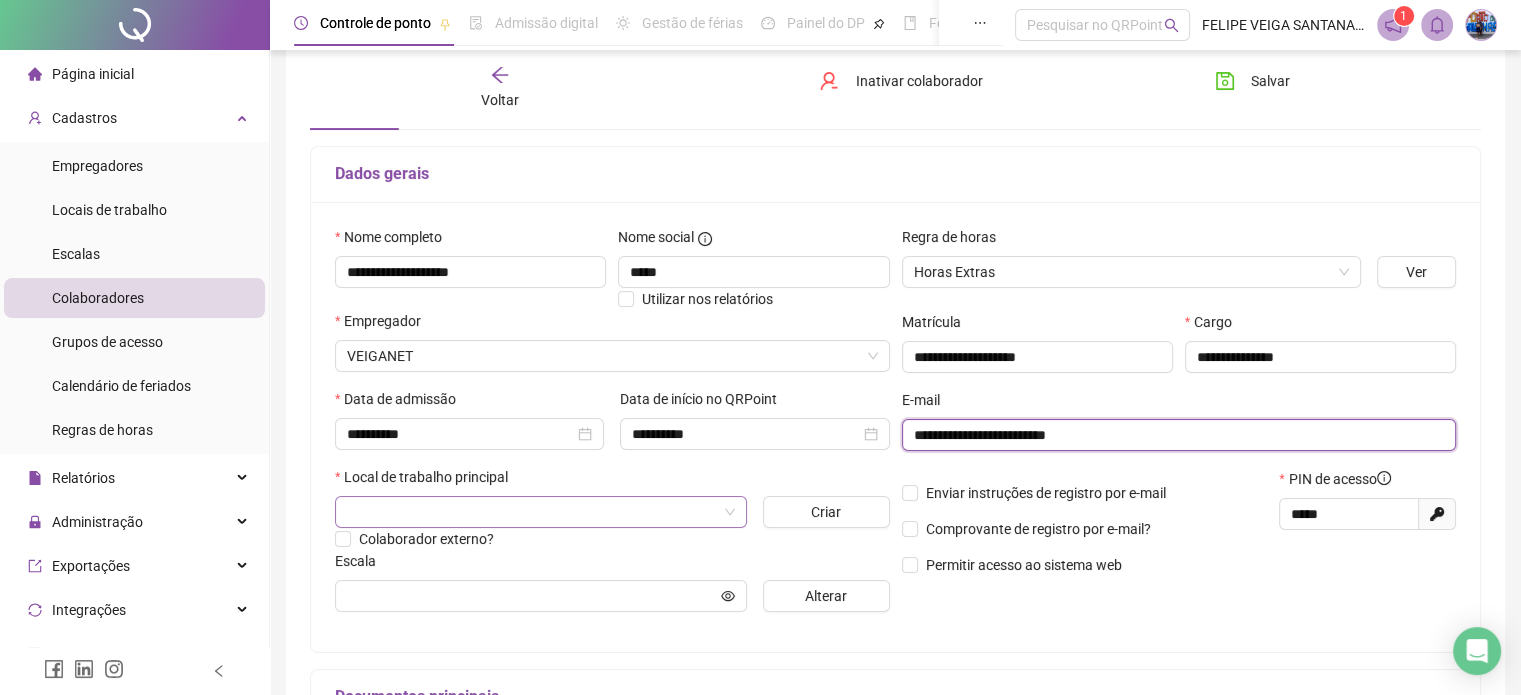 type on "**********" 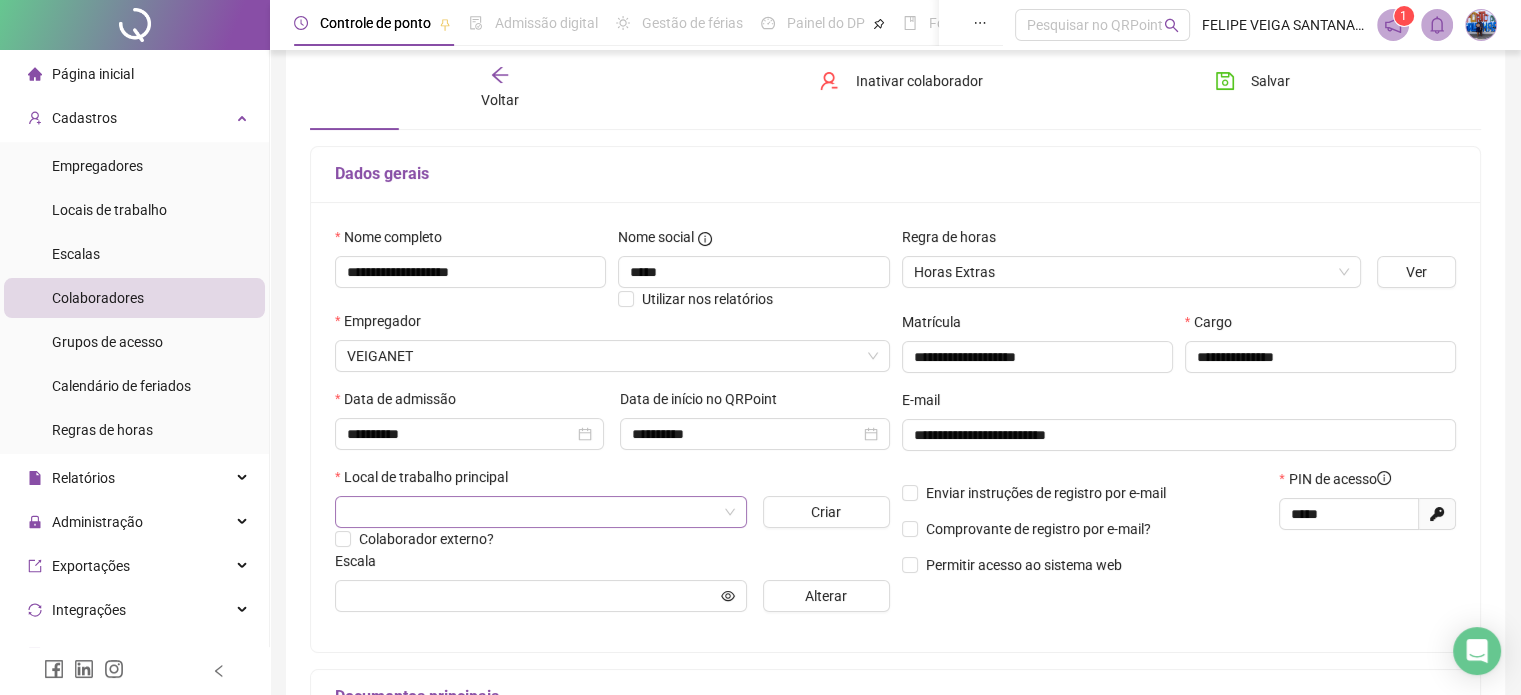 click at bounding box center [532, 512] 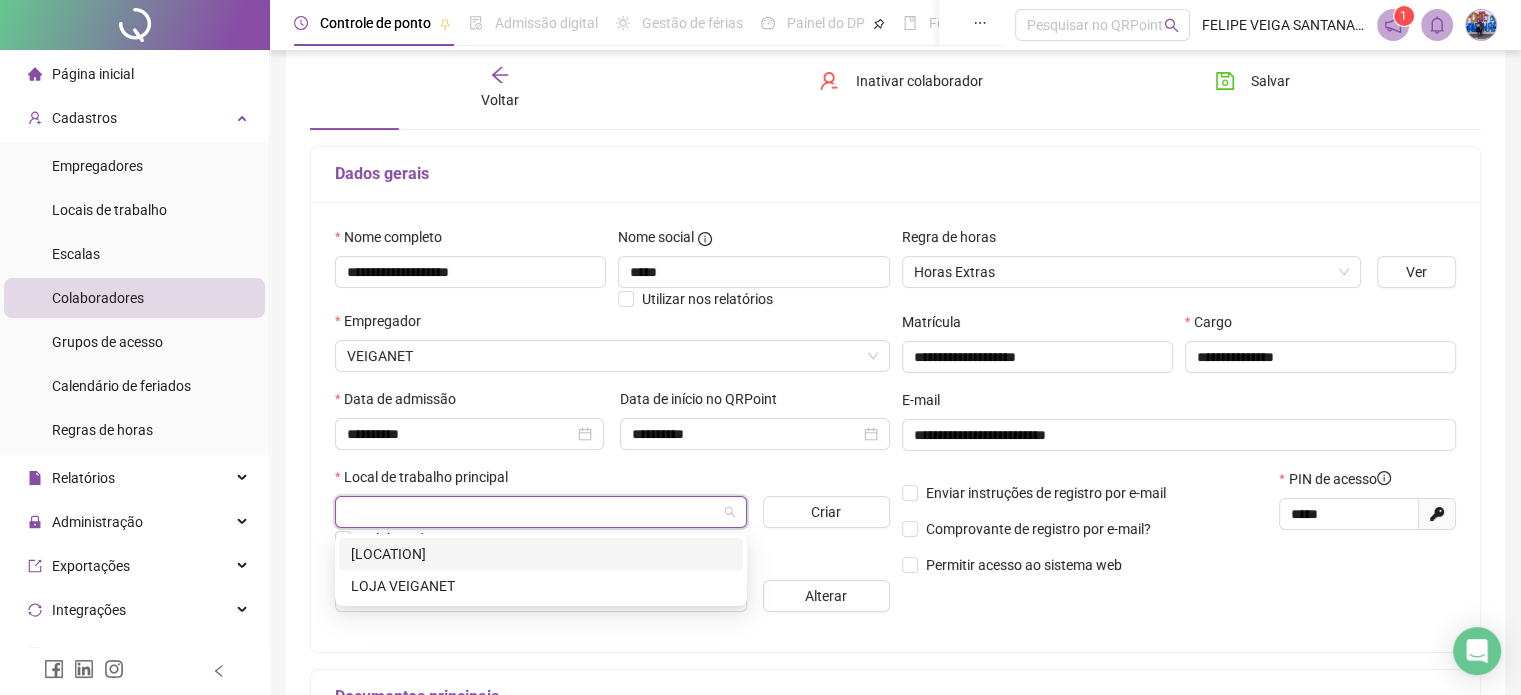click on "[LOCATION]" at bounding box center (541, 554) 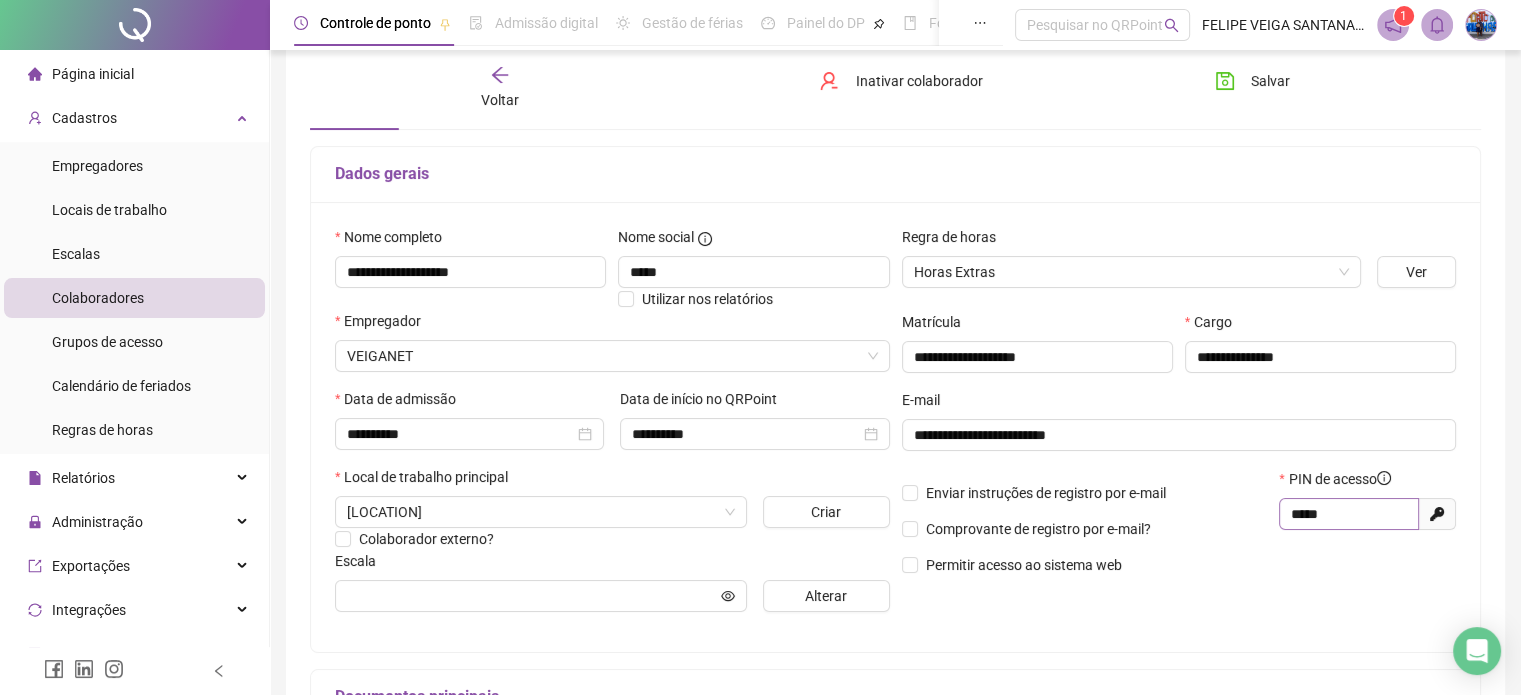 click on "*****" at bounding box center (1349, 514) 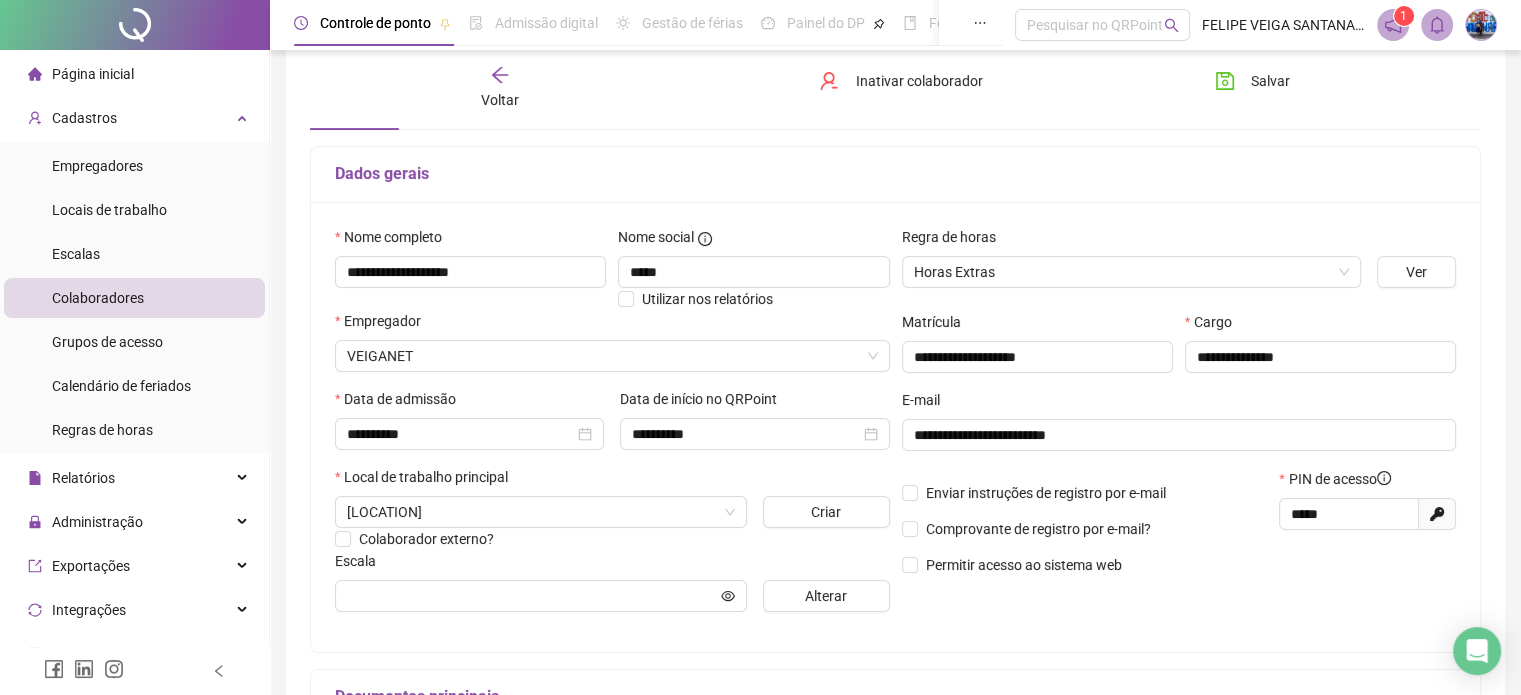 click at bounding box center (1367, 538) 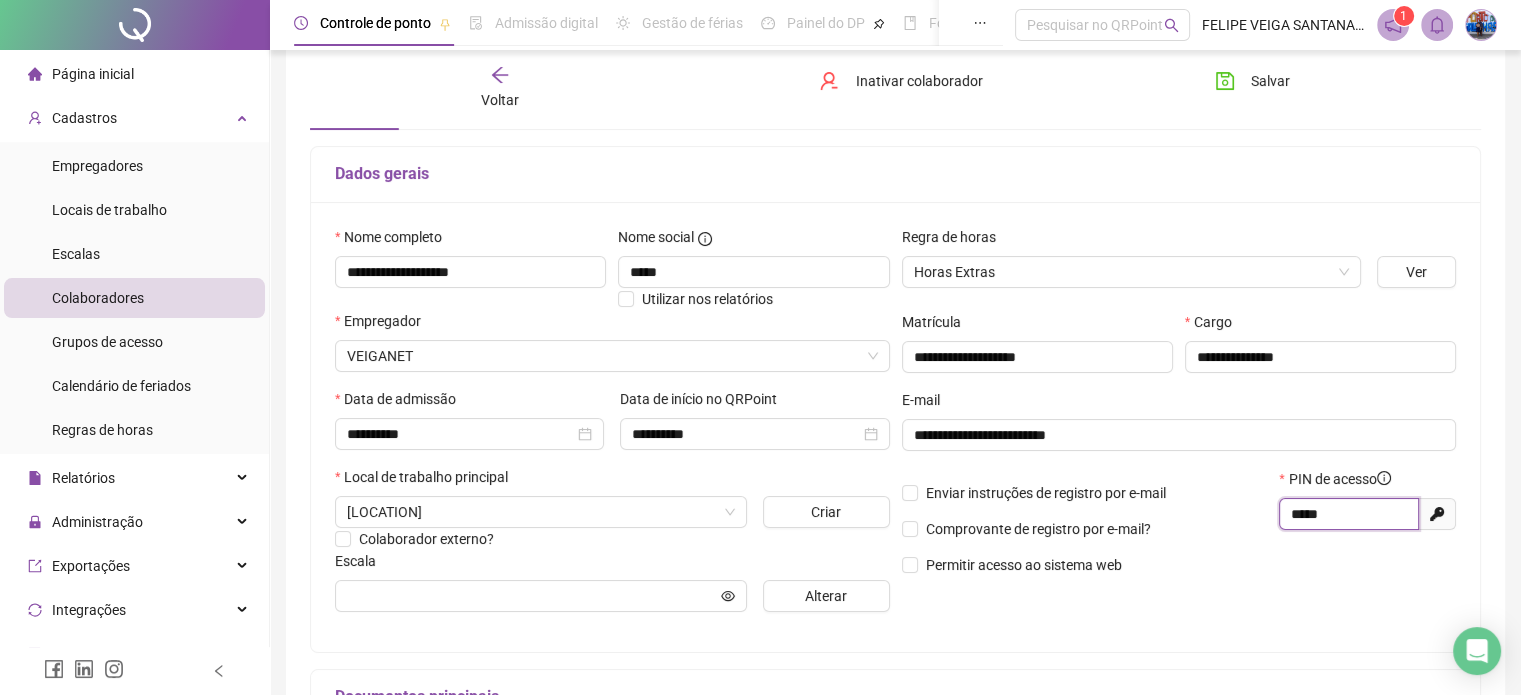 click on "*****" at bounding box center [1347, 514] 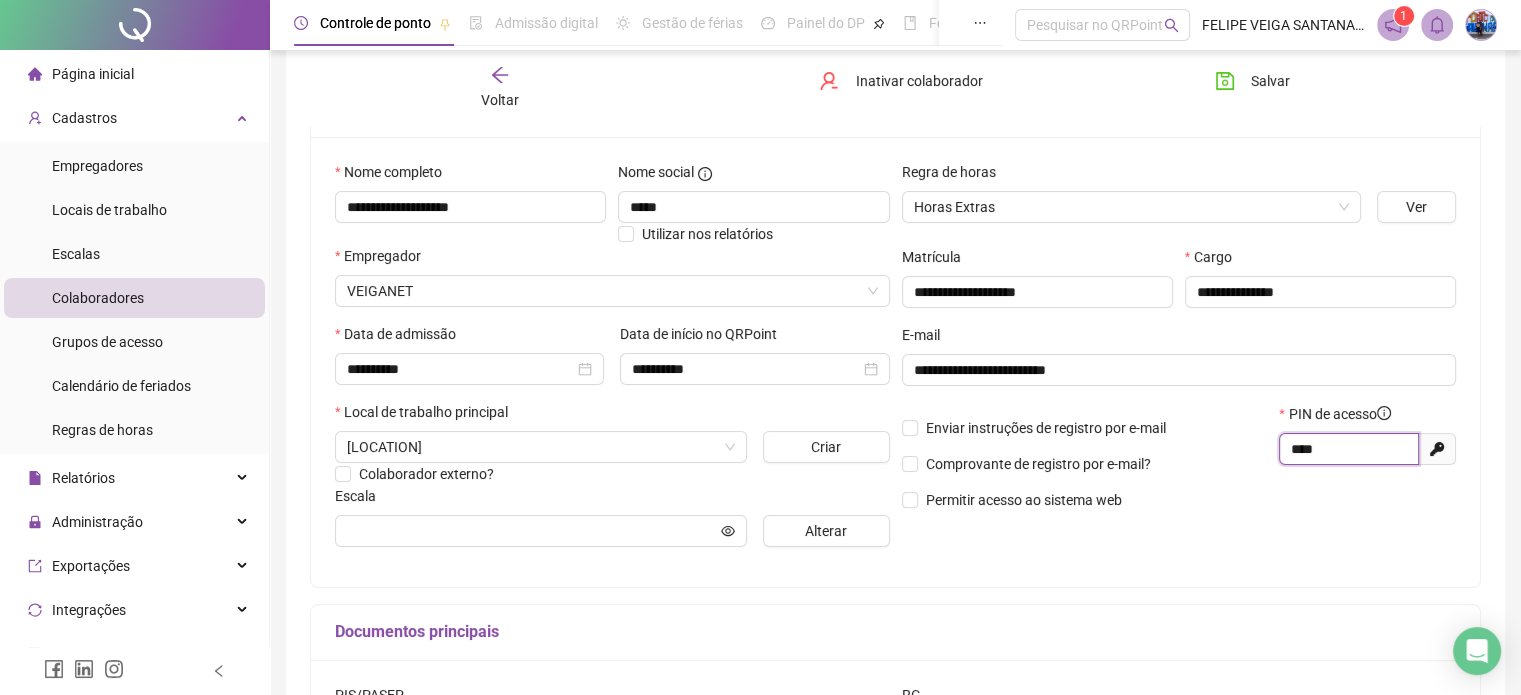 scroll, scrollTop: 200, scrollLeft: 0, axis: vertical 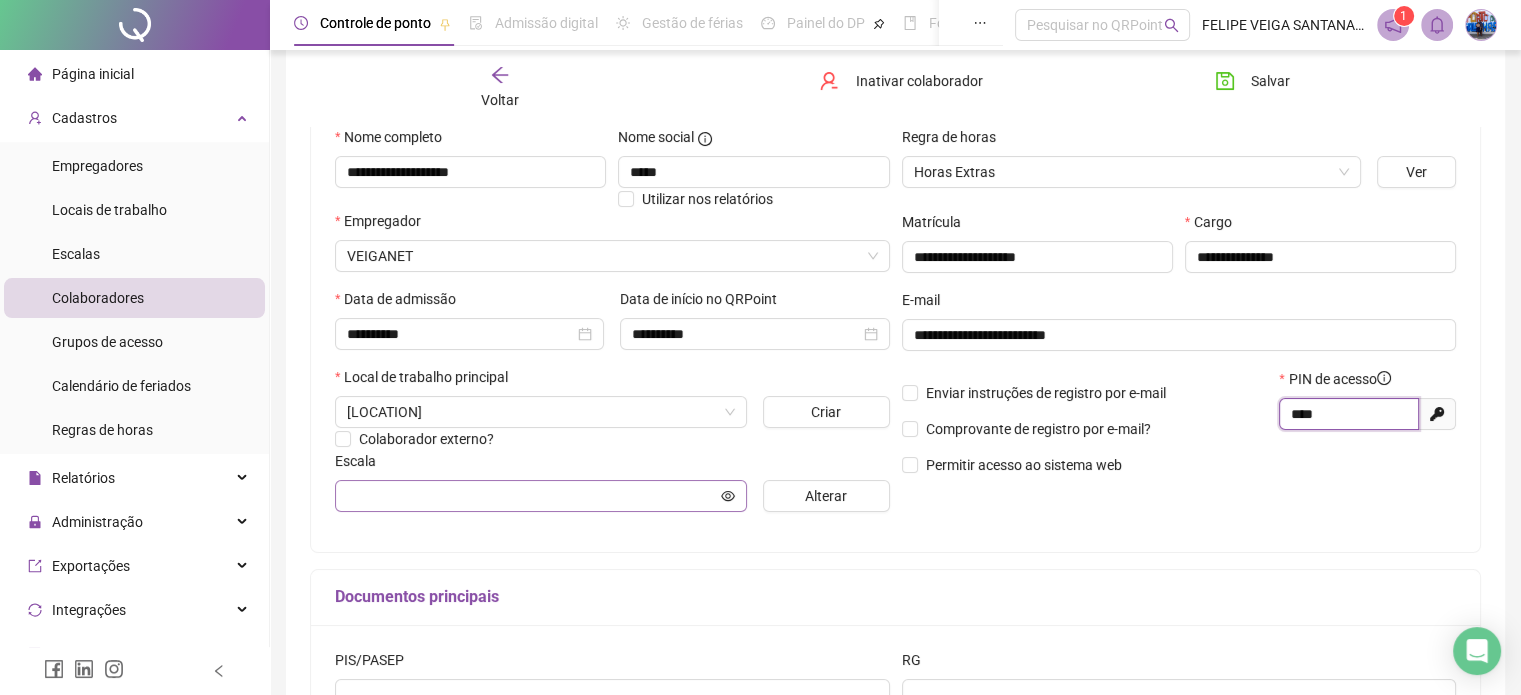type on "****" 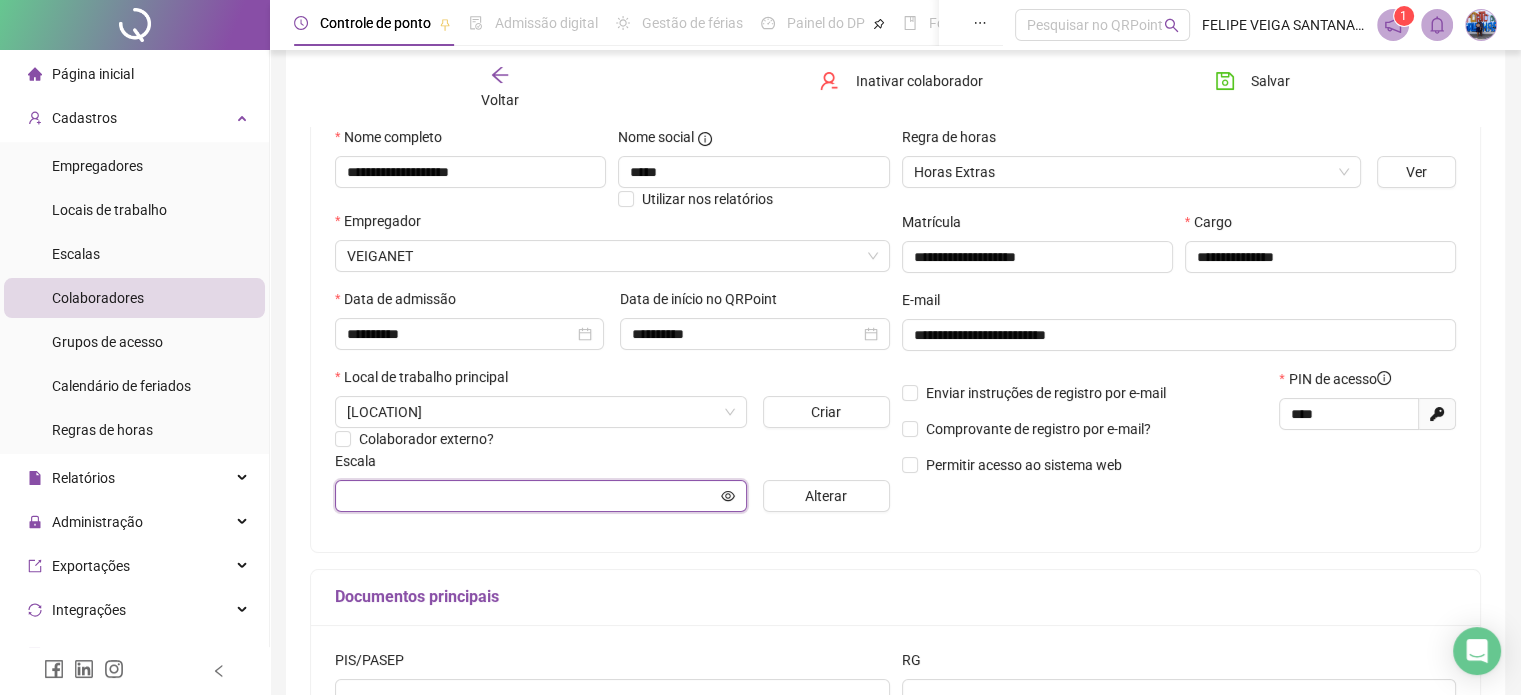 click at bounding box center (532, 496) 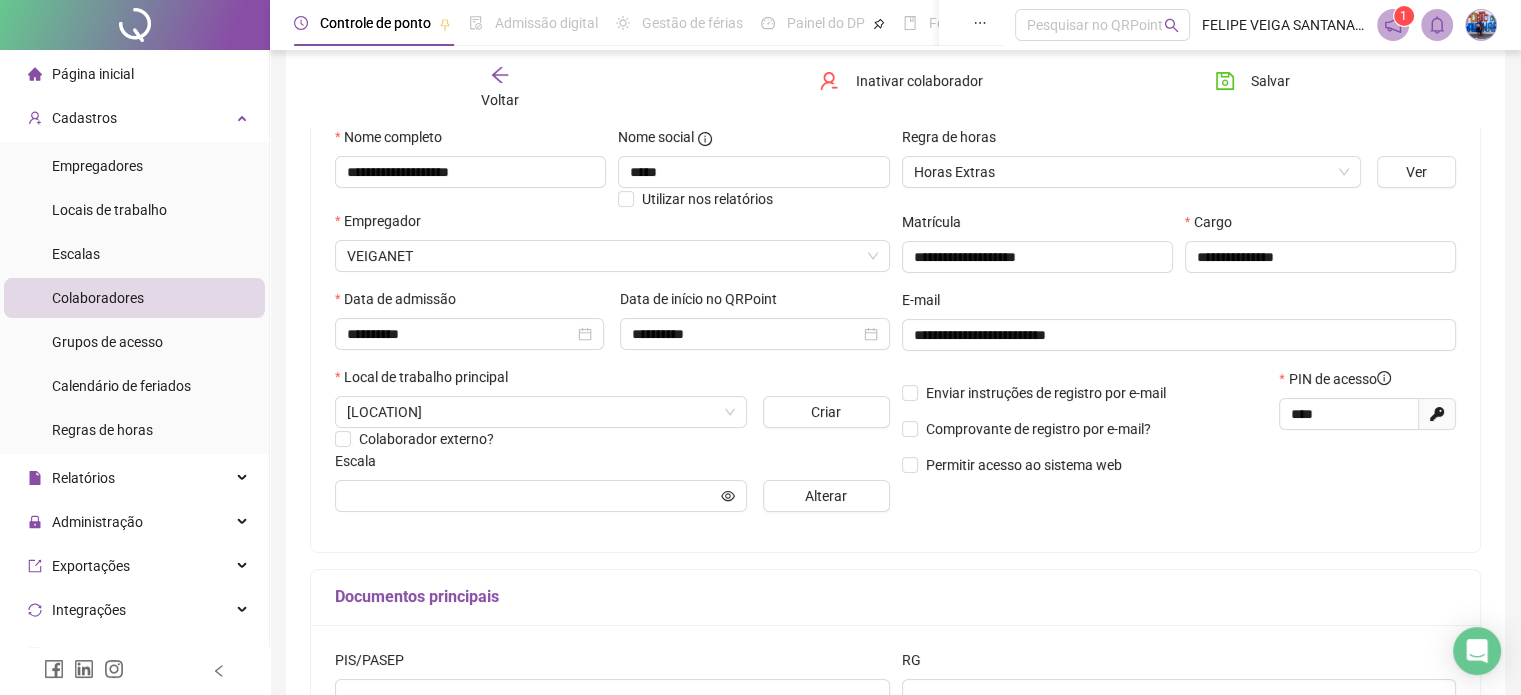 click on "Alterar" at bounding box center (826, 496) 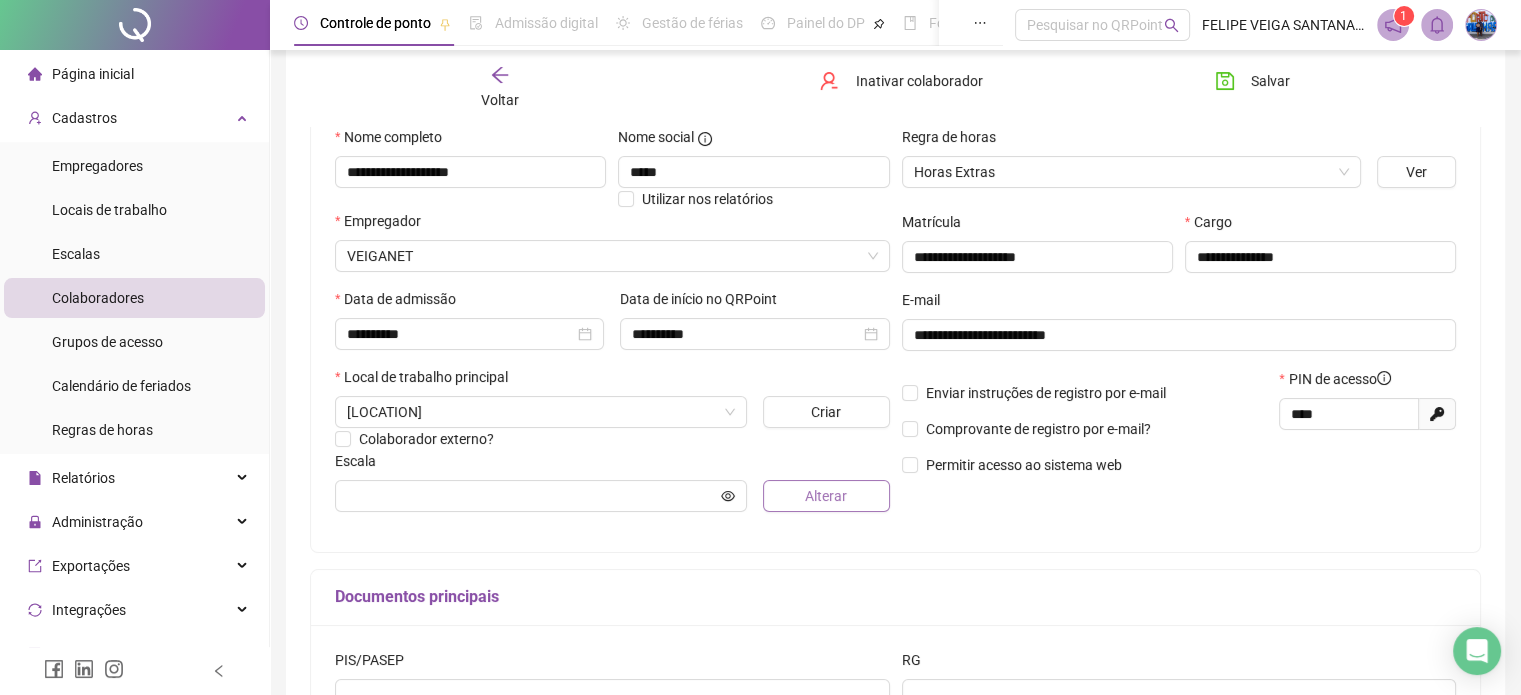 click on "Alterar" at bounding box center (826, 496) 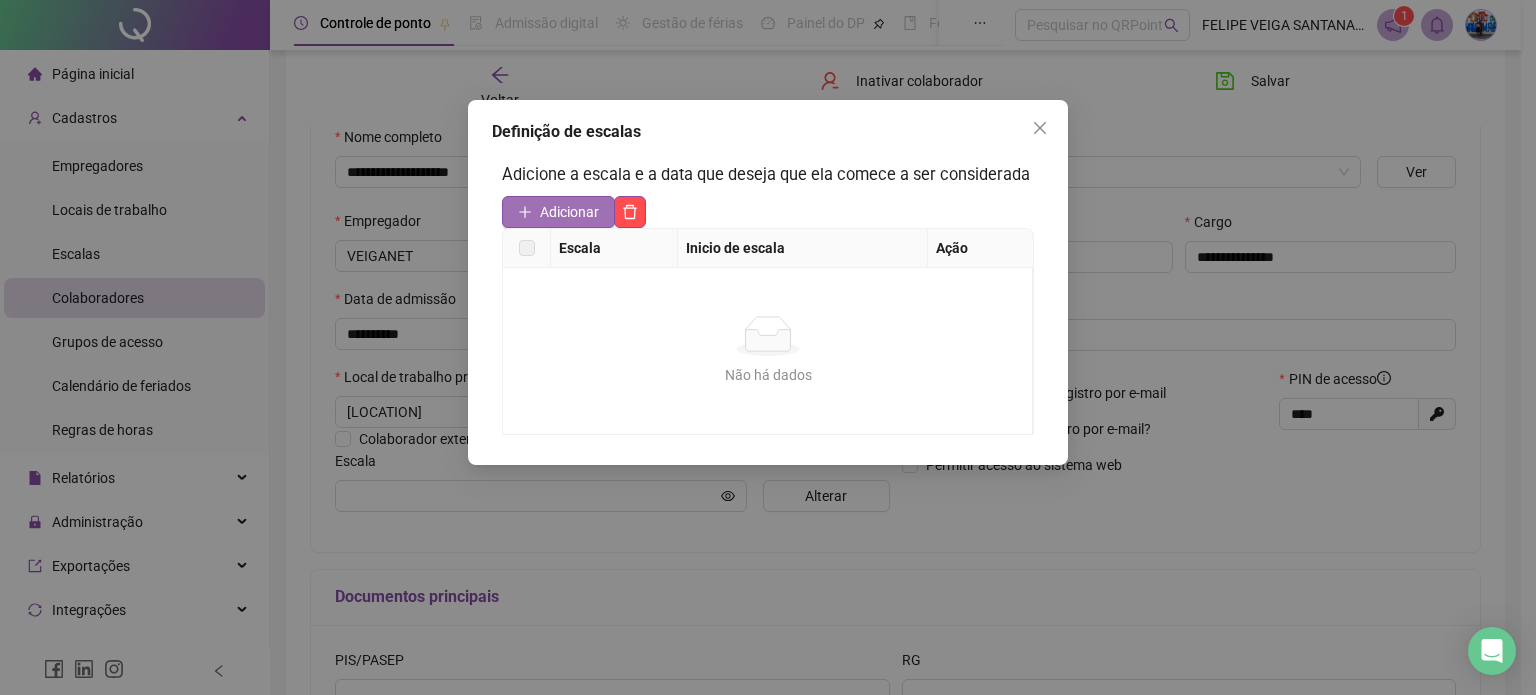 click on "Adicionar" at bounding box center (558, 212) 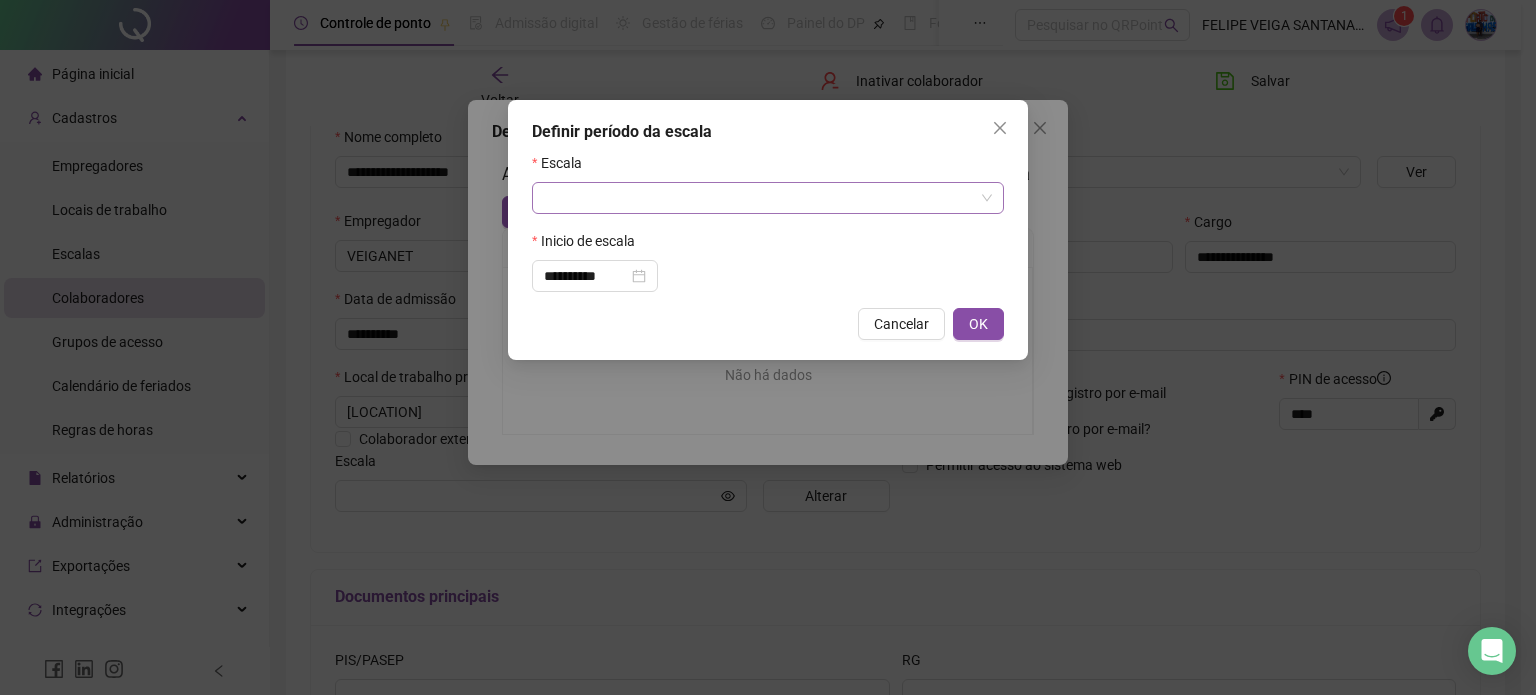 click at bounding box center (759, 198) 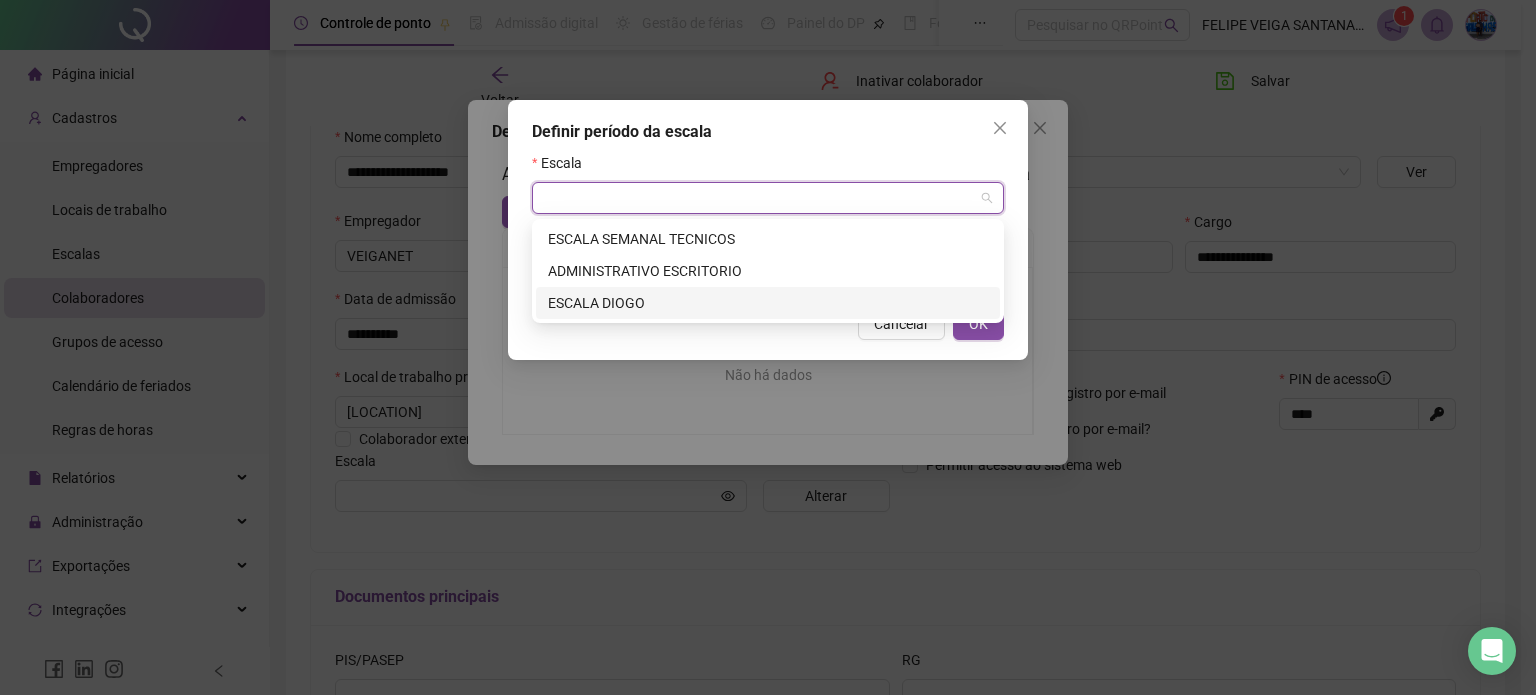 click on "ESCALA DIOGO" at bounding box center [768, 303] 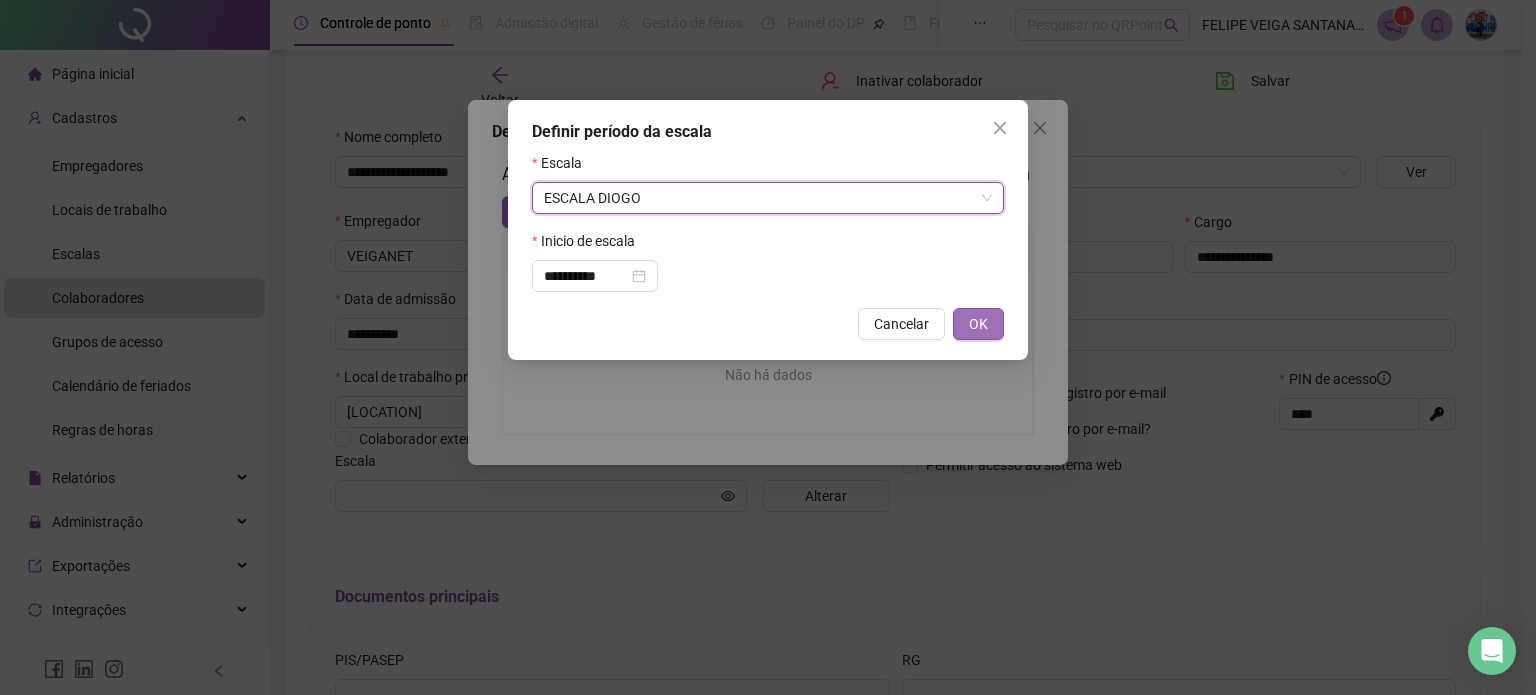 click on "OK" at bounding box center [978, 324] 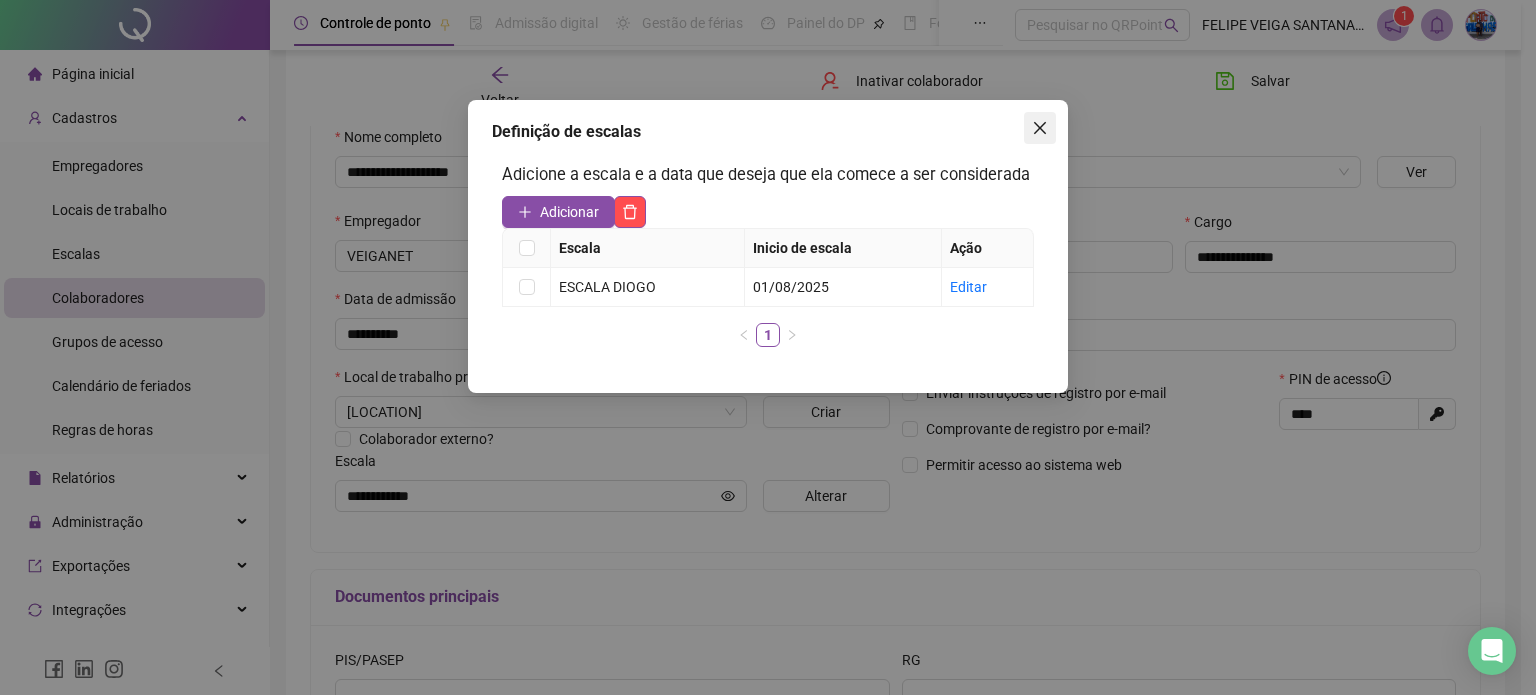 click 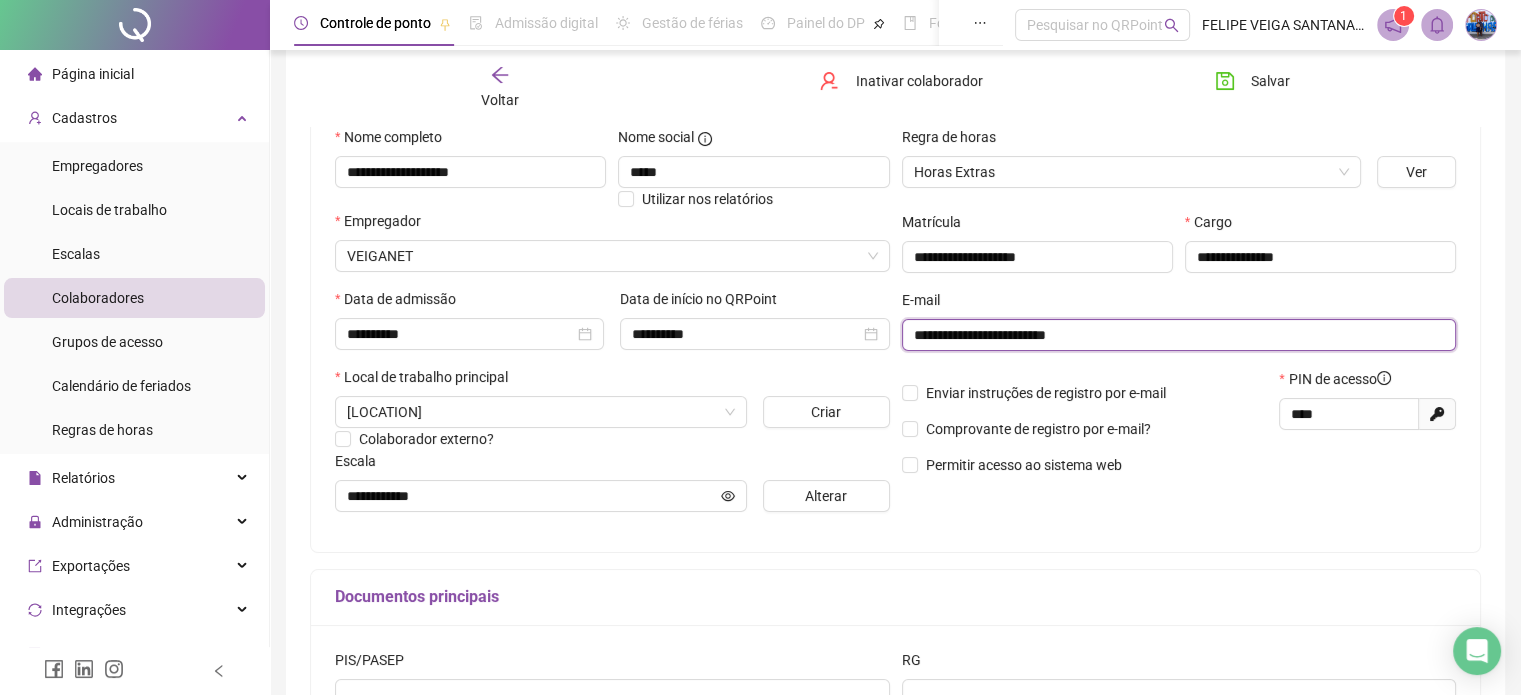 click on "**********" at bounding box center [1177, 335] 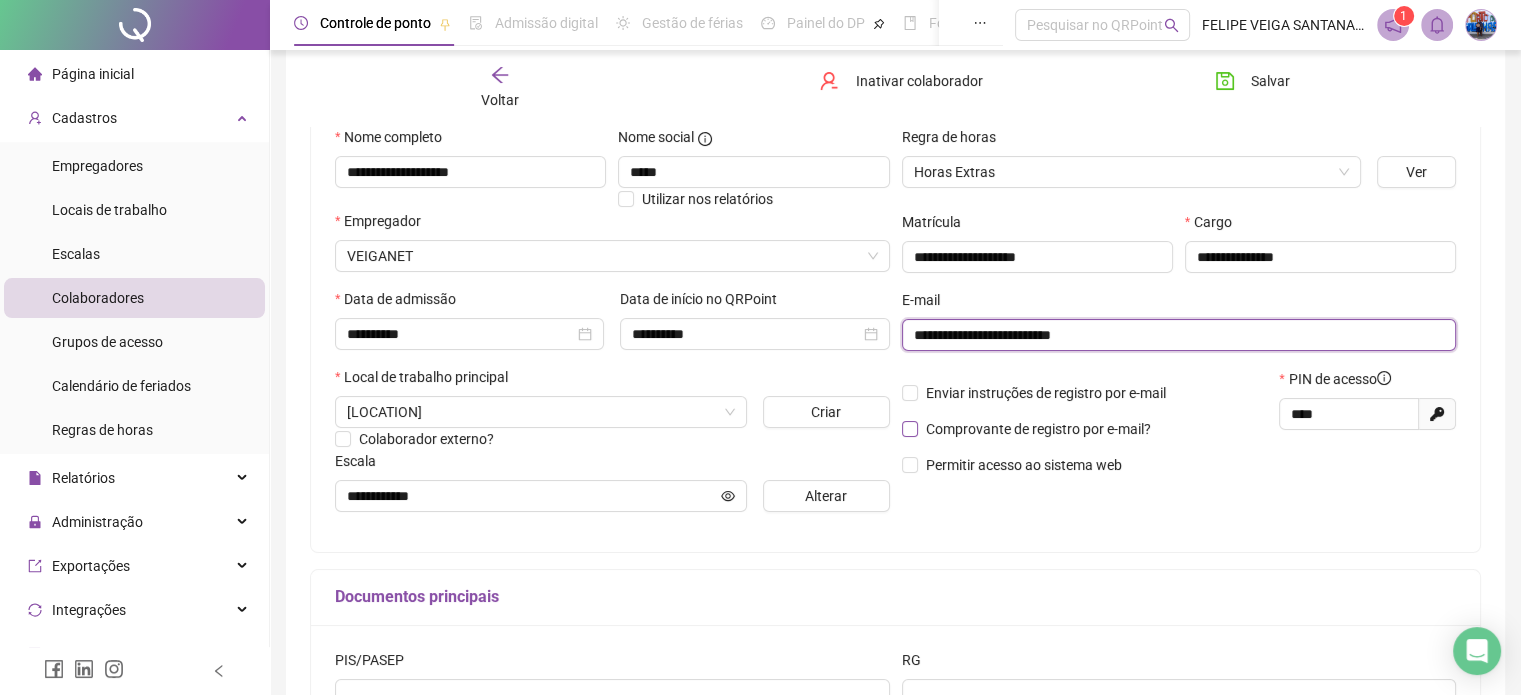 type on "**********" 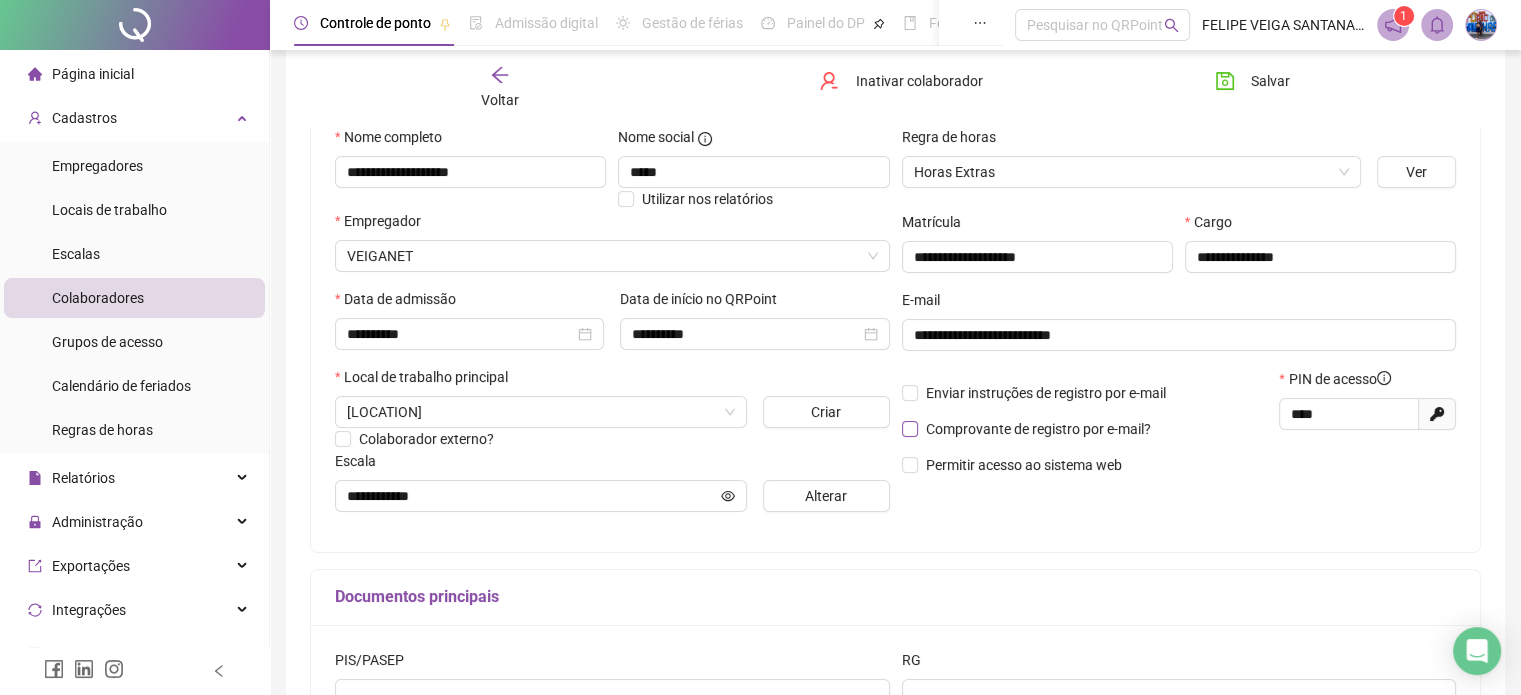 click on "Comprovante de registro por e-mail?" at bounding box center (1038, 429) 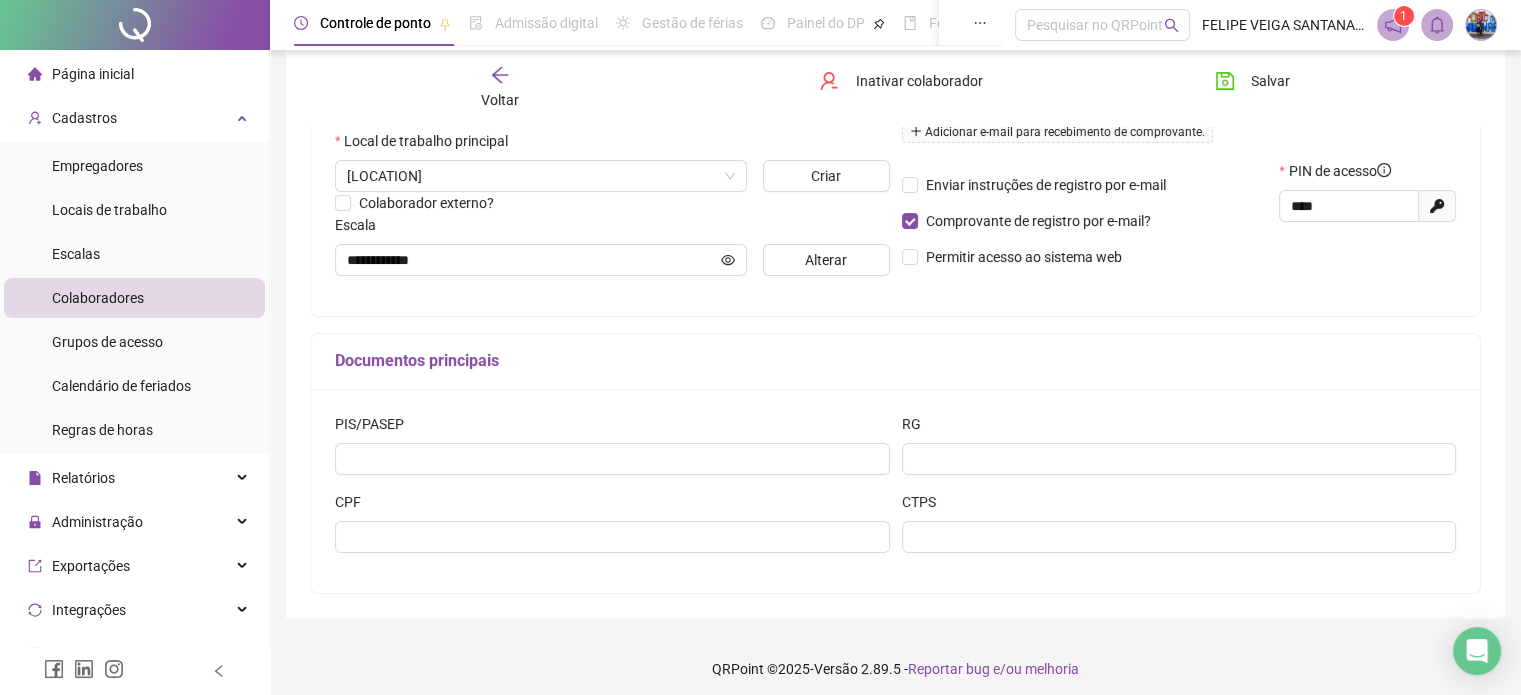 scroll, scrollTop: 445, scrollLeft: 0, axis: vertical 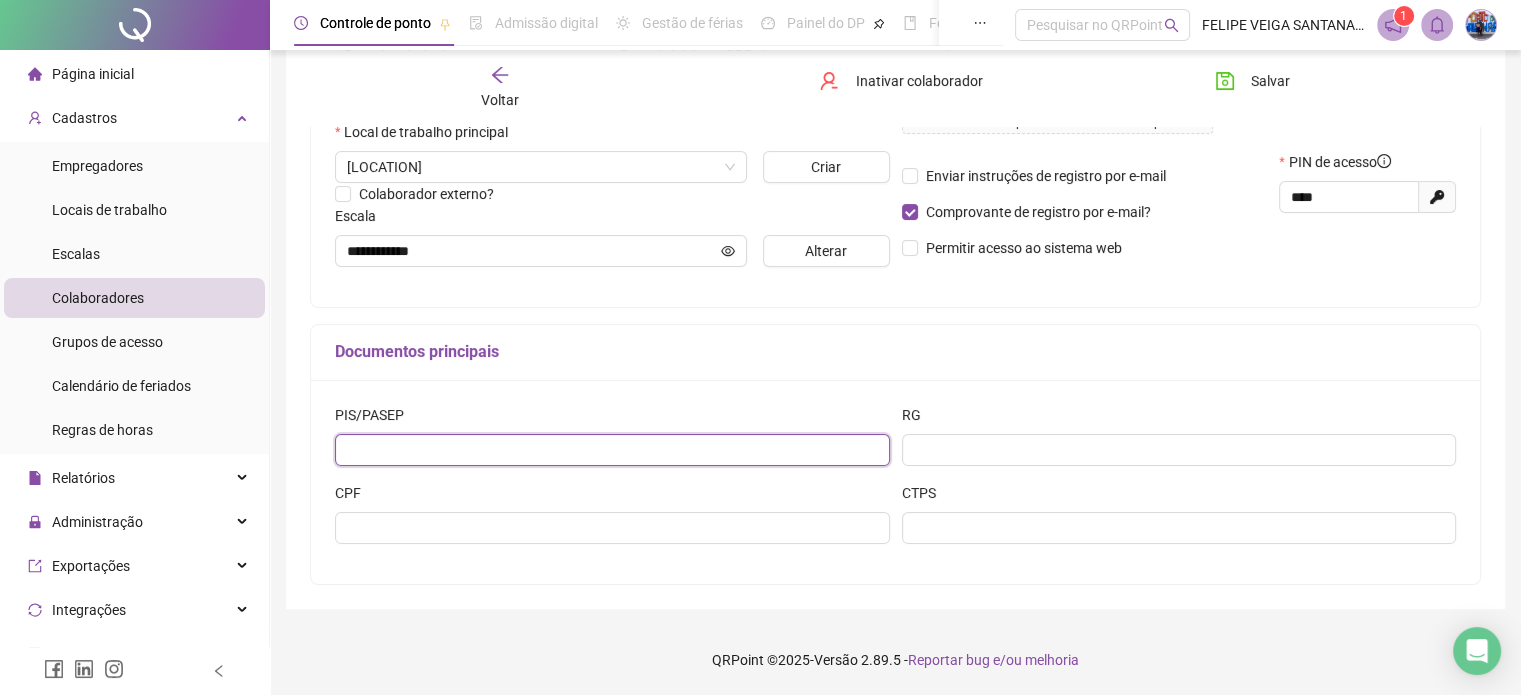 click at bounding box center [612, 450] 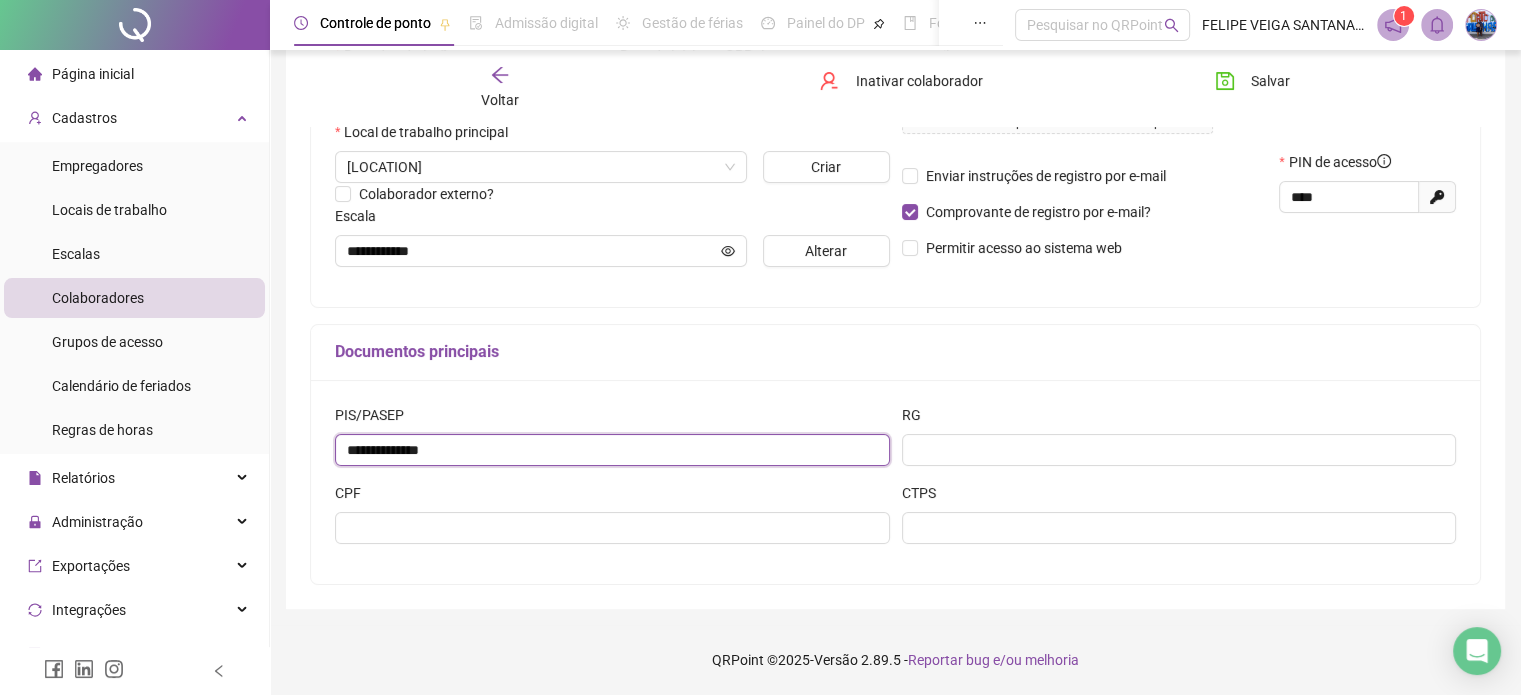 type on "**********" 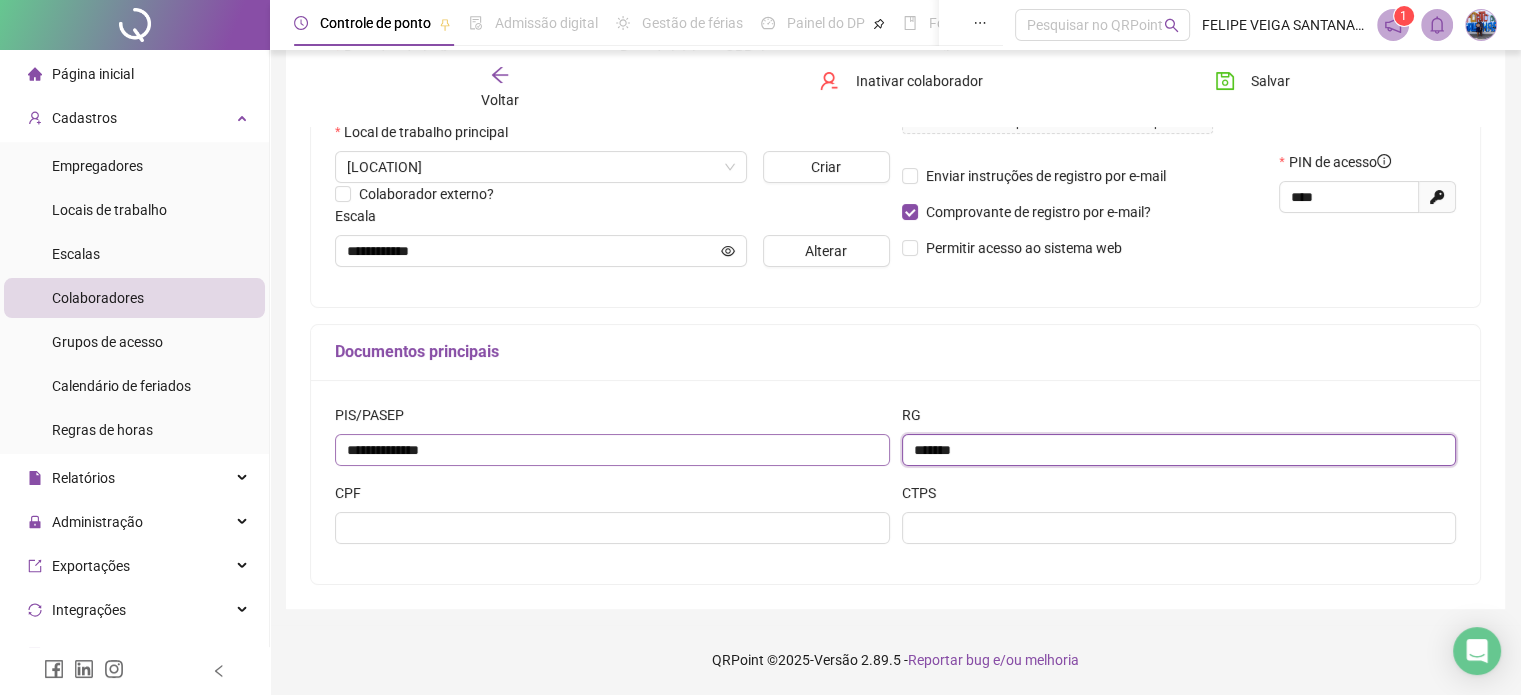 type on "*******" 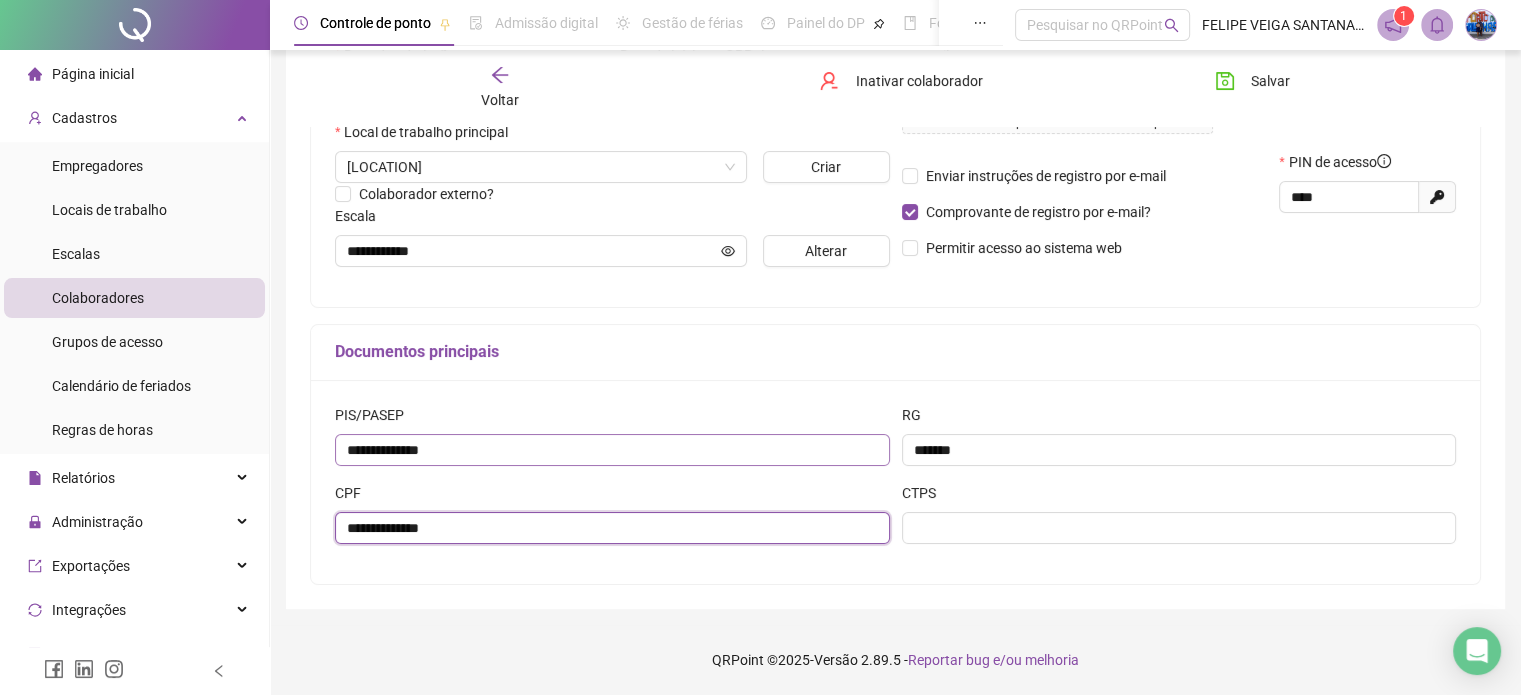 type on "**********" 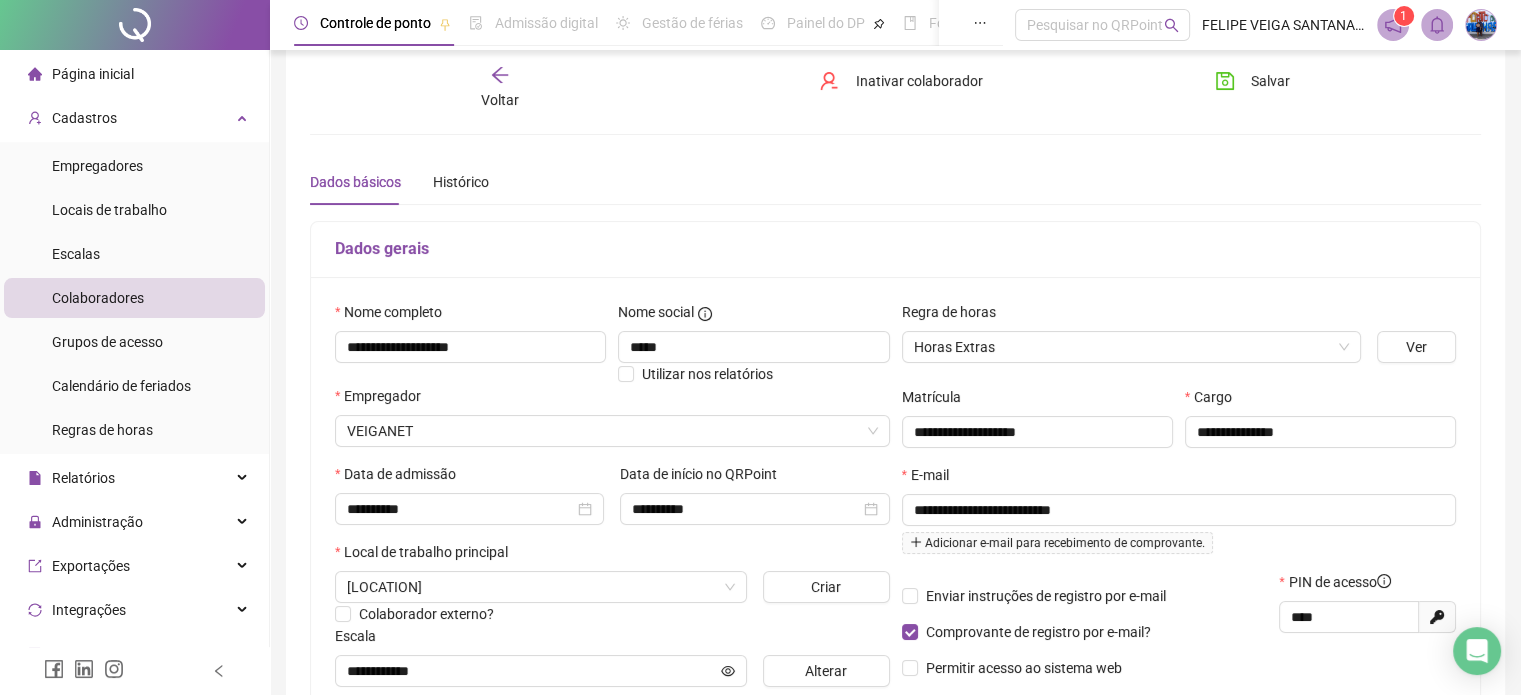 scroll, scrollTop: 0, scrollLeft: 0, axis: both 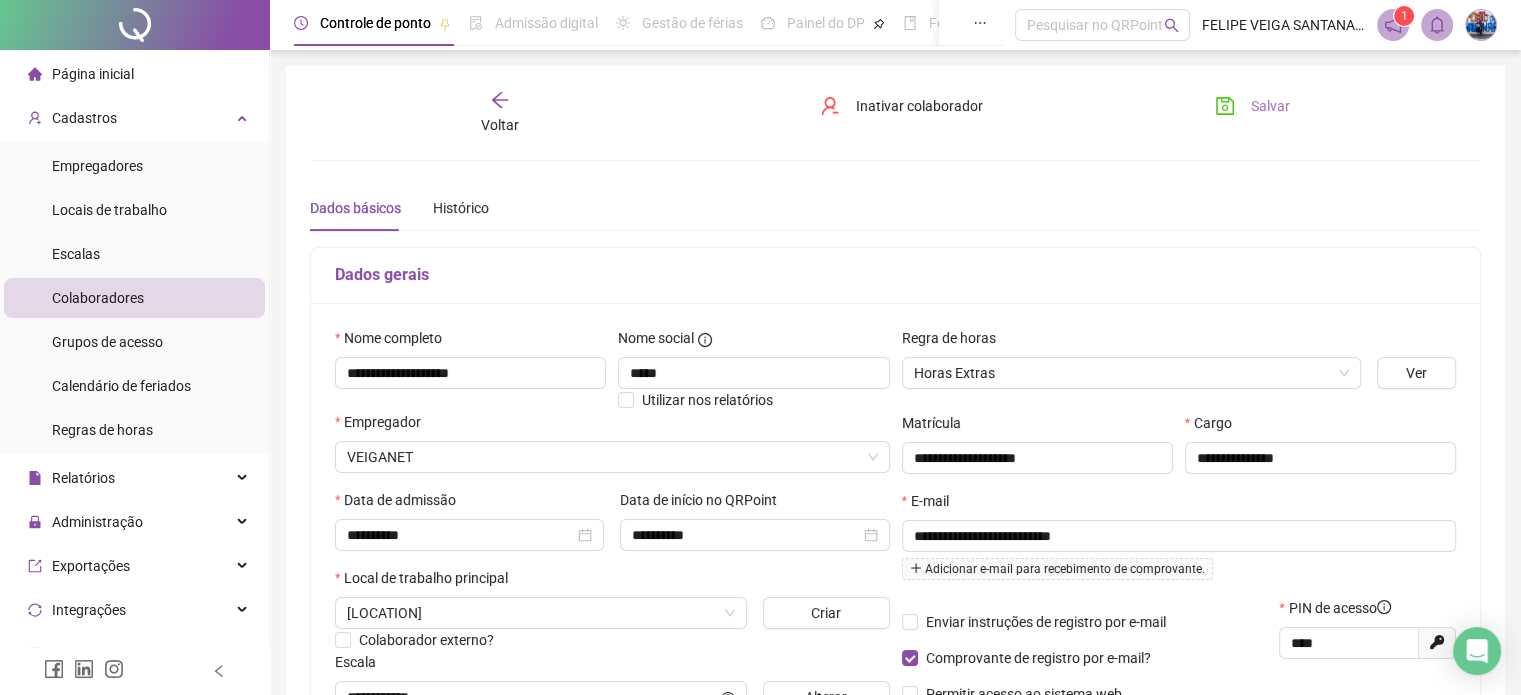 type on "**********" 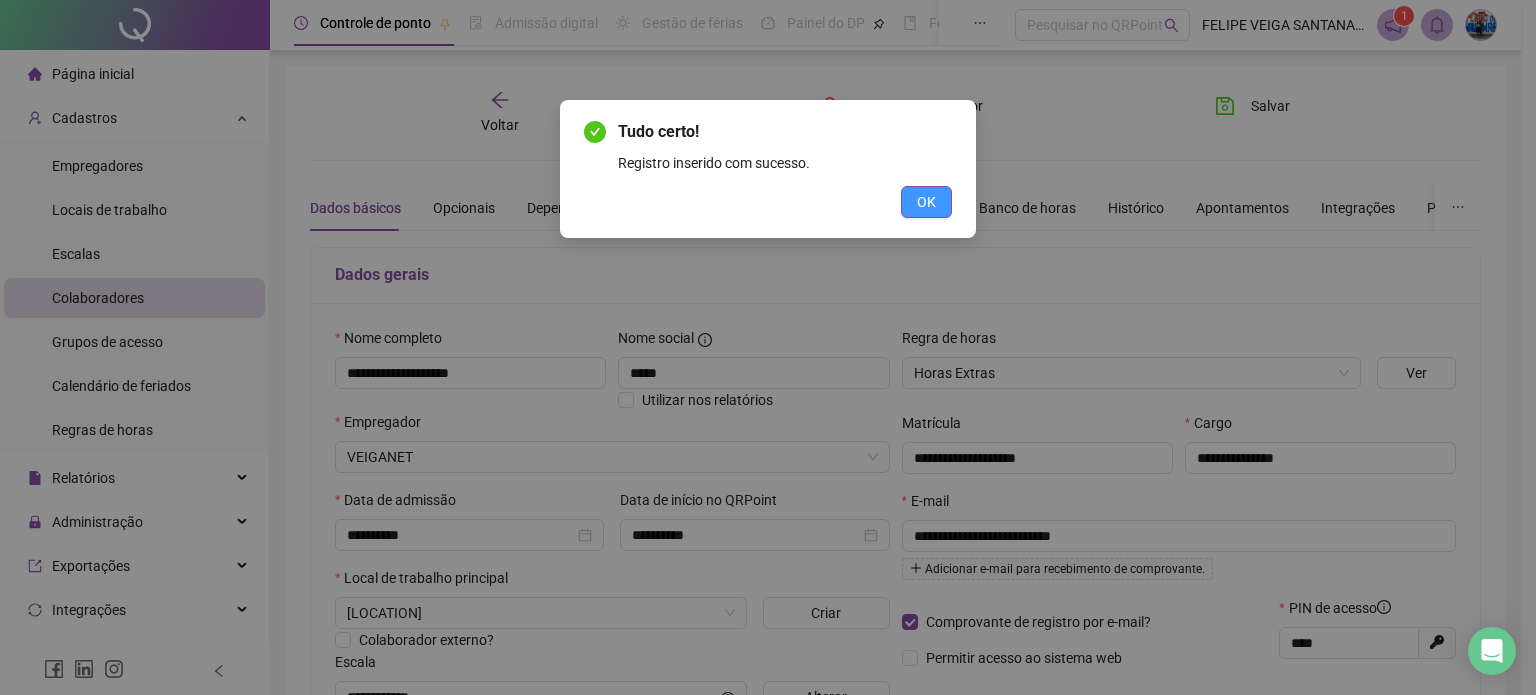 click on "OK" at bounding box center [926, 202] 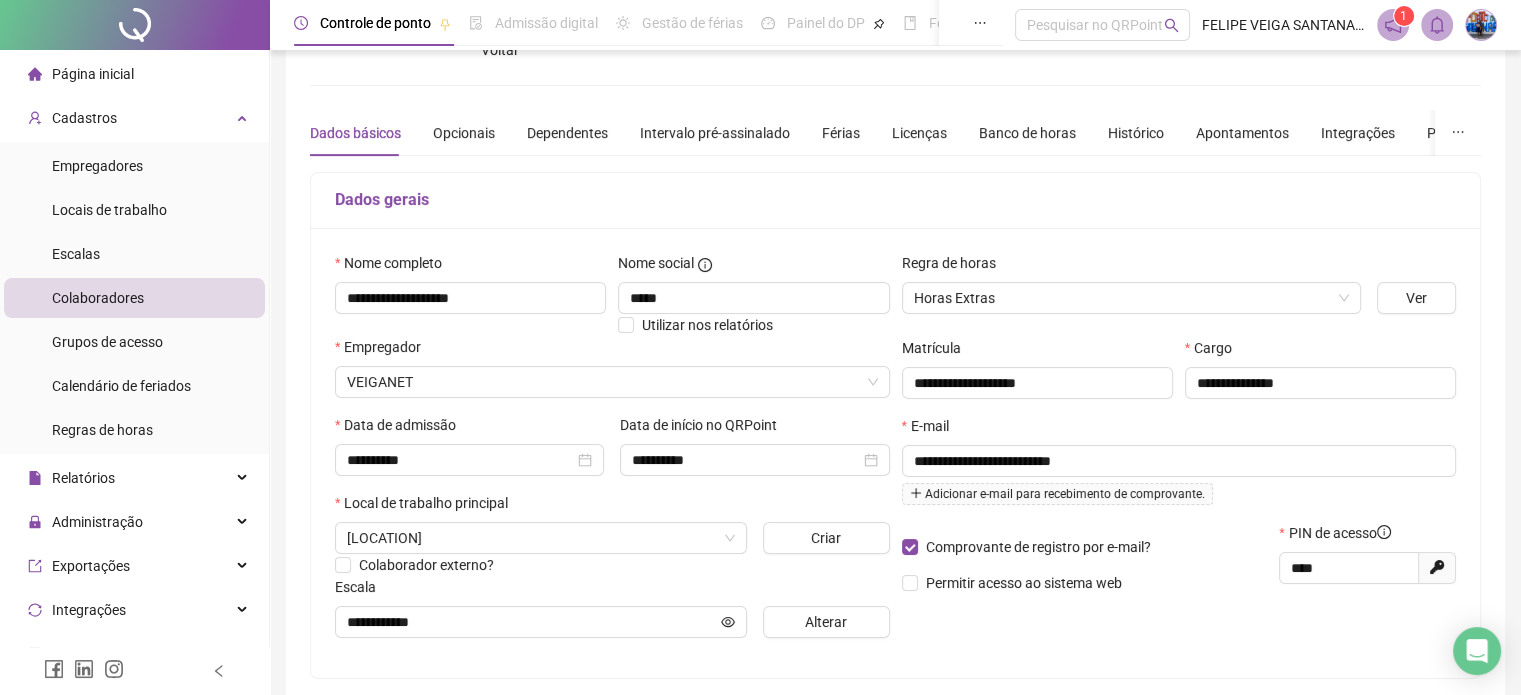 scroll, scrollTop: 0, scrollLeft: 0, axis: both 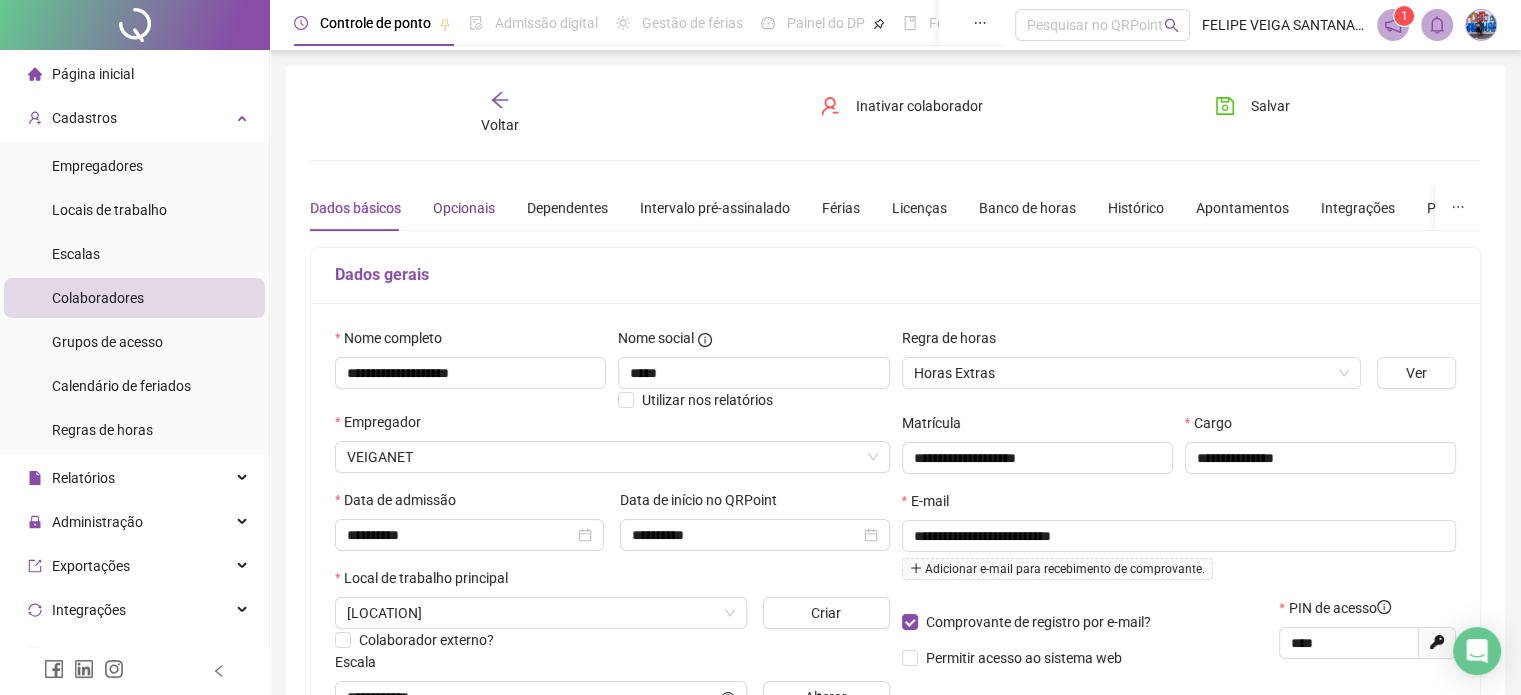 click on "Opcionais" at bounding box center [464, 208] 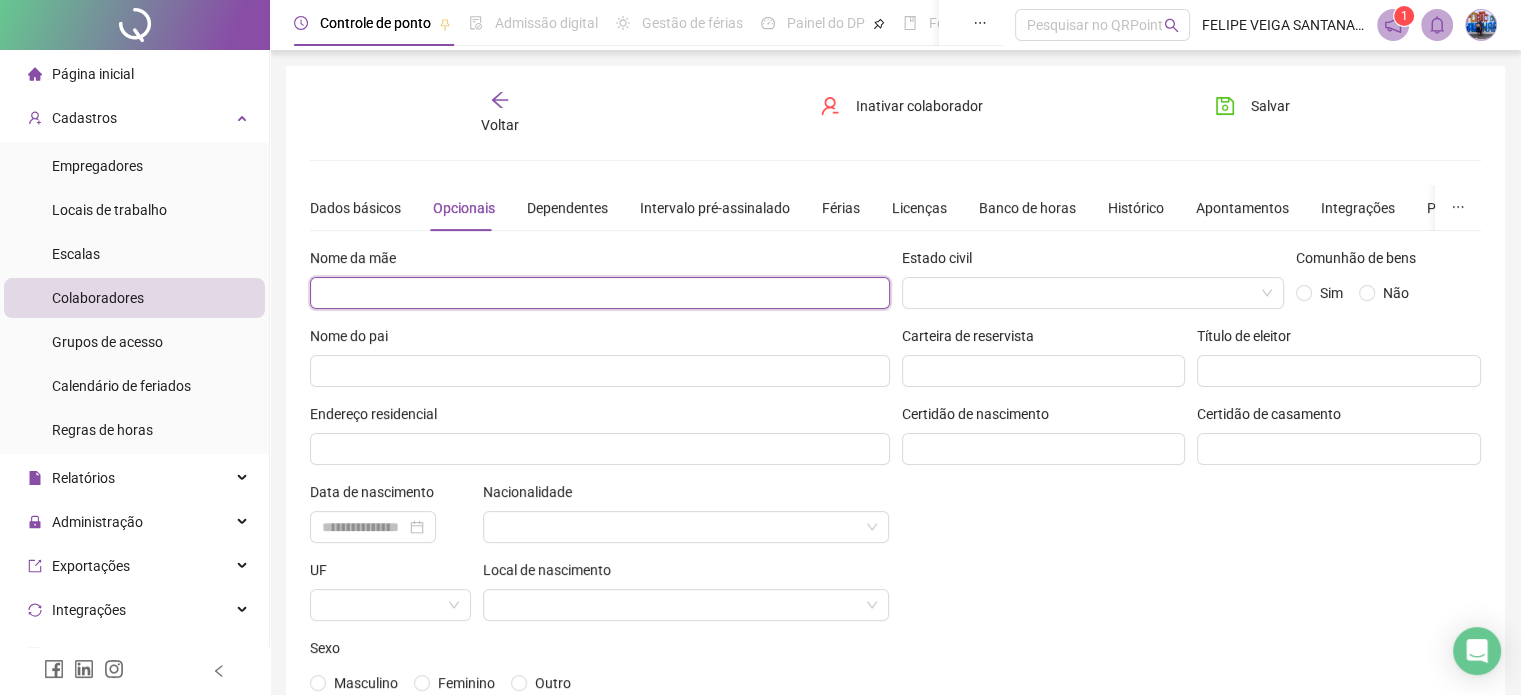 click at bounding box center [600, 293] 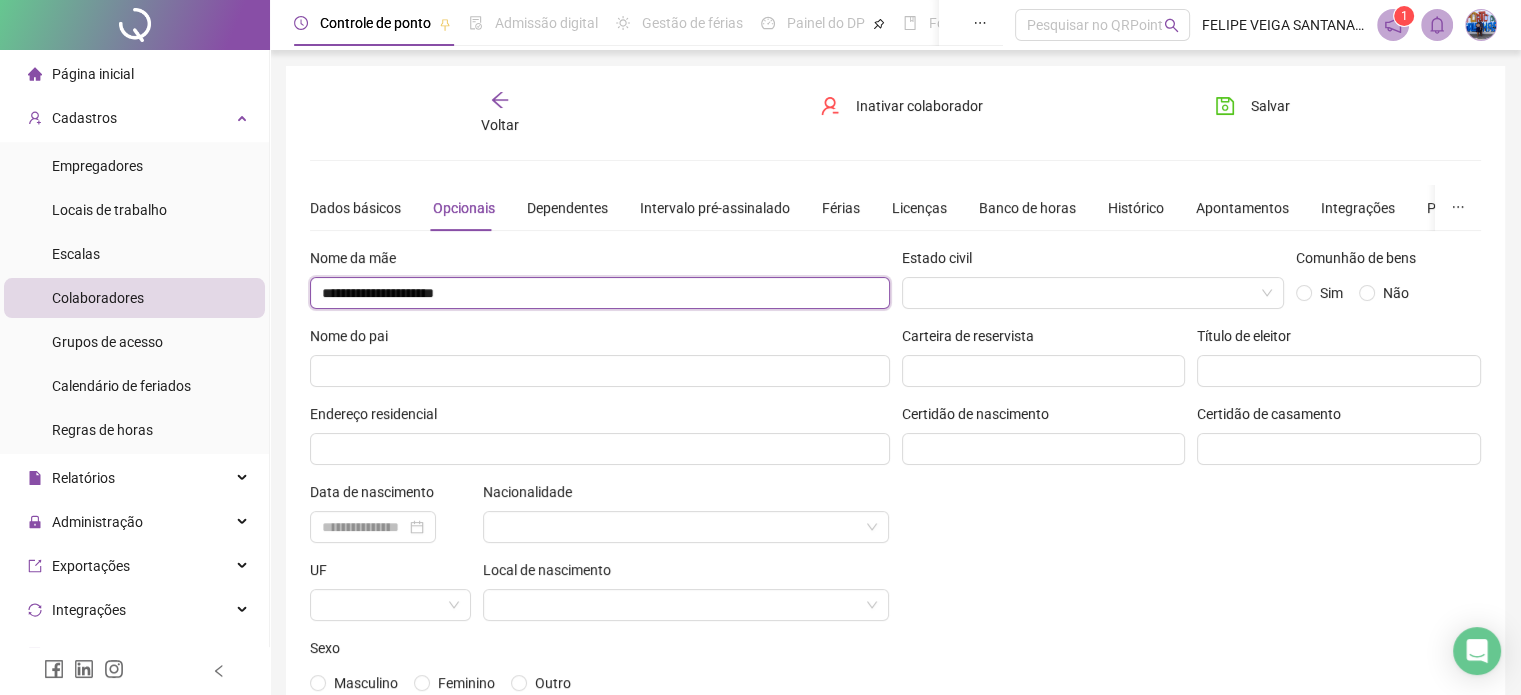 type on "**********" 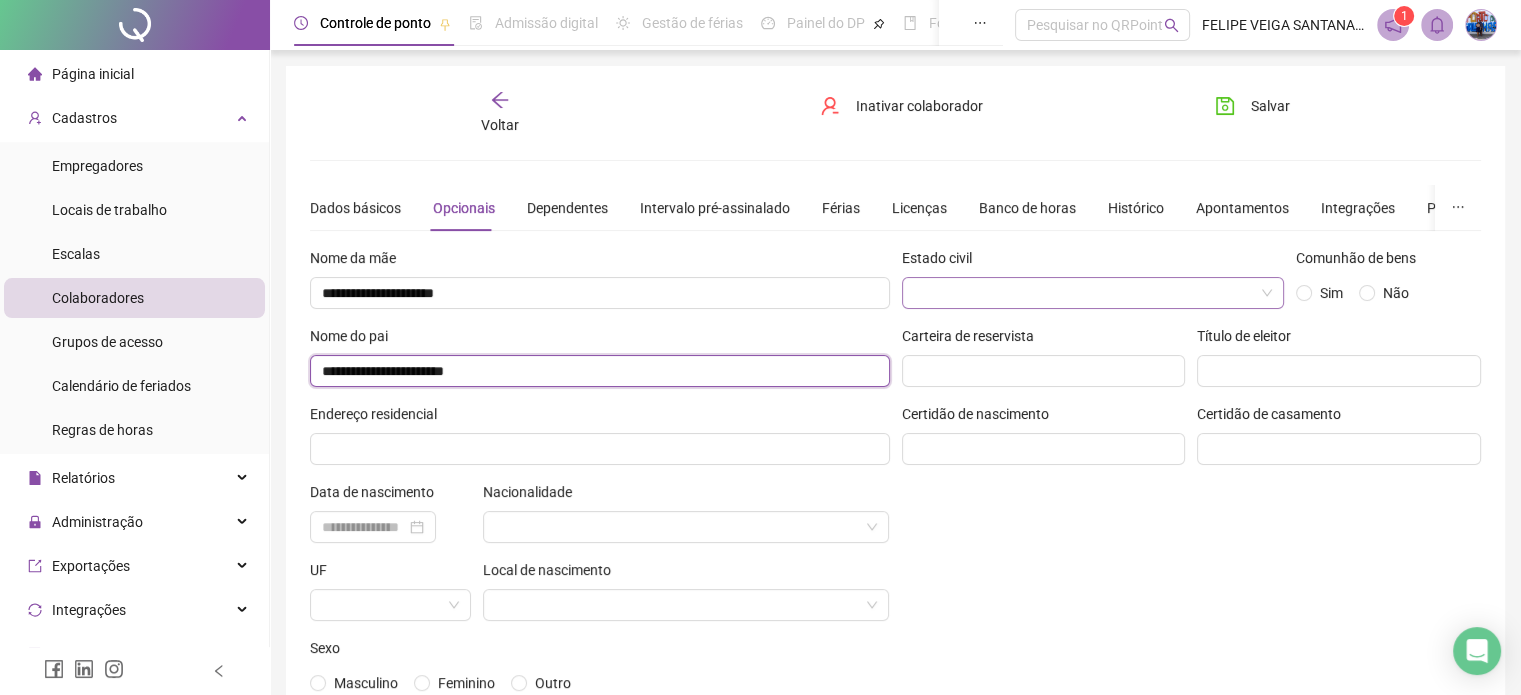type on "**********" 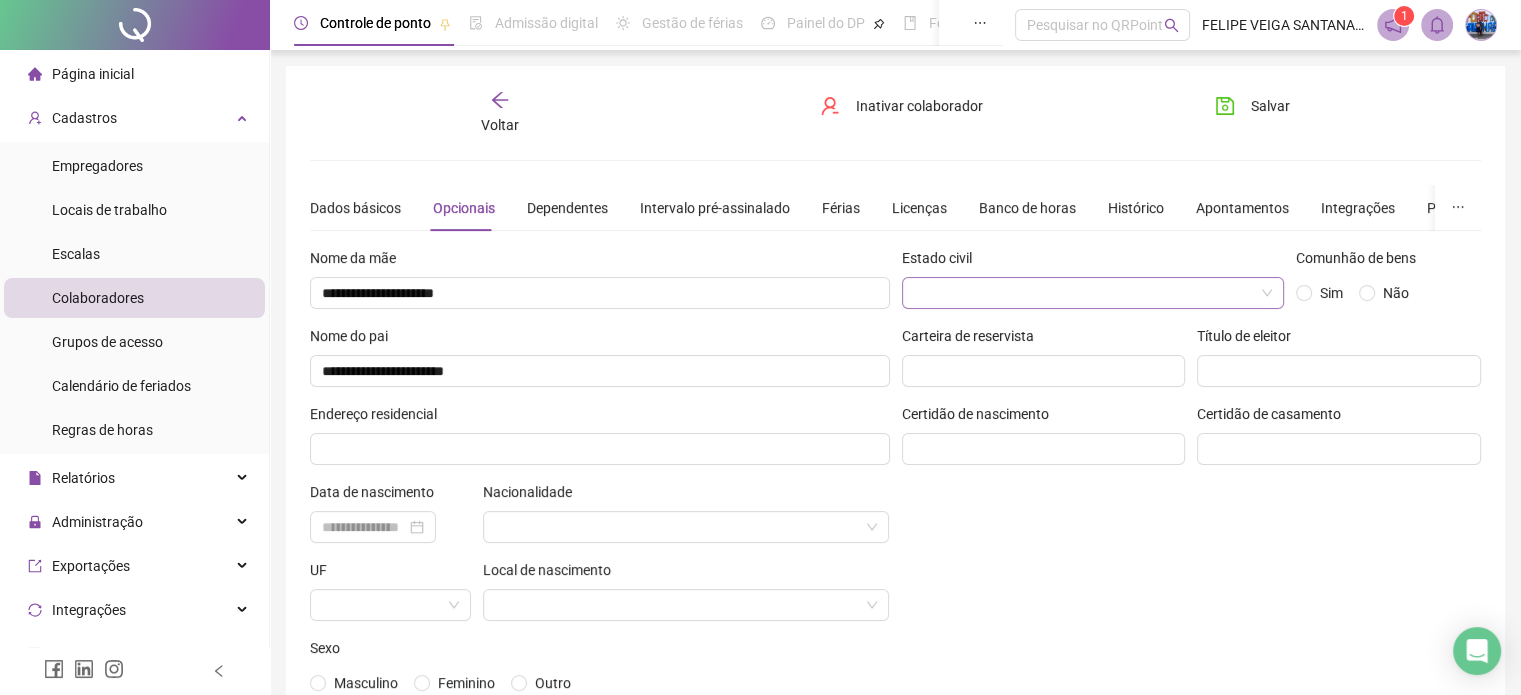 click at bounding box center (1084, 293) 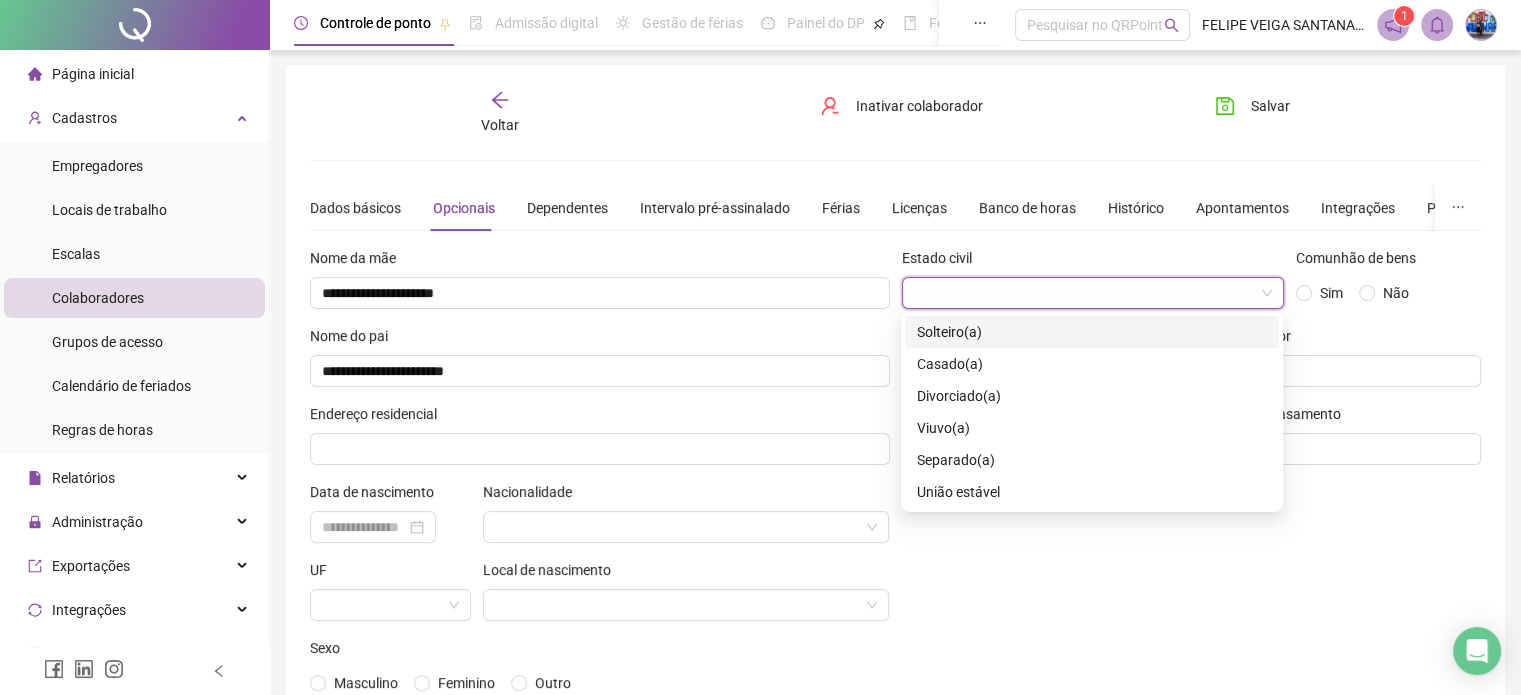 click on "Solteiro(a)" at bounding box center [1092, 332] 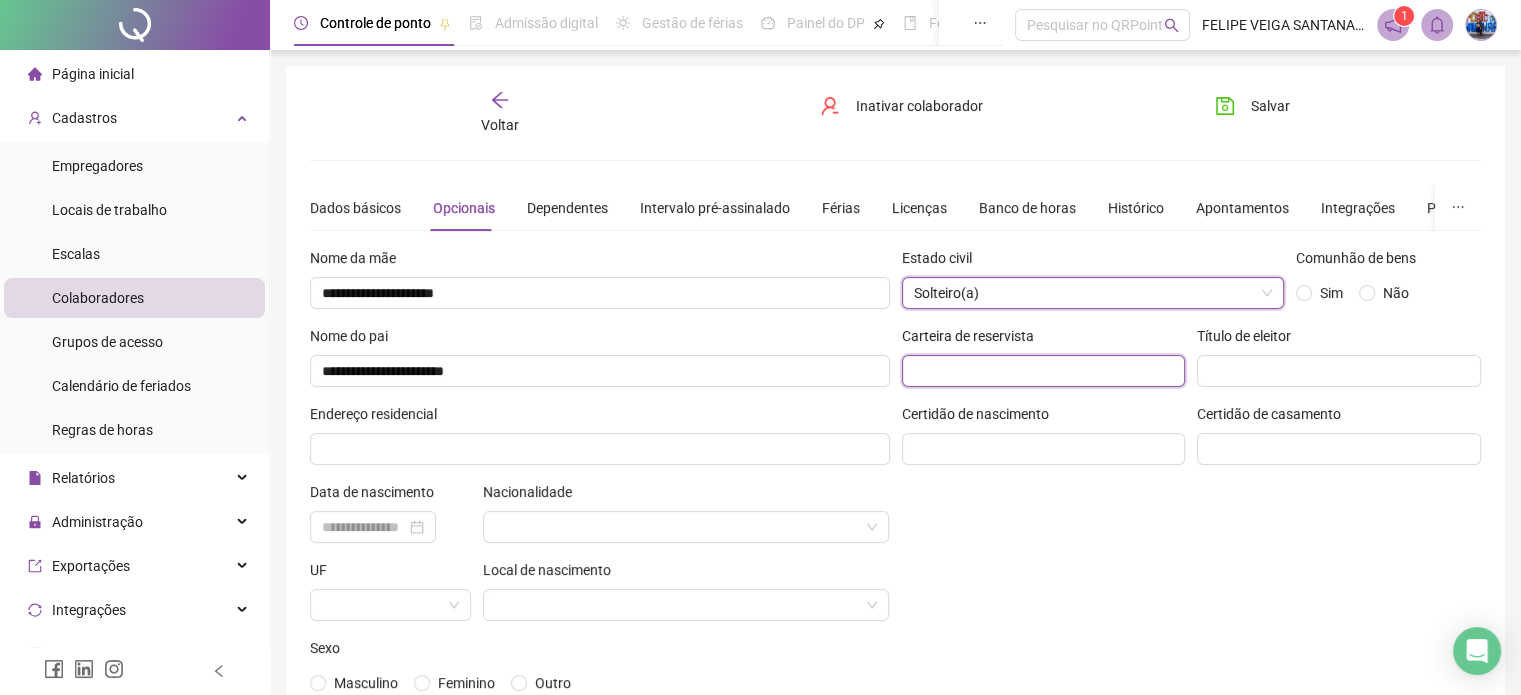 click at bounding box center (1044, 371) 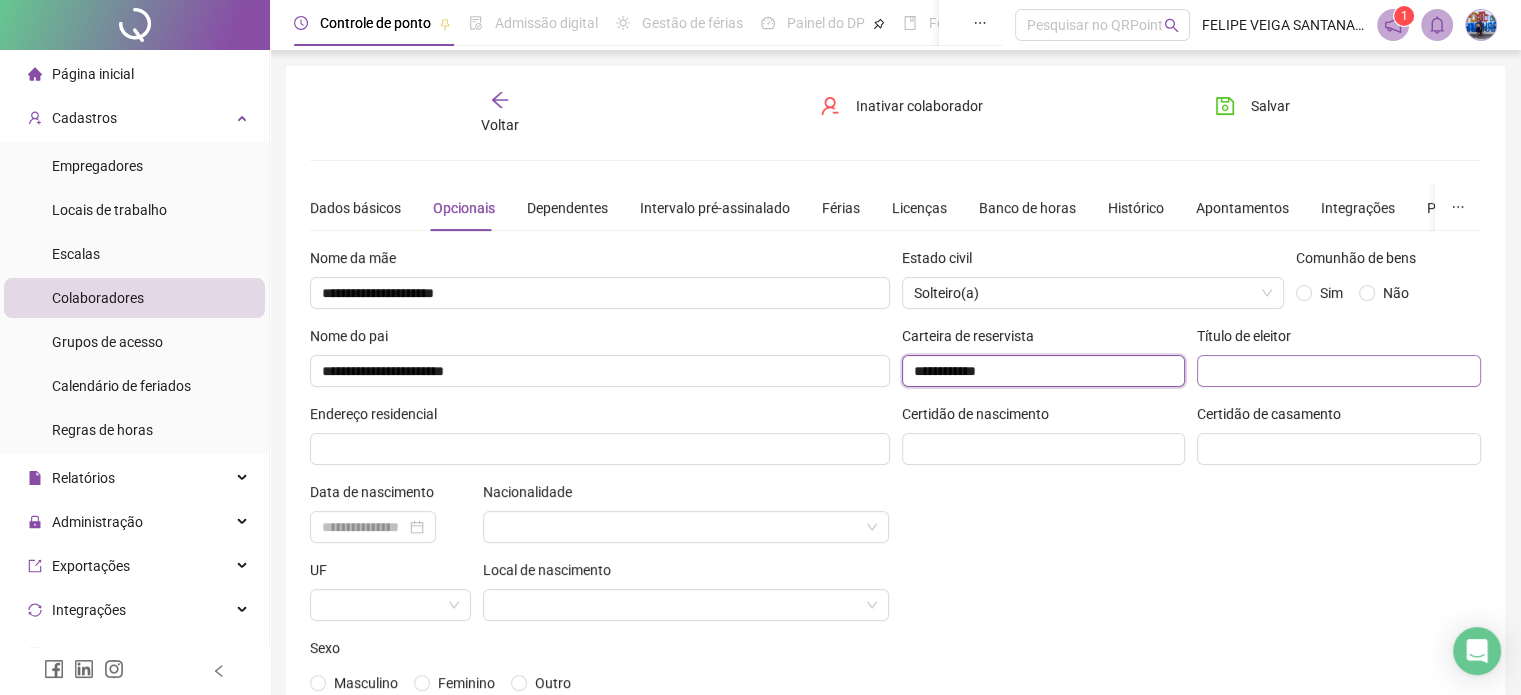 type on "**********" 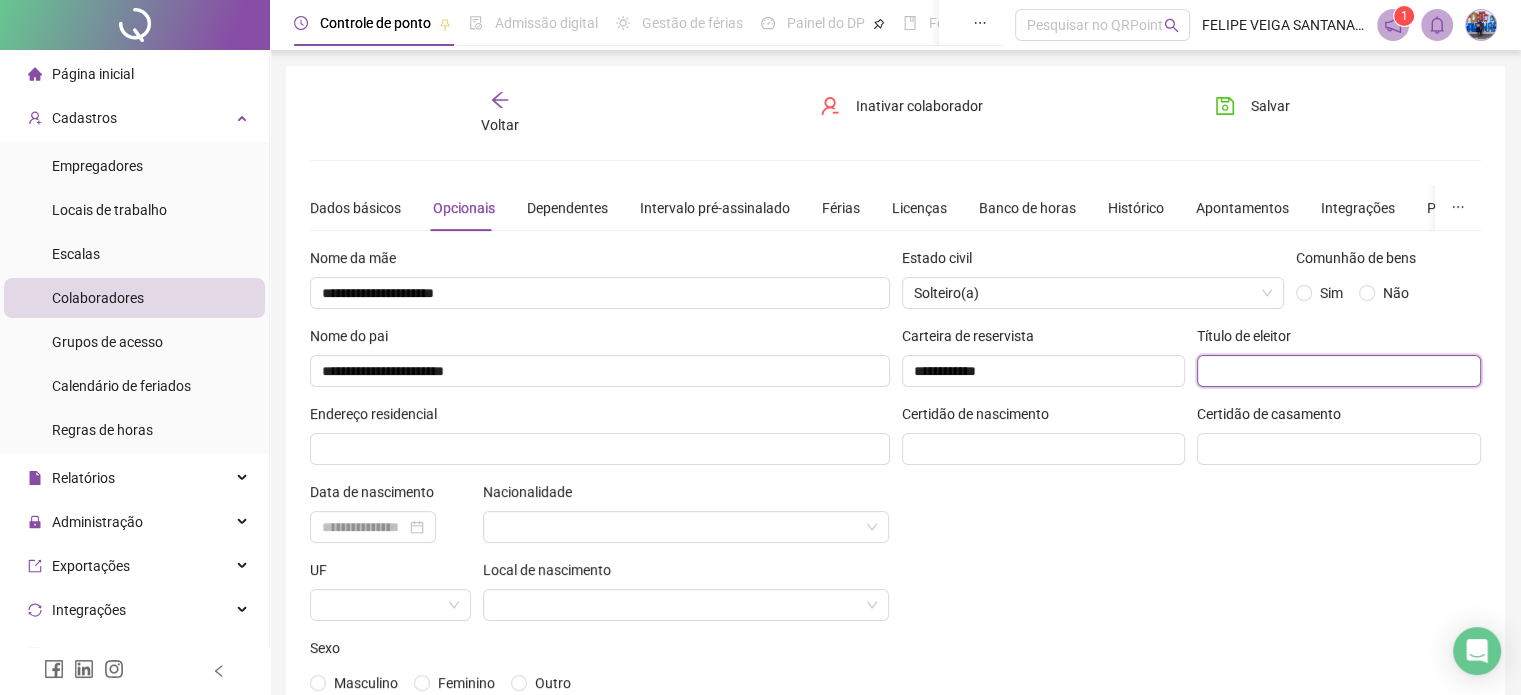 click at bounding box center [1339, 371] 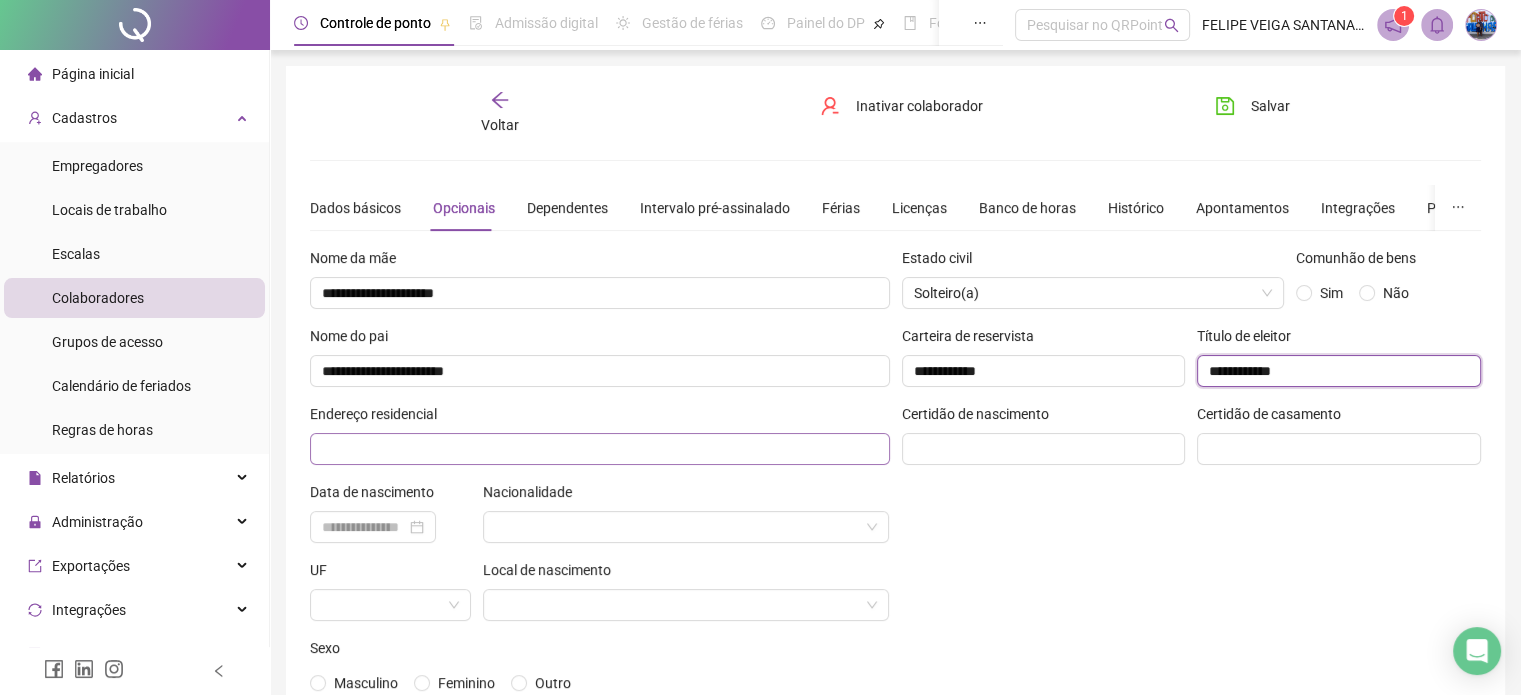 type on "**********" 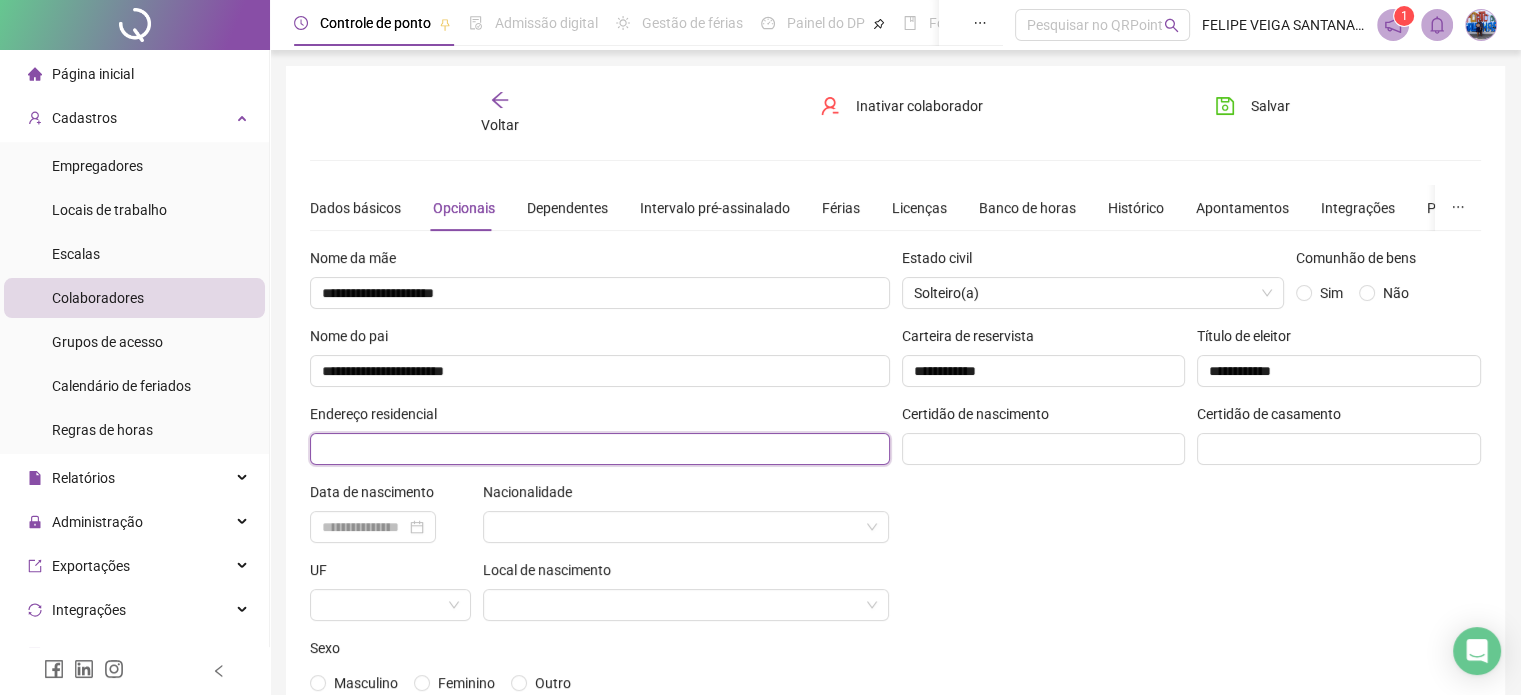 click at bounding box center [600, 449] 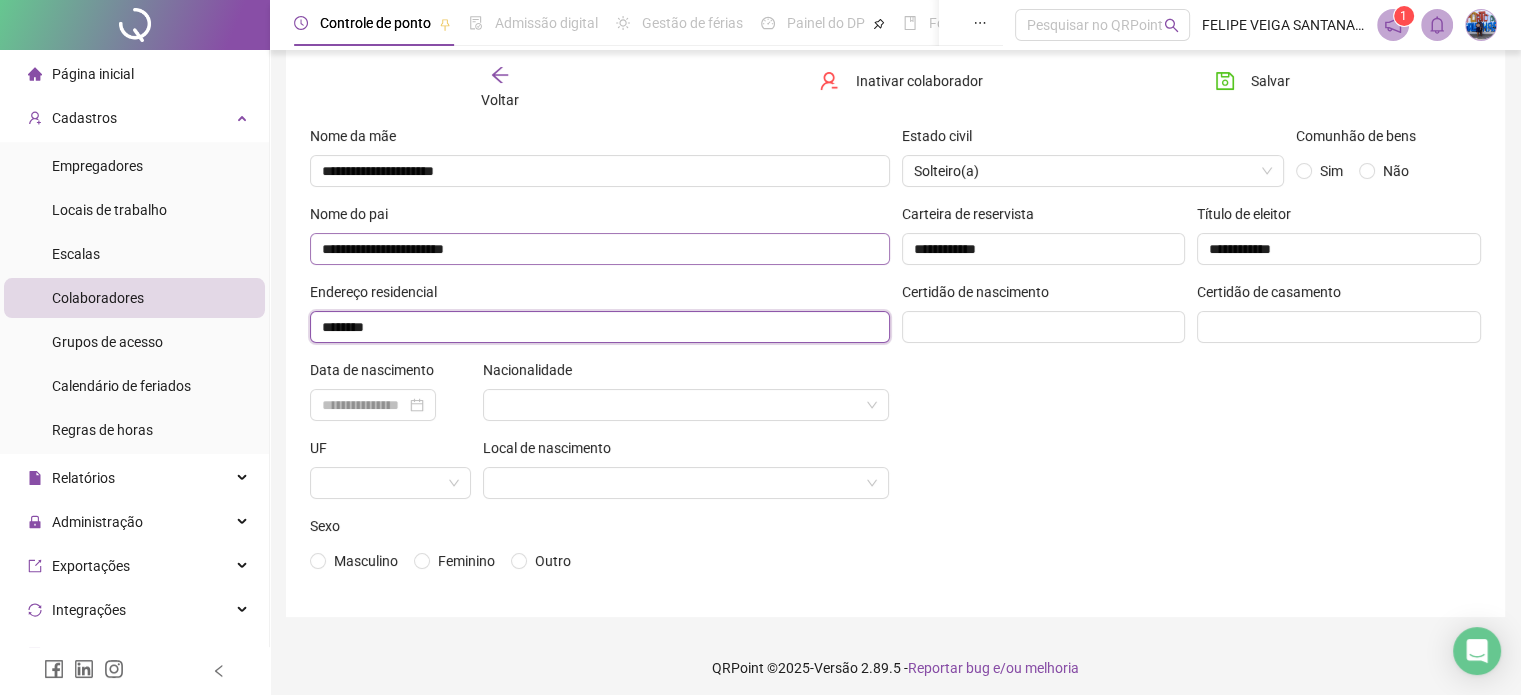 scroll, scrollTop: 128, scrollLeft: 0, axis: vertical 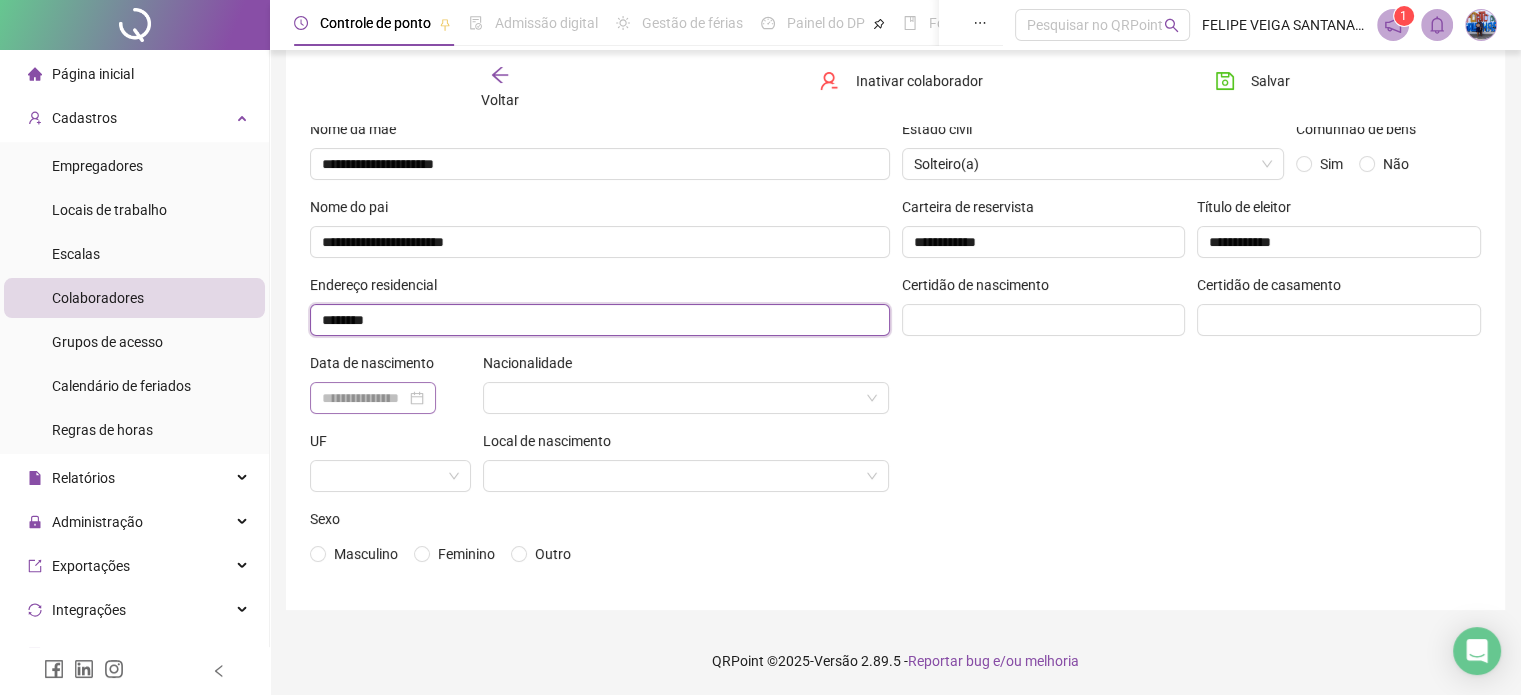 type on "********" 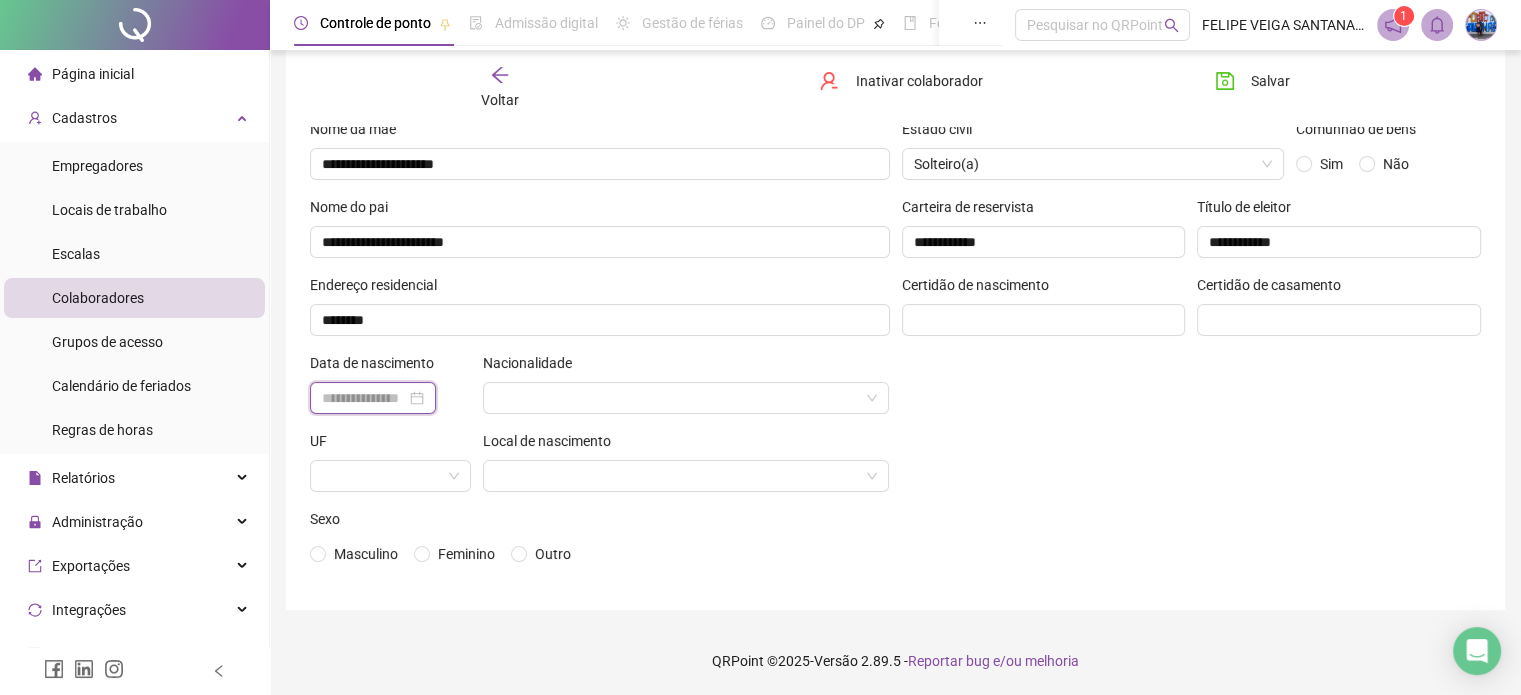 drag, startPoint x: 389, startPoint y: 393, endPoint x: 391, endPoint y: 403, distance: 10.198039 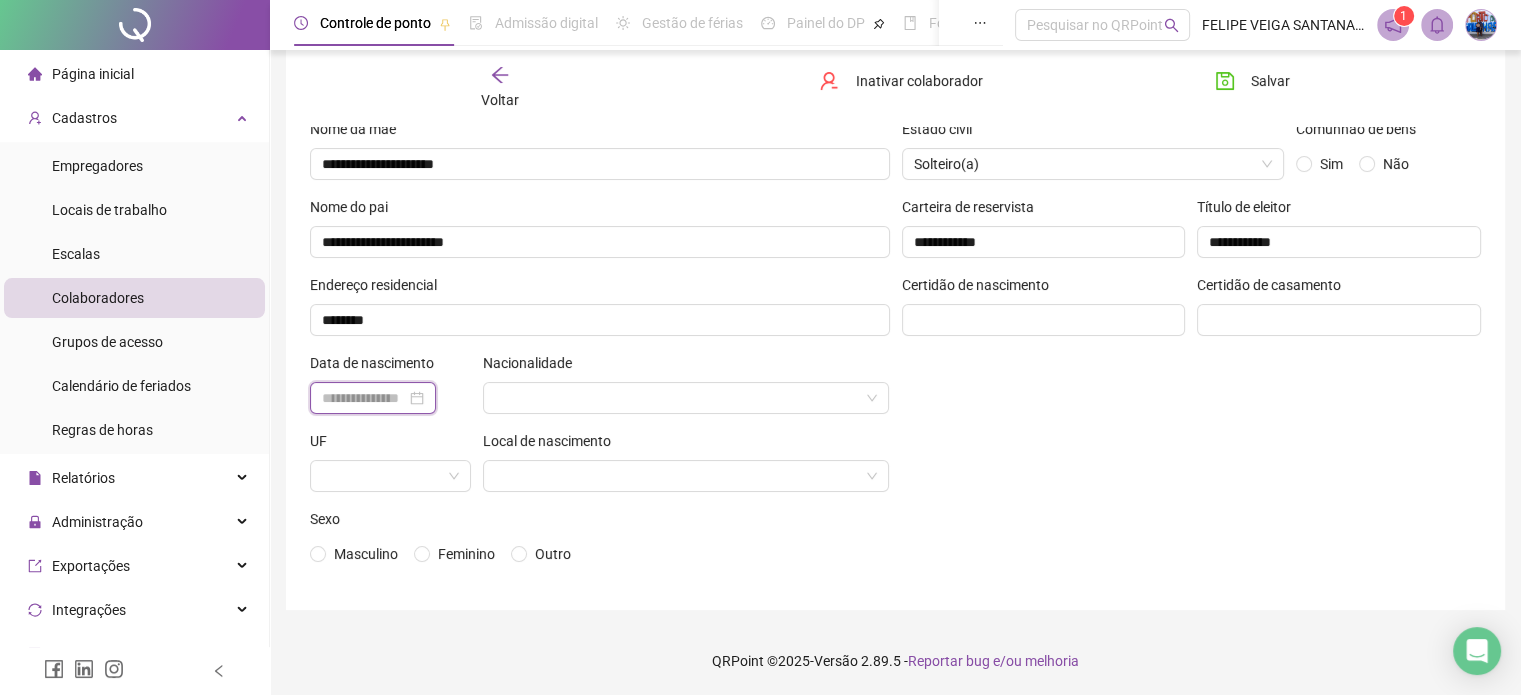 click at bounding box center [364, 398] 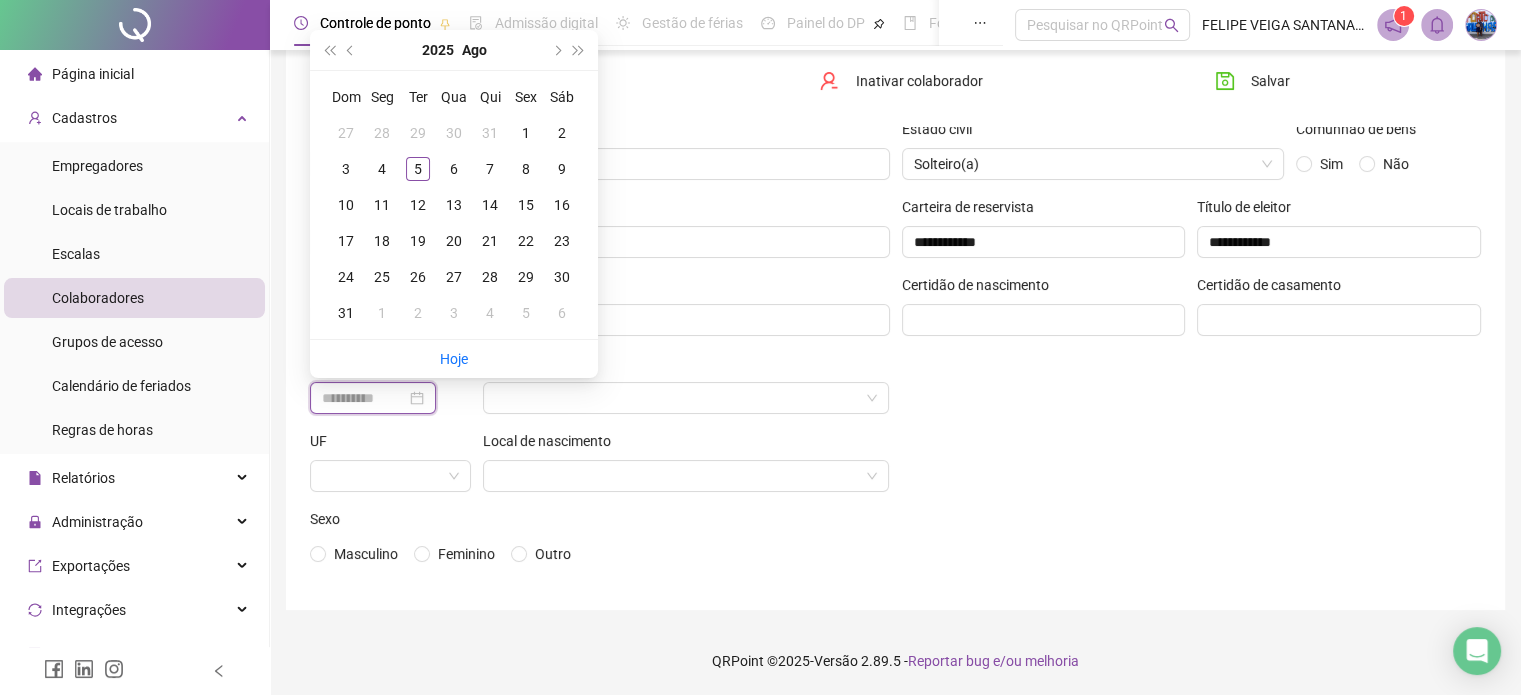 type on "**********" 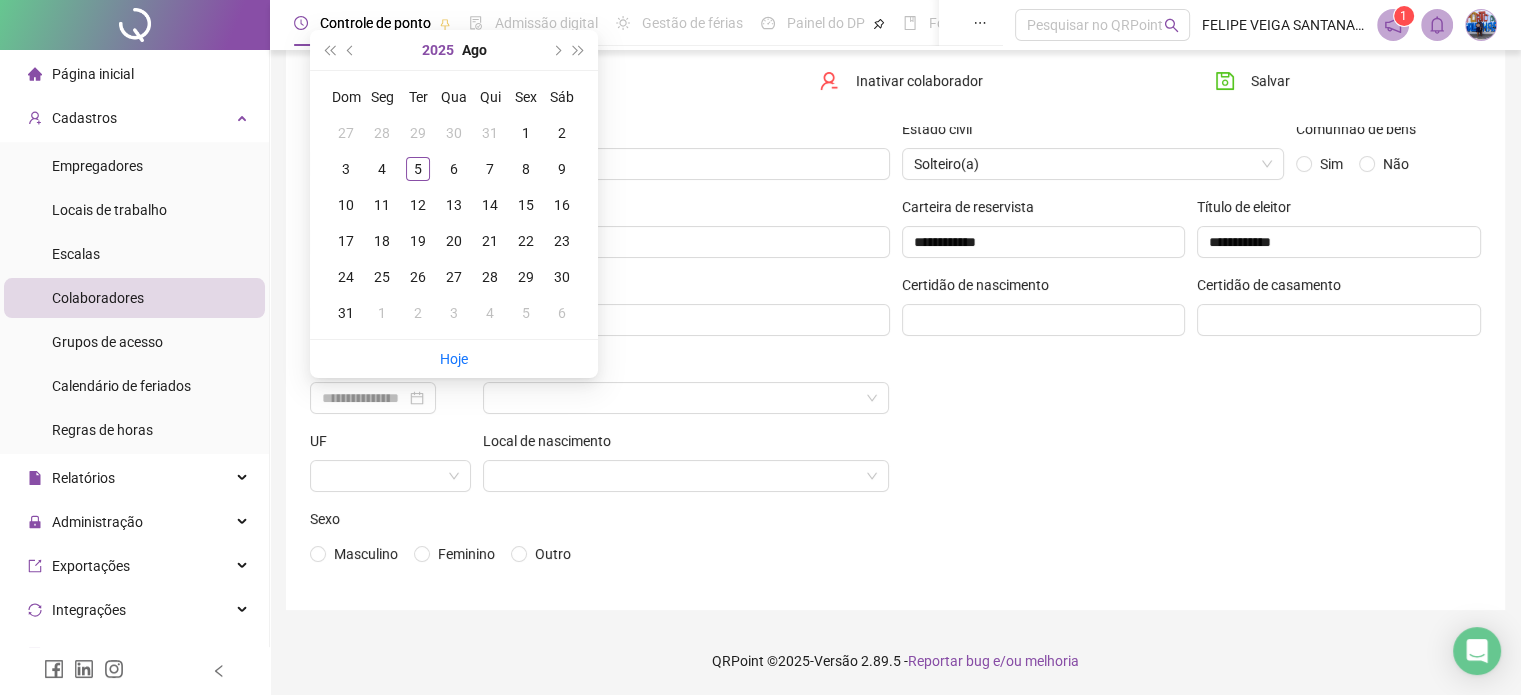 click on "2025" at bounding box center (438, 50) 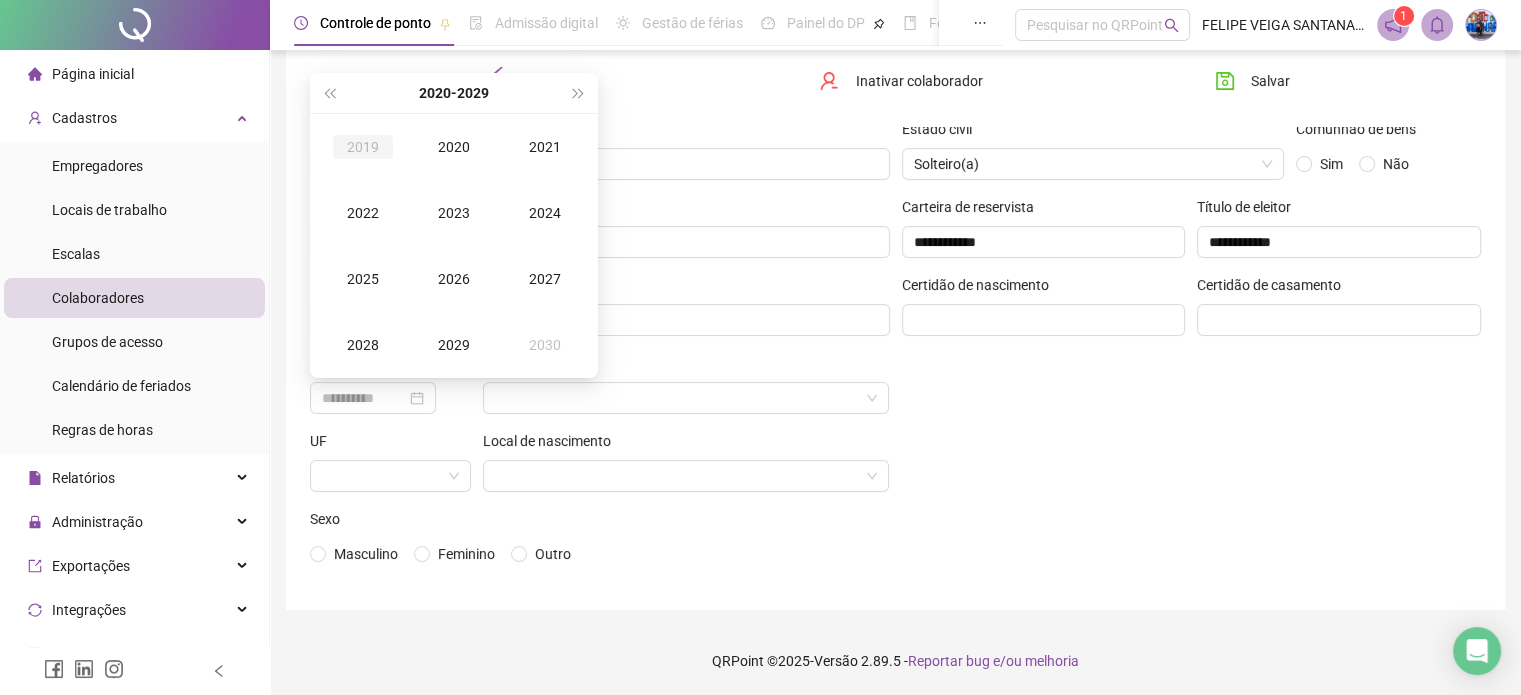 type on "**********" 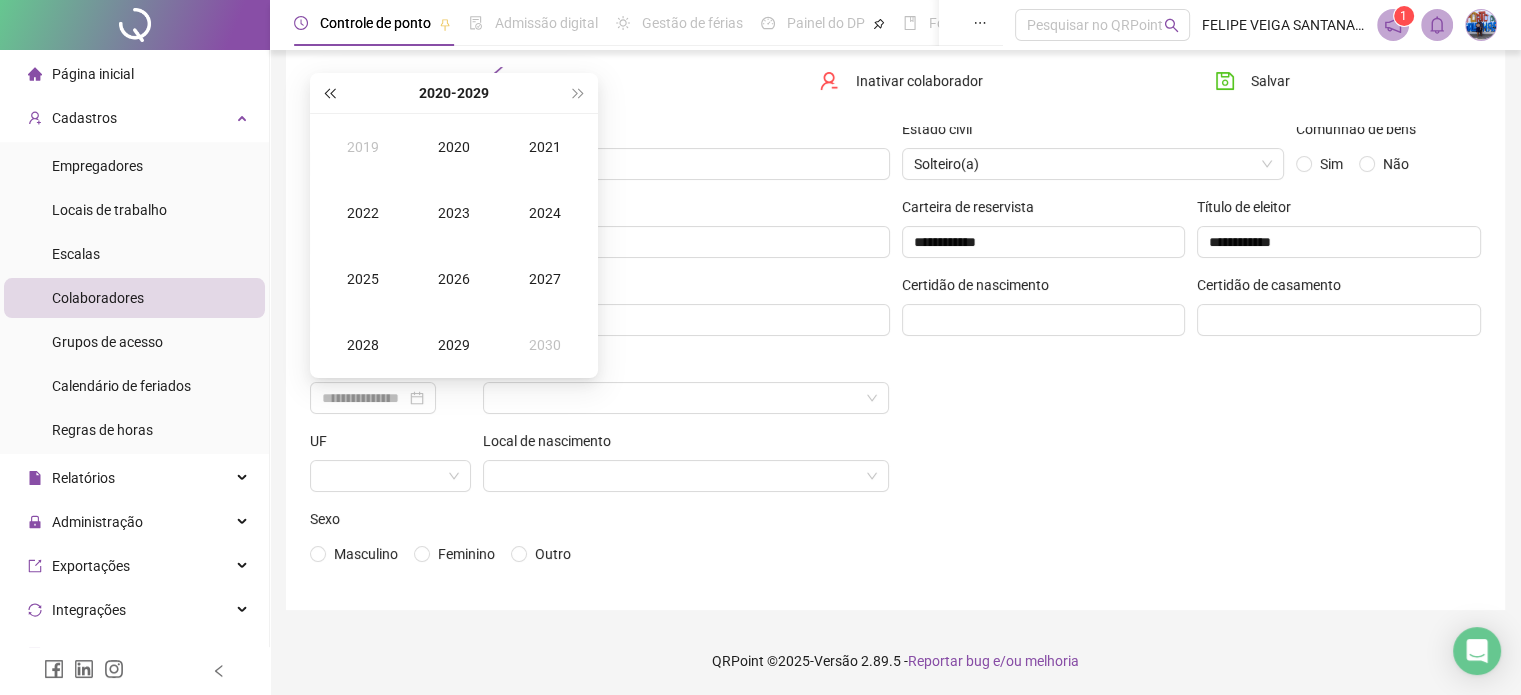 click at bounding box center [329, 93] 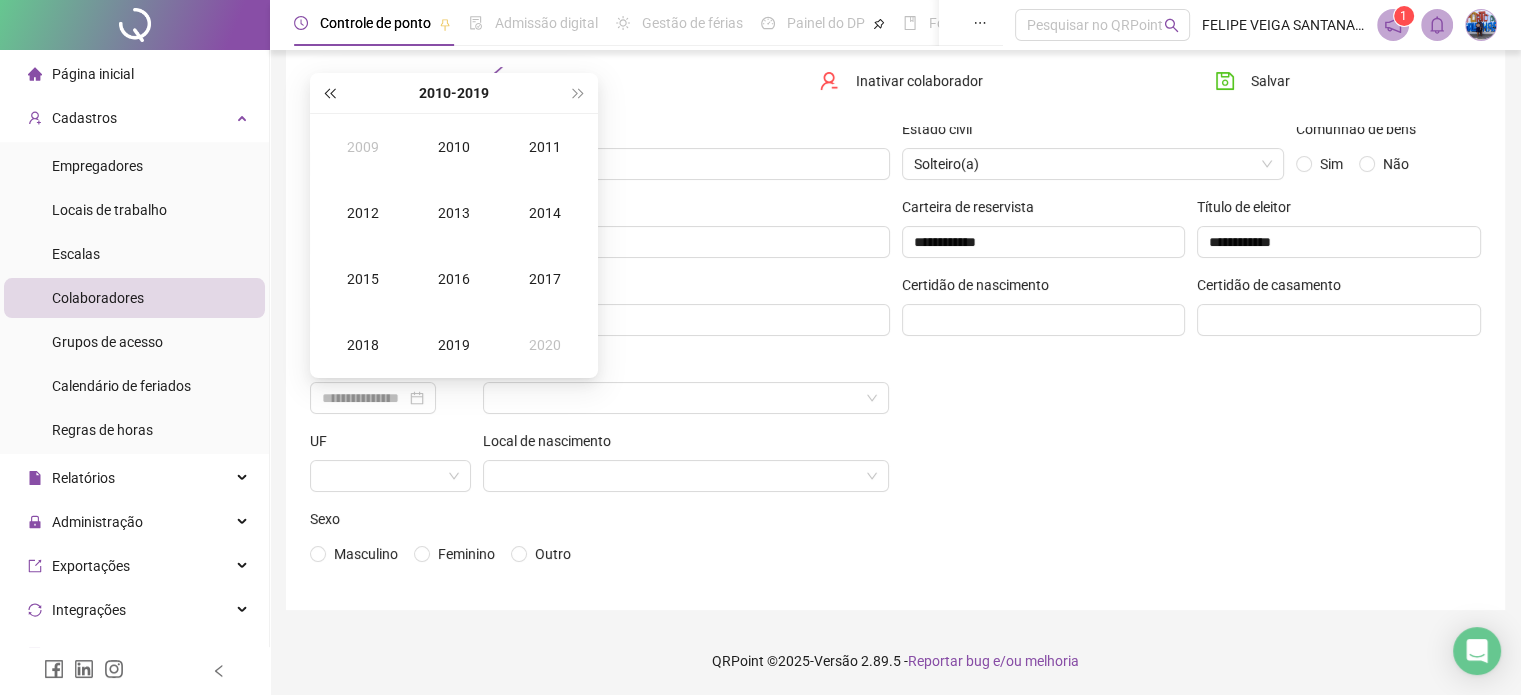click at bounding box center (329, 93) 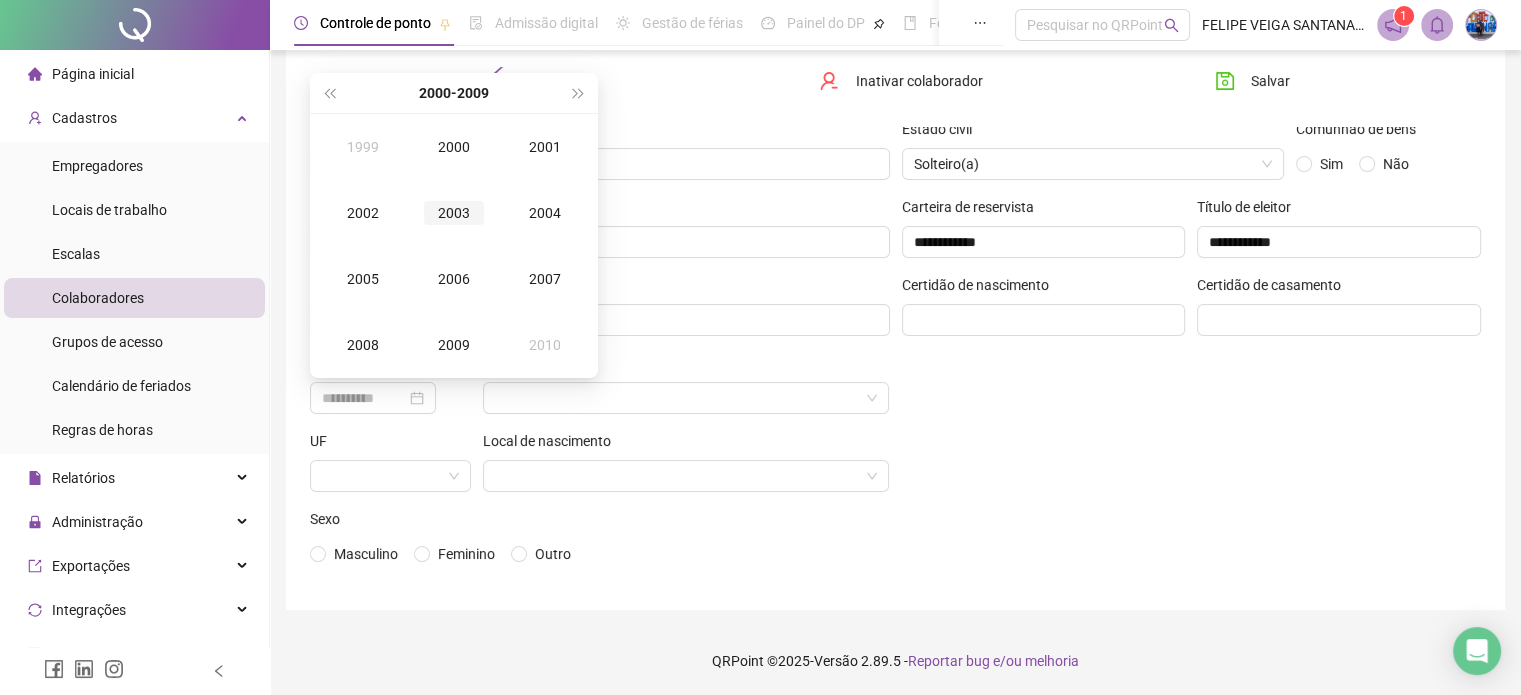 click on "2003" at bounding box center [454, 213] 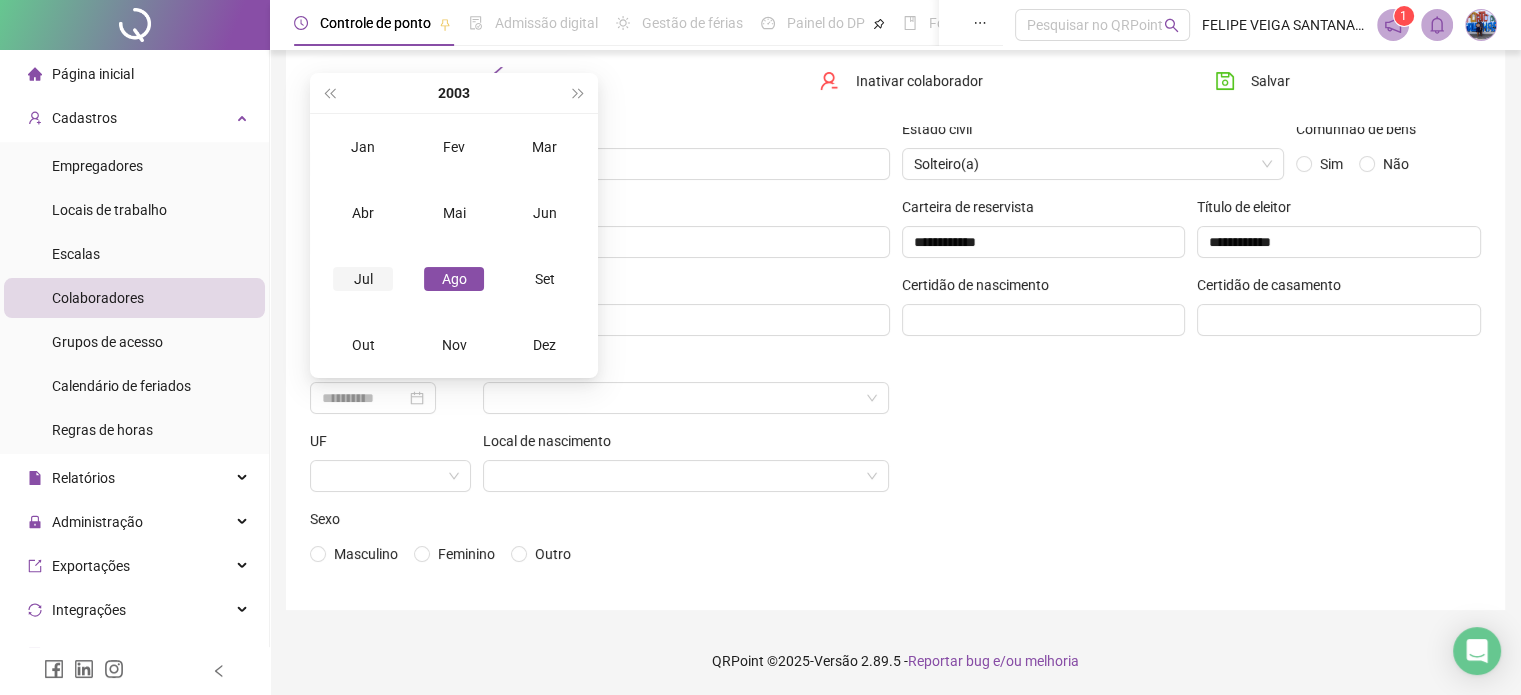 click on "Jul" at bounding box center (363, 279) 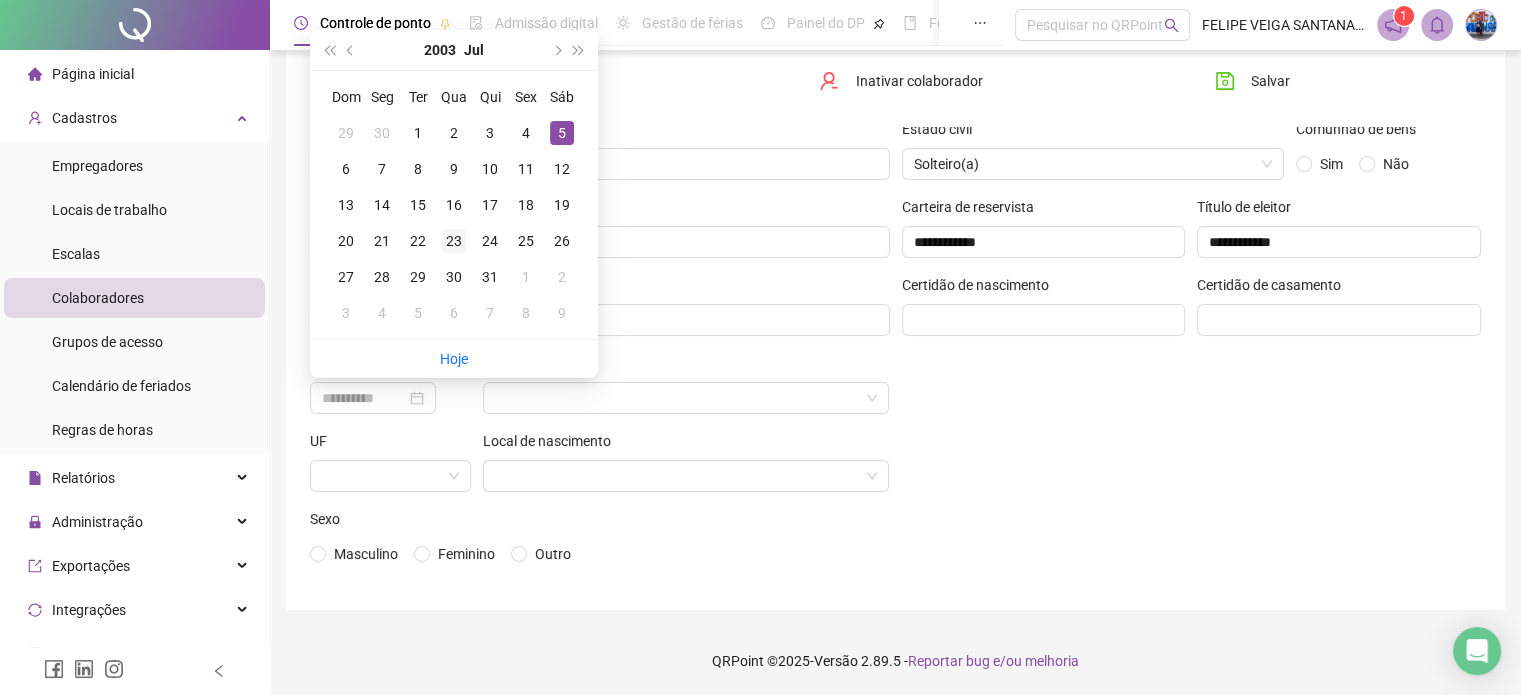 type on "**********" 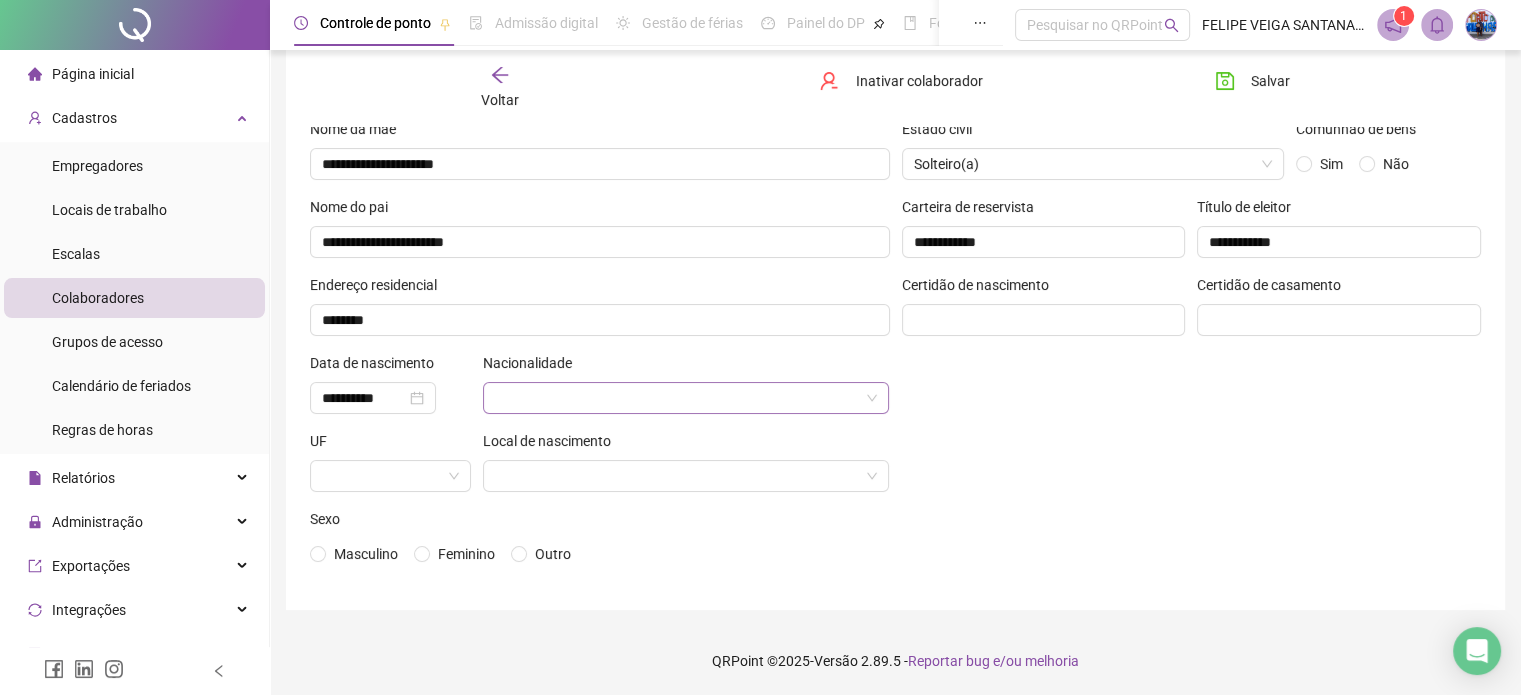 click at bounding box center (677, 398) 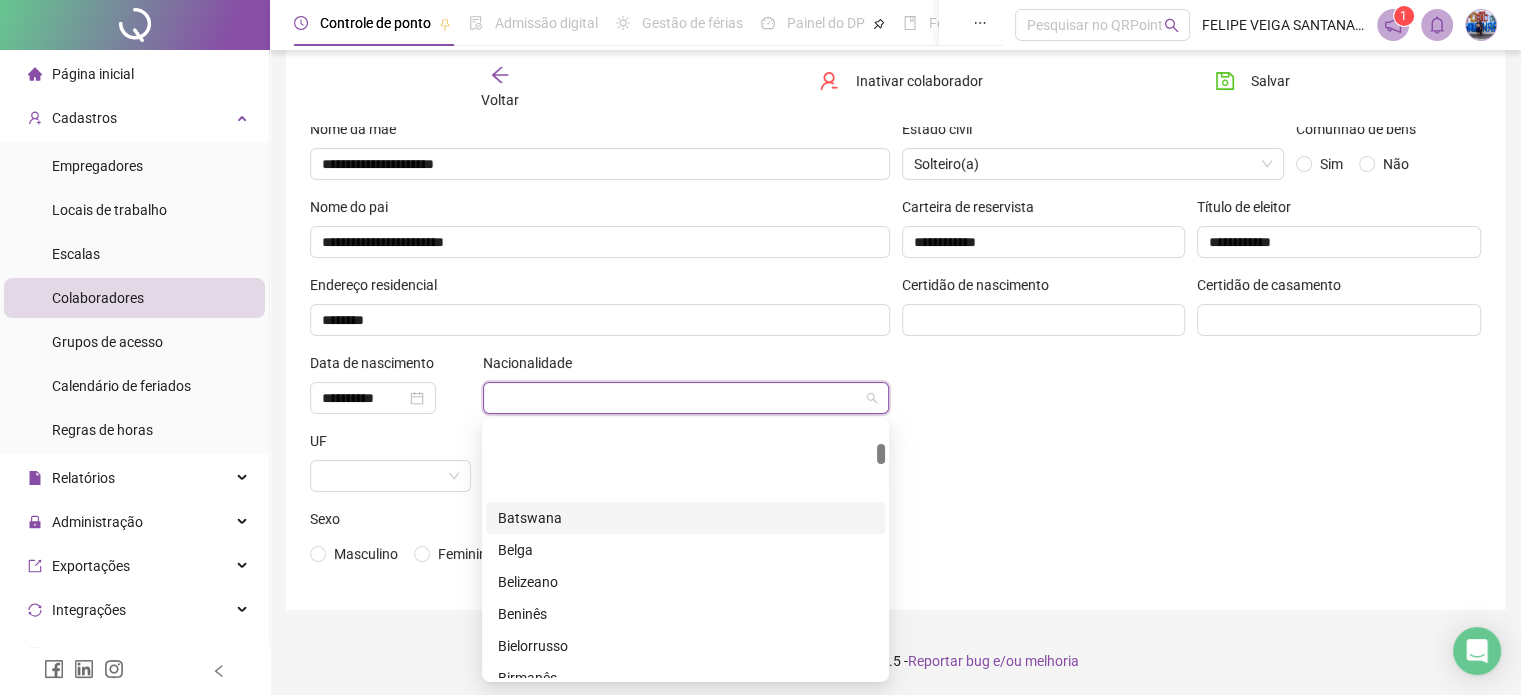 scroll, scrollTop: 500, scrollLeft: 0, axis: vertical 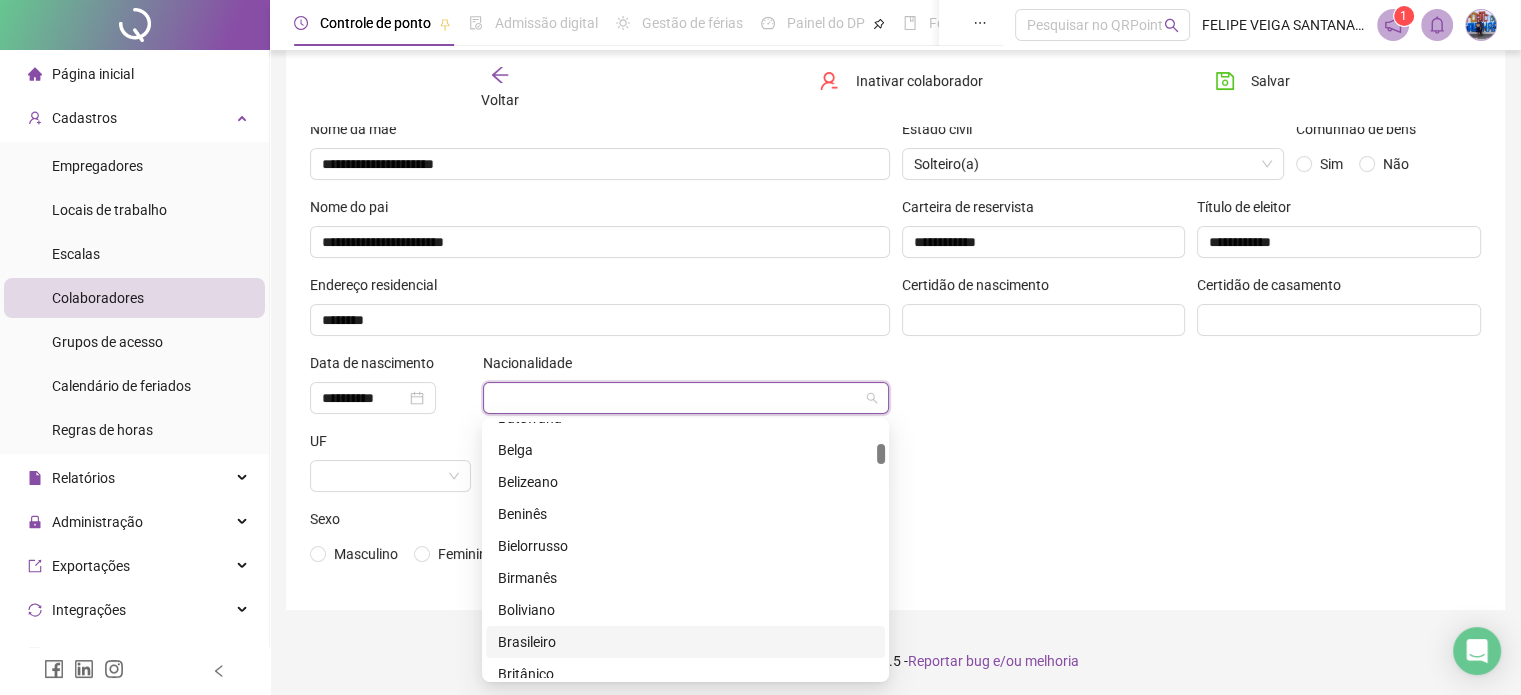 click on "Brasileiro" at bounding box center [685, 642] 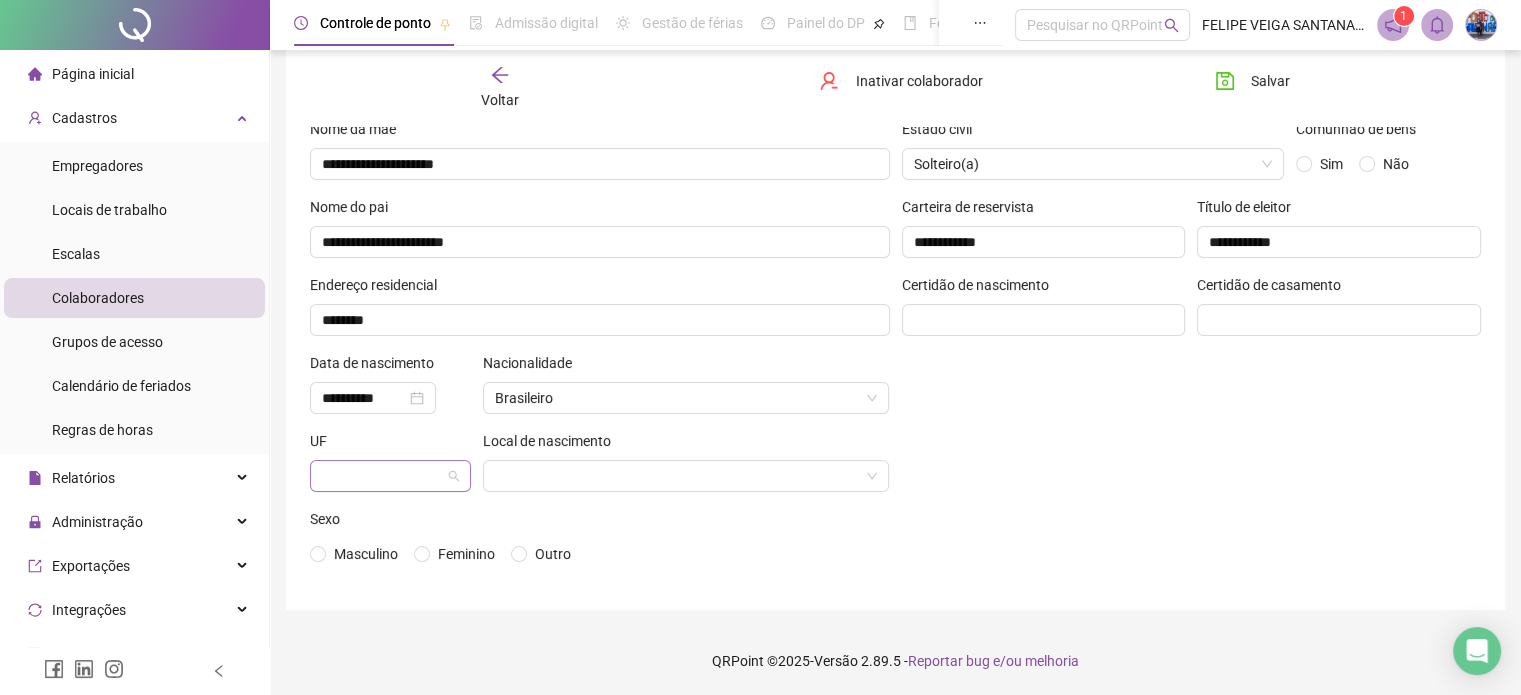 click at bounding box center [381, 476] 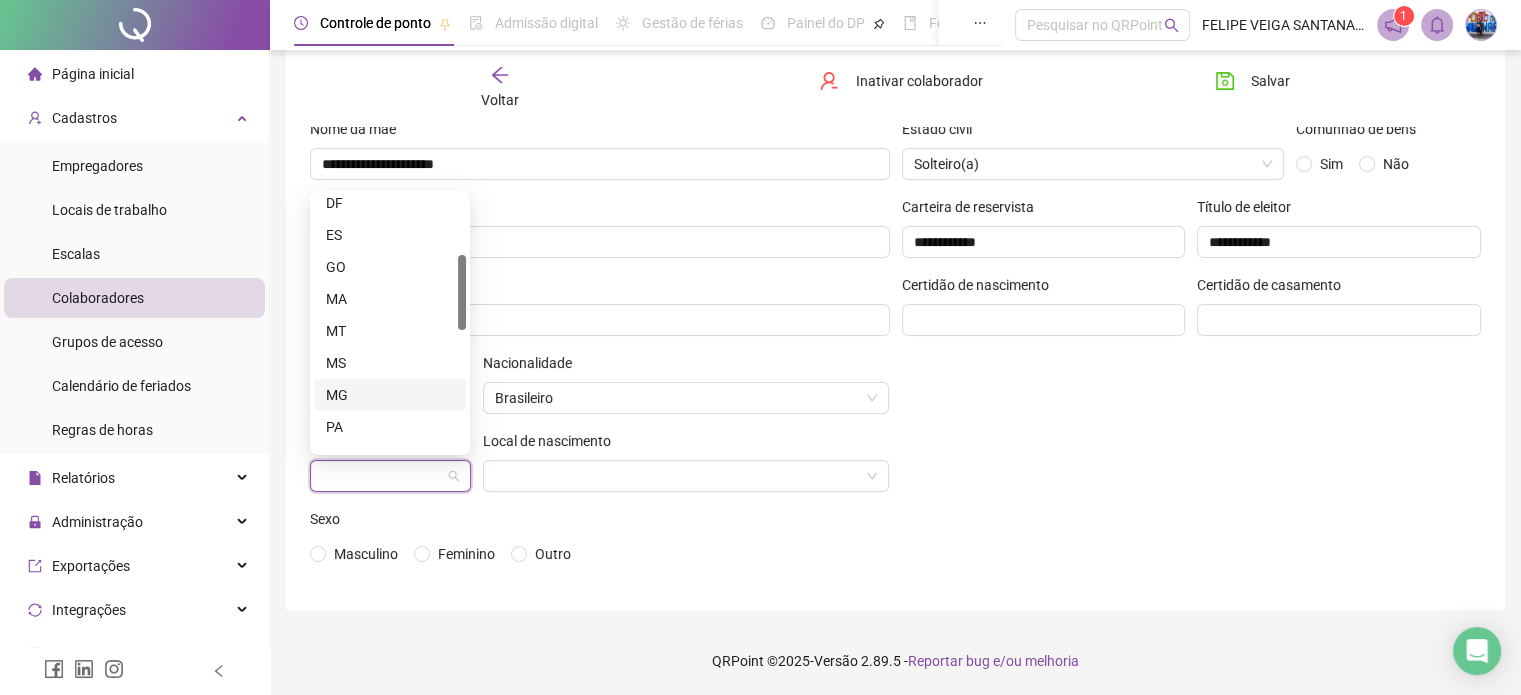 scroll, scrollTop: 400, scrollLeft: 0, axis: vertical 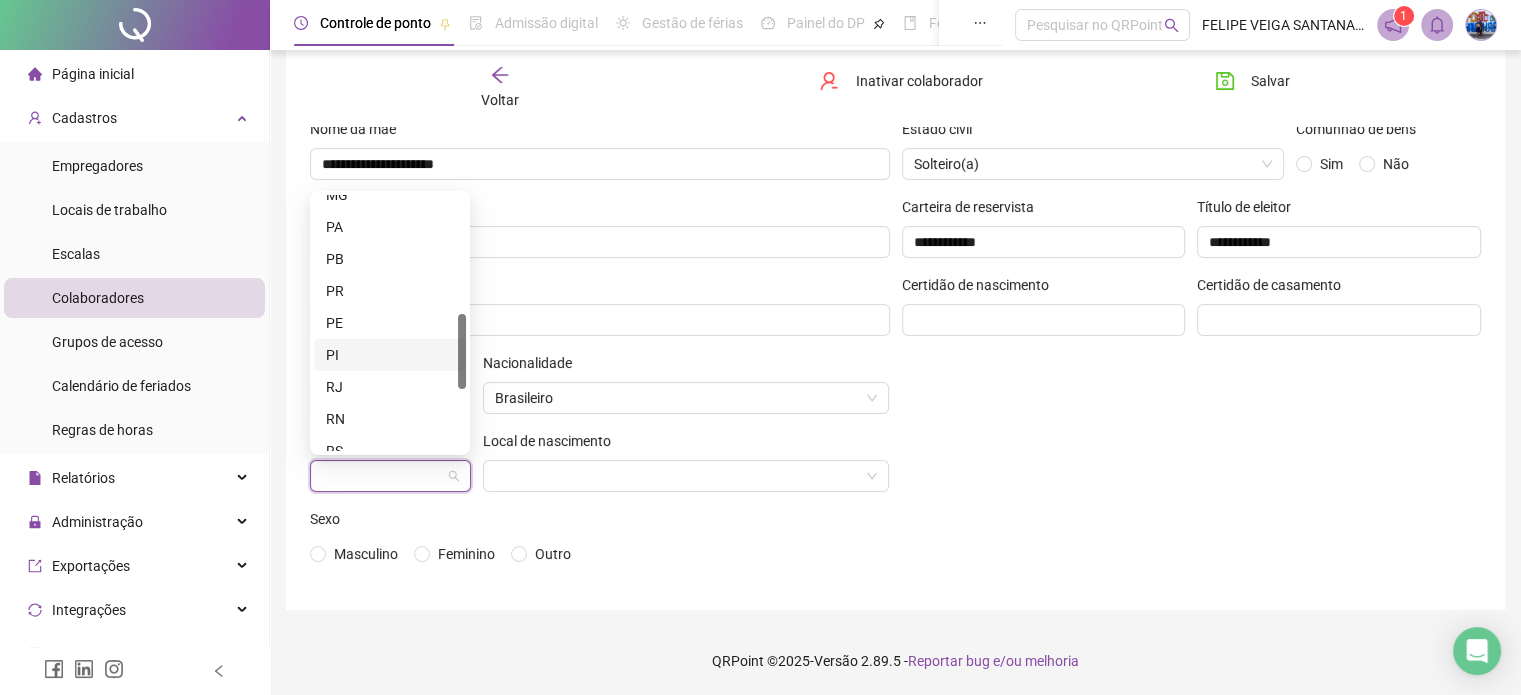 click on "PI" at bounding box center [390, 355] 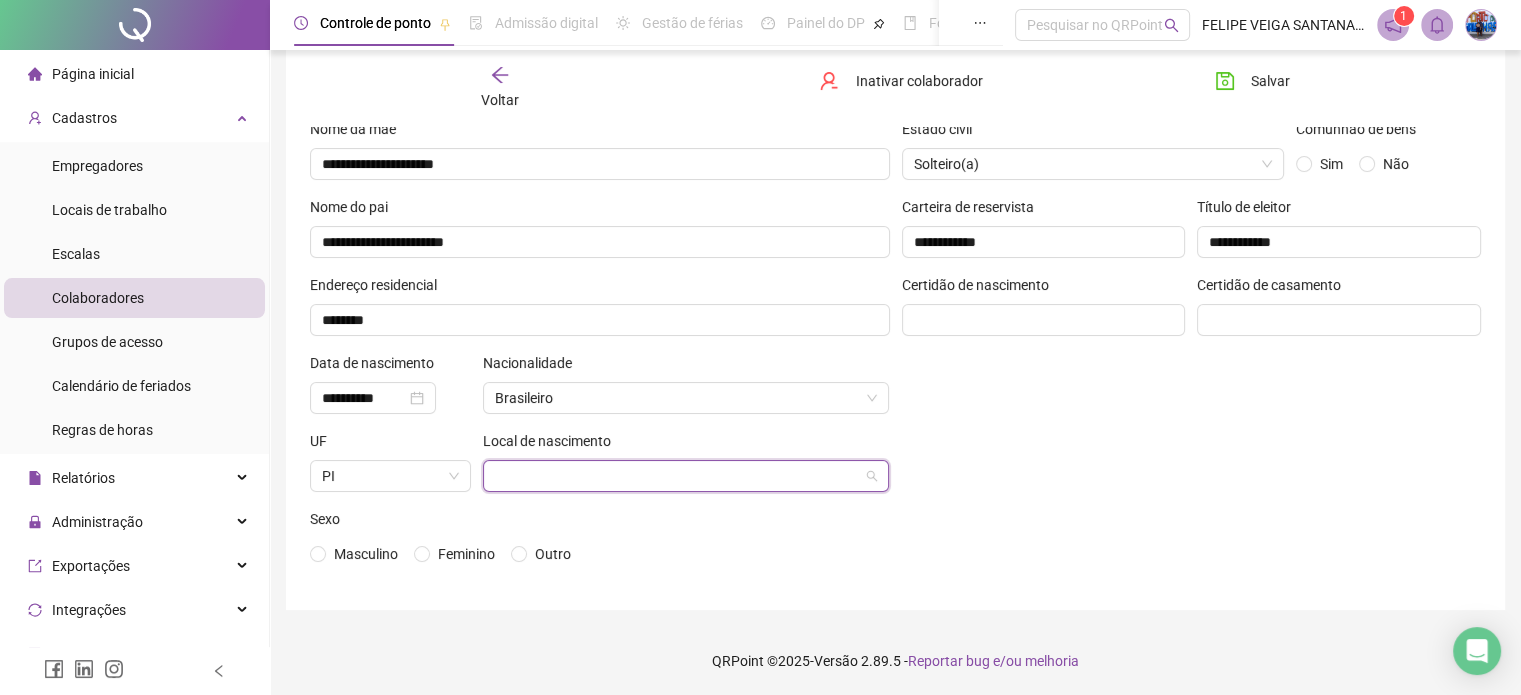 click at bounding box center [677, 476] 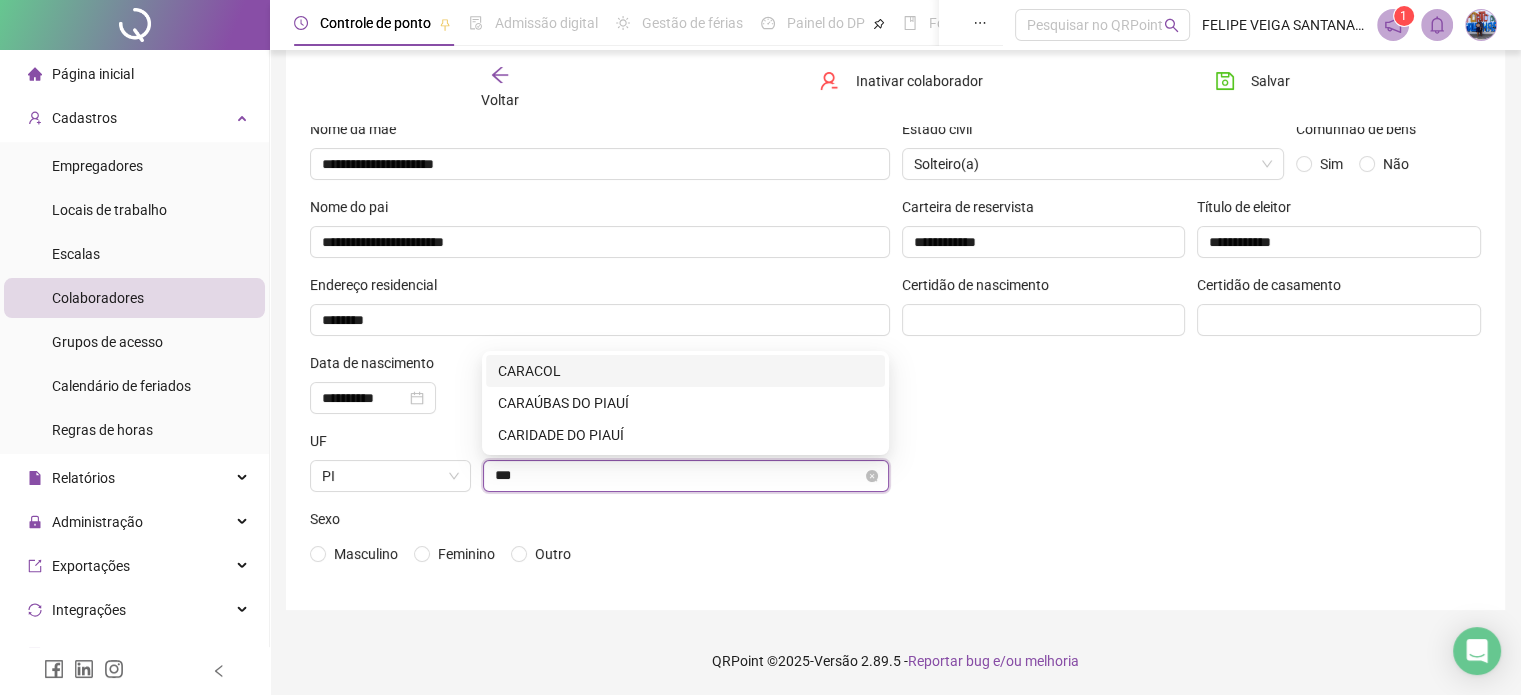 type on "****" 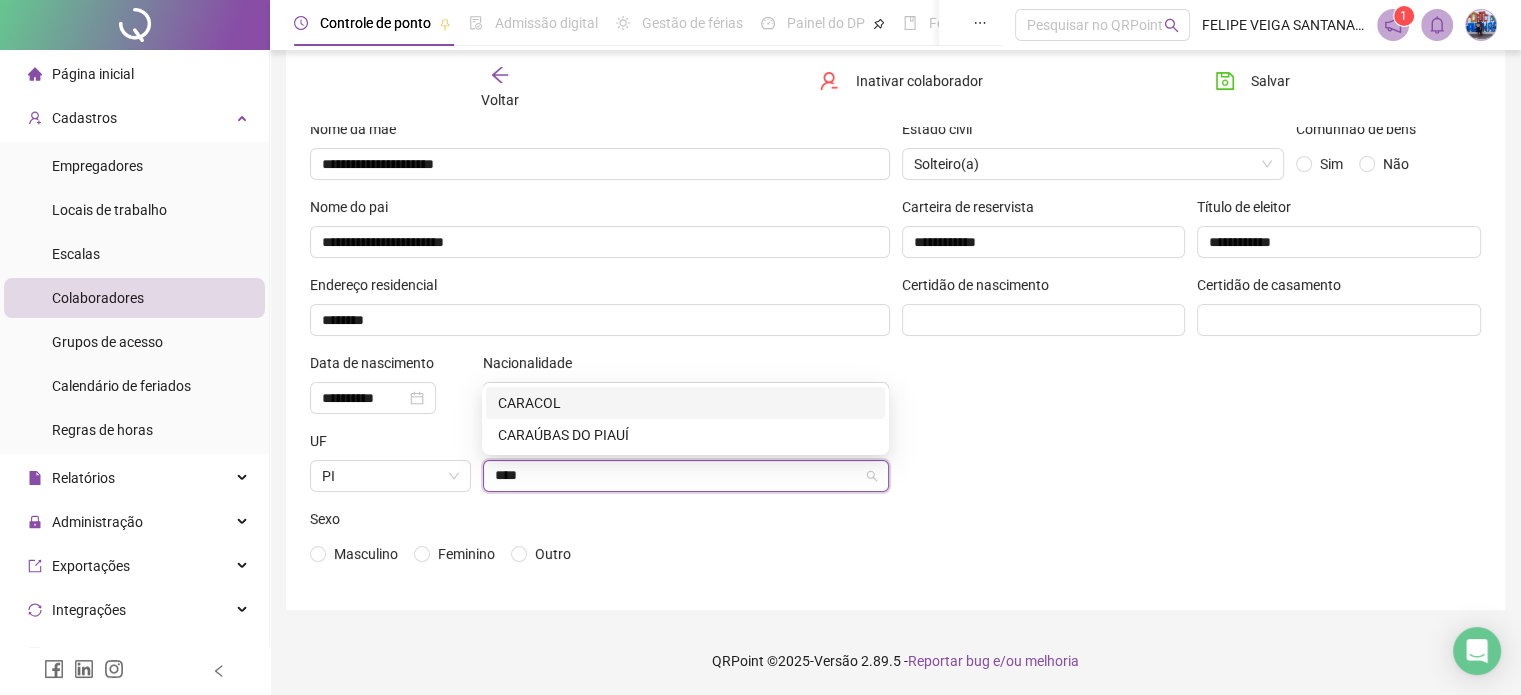 click on "CARACOL" at bounding box center [685, 403] 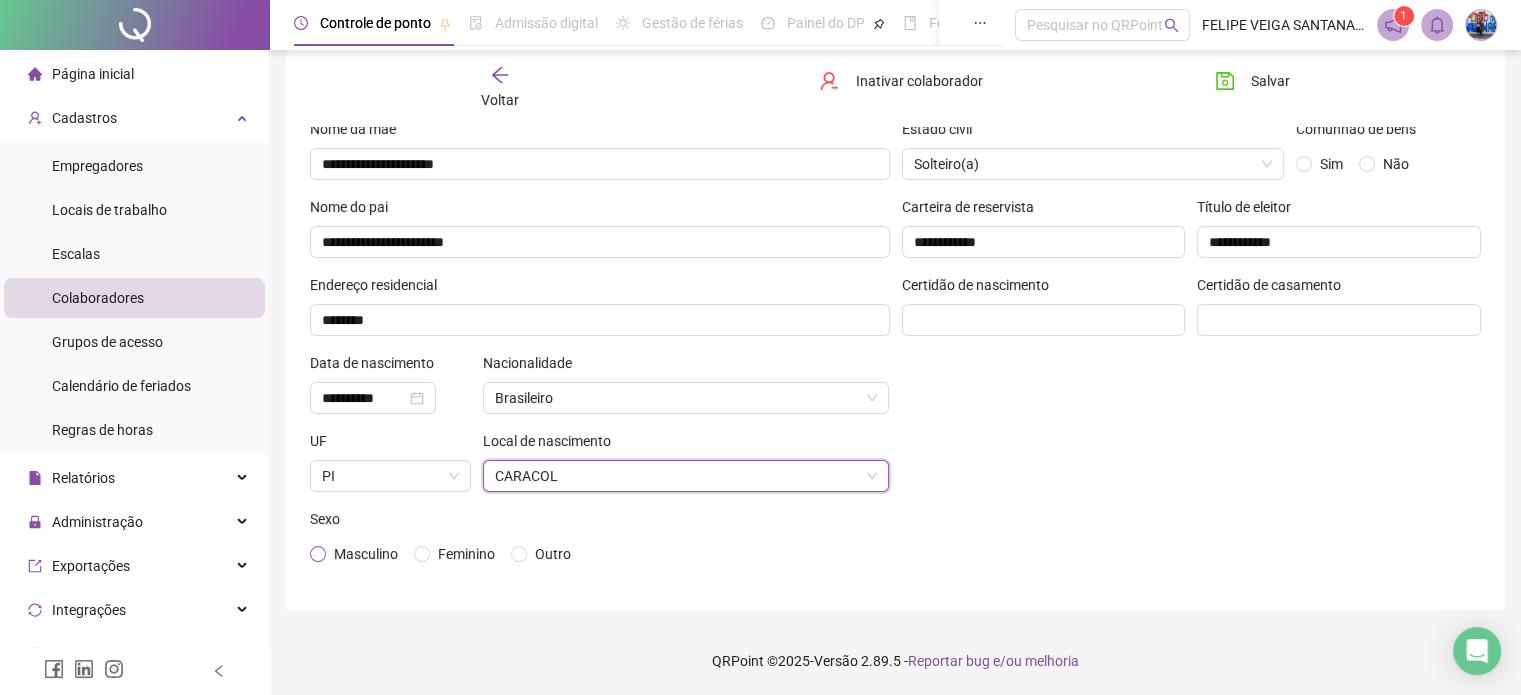 click on "Masculino" at bounding box center (366, 554) 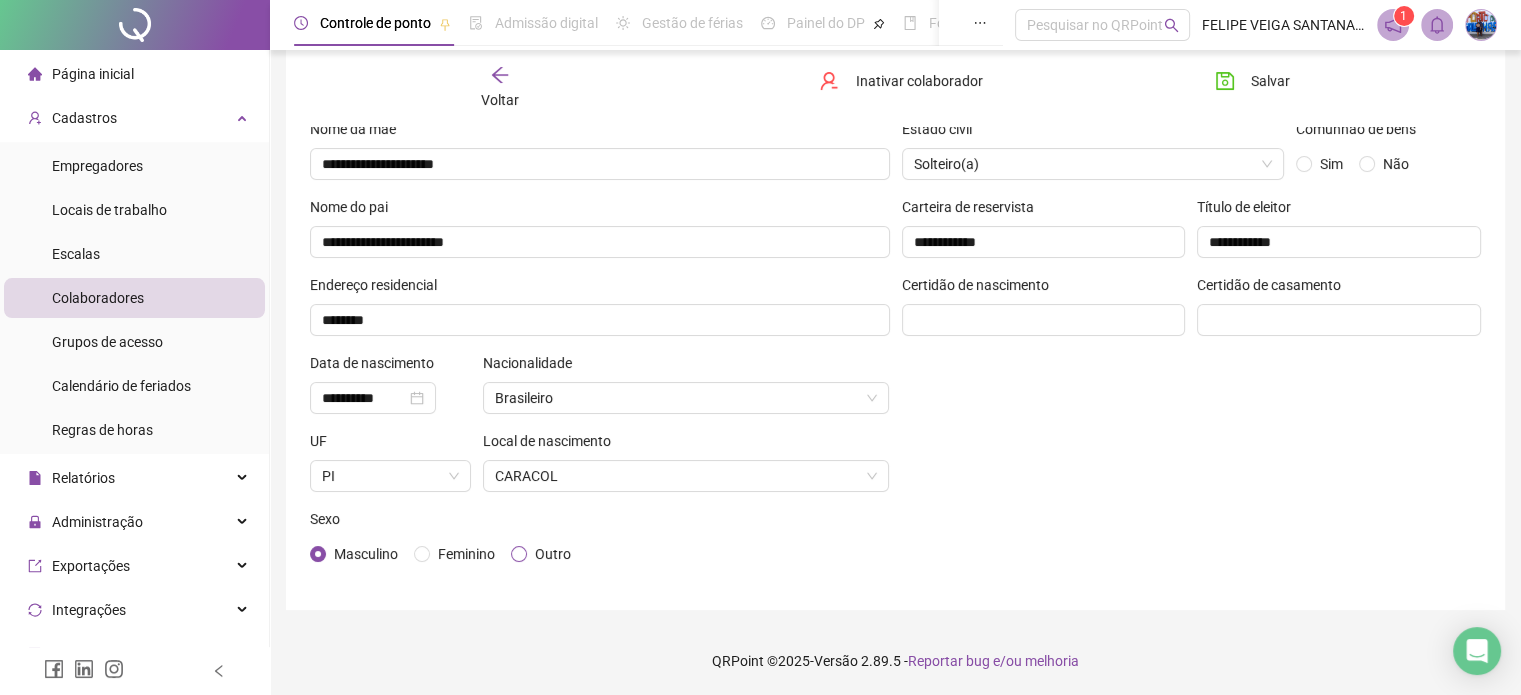 click on "Outro" at bounding box center [553, 554] 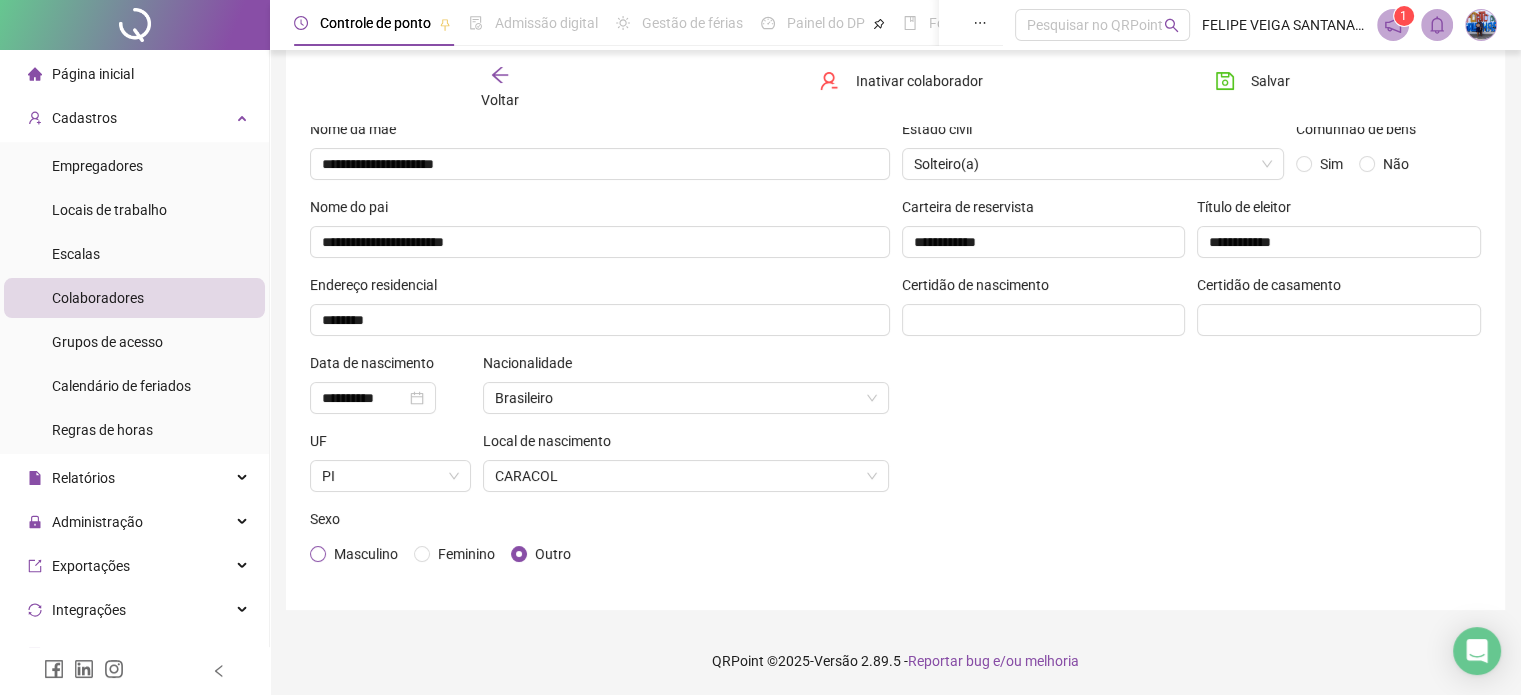 click on "Masculino" at bounding box center [366, 554] 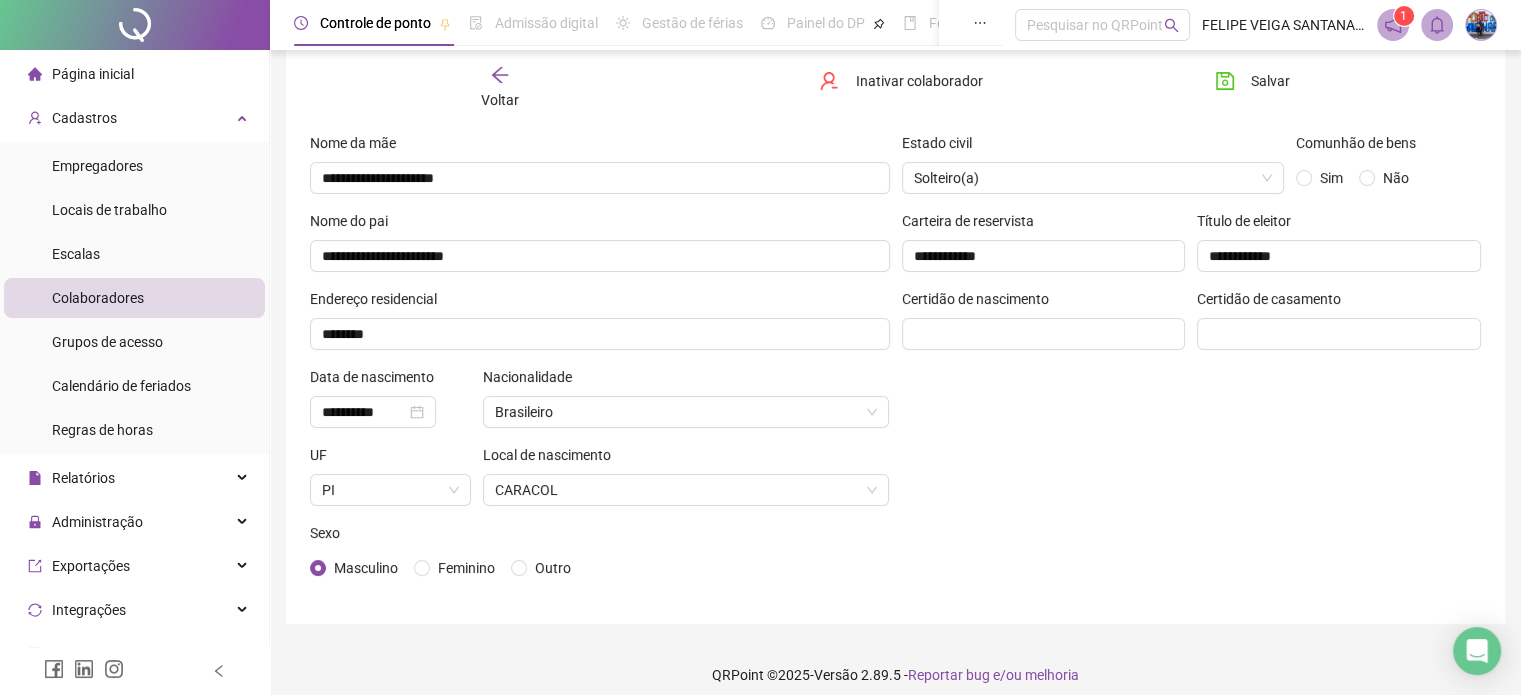 scroll, scrollTop: 0, scrollLeft: 0, axis: both 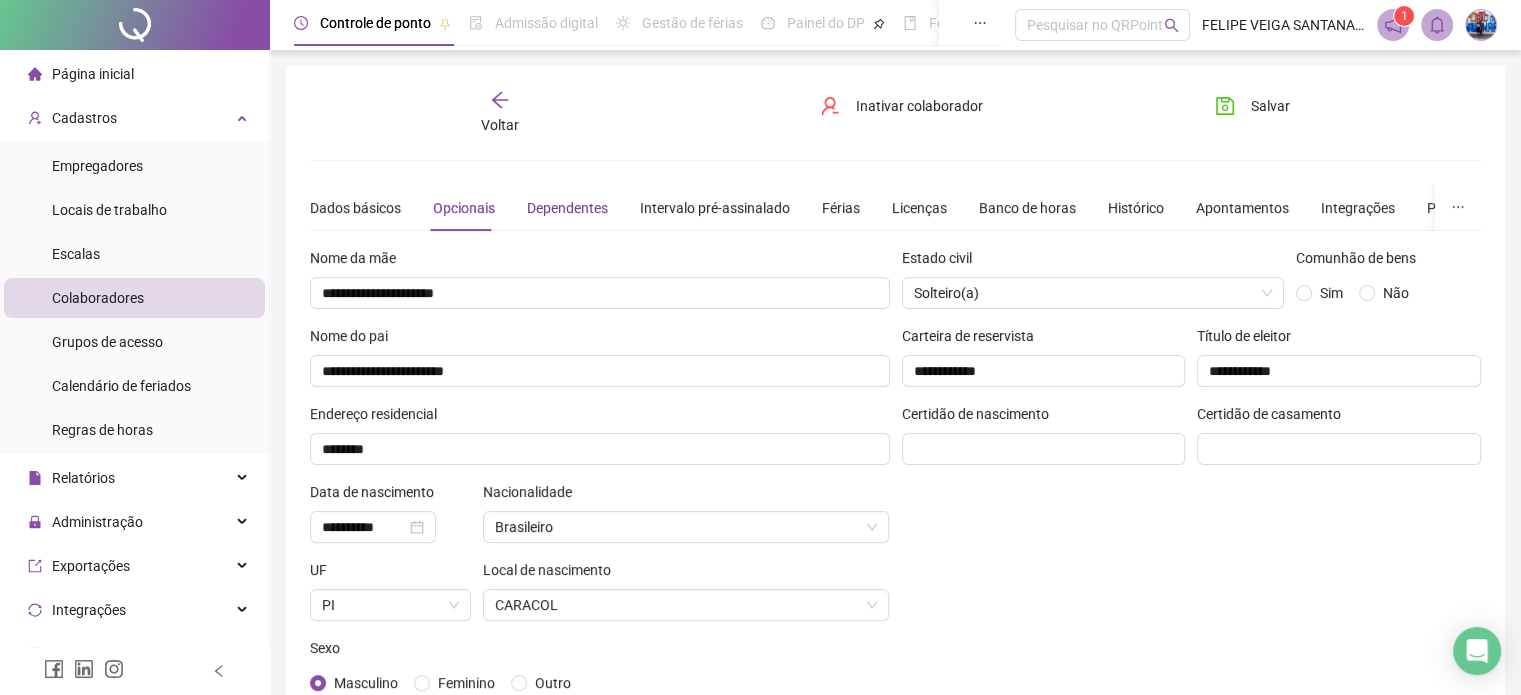 click on "Dependentes" at bounding box center (567, 208) 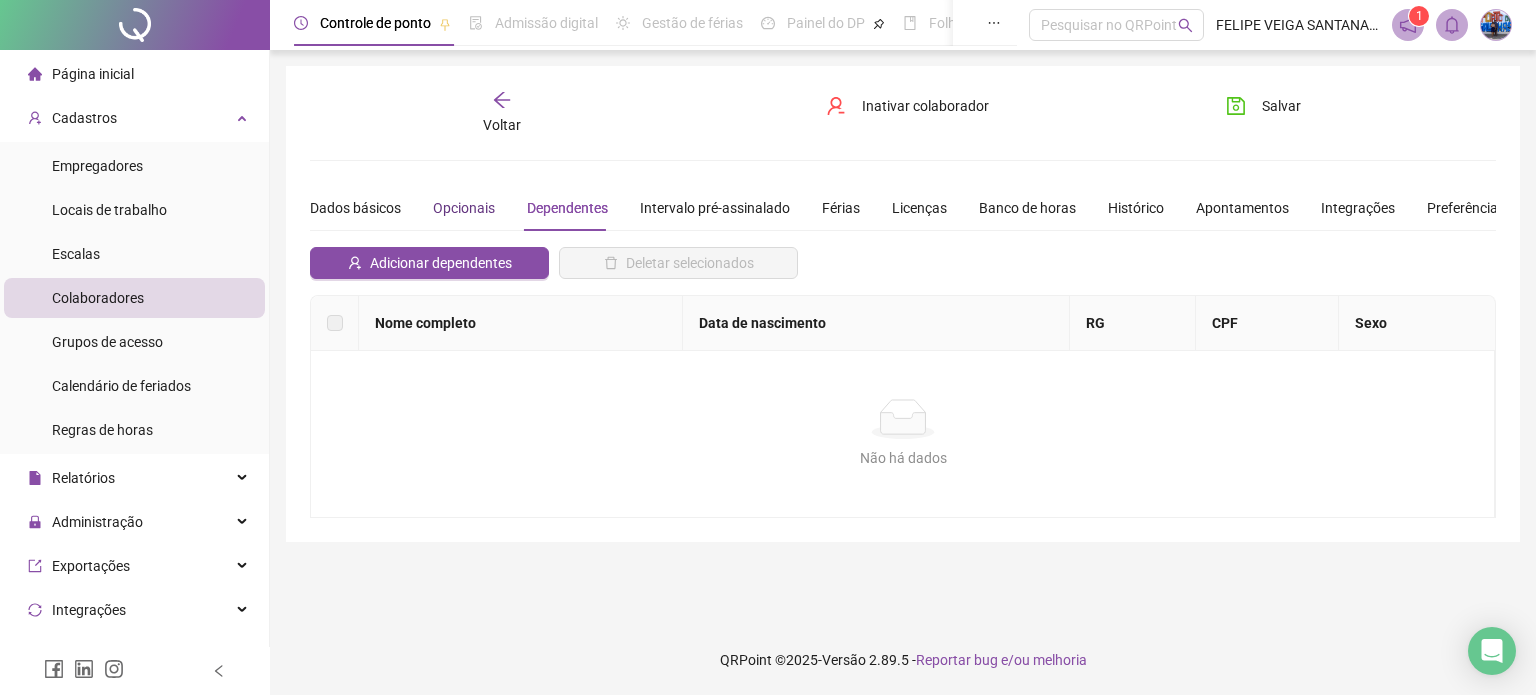 click on "Opcionais" at bounding box center [464, 208] 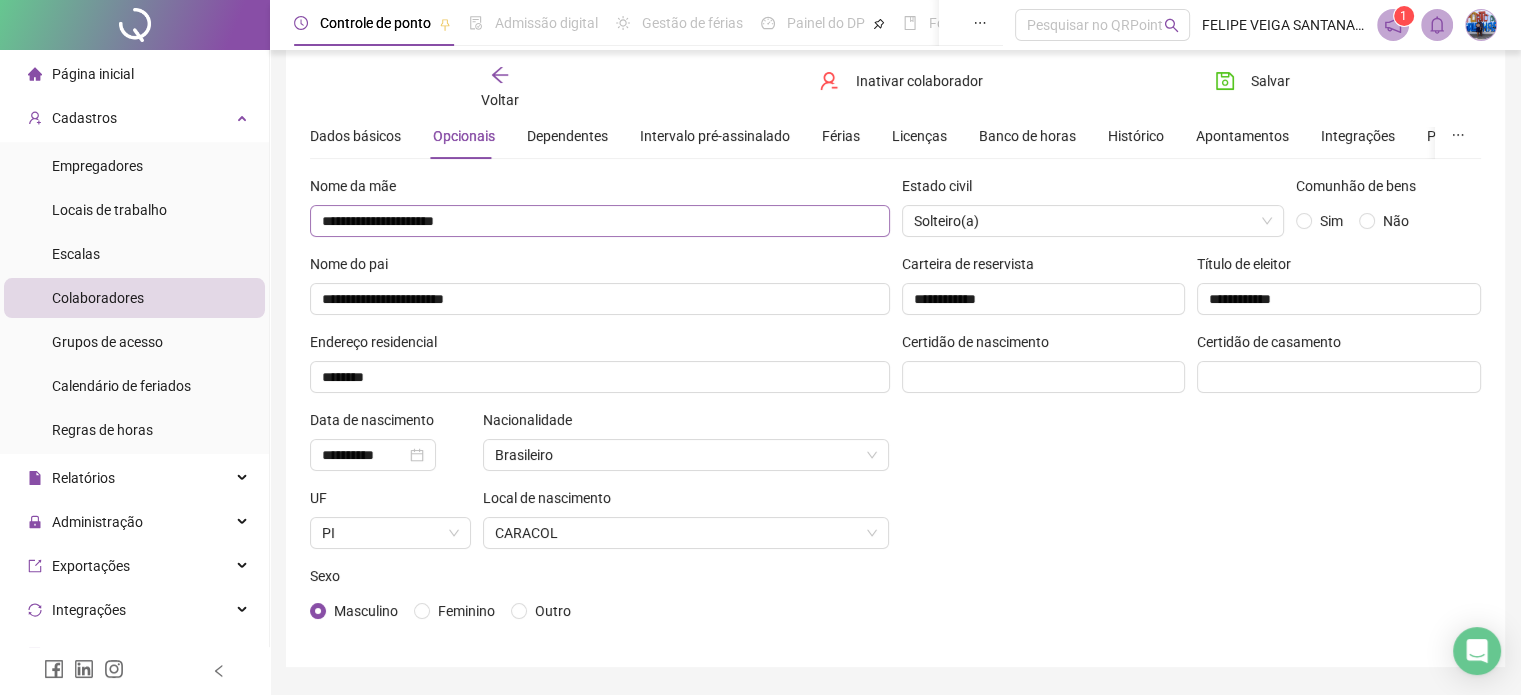 scroll, scrollTop: 128, scrollLeft: 0, axis: vertical 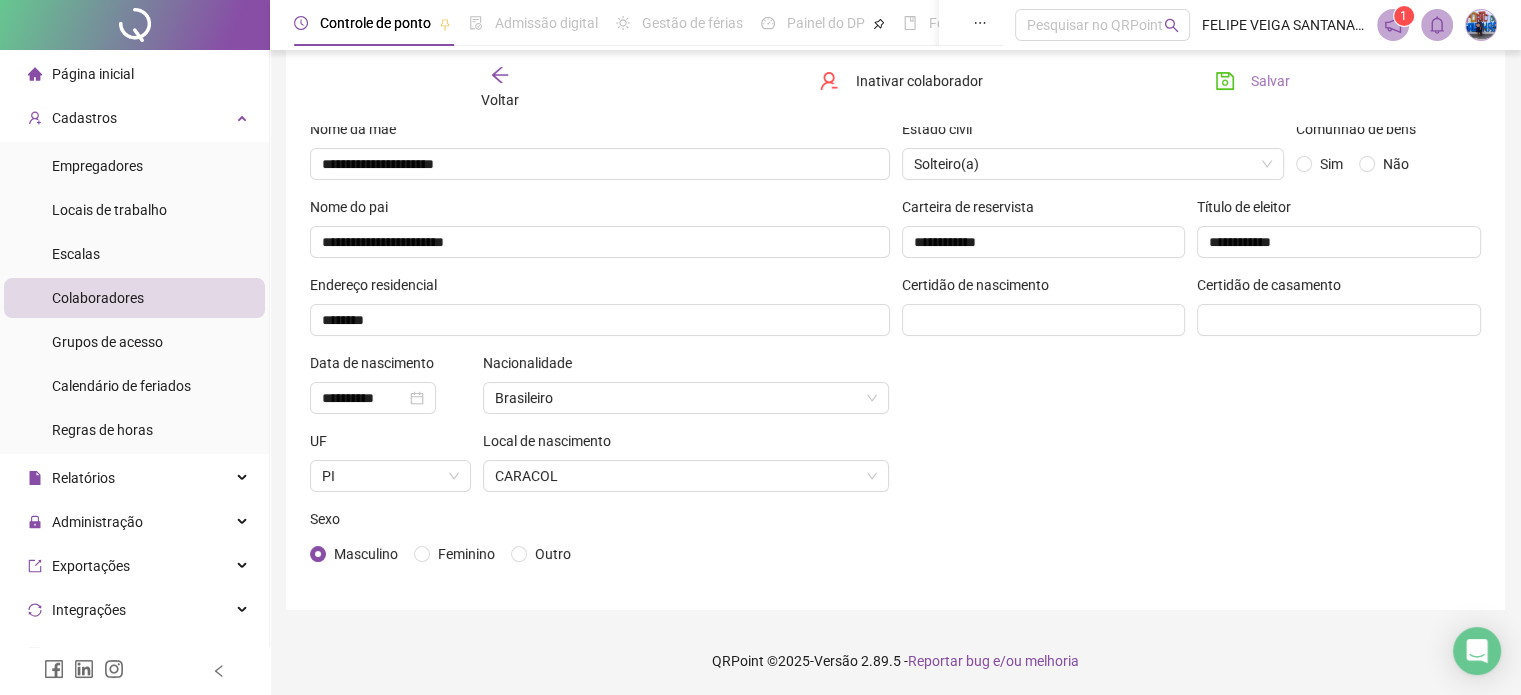 click on "Salvar" at bounding box center [1270, 81] 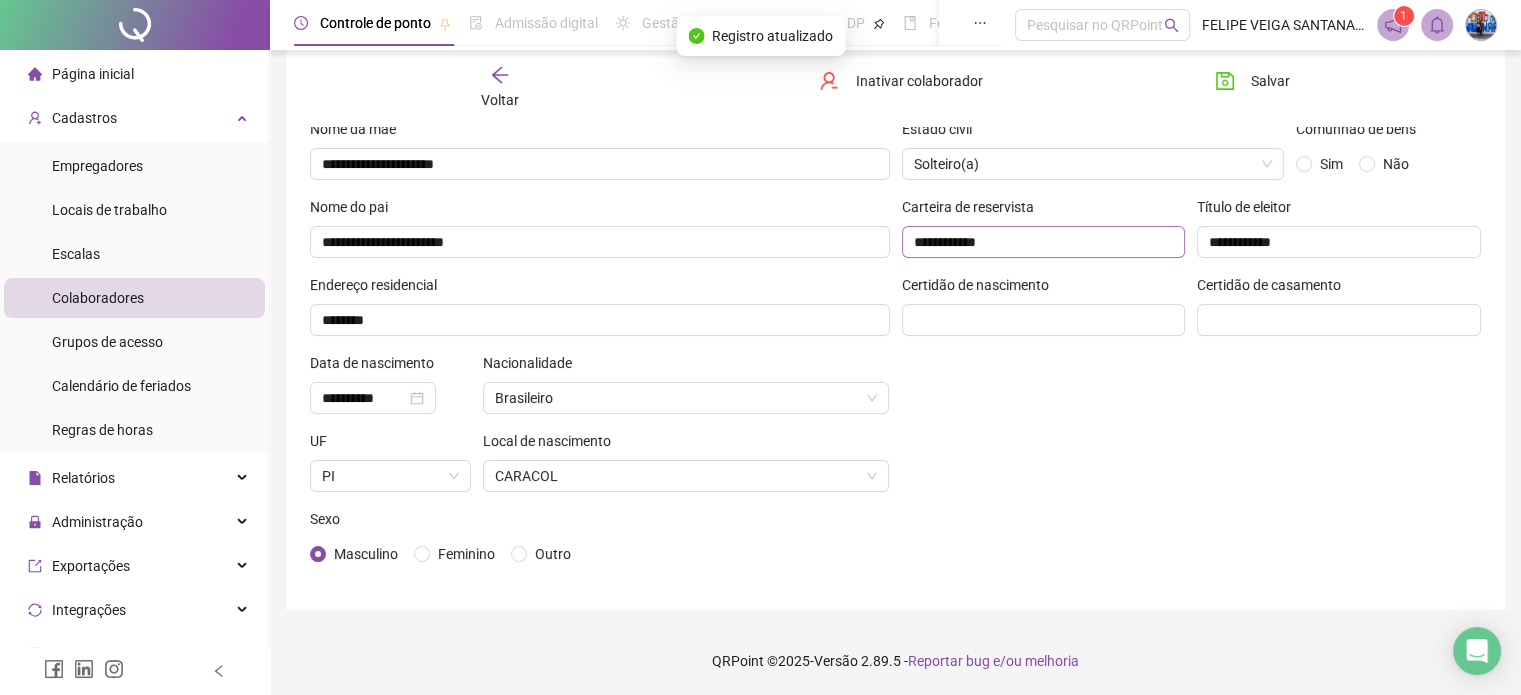 scroll, scrollTop: 0, scrollLeft: 0, axis: both 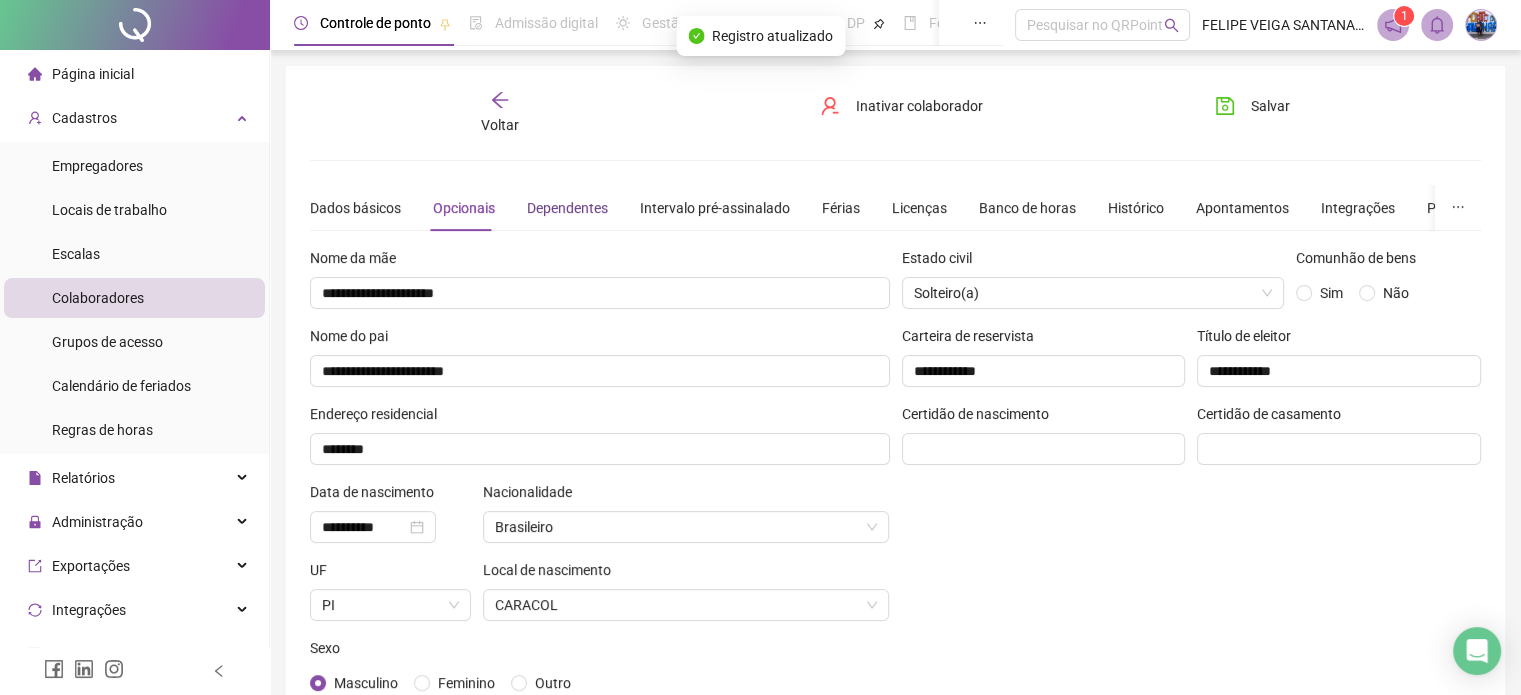 click on "Dependentes" at bounding box center (567, 208) 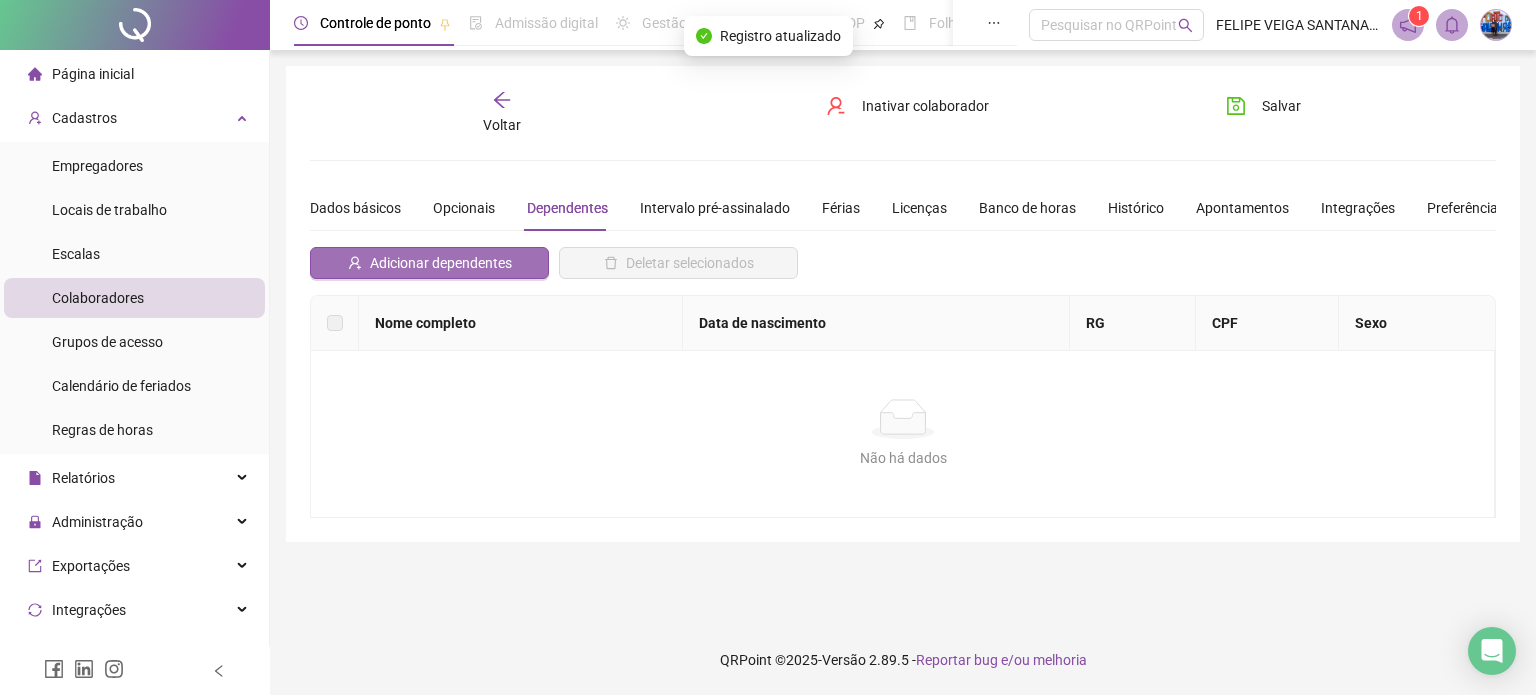 click on "Adicionar dependentes" at bounding box center (441, 263) 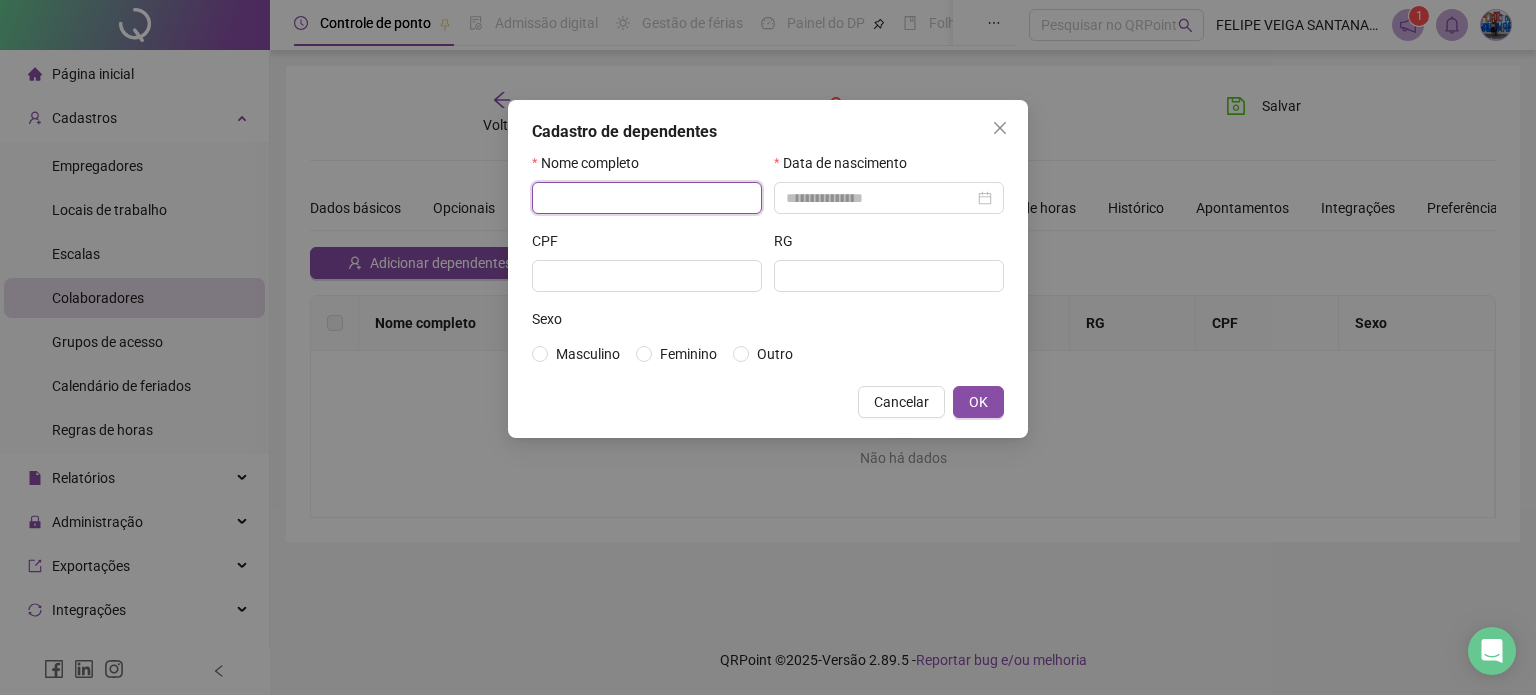 click at bounding box center (647, 198) 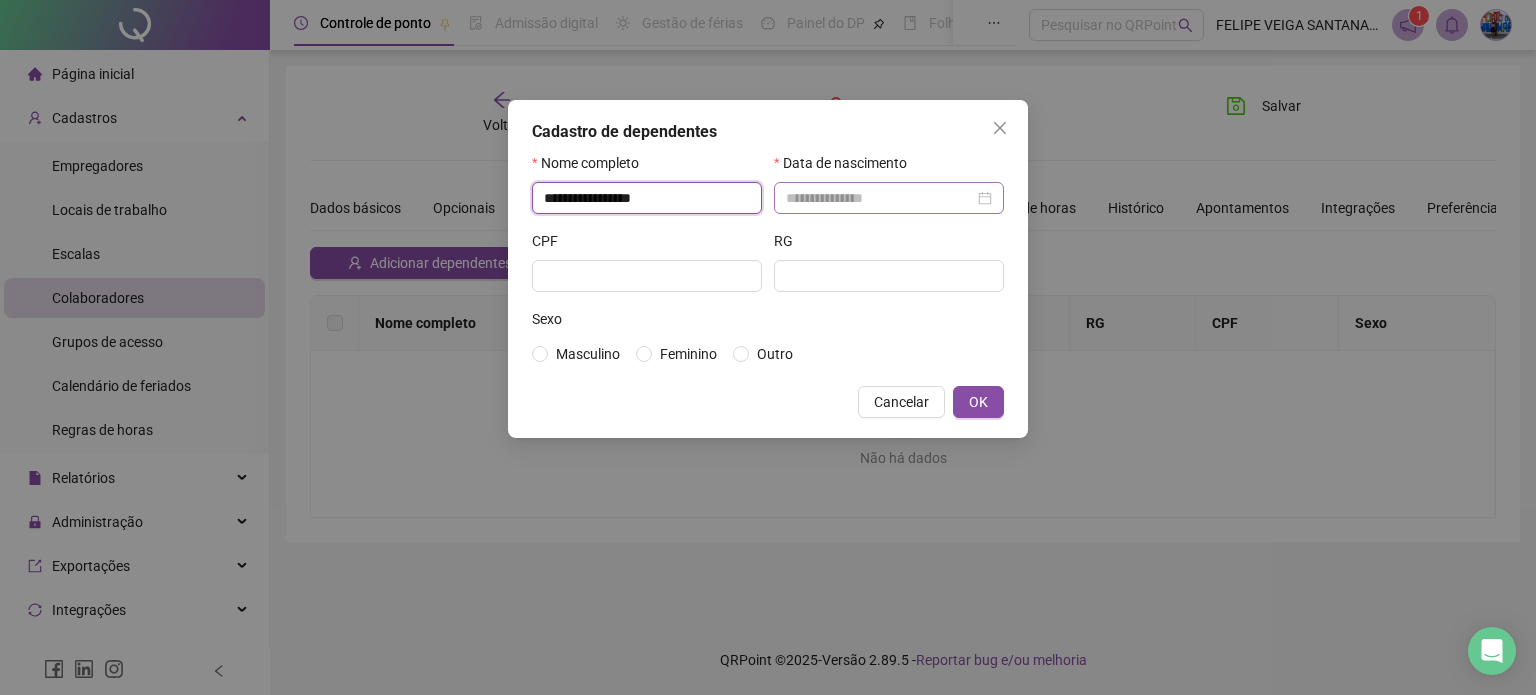 type on "**********" 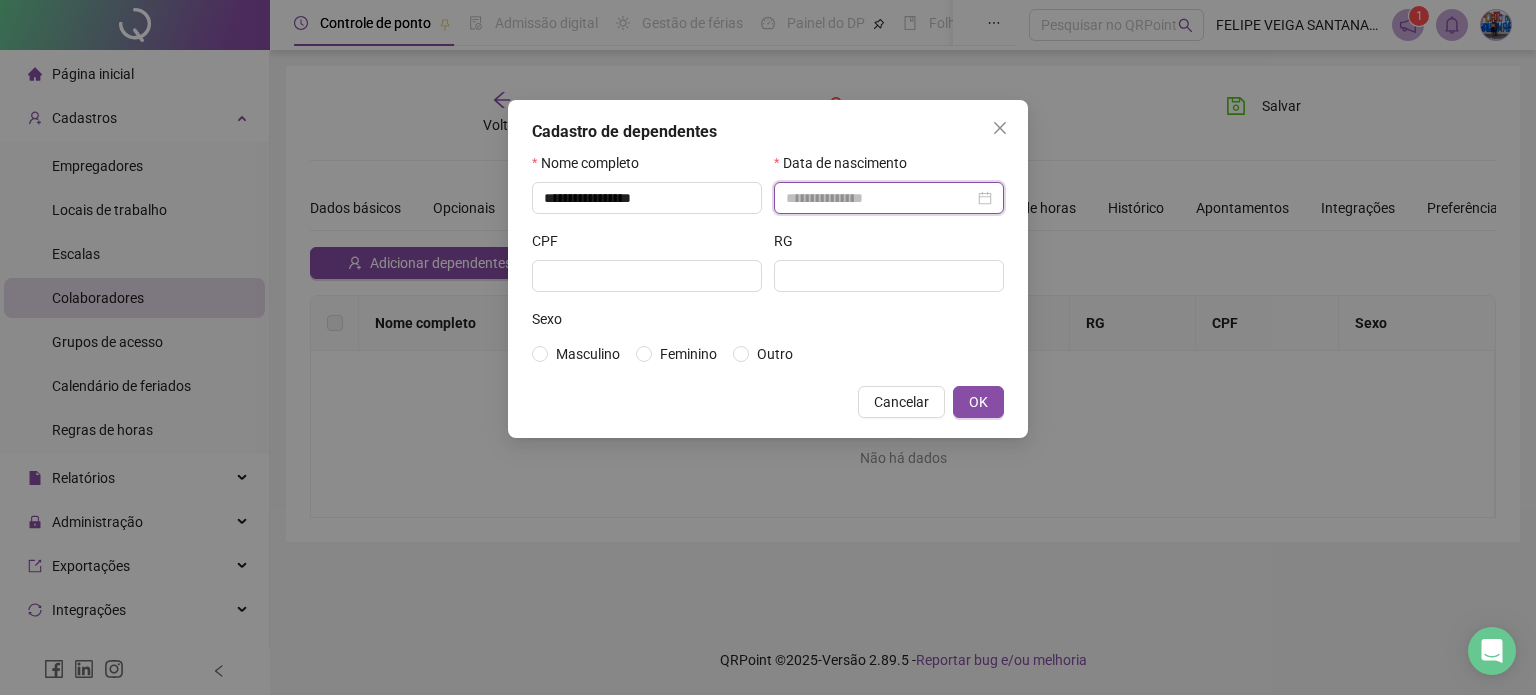 click at bounding box center [880, 198] 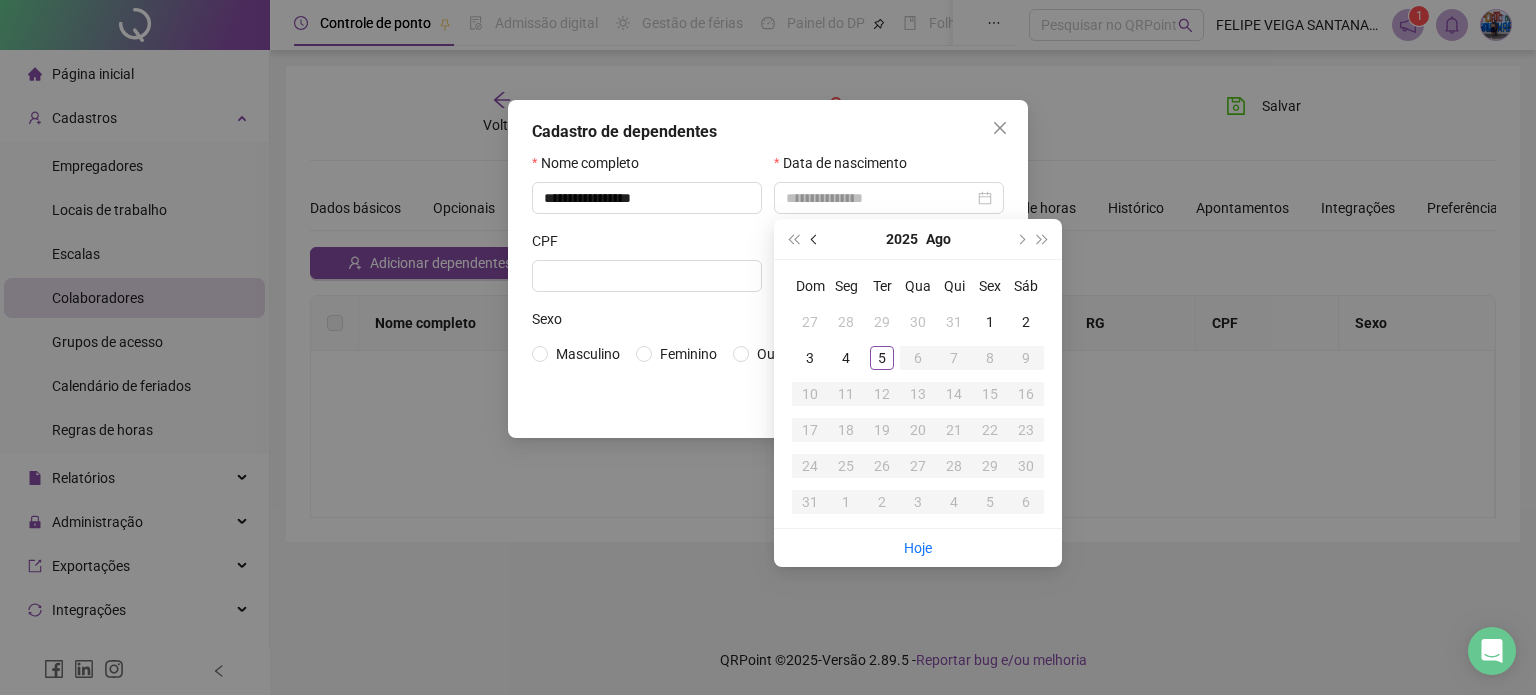 click at bounding box center [816, 239] 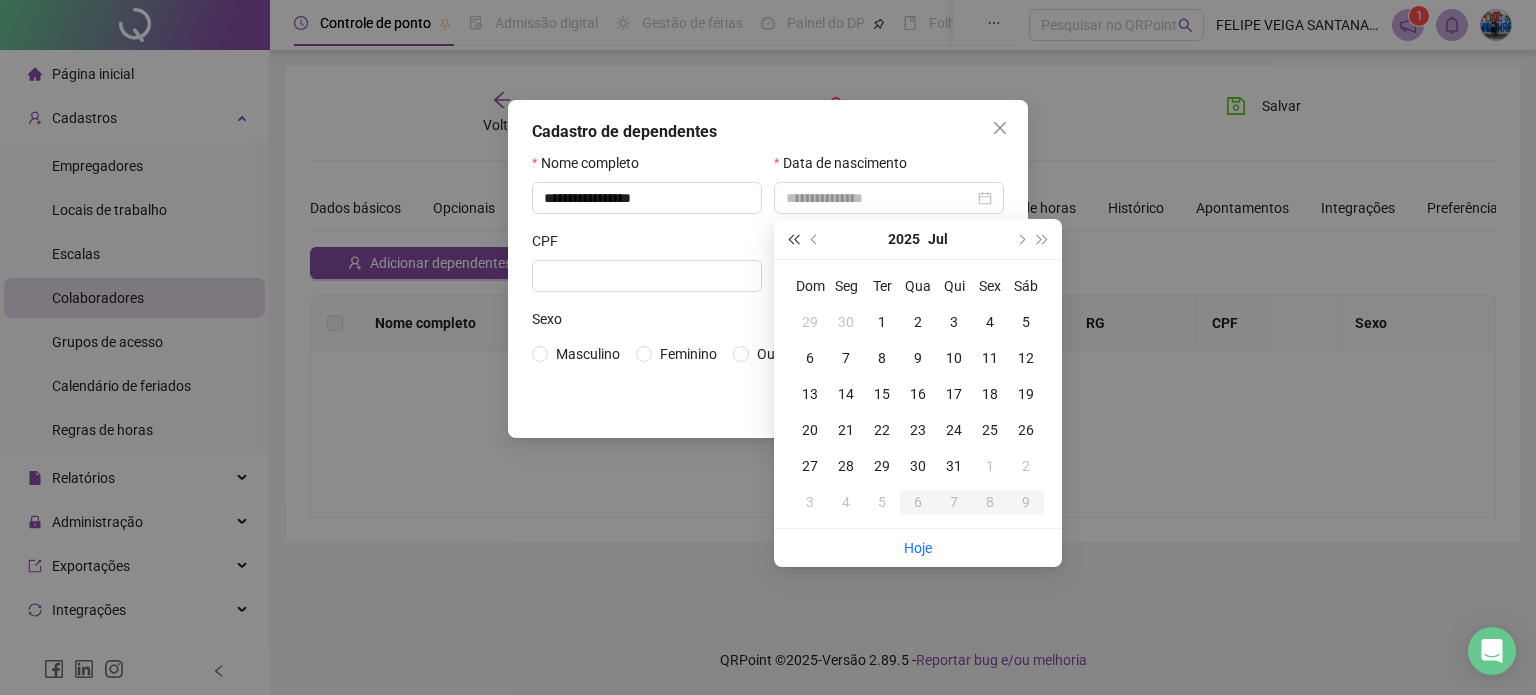 click at bounding box center [793, 239] 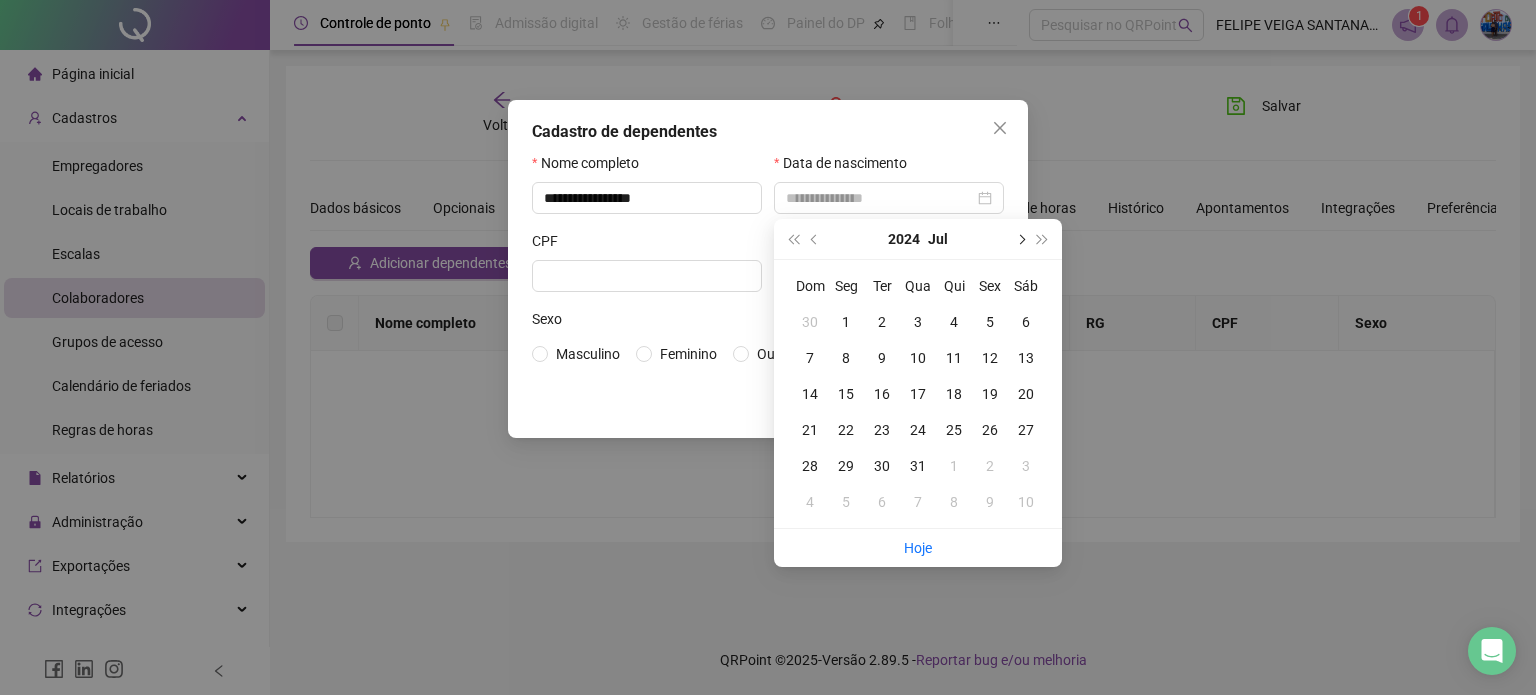 click at bounding box center (1020, 239) 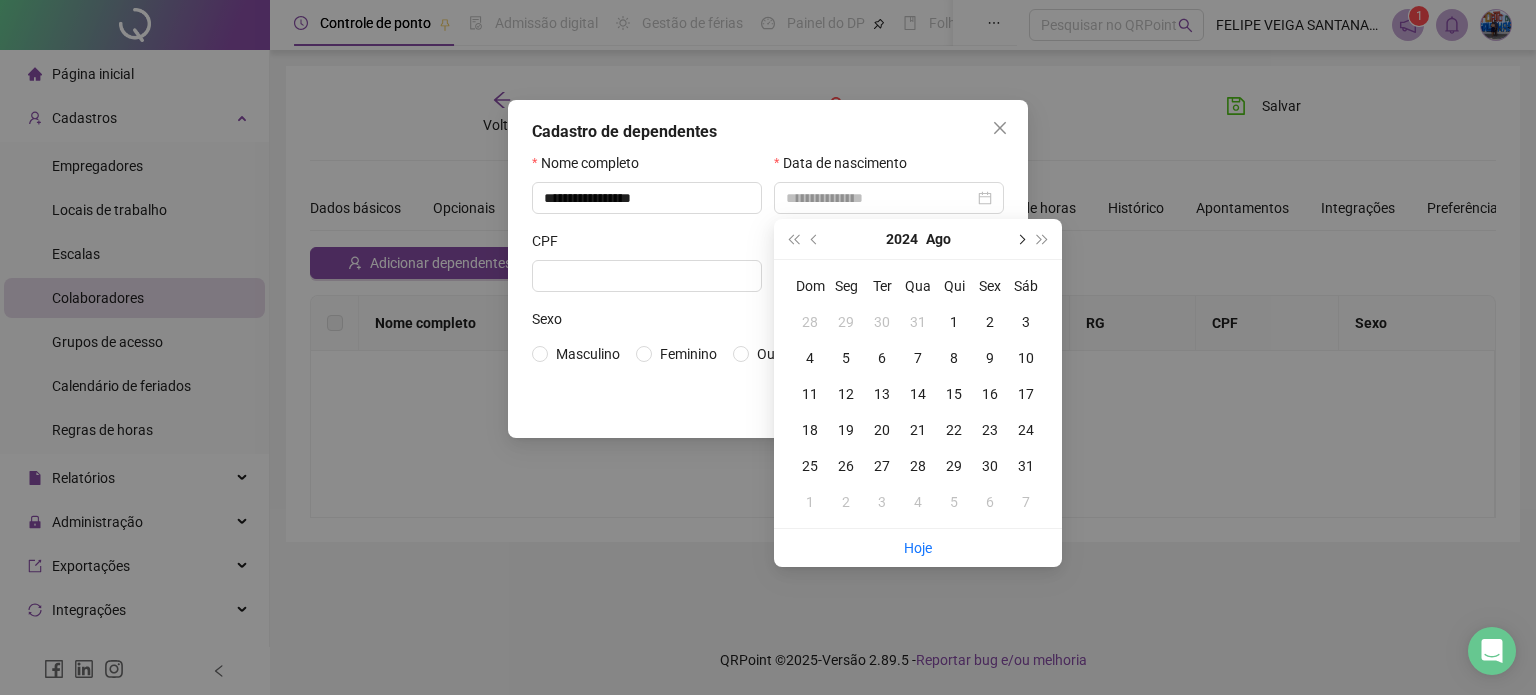 click at bounding box center [1020, 239] 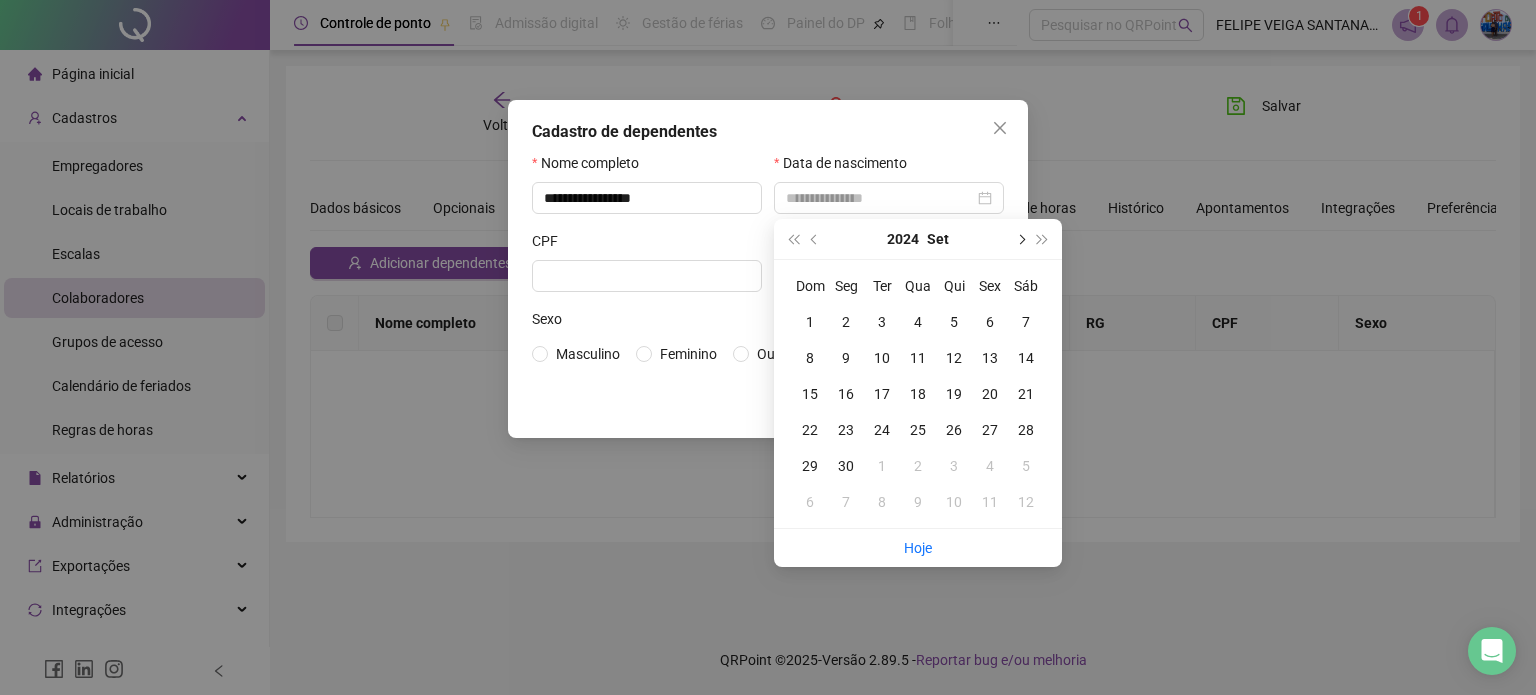 click at bounding box center [1020, 239] 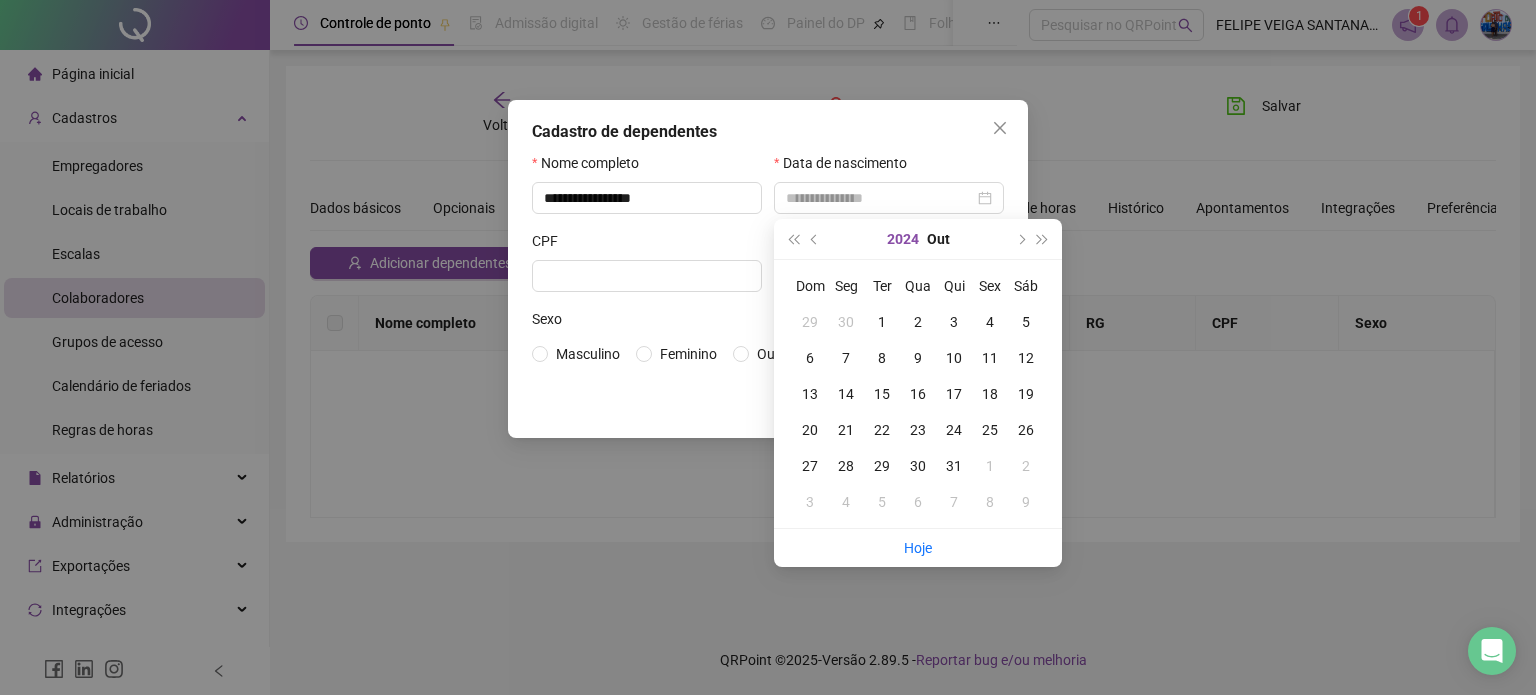 click on "2024" at bounding box center [903, 239] 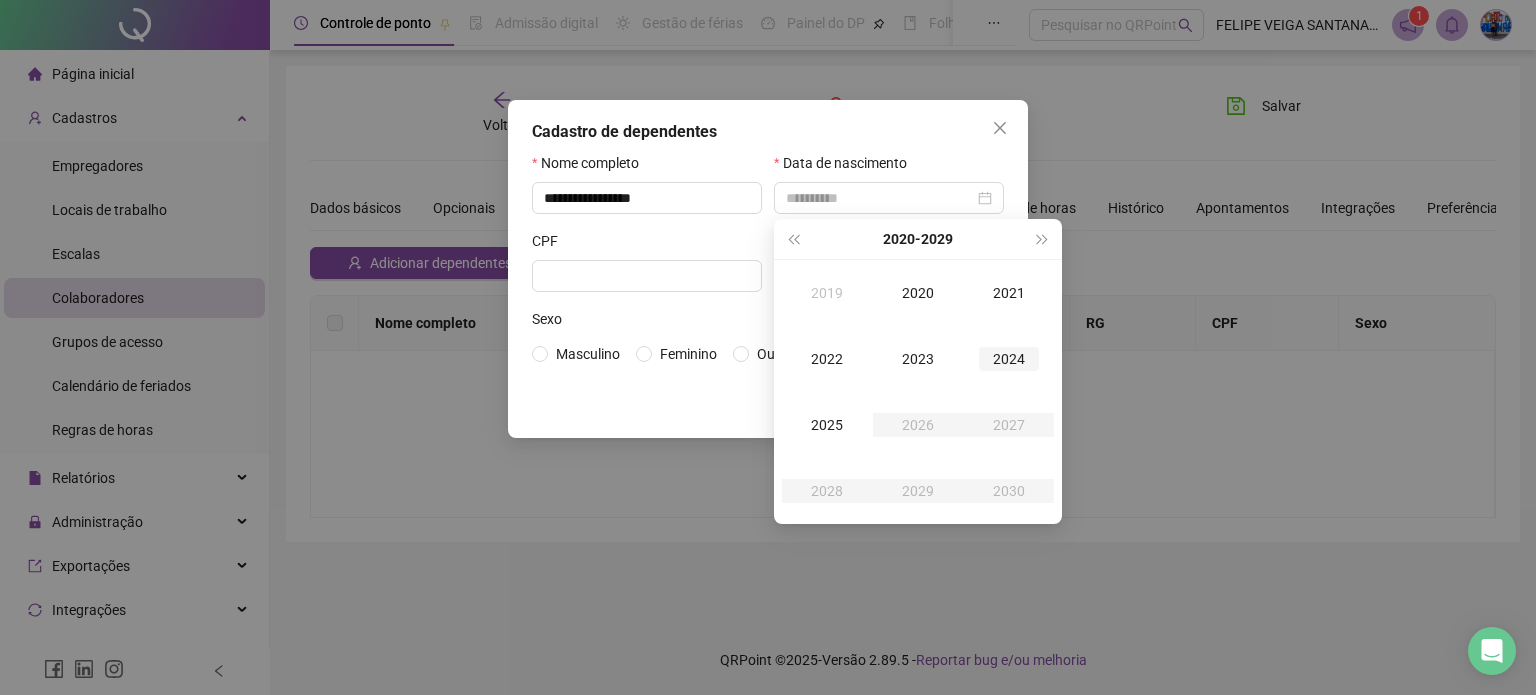 type on "**********" 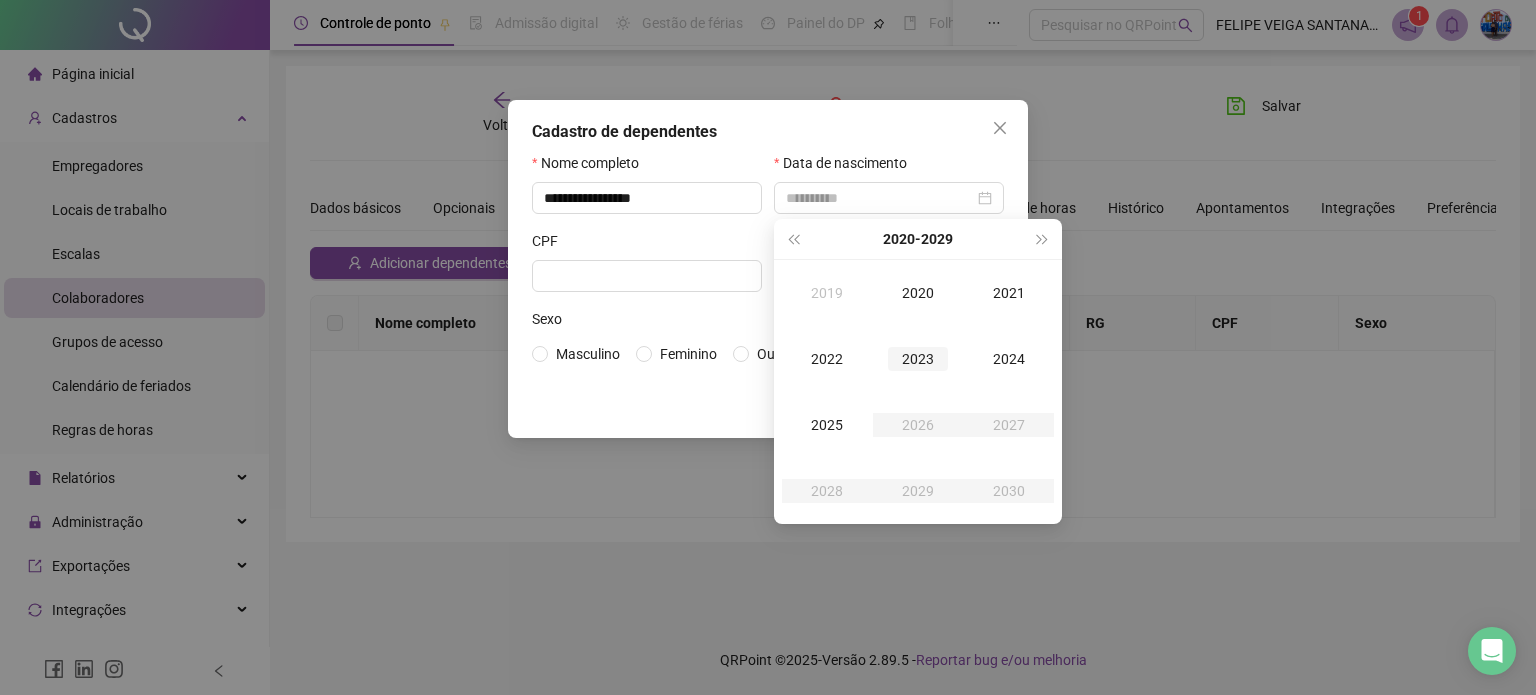 click on "2023" at bounding box center [918, 359] 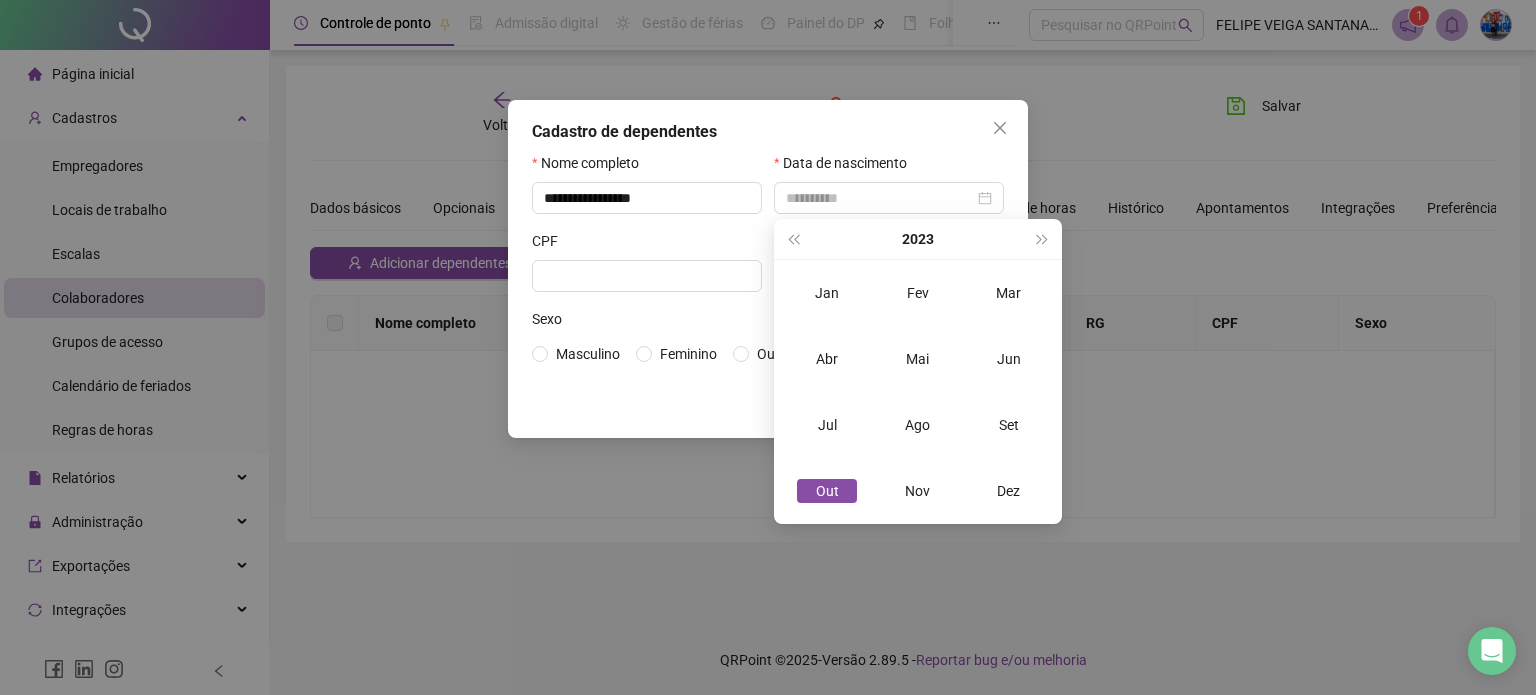click on "Out" at bounding box center (827, 491) 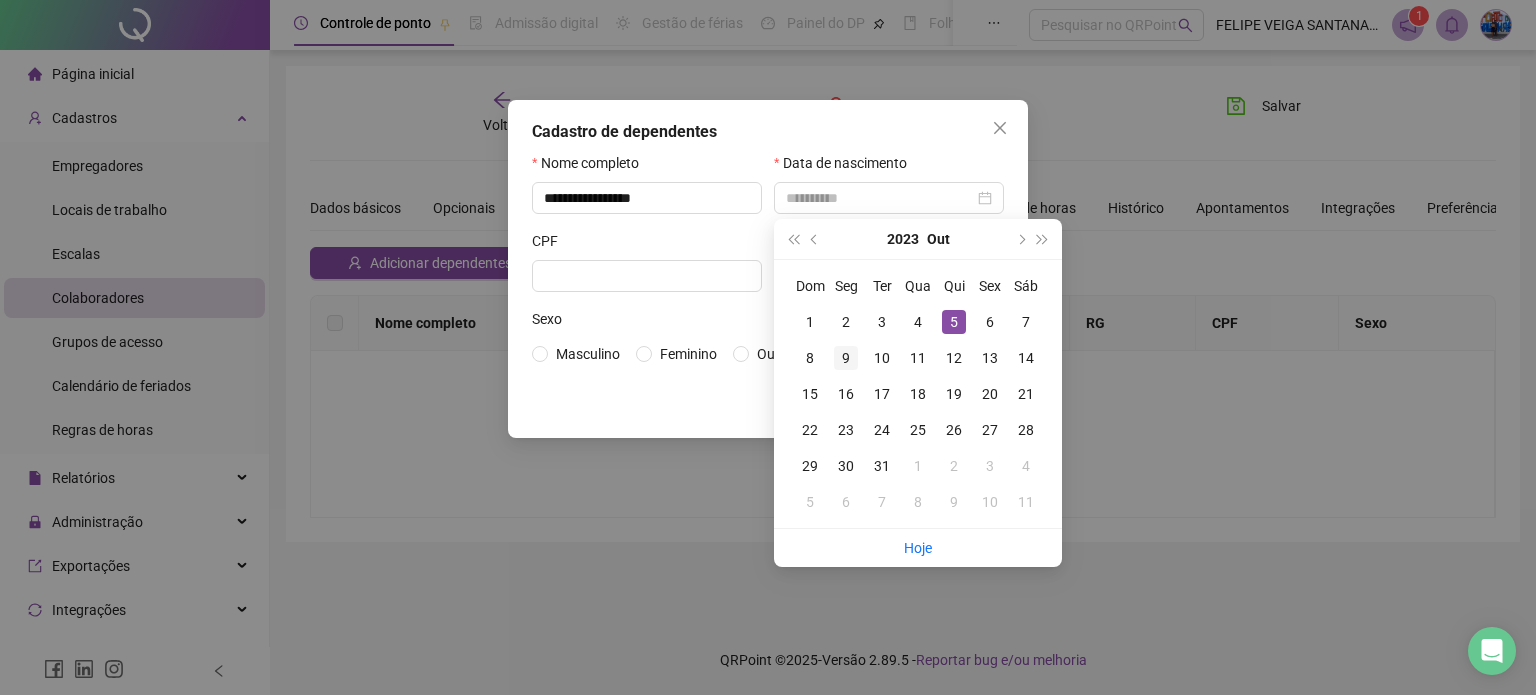 type on "**********" 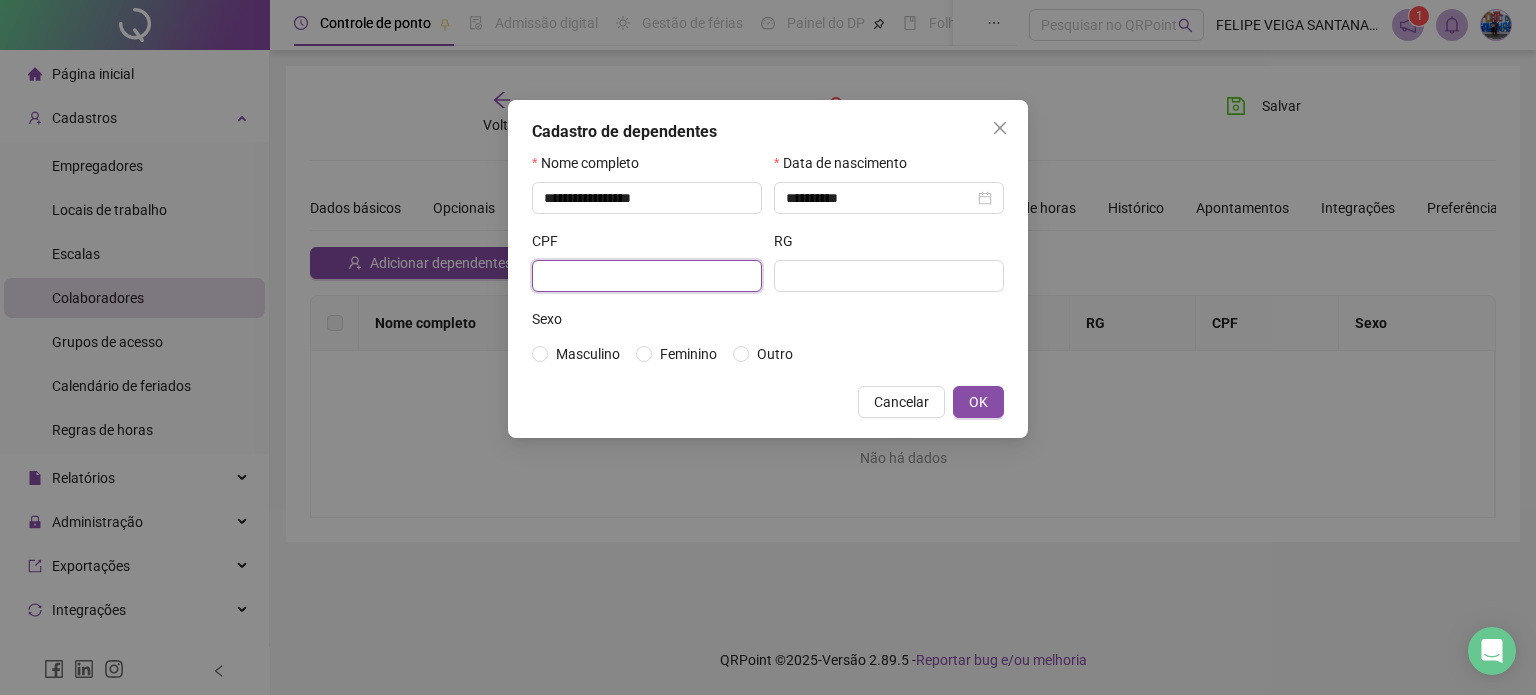 click at bounding box center (647, 276) 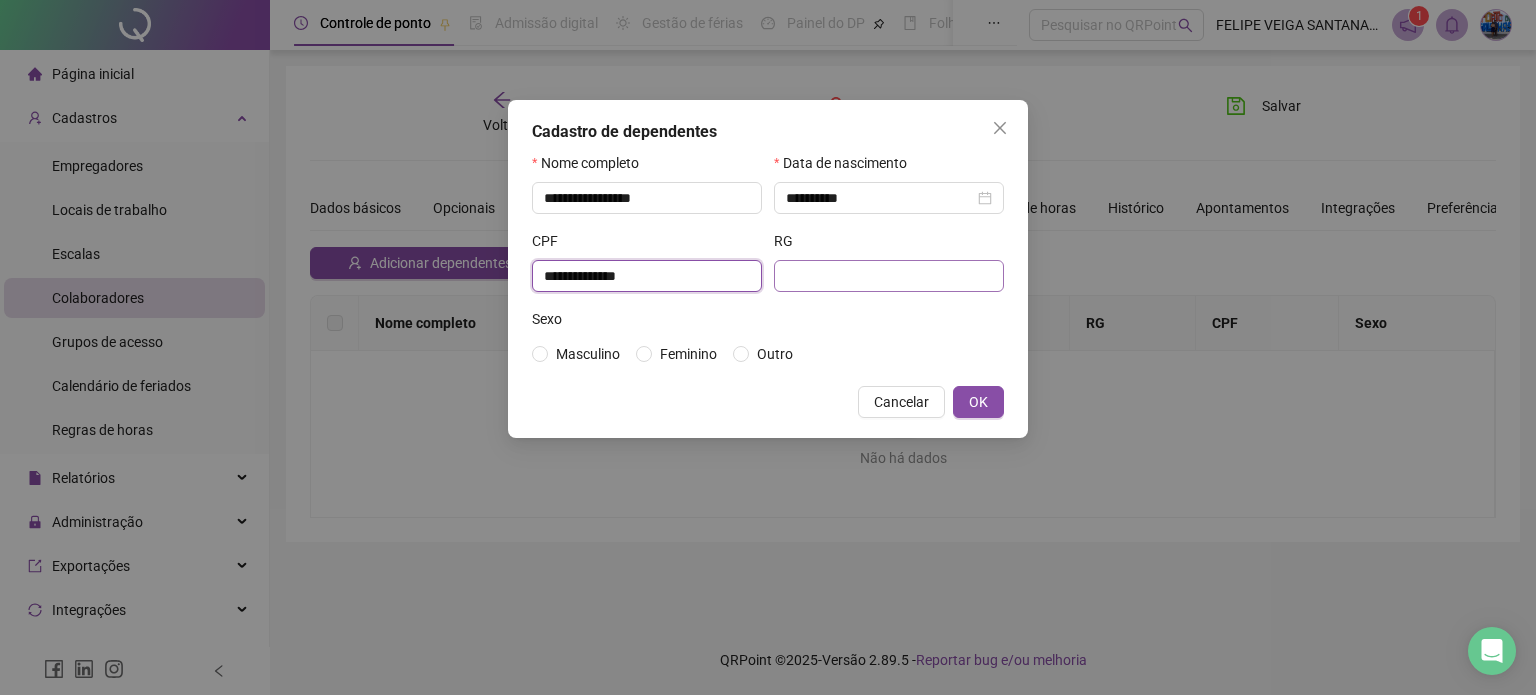 type on "**********" 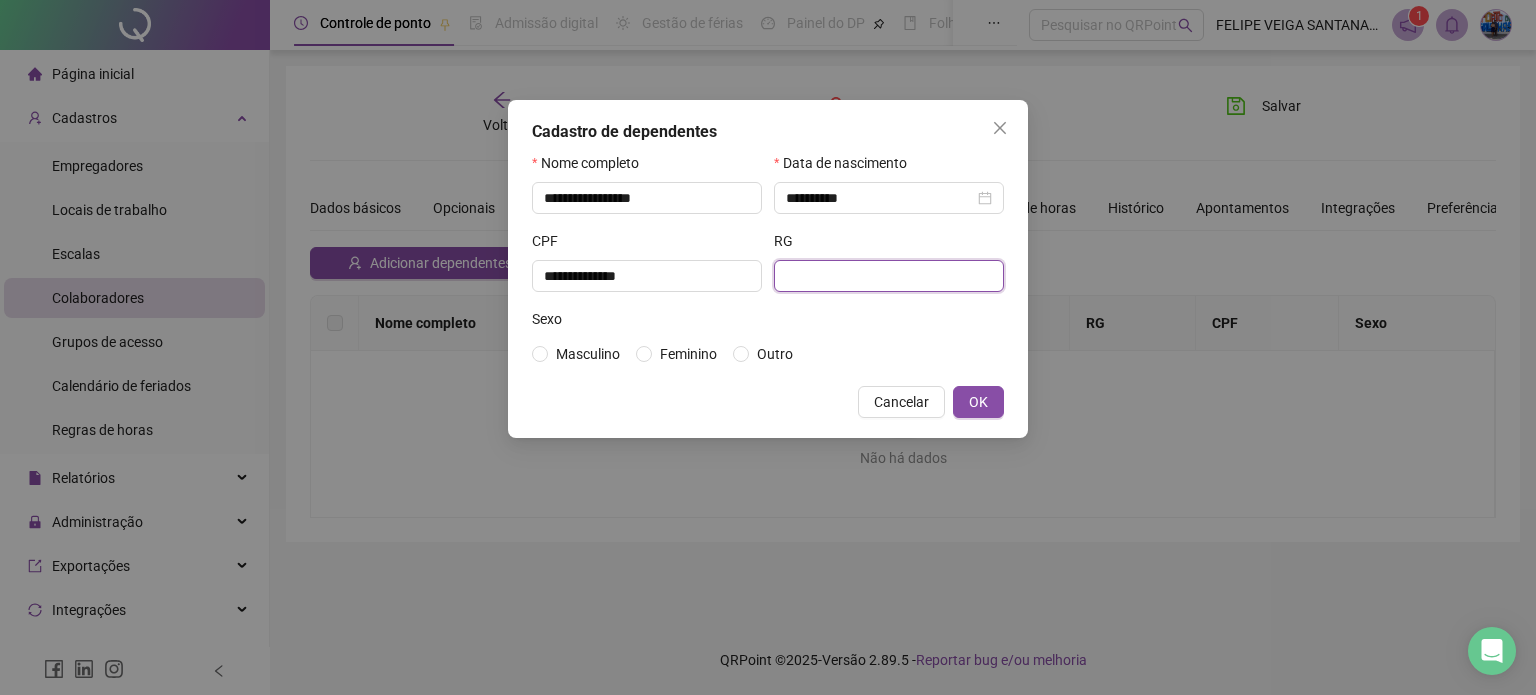 click at bounding box center (889, 276) 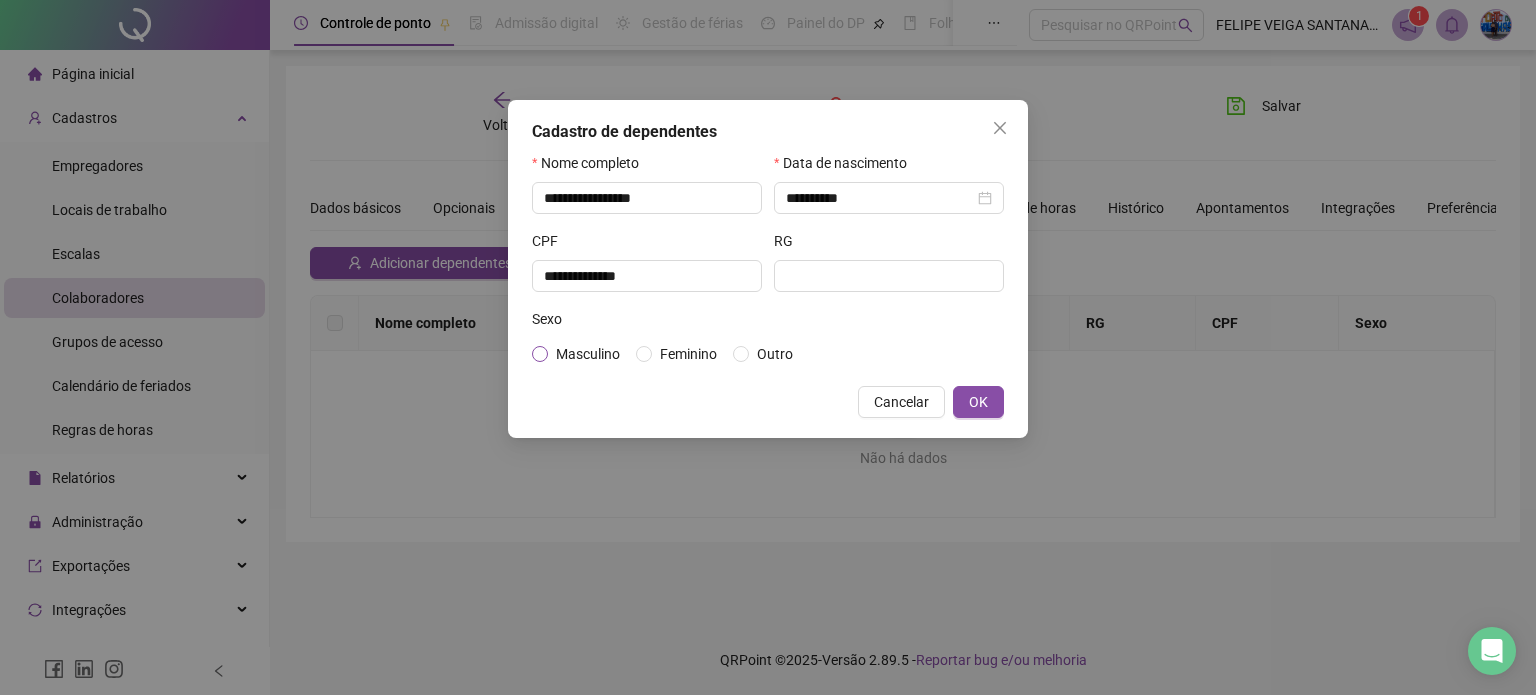 click on "Masculino" at bounding box center [588, 354] 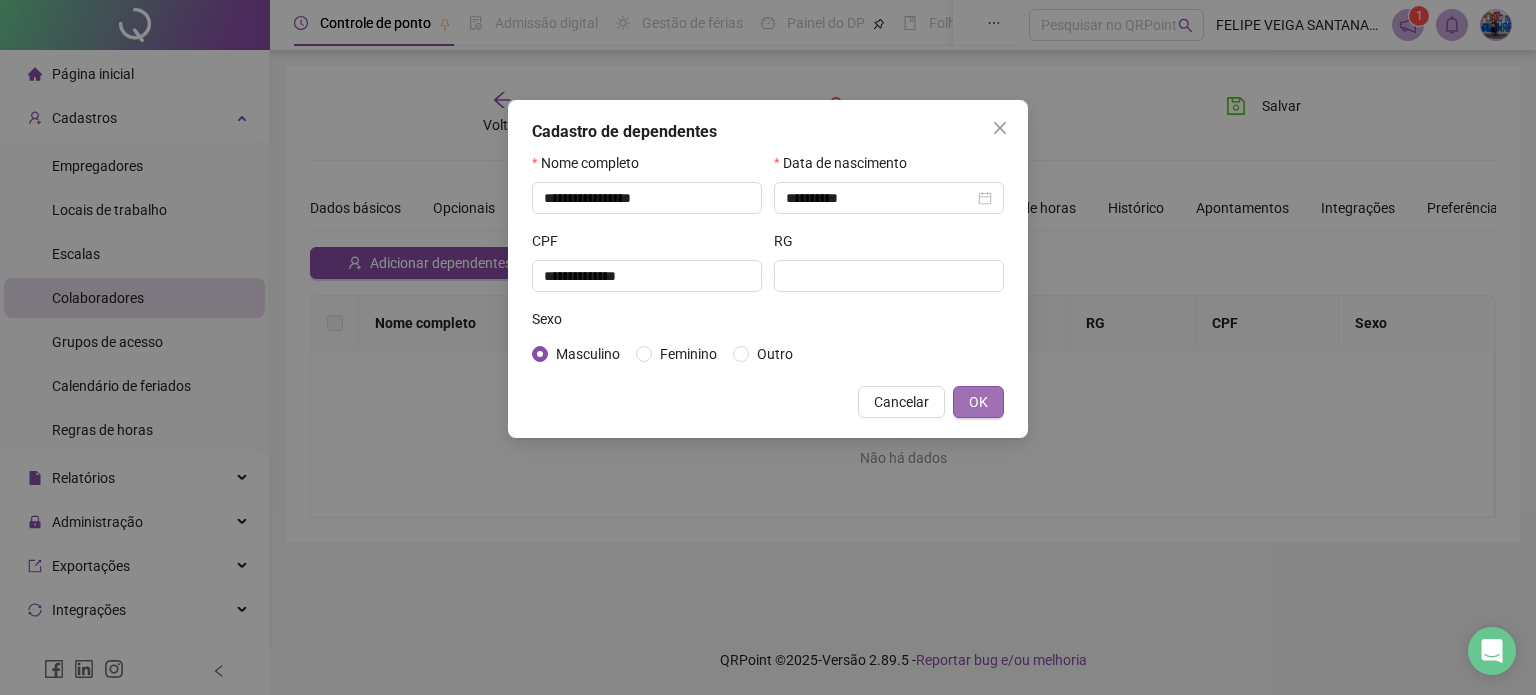 click on "OK" at bounding box center [978, 402] 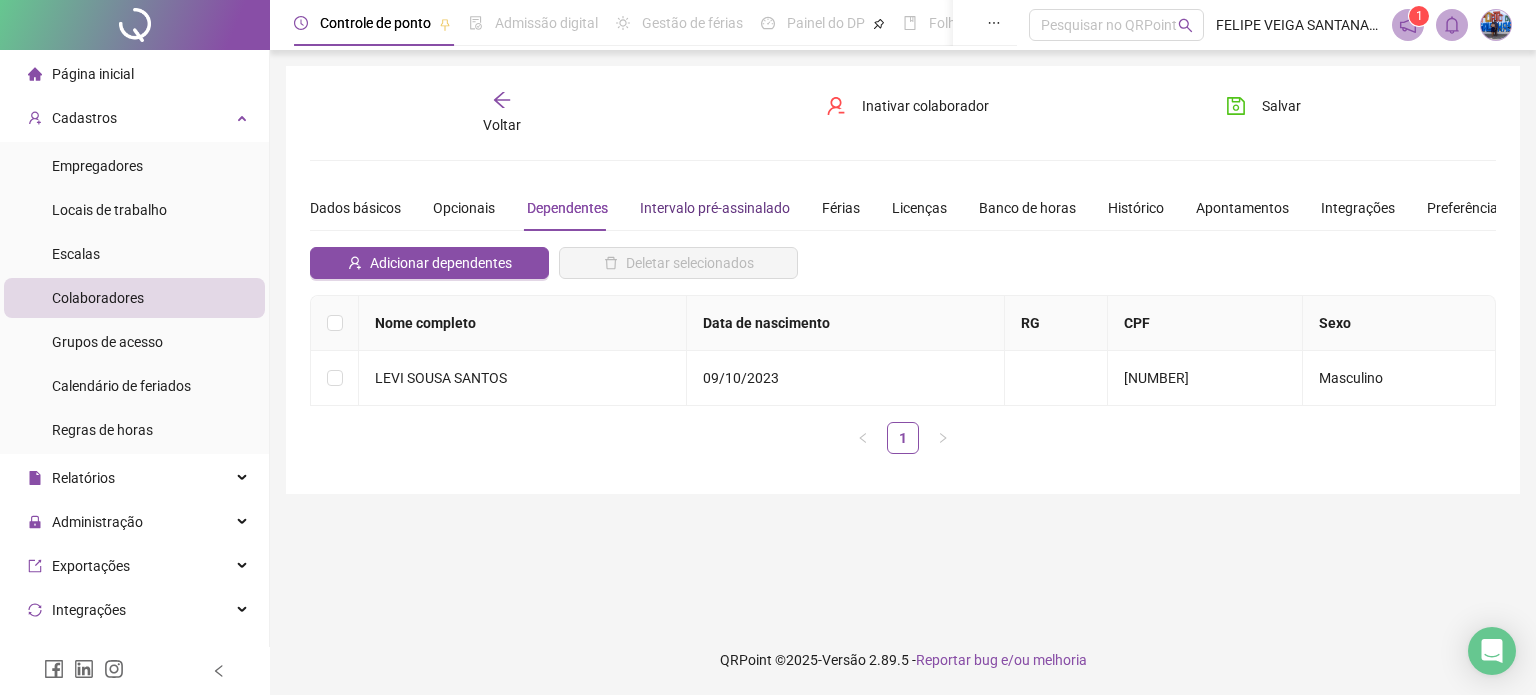 click on "Intervalo pré-assinalado" at bounding box center (715, 208) 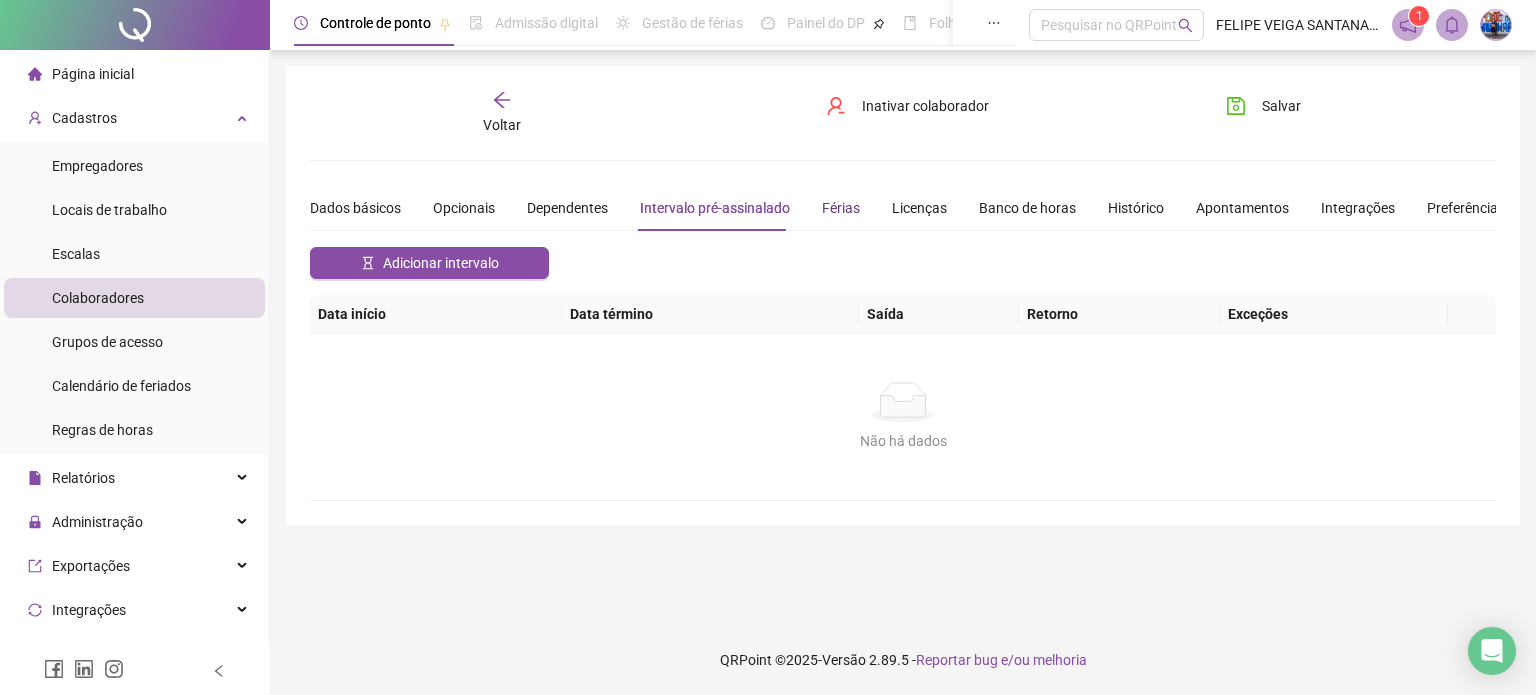 click on "Férias" at bounding box center (841, 208) 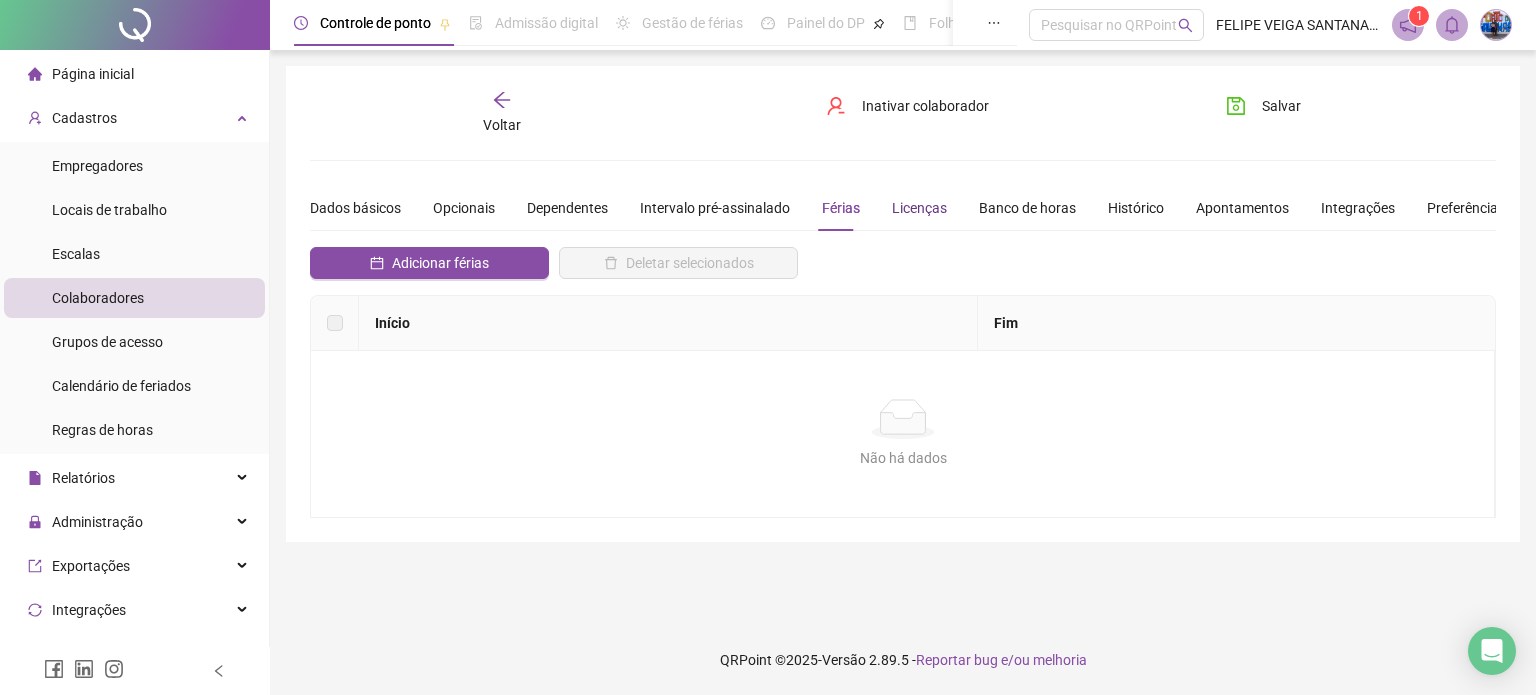click on "Licenças" at bounding box center (919, 208) 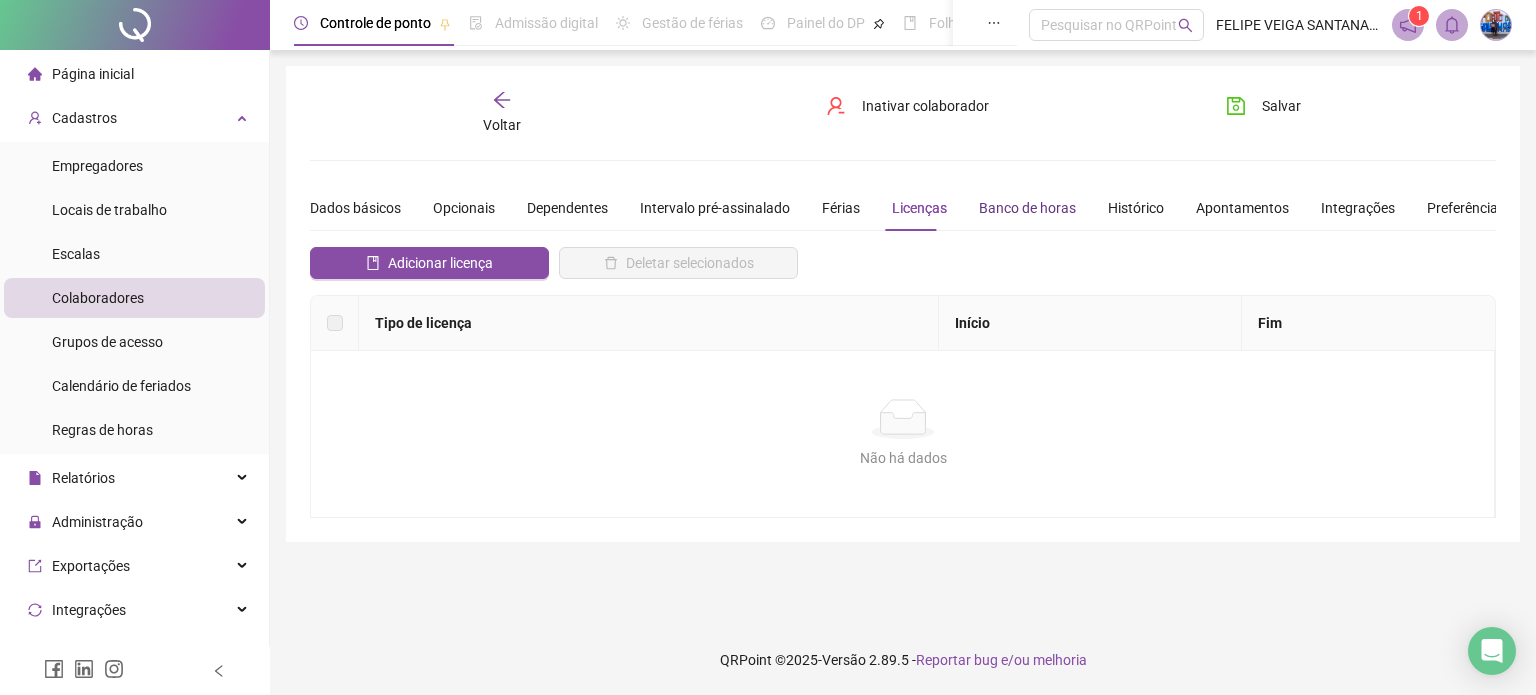 click on "Banco de horas" at bounding box center (1027, 208) 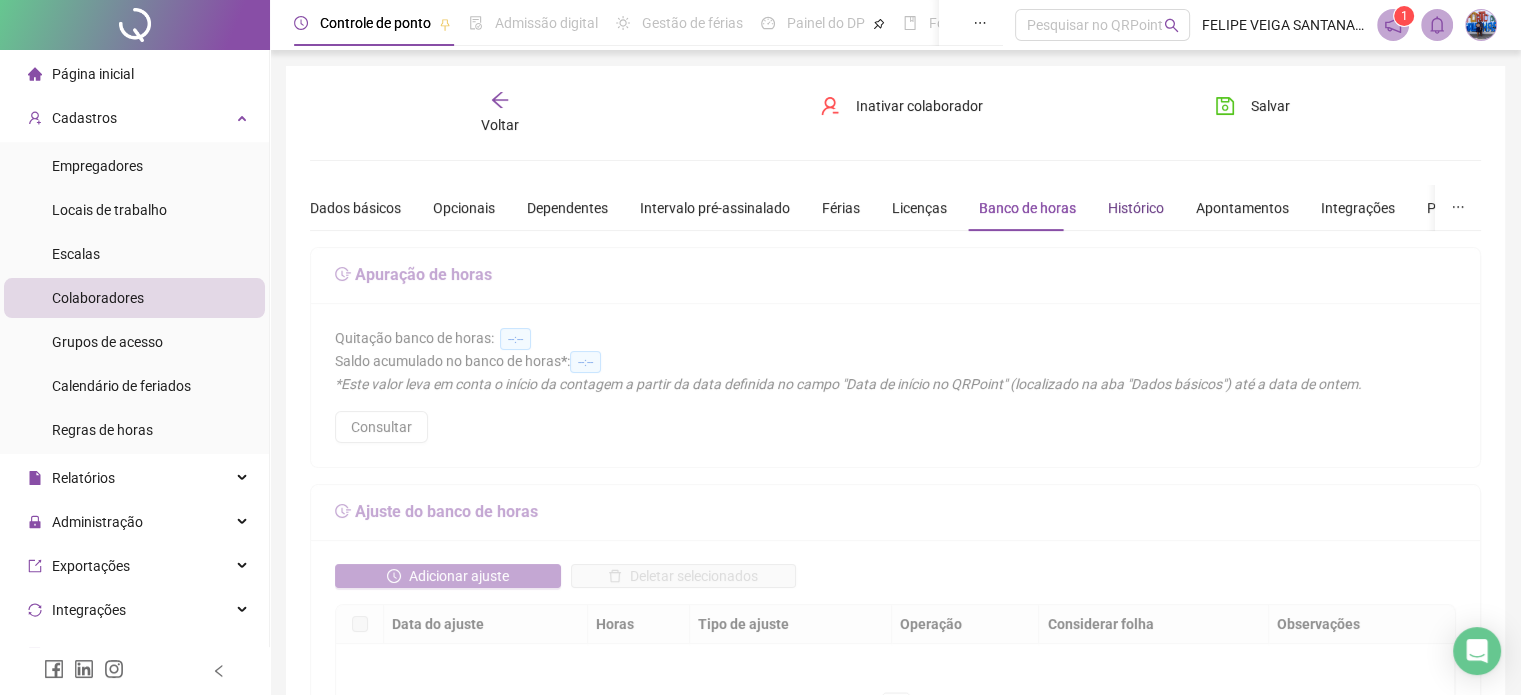 click on "Histórico" at bounding box center [1136, 208] 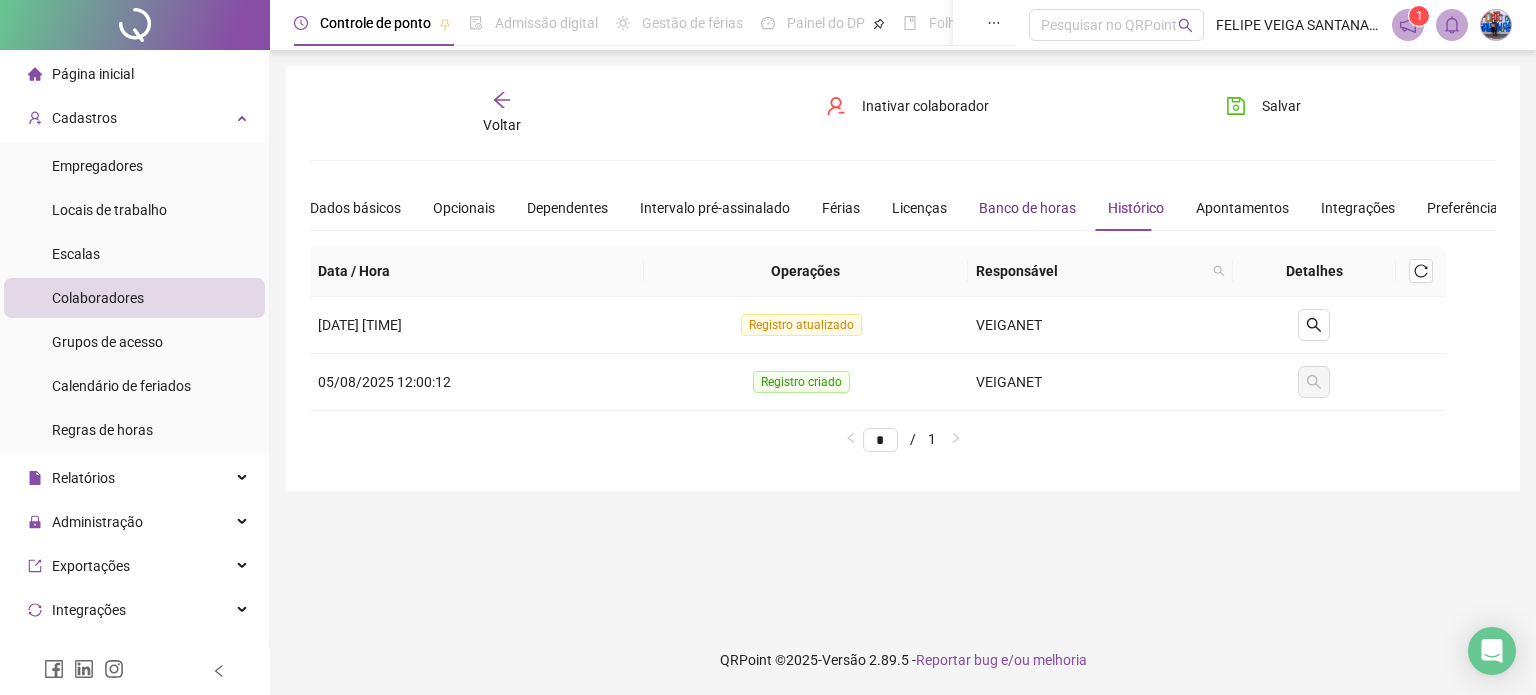 click on "Banco de horas" at bounding box center [1027, 208] 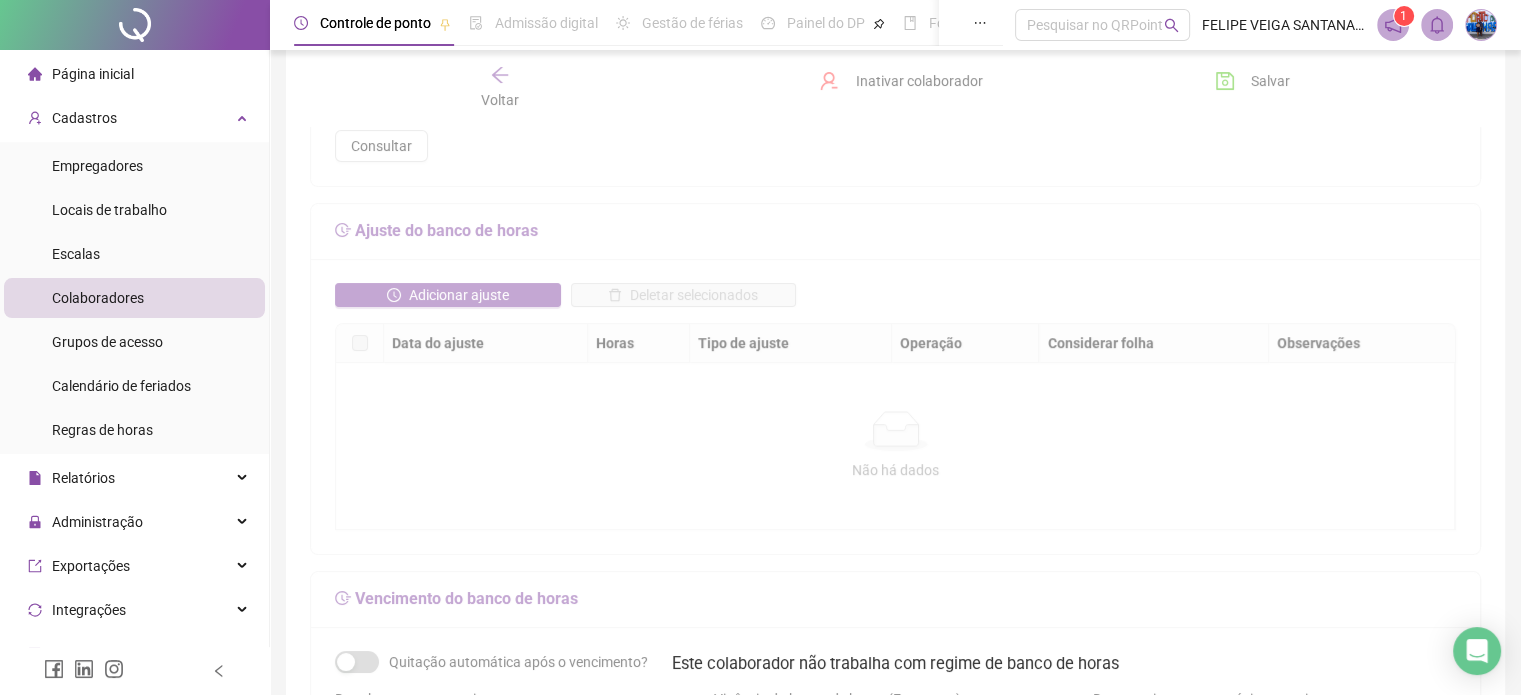 scroll, scrollTop: 0, scrollLeft: 0, axis: both 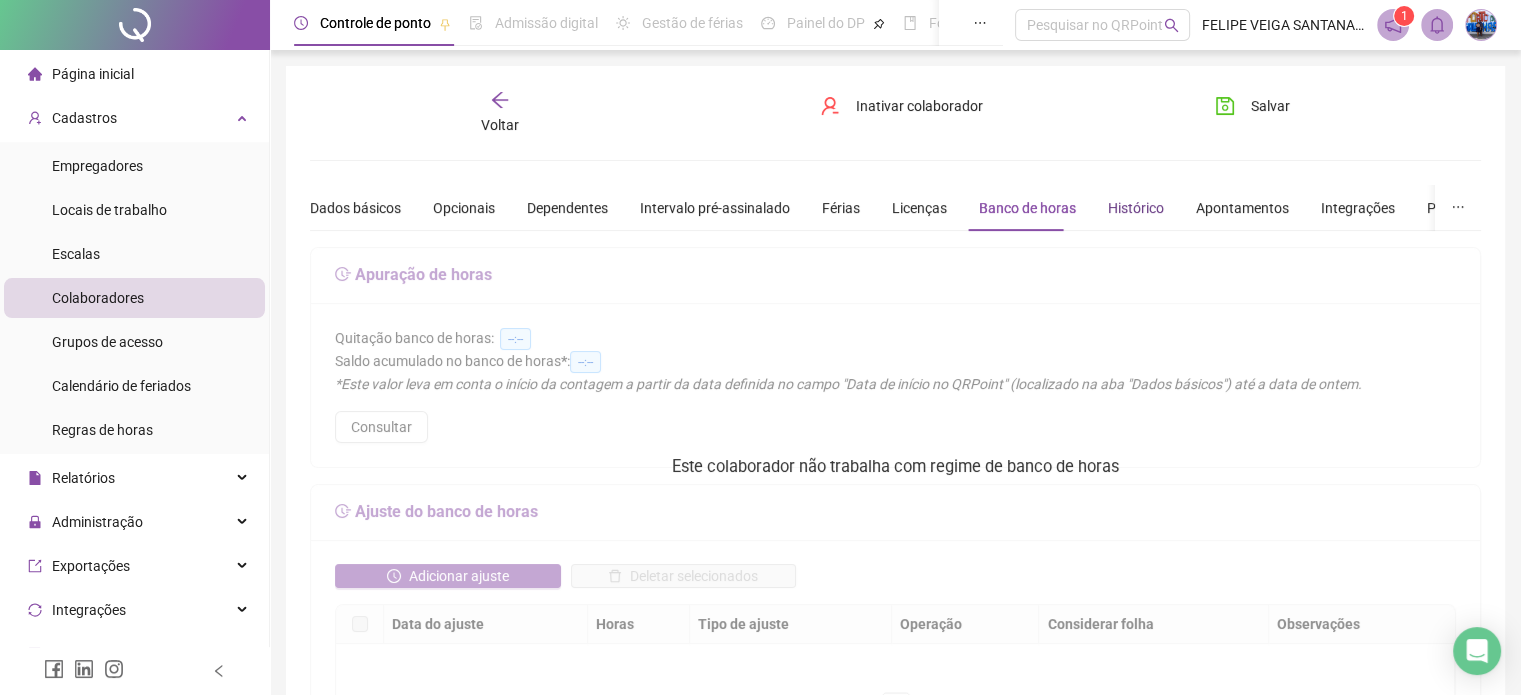 click on "Histórico" at bounding box center [1136, 208] 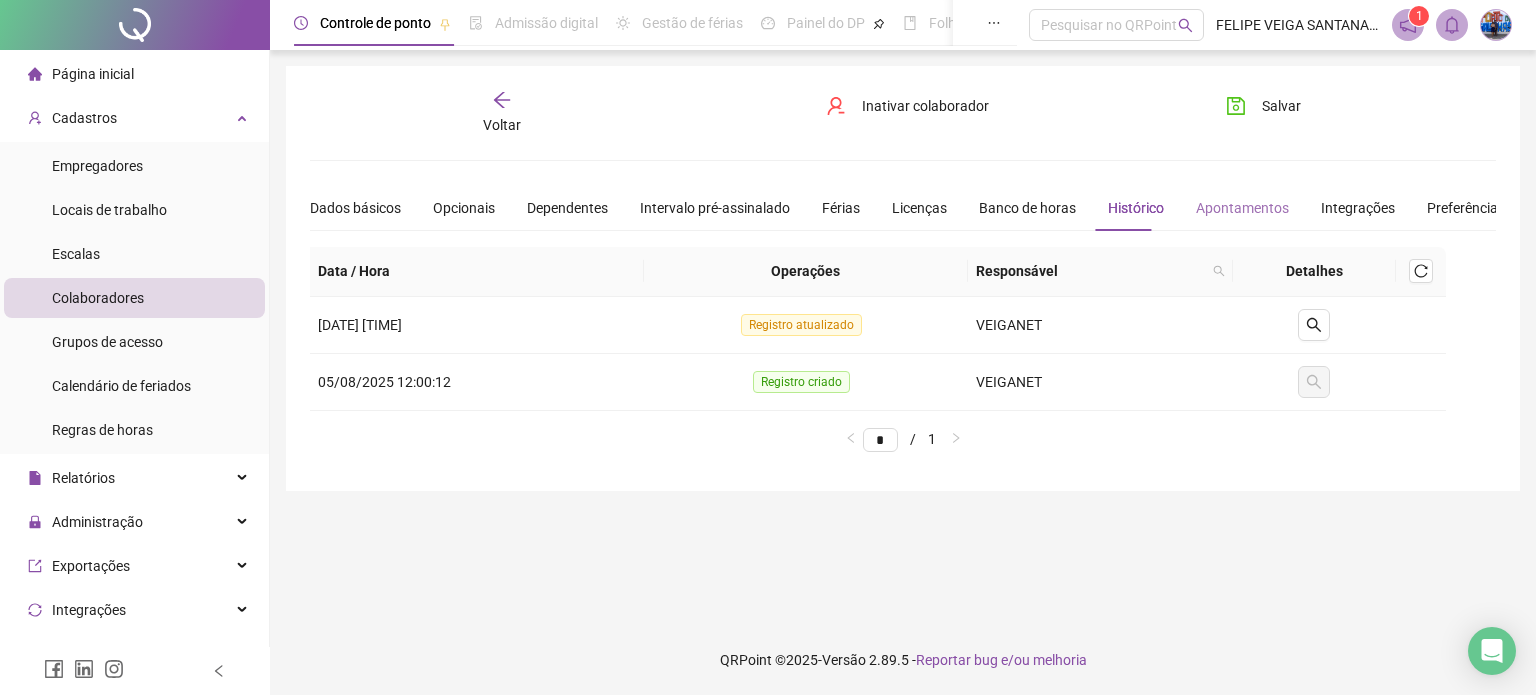 click on "Apontamentos" at bounding box center [1242, 208] 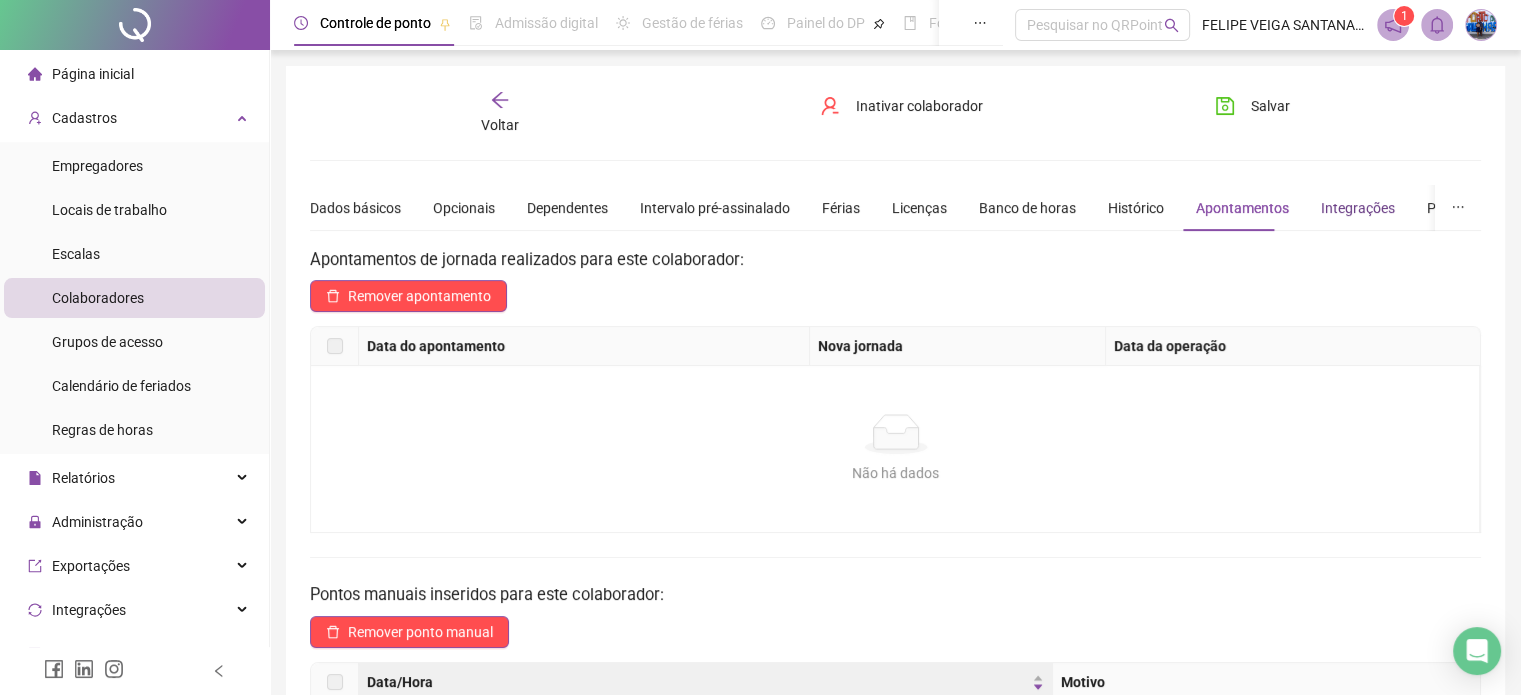 click on "Integrações" at bounding box center (1358, 208) 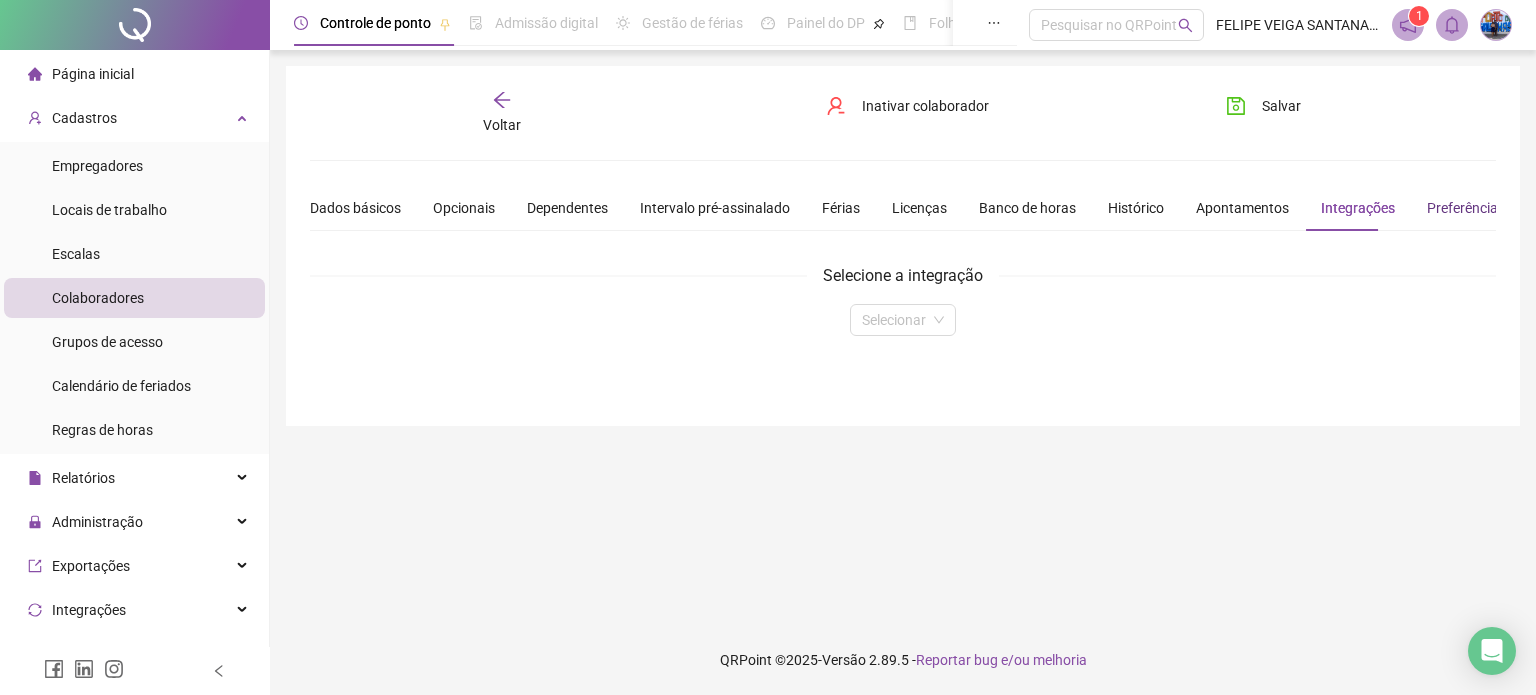 click on "Preferências" at bounding box center [1466, 208] 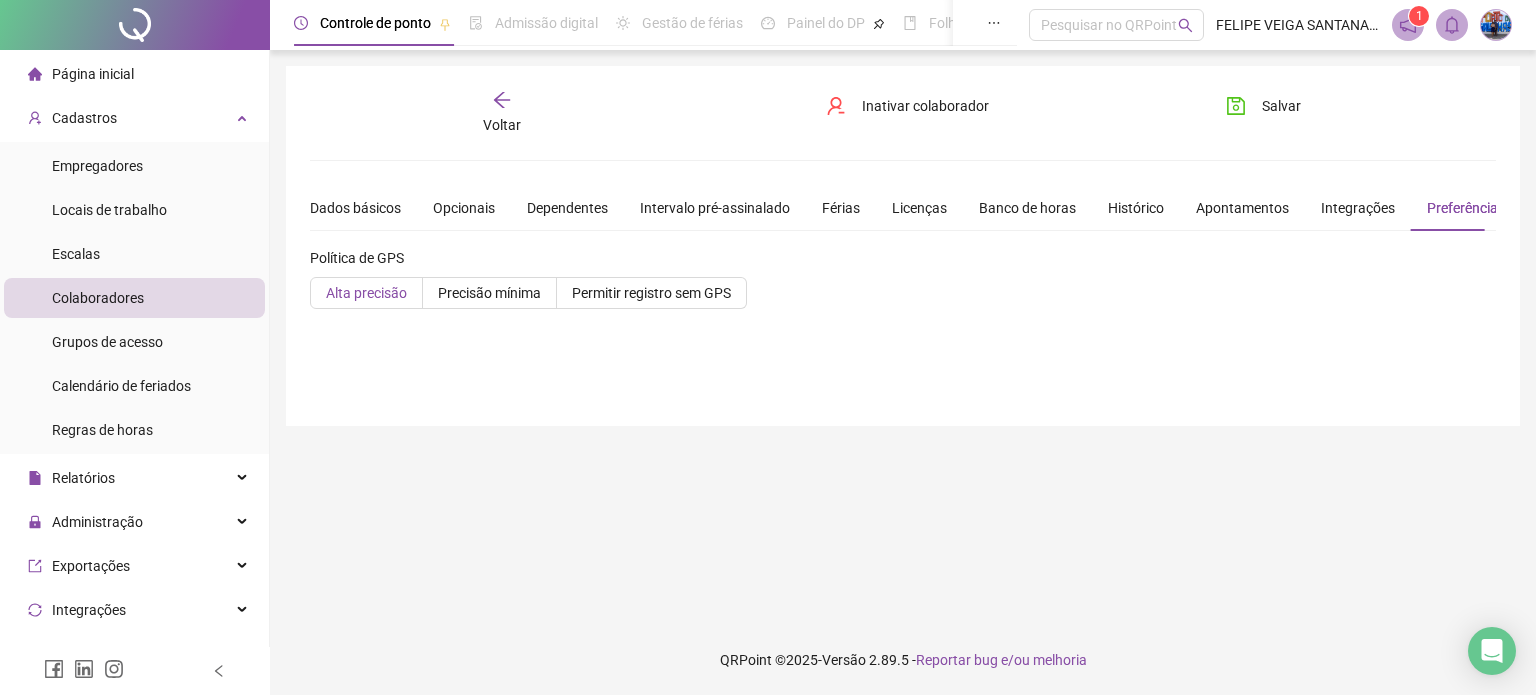 click on "Alta precisão" at bounding box center [366, 293] 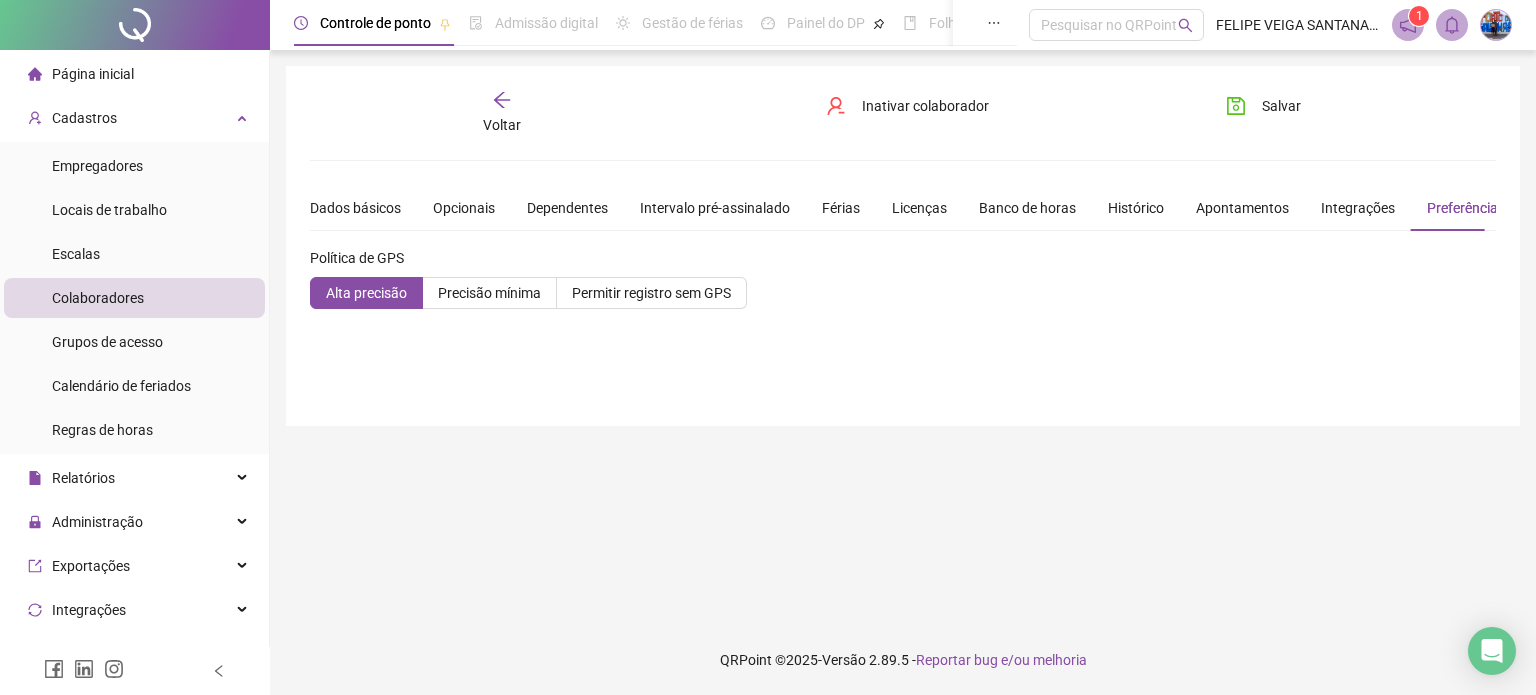 click on "Preferências" at bounding box center (1466, 208) 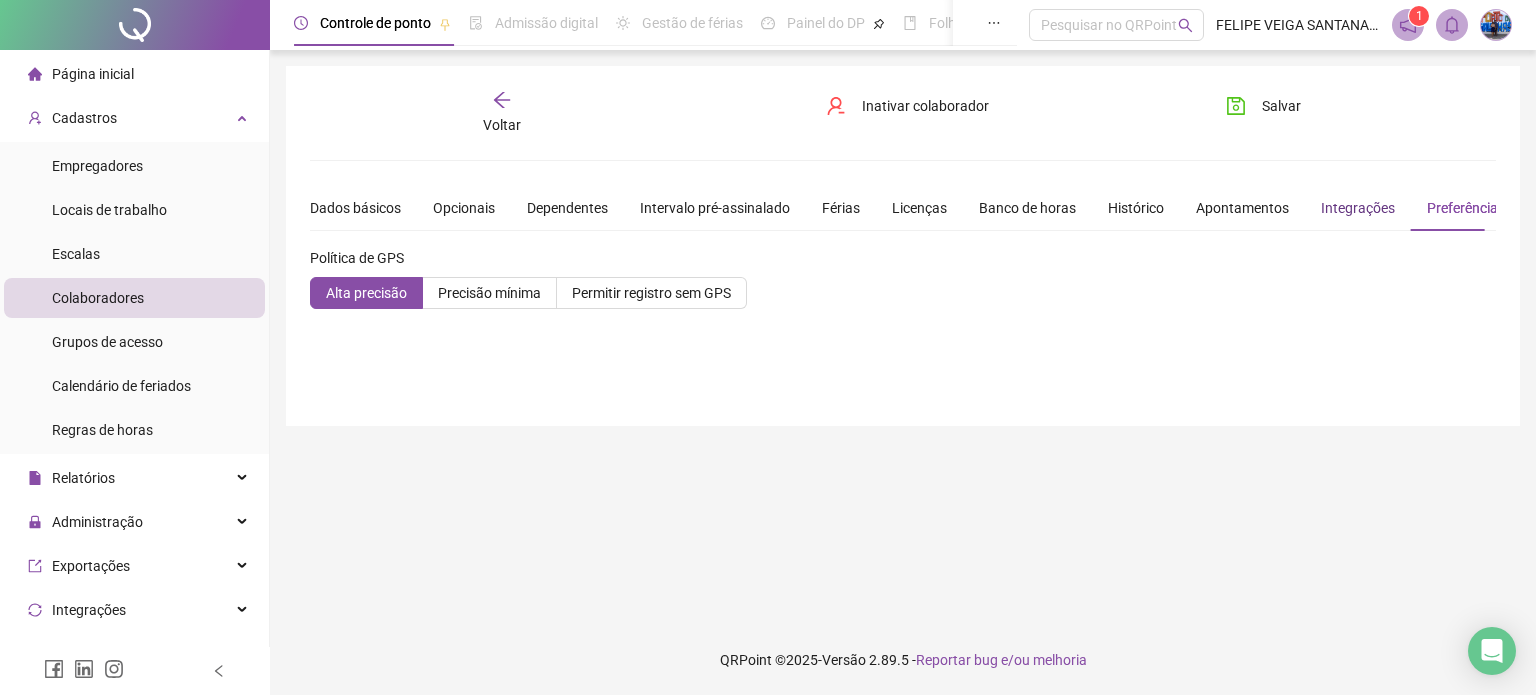 click on "Integrações" at bounding box center [1358, 208] 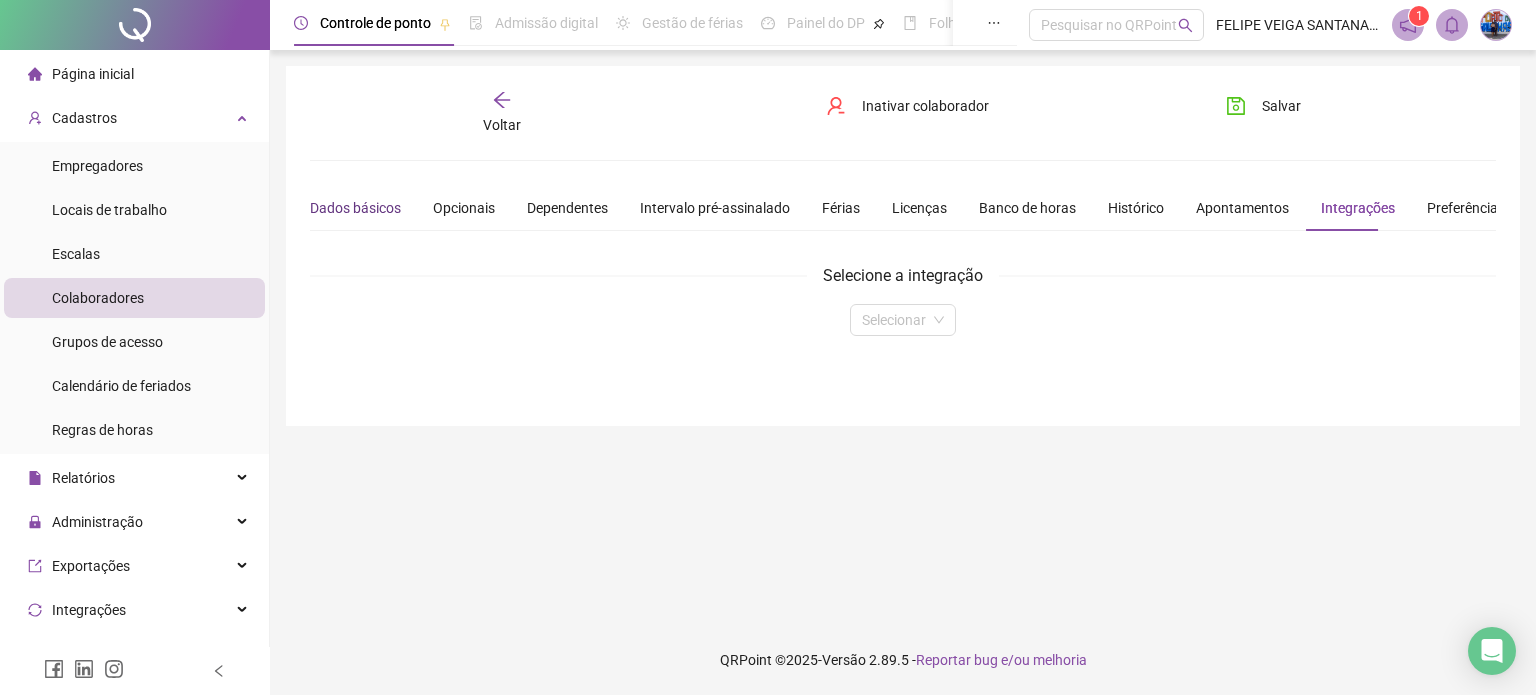 click on "Dados básicos" at bounding box center [355, 208] 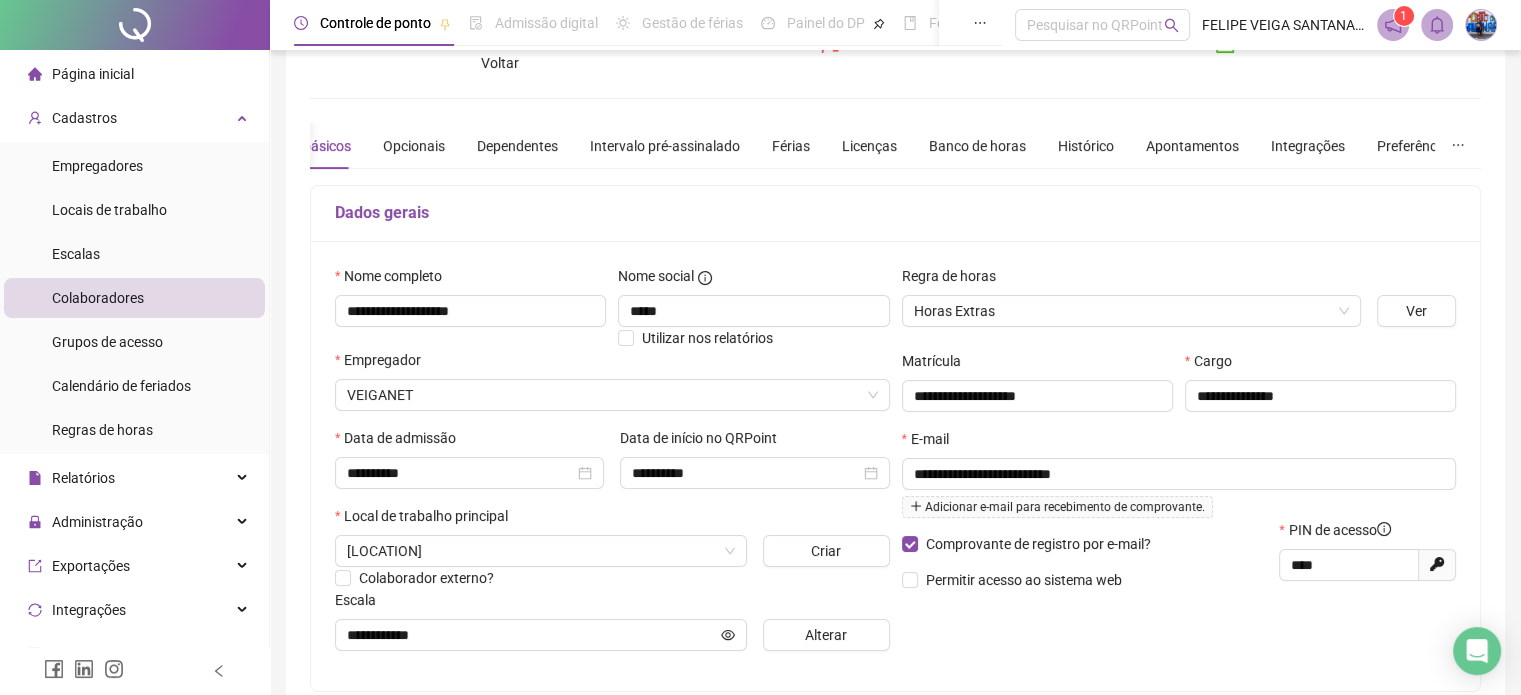 scroll, scrollTop: 0, scrollLeft: 0, axis: both 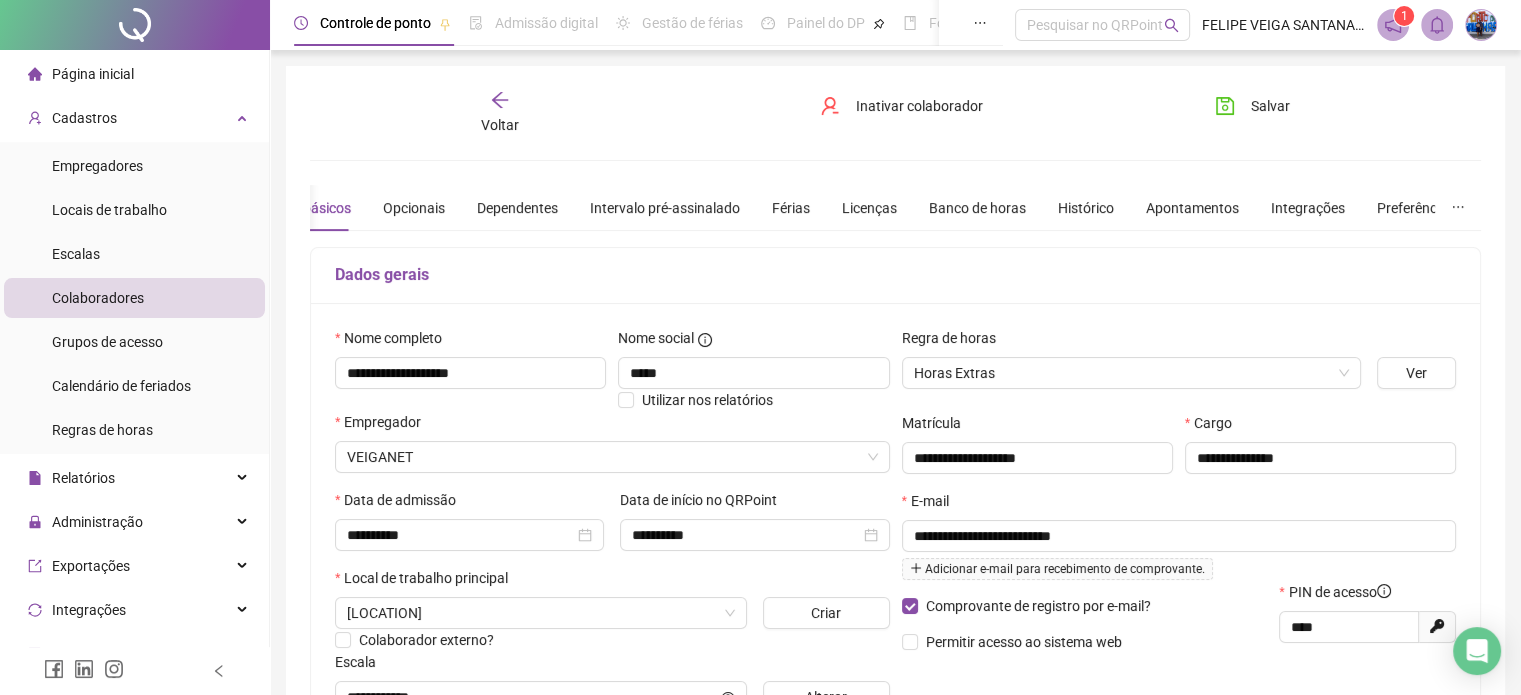 click on "Dados básicos" at bounding box center (305, 208) 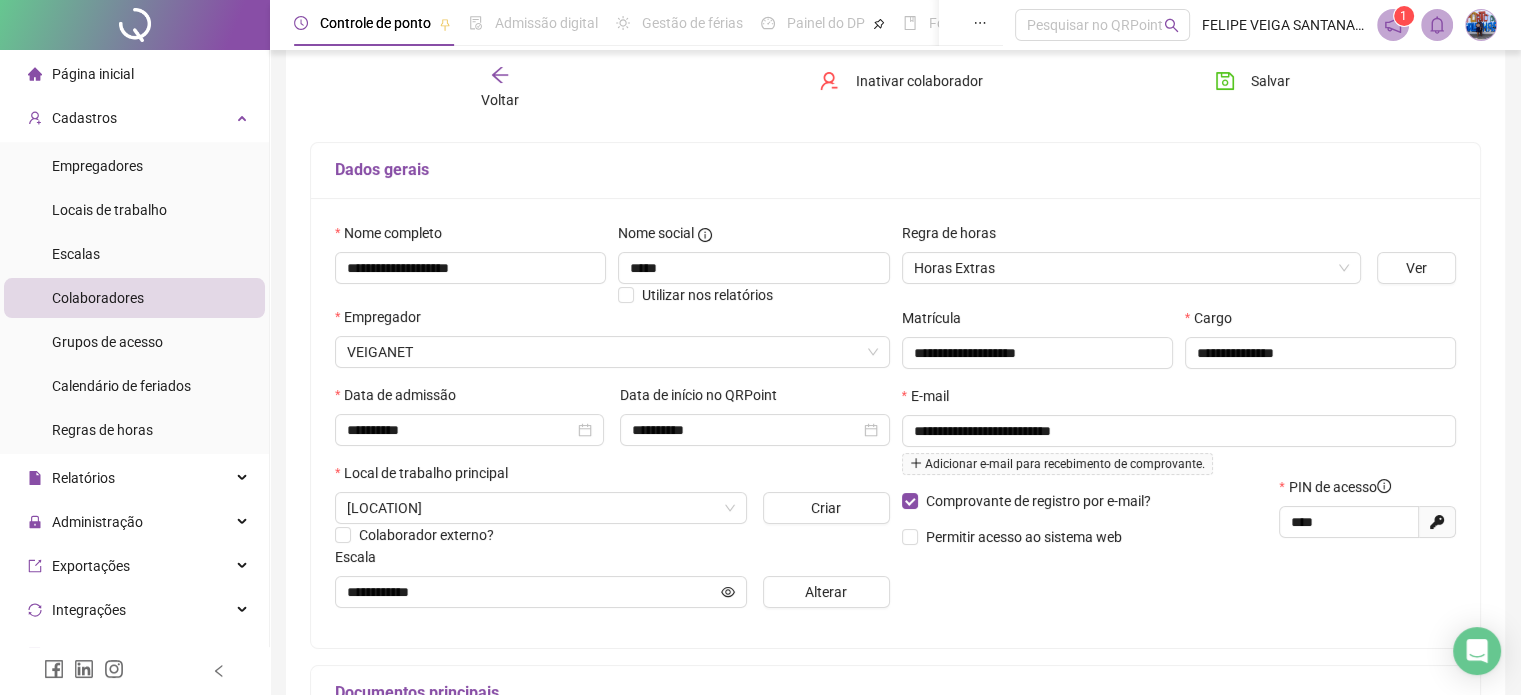 scroll, scrollTop: 0, scrollLeft: 0, axis: both 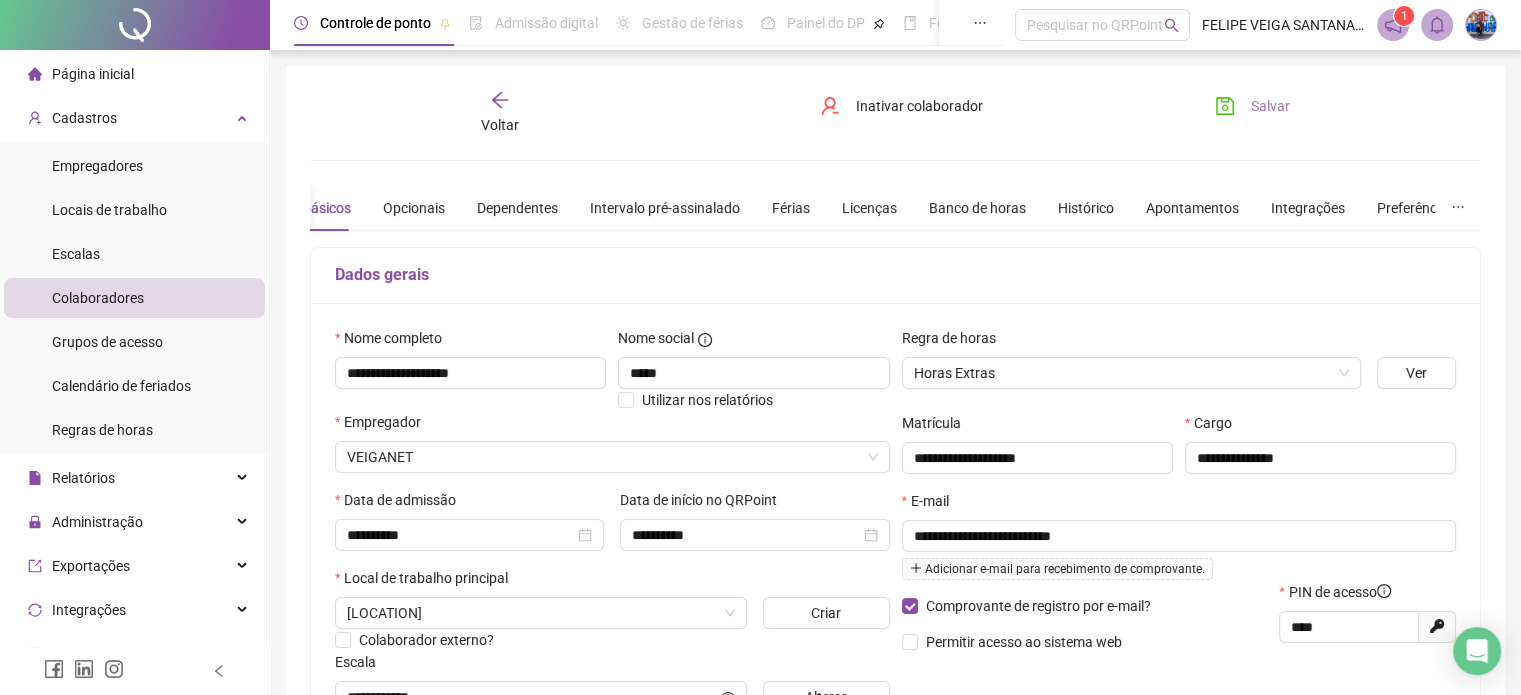 click on "Salvar" at bounding box center (1270, 106) 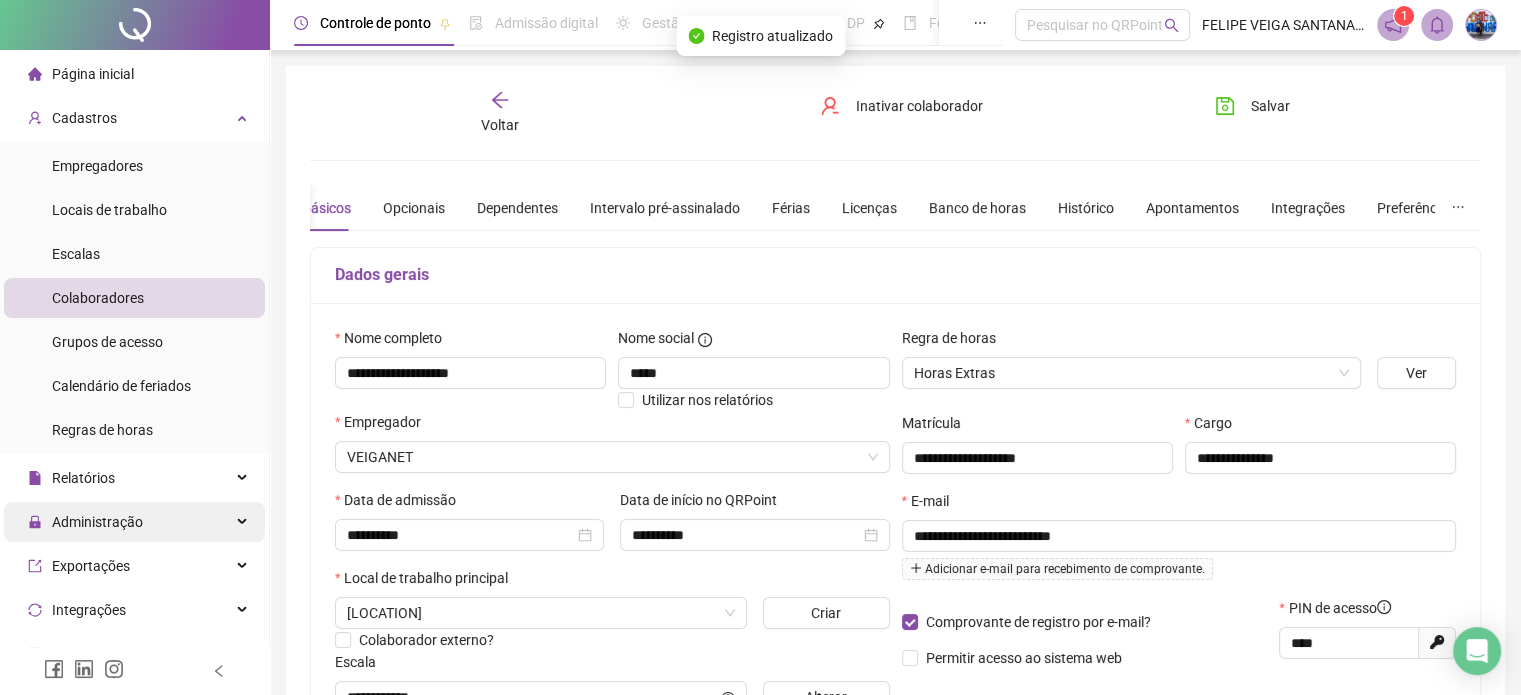 click on "Administração" at bounding box center [134, 522] 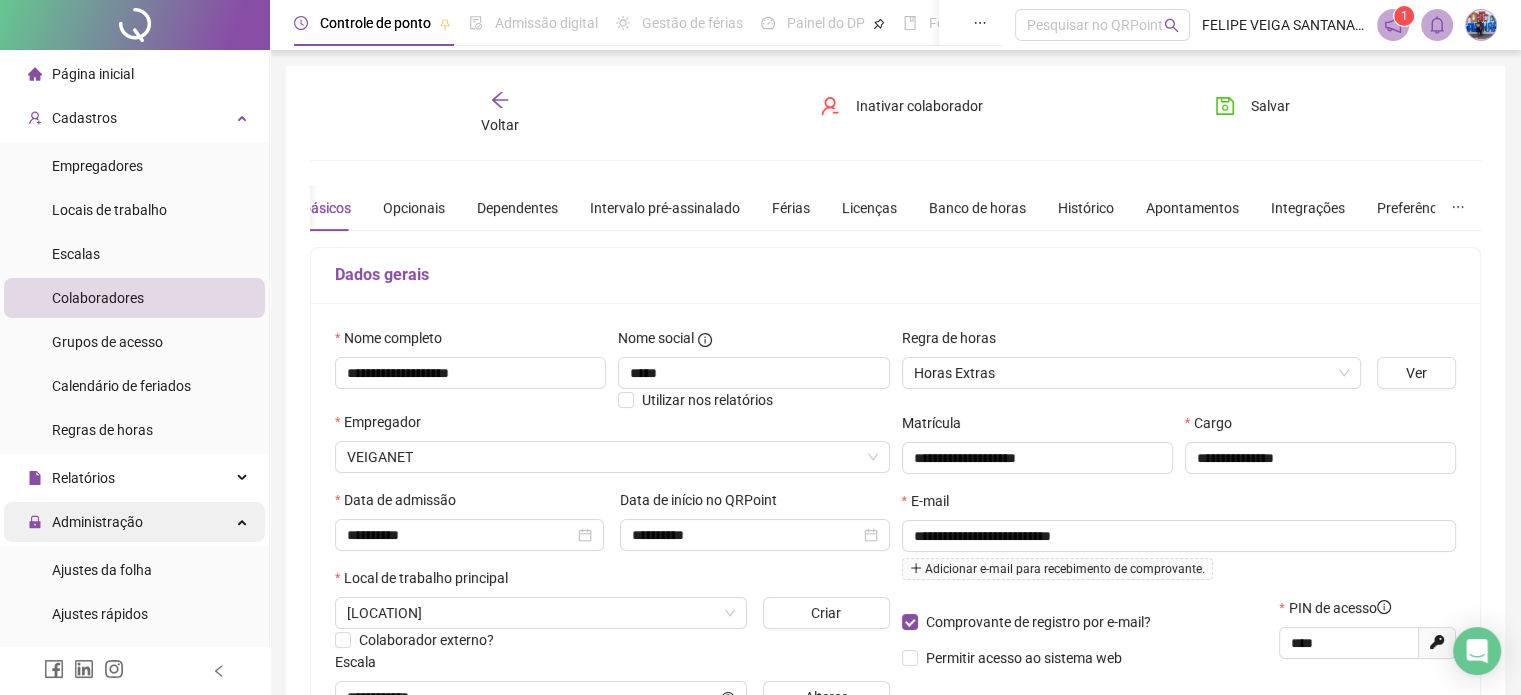 scroll, scrollTop: 100, scrollLeft: 0, axis: vertical 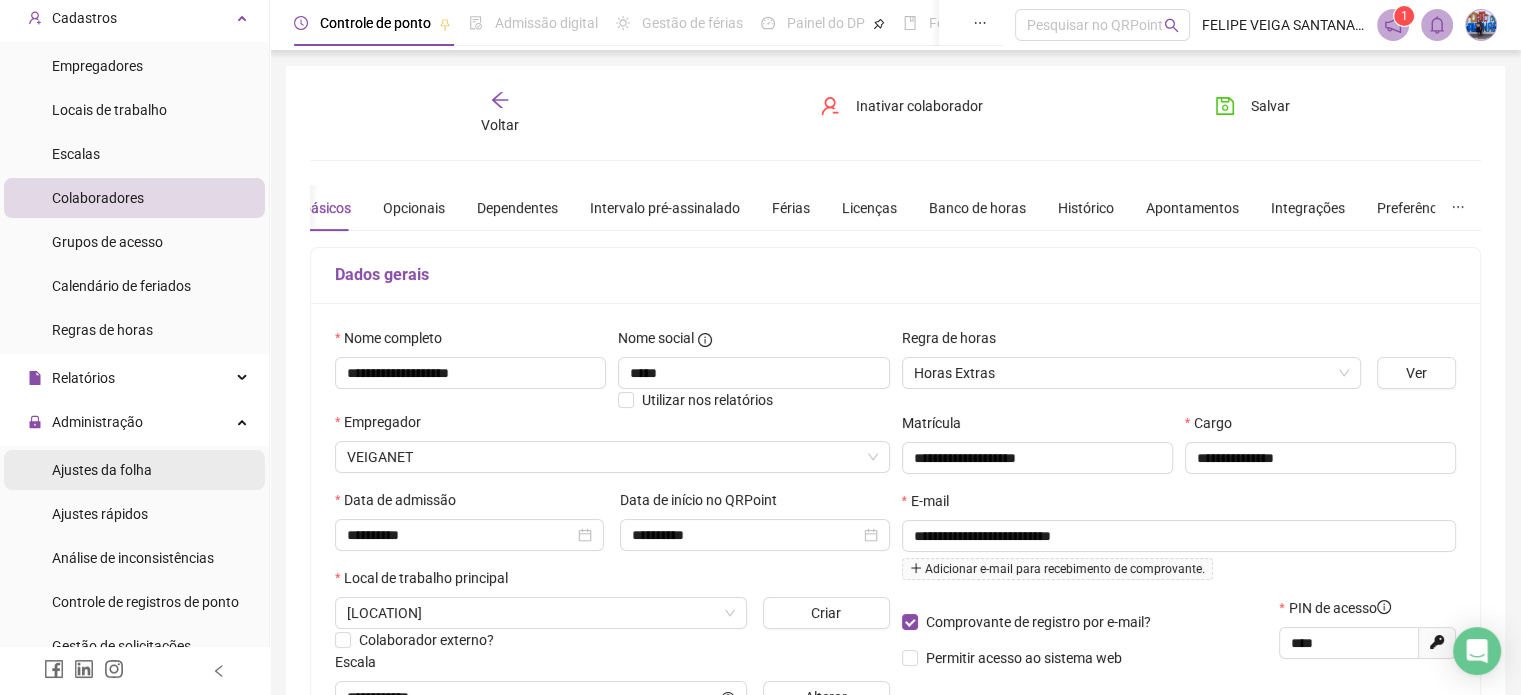 click on "Ajustes da folha" at bounding box center [134, 470] 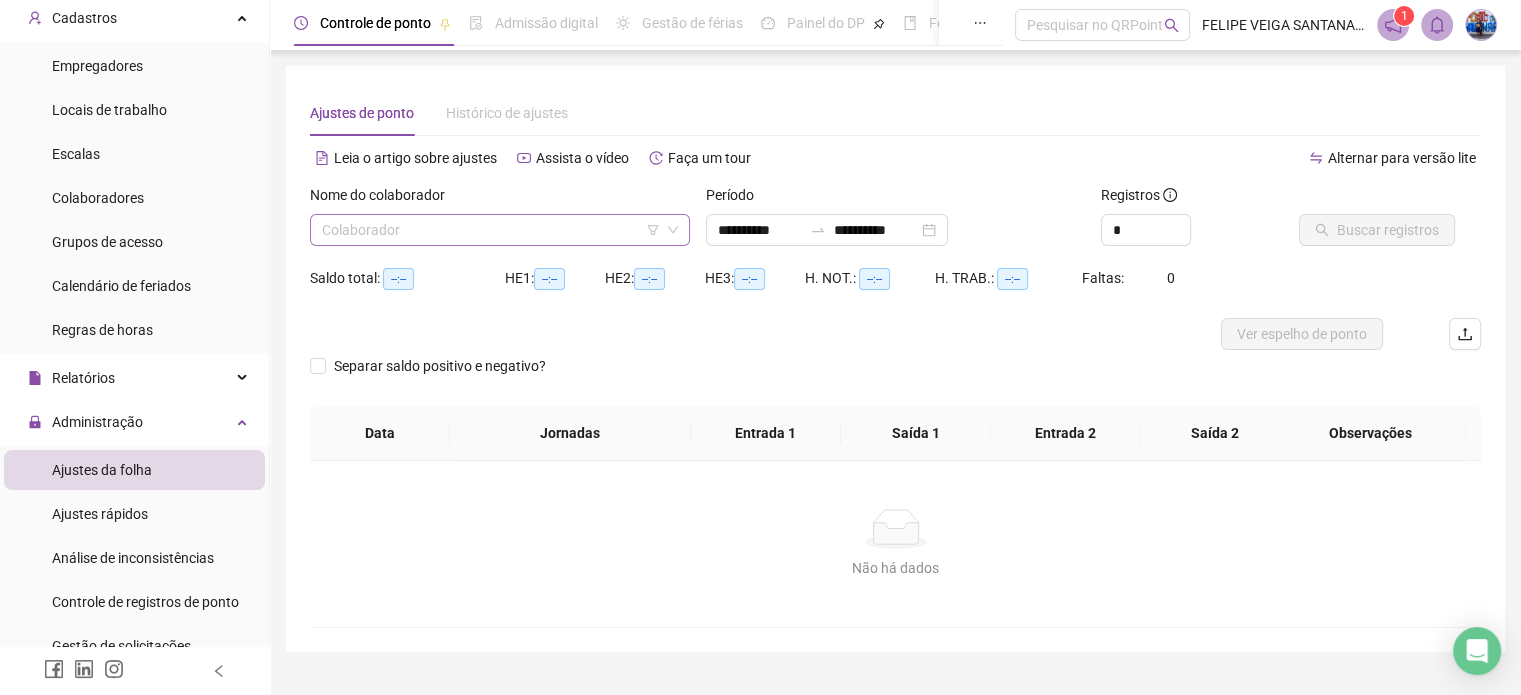 click at bounding box center [491, 230] 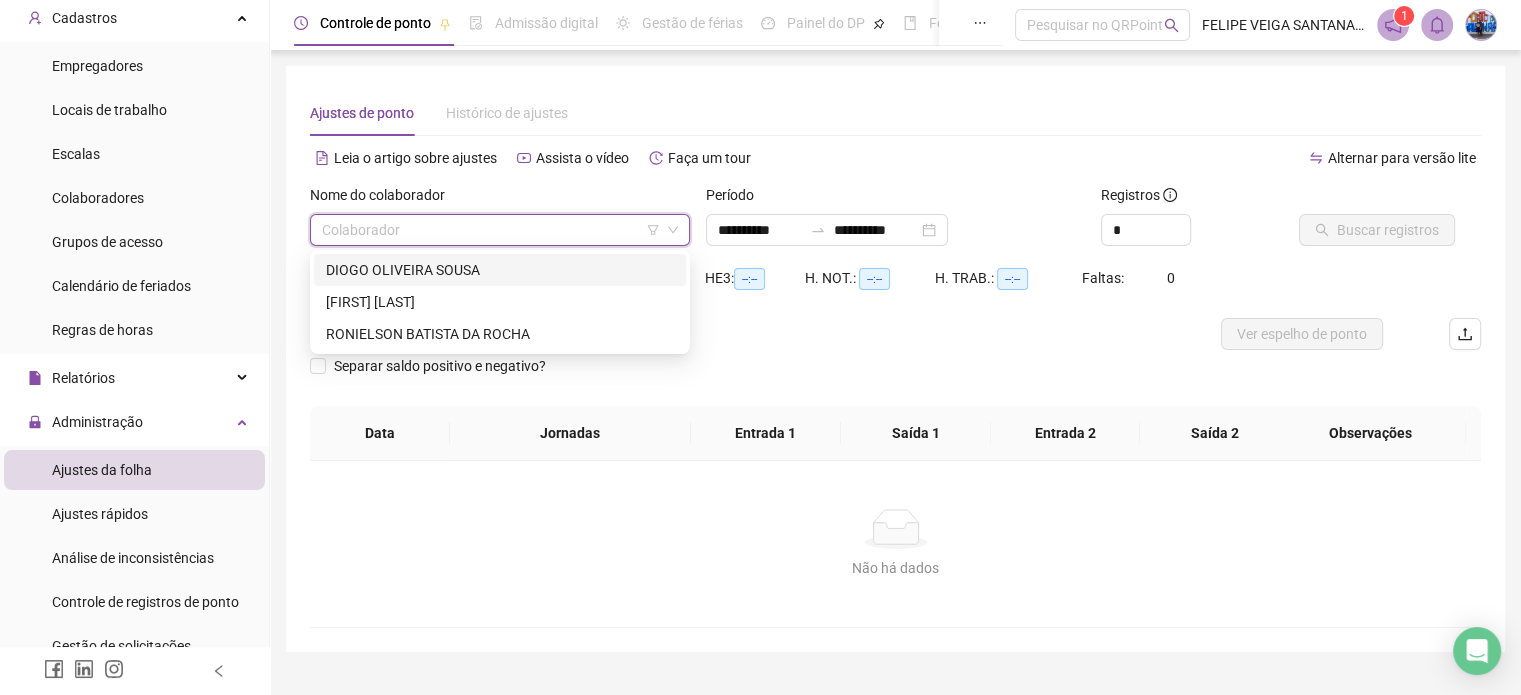 click on "DIOGO OLIVEIRA SOUSA" at bounding box center (500, 270) 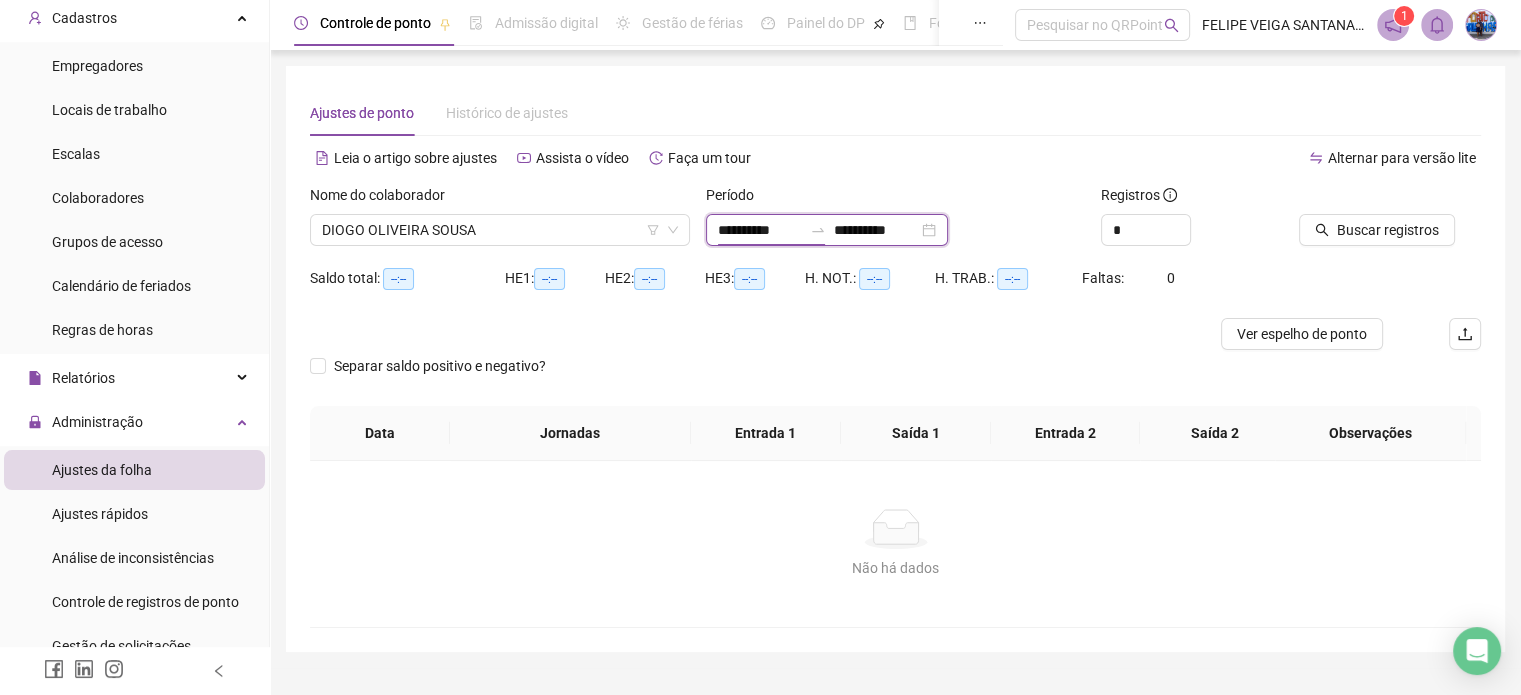 click on "**********" at bounding box center [760, 230] 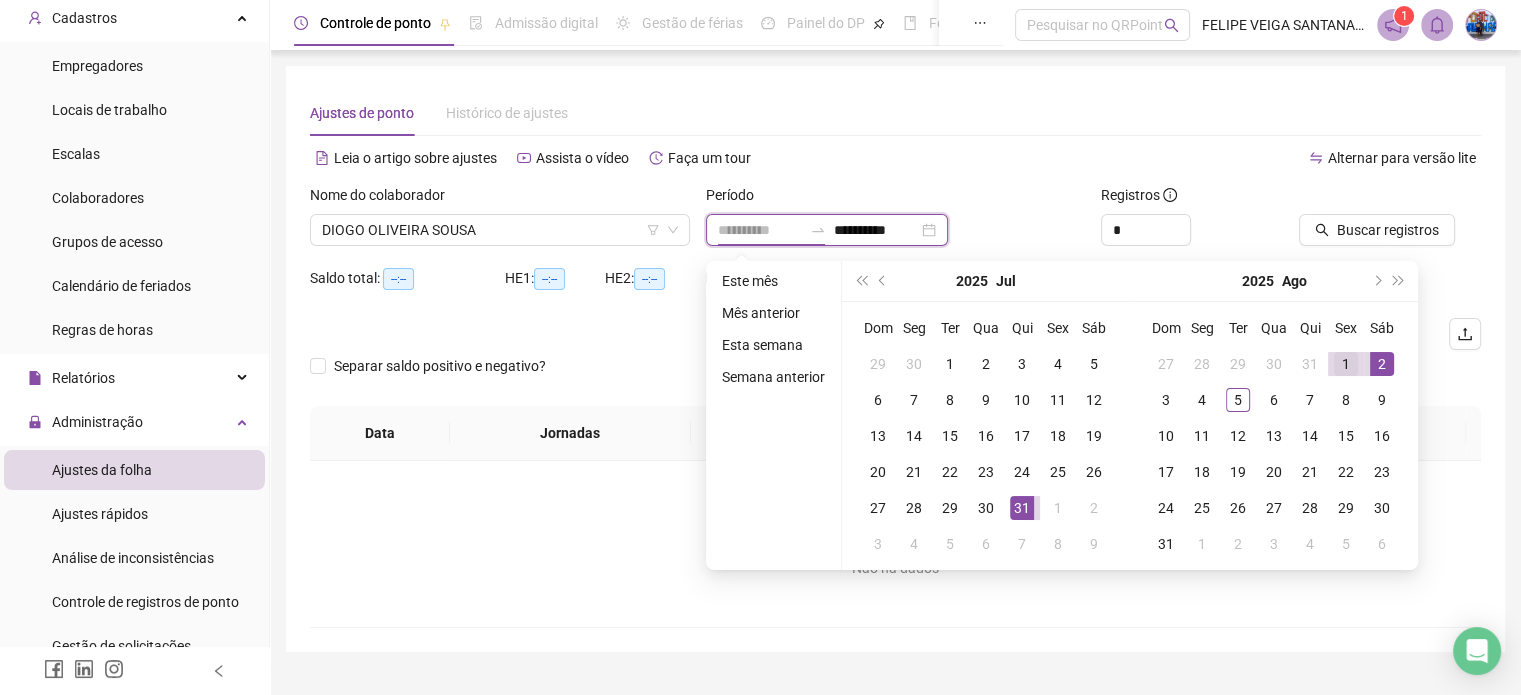 type on "**********" 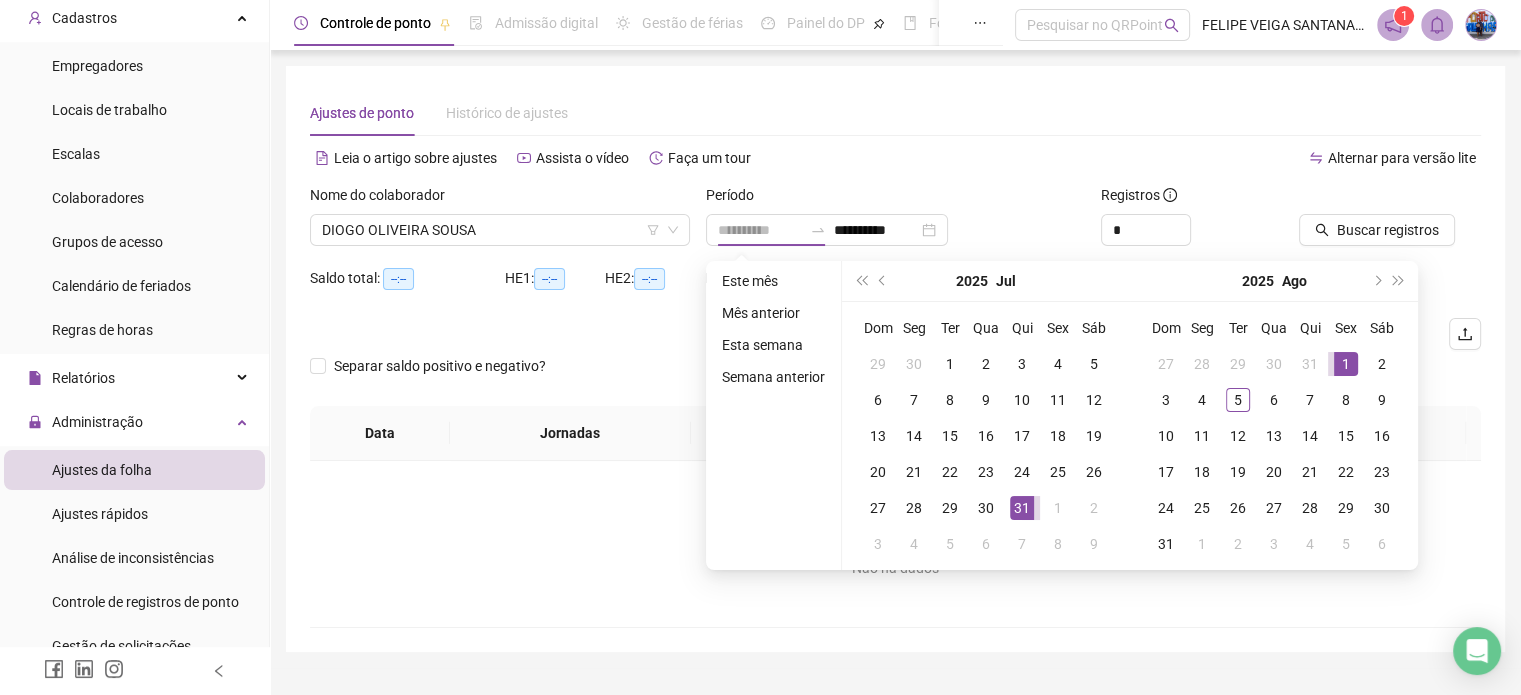 click on "1" at bounding box center [1346, 364] 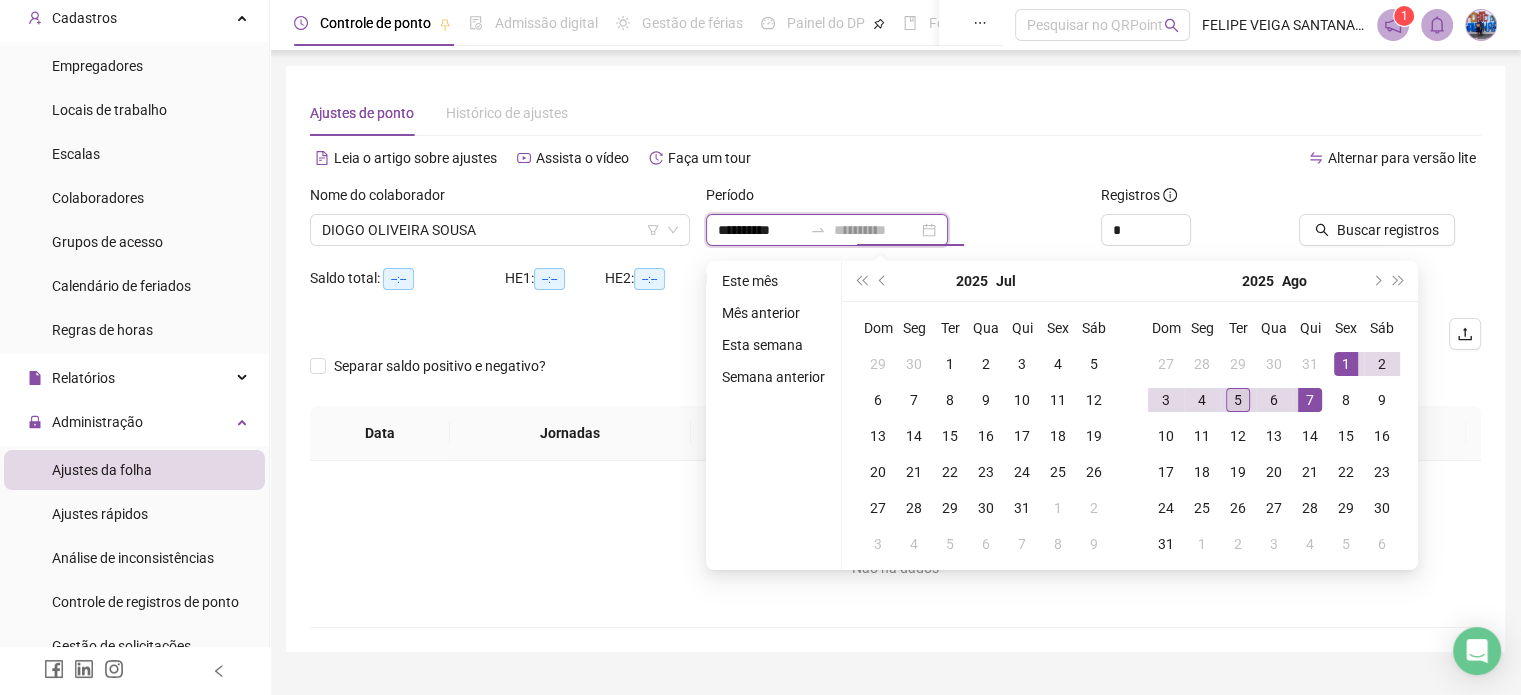 type on "**********" 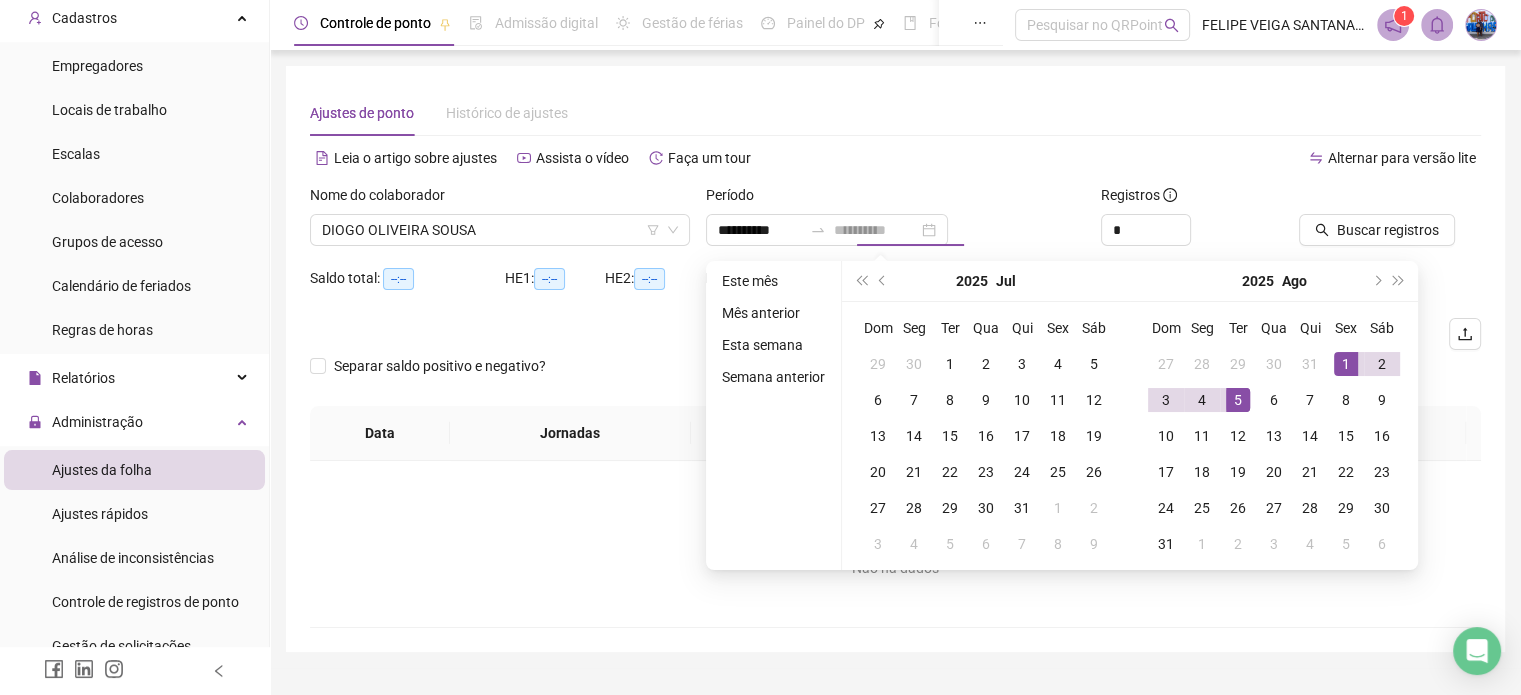 click on "5" at bounding box center (1238, 400) 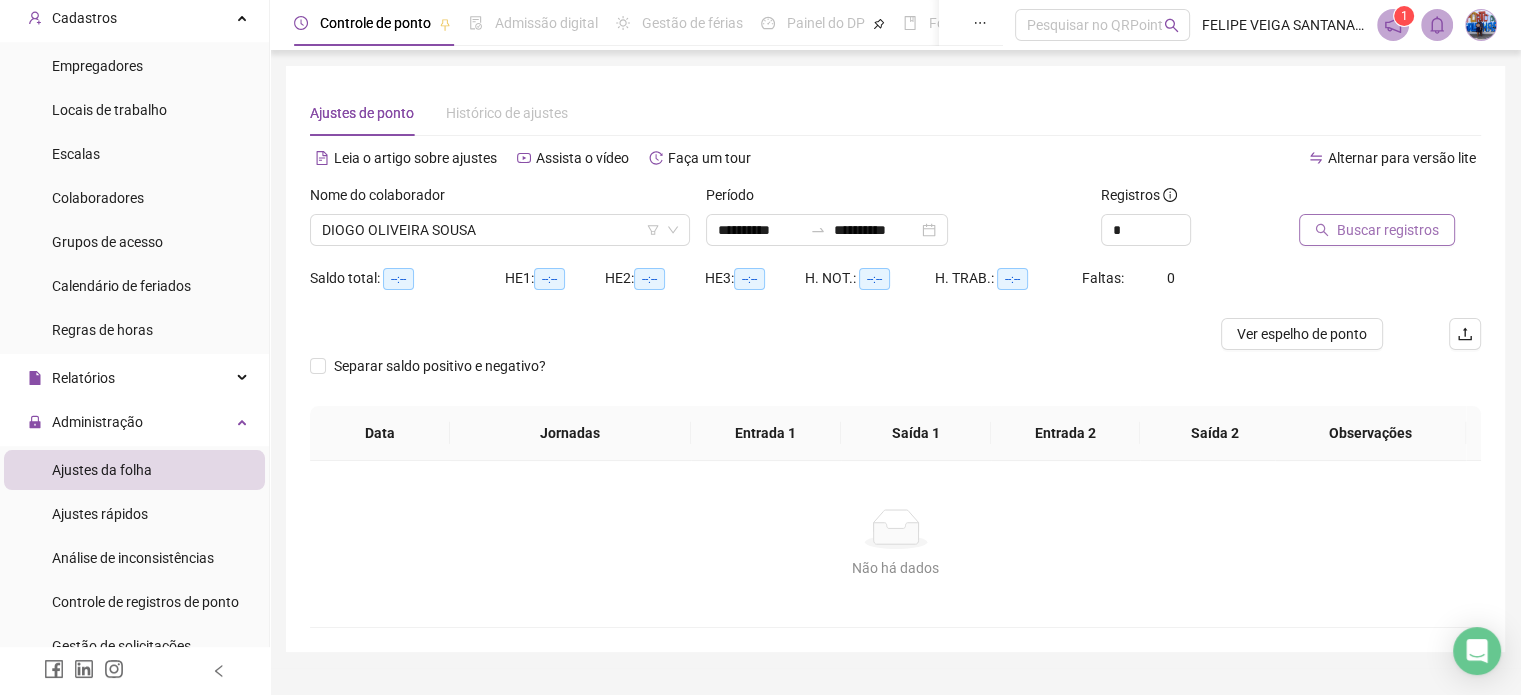 click on "Buscar registros" at bounding box center [1388, 230] 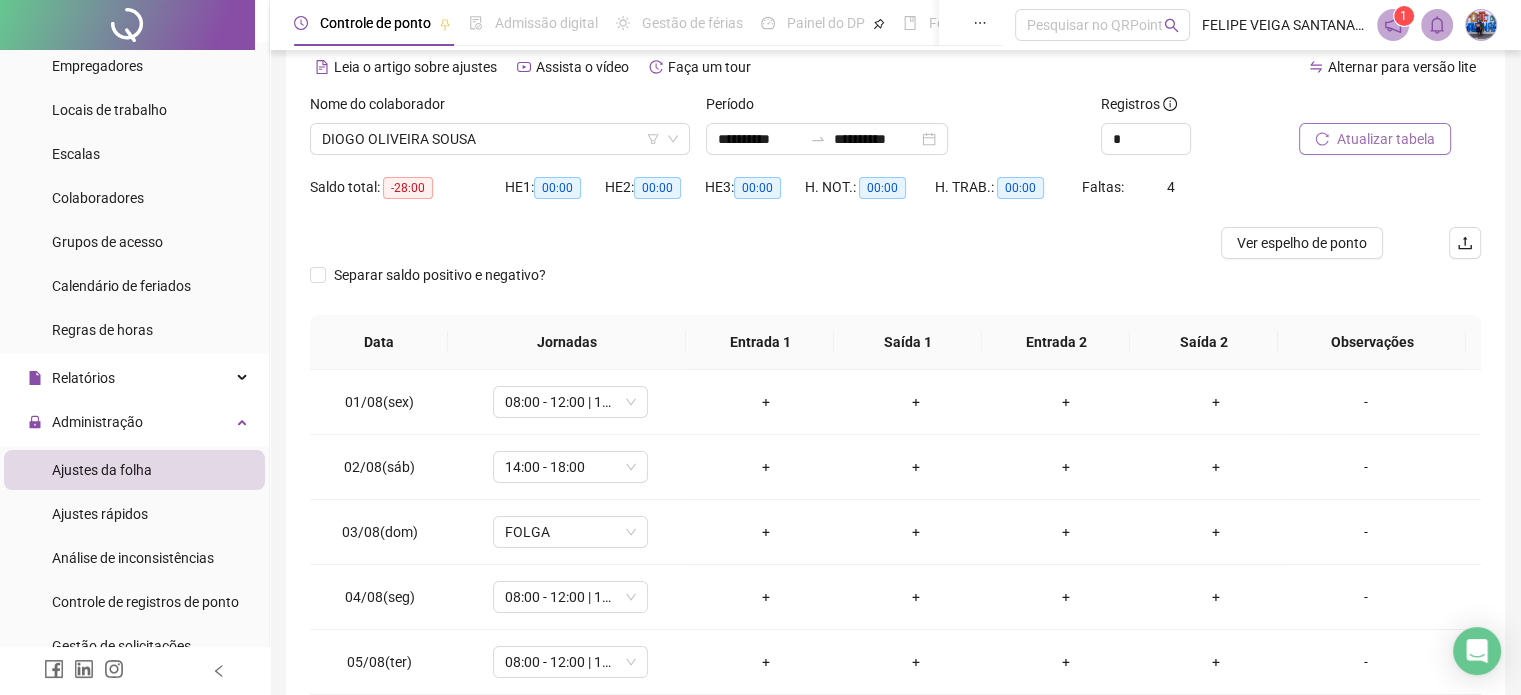 scroll, scrollTop: 200, scrollLeft: 0, axis: vertical 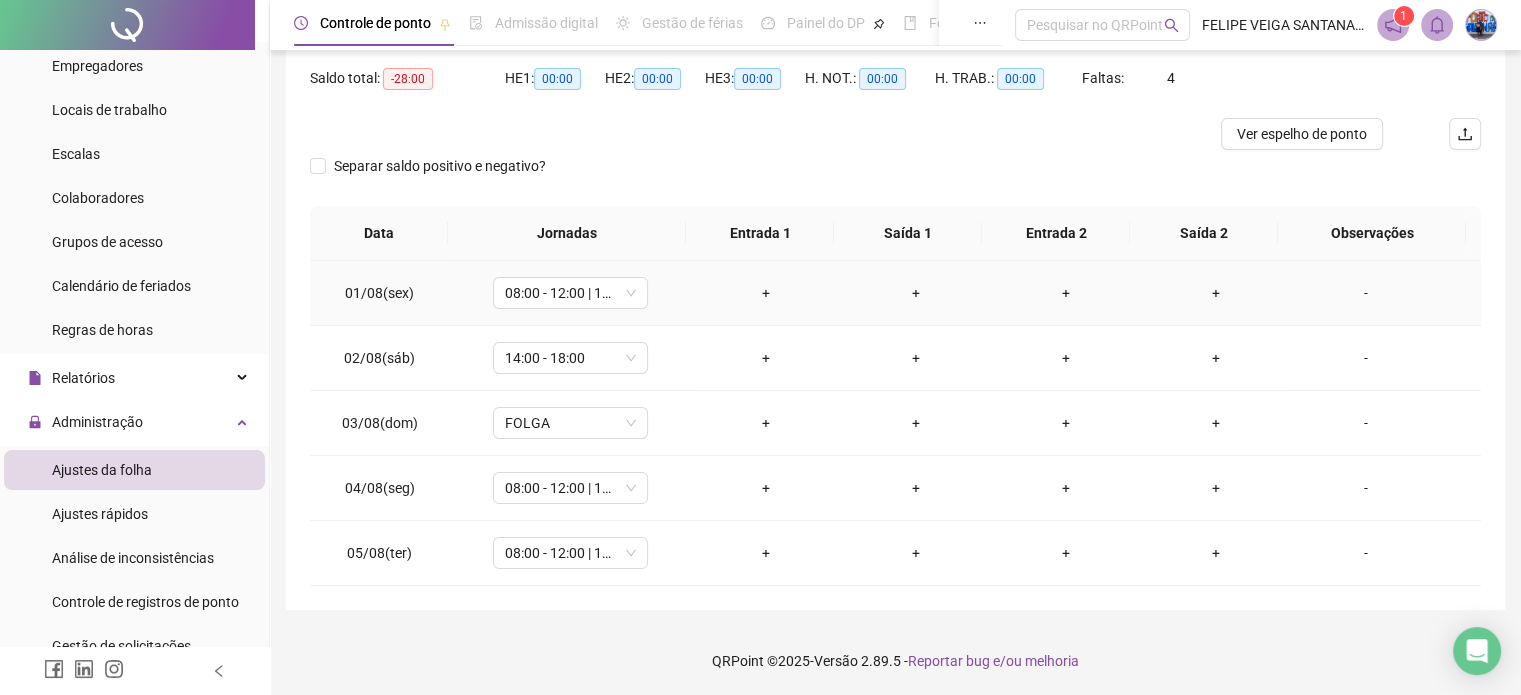 click on "+" at bounding box center [766, 293] 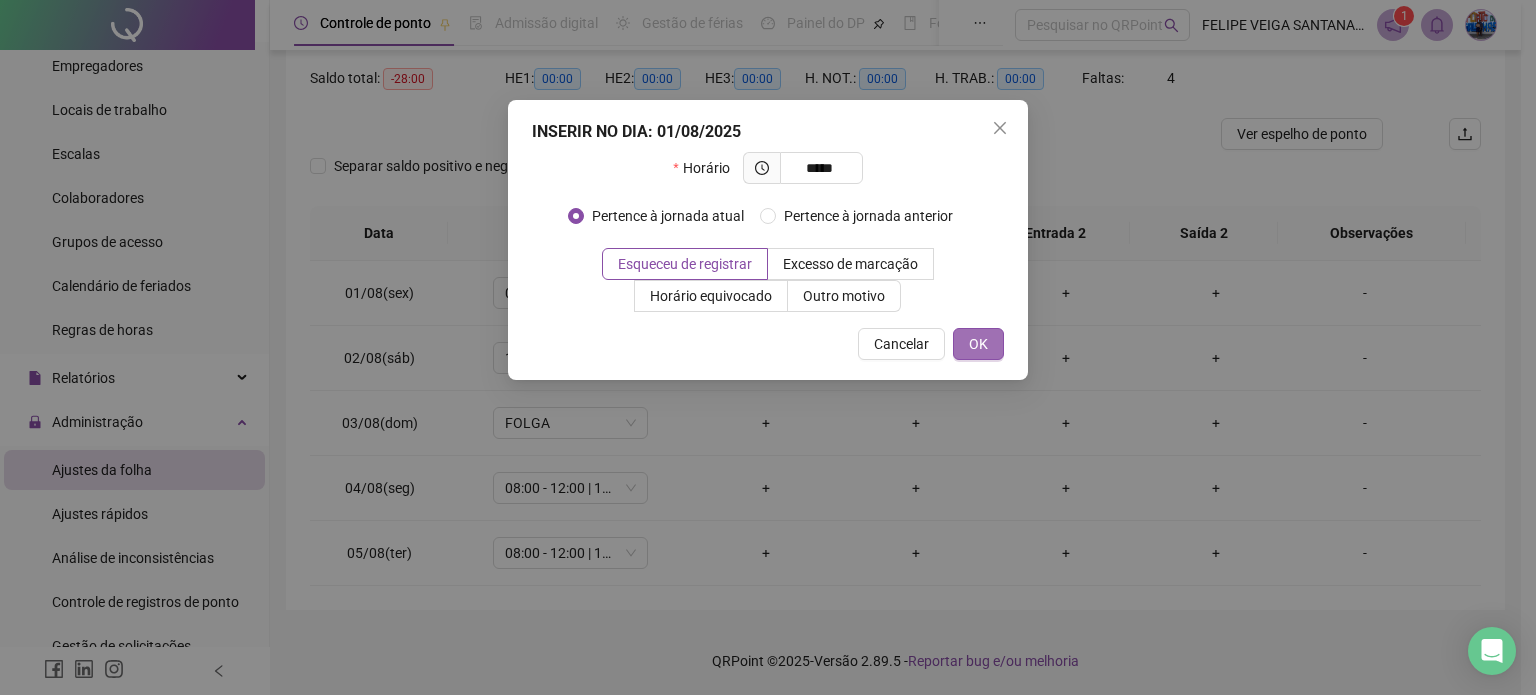 type on "*****" 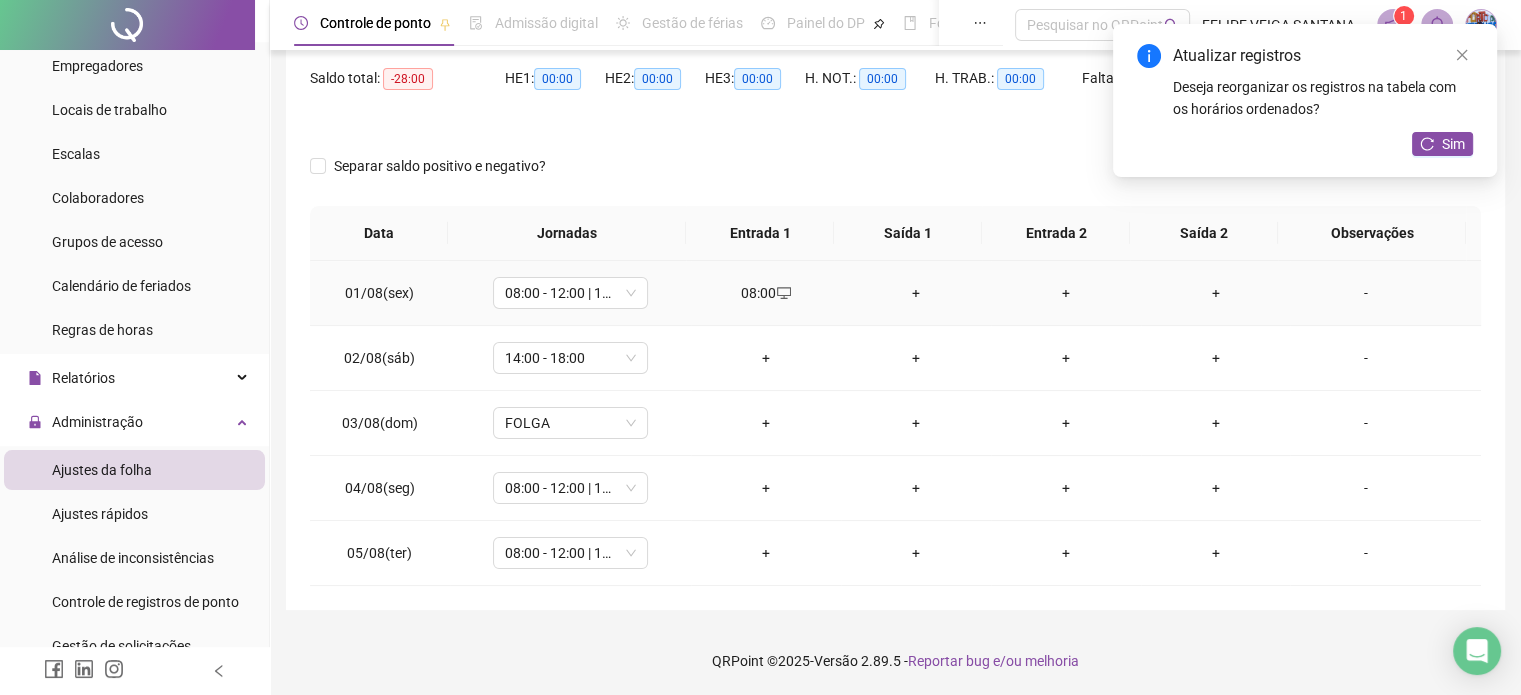click on "+" at bounding box center (916, 293) 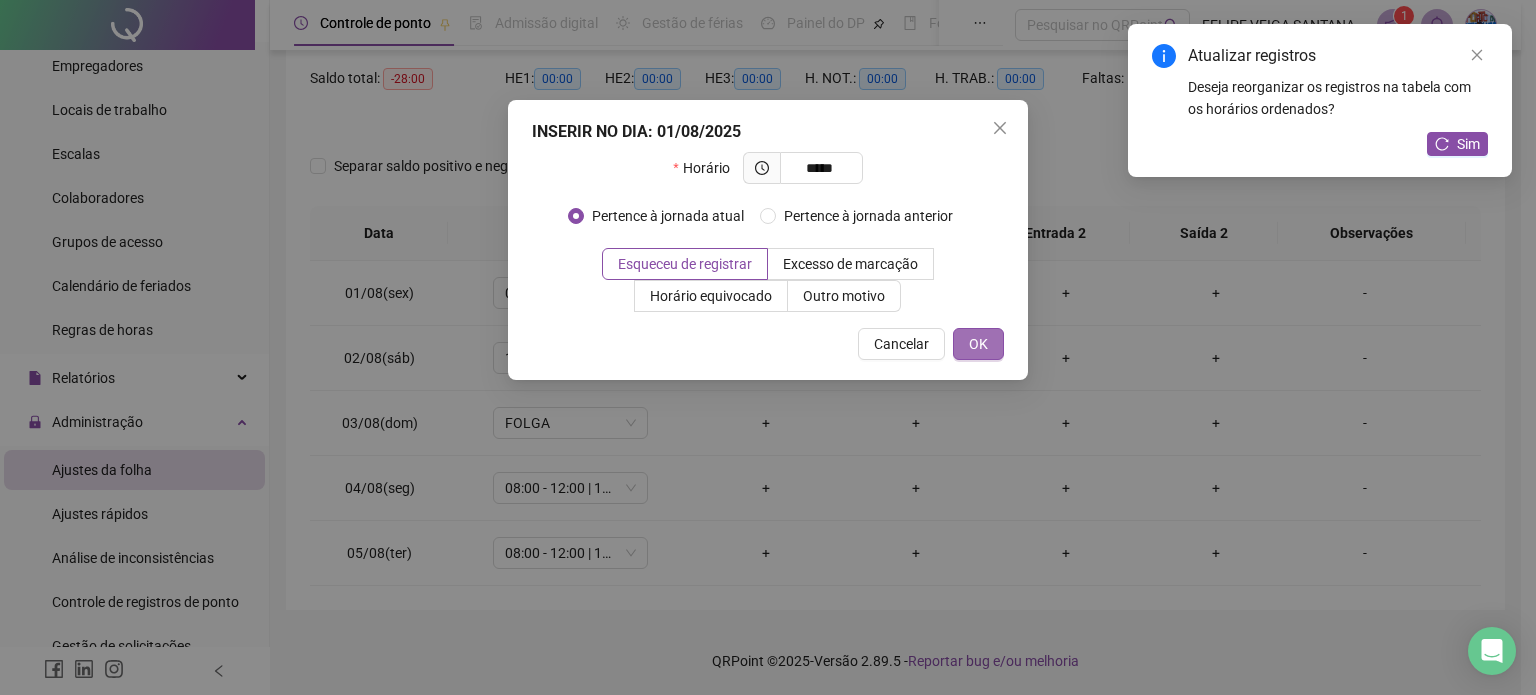 type on "*****" 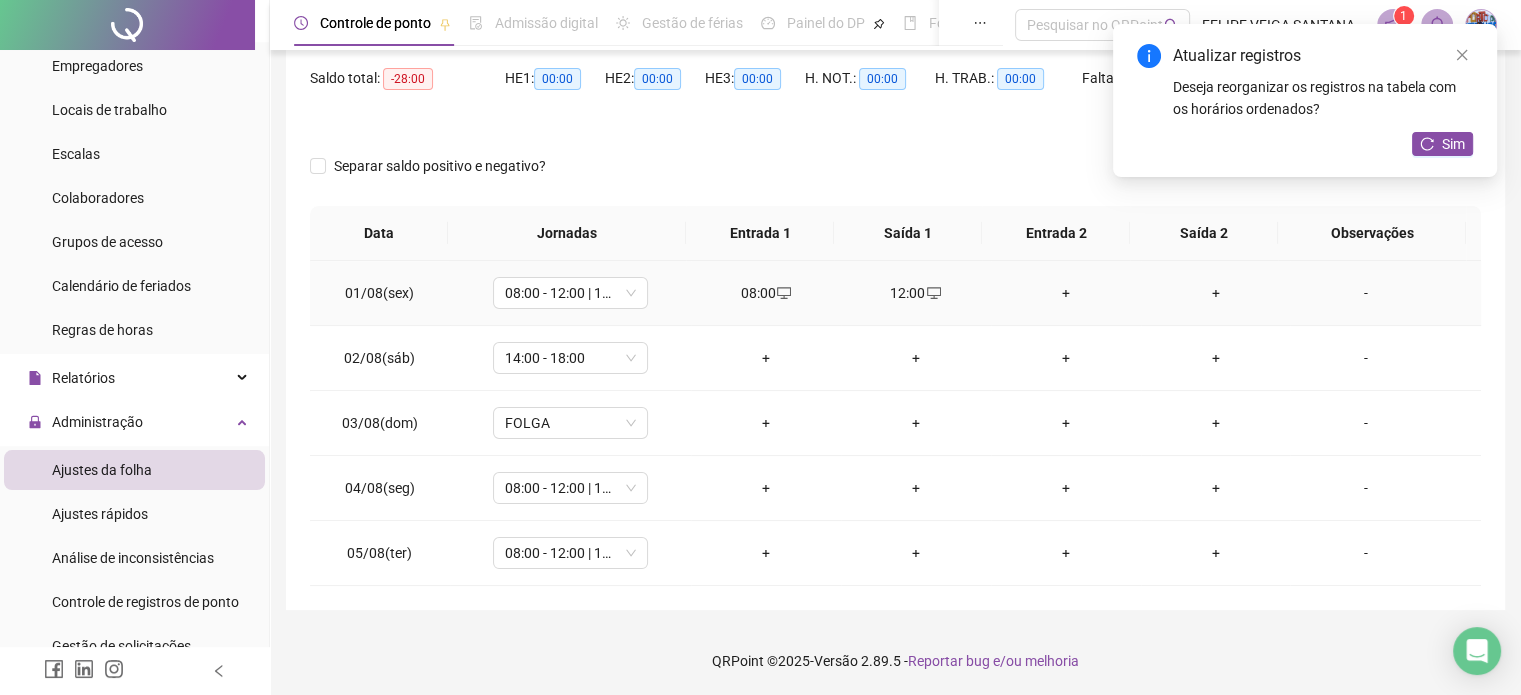 click on "+" at bounding box center [1066, 293] 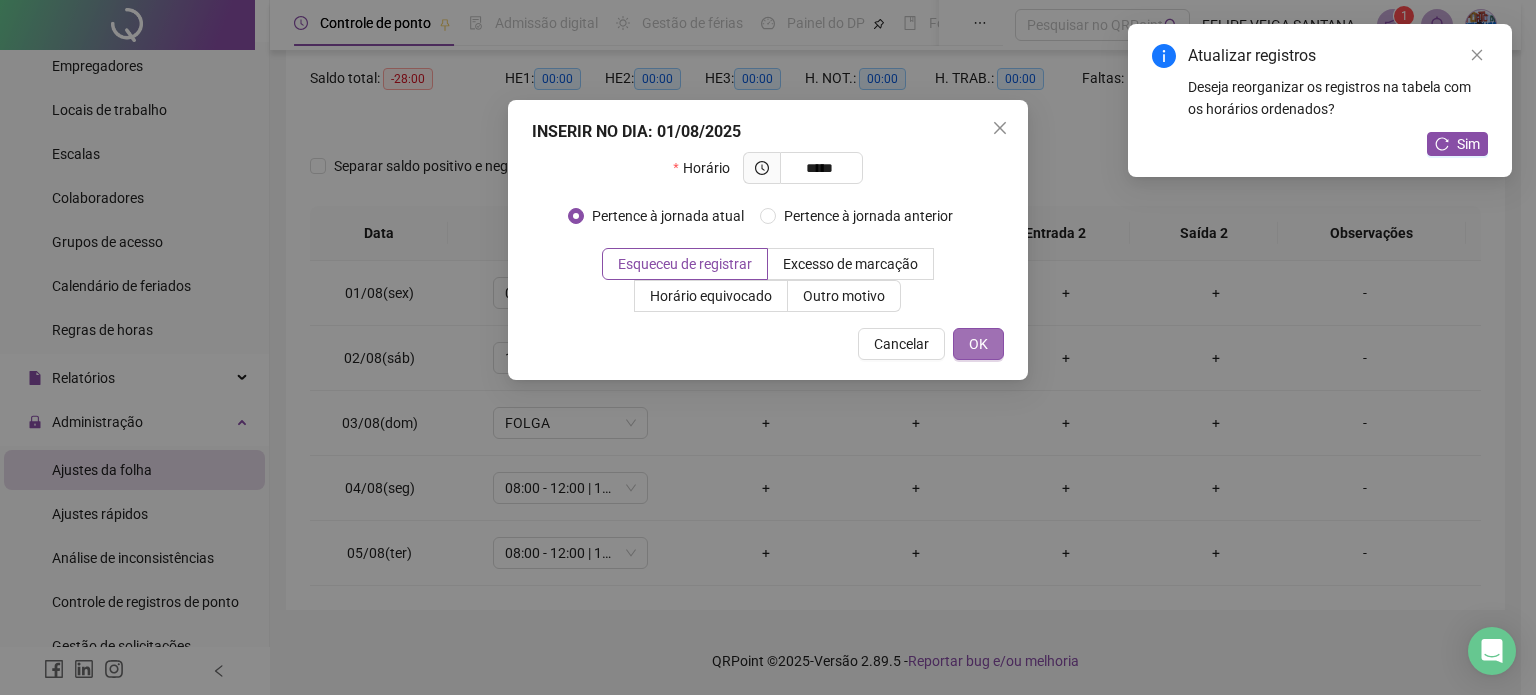 type on "*****" 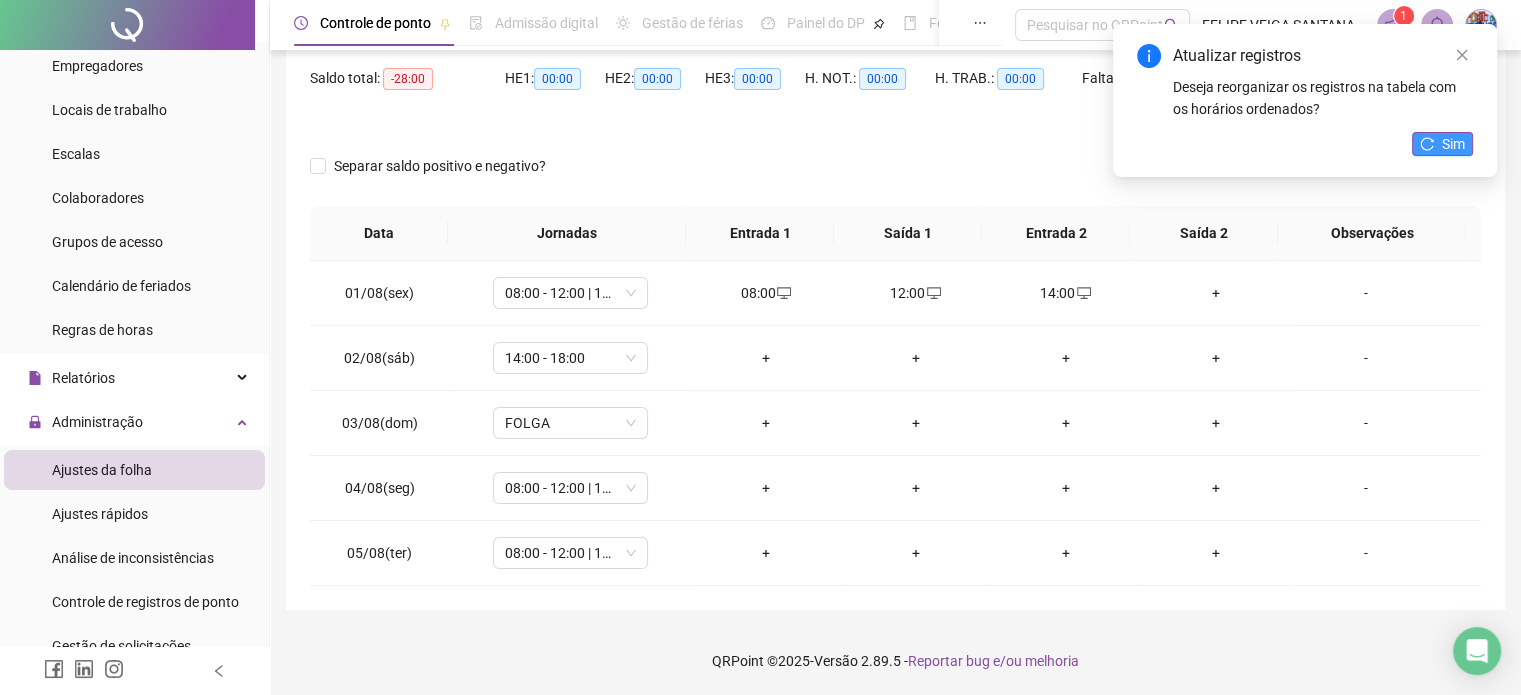 click on "Sim" at bounding box center [1453, 144] 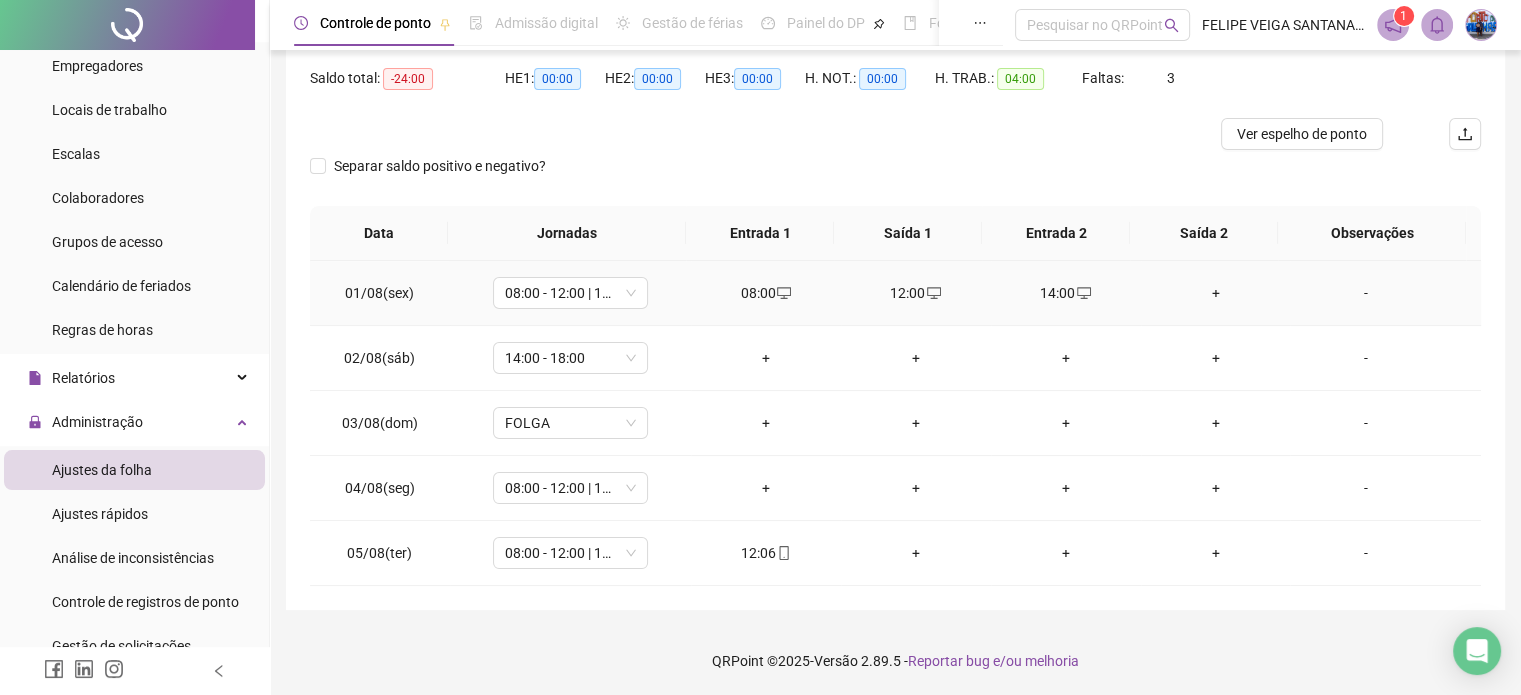 click on "+" at bounding box center (1216, 293) 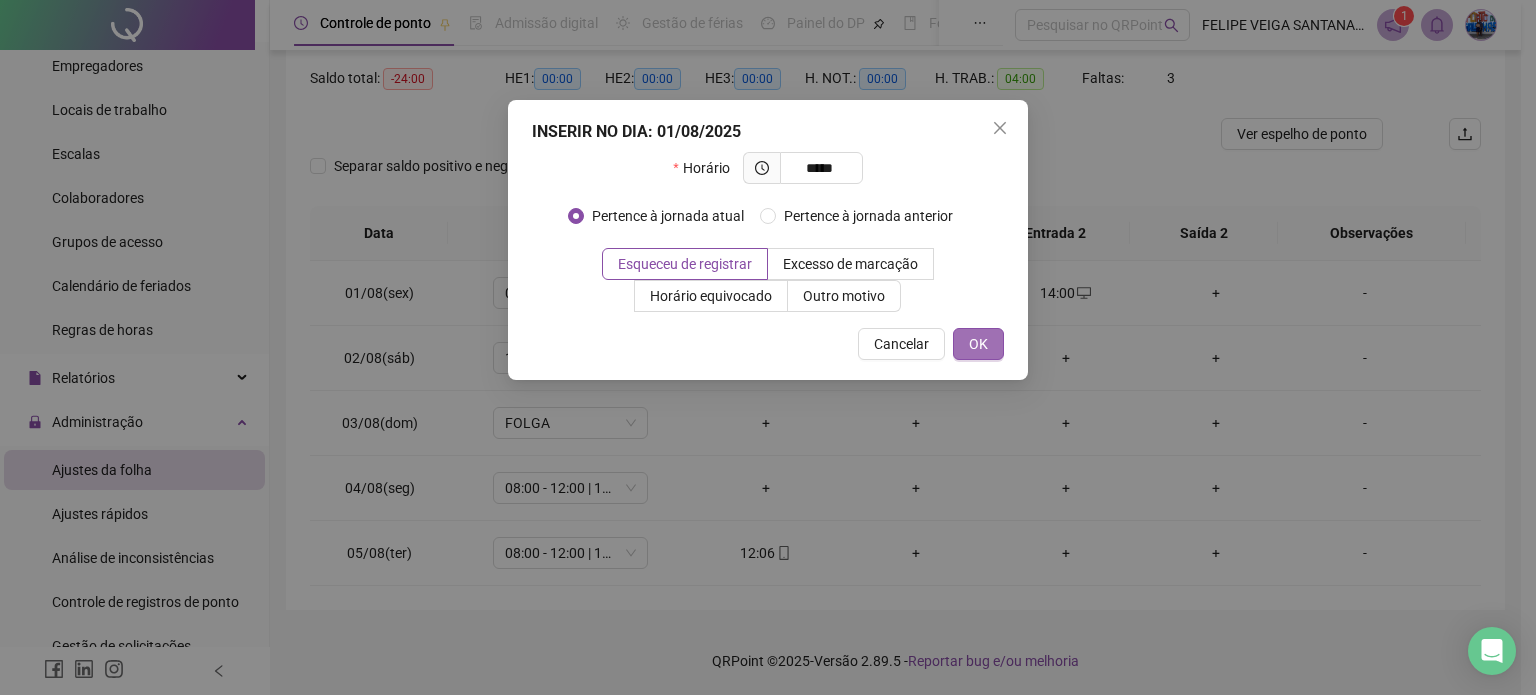 type on "*****" 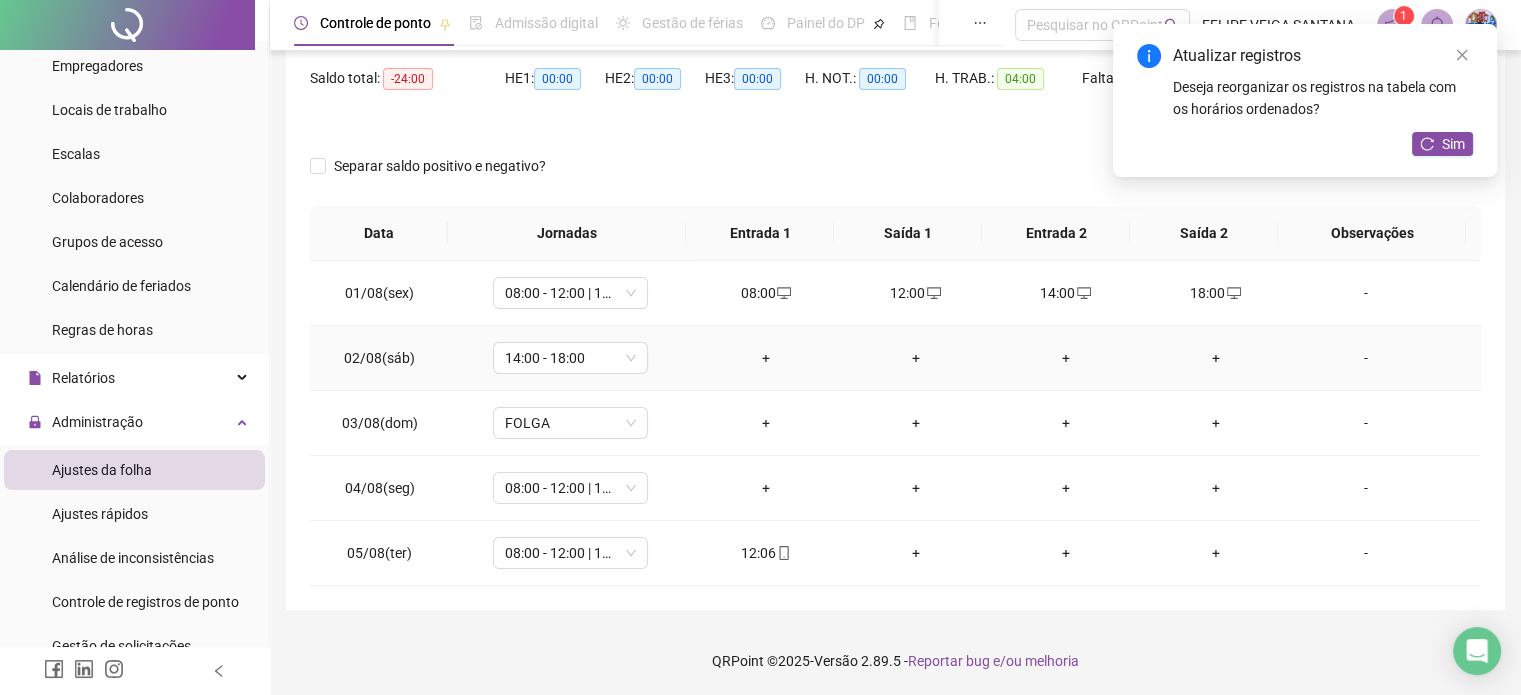 click on "+" at bounding box center [766, 358] 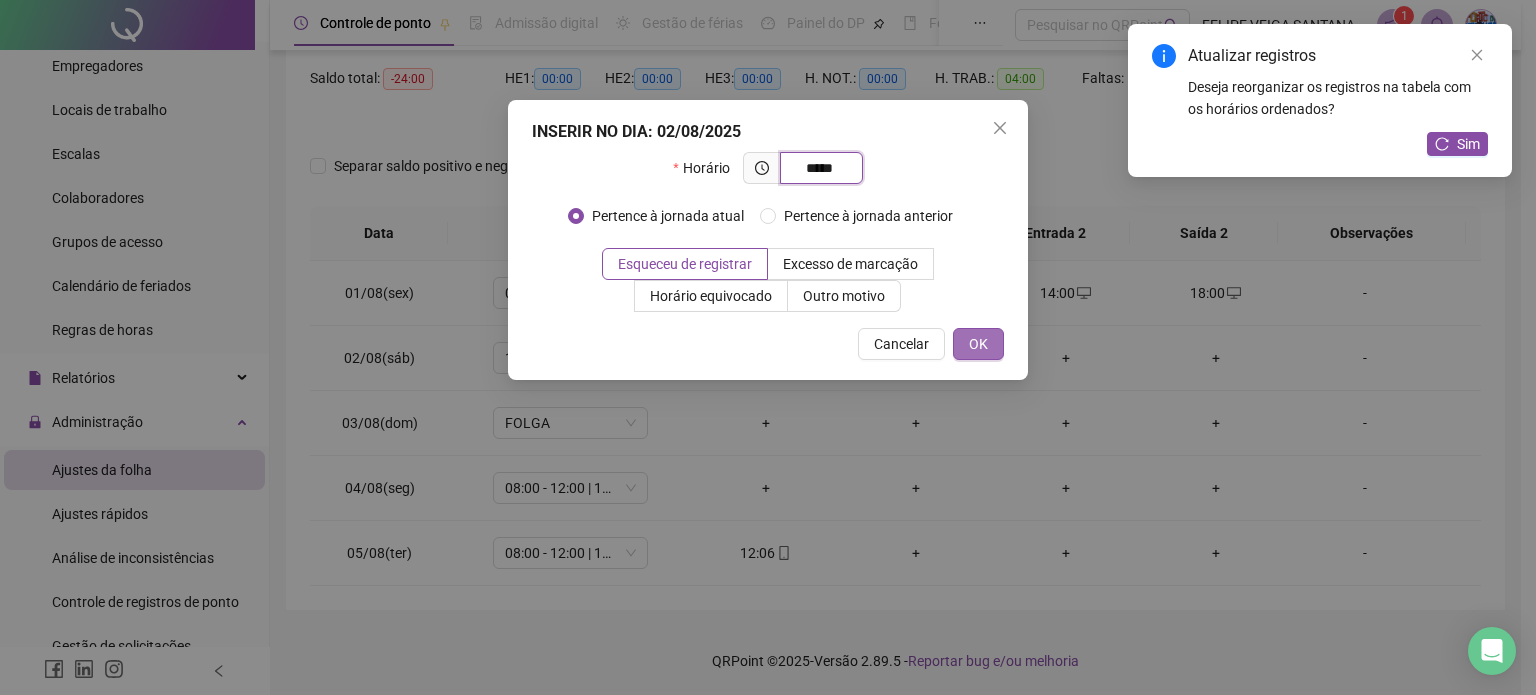 type on "*****" 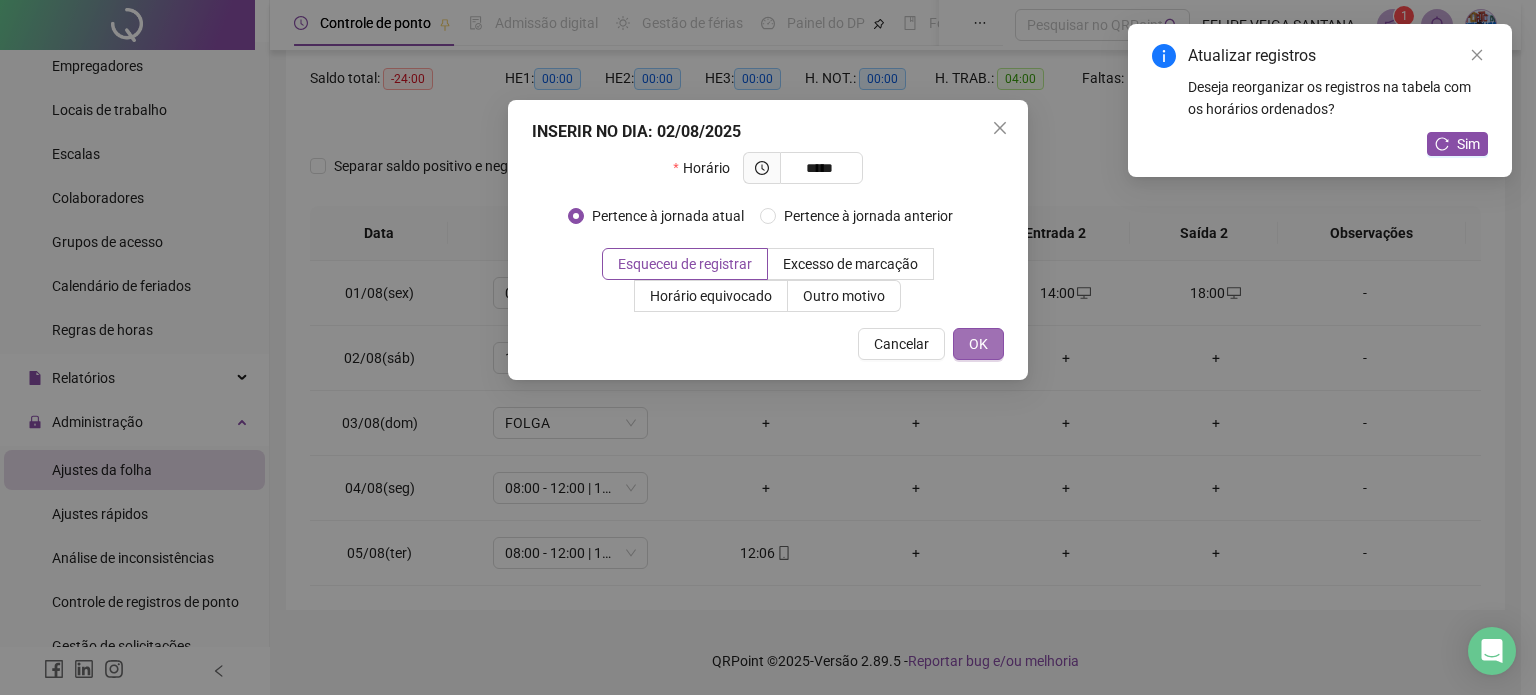 click on "OK" at bounding box center (978, 344) 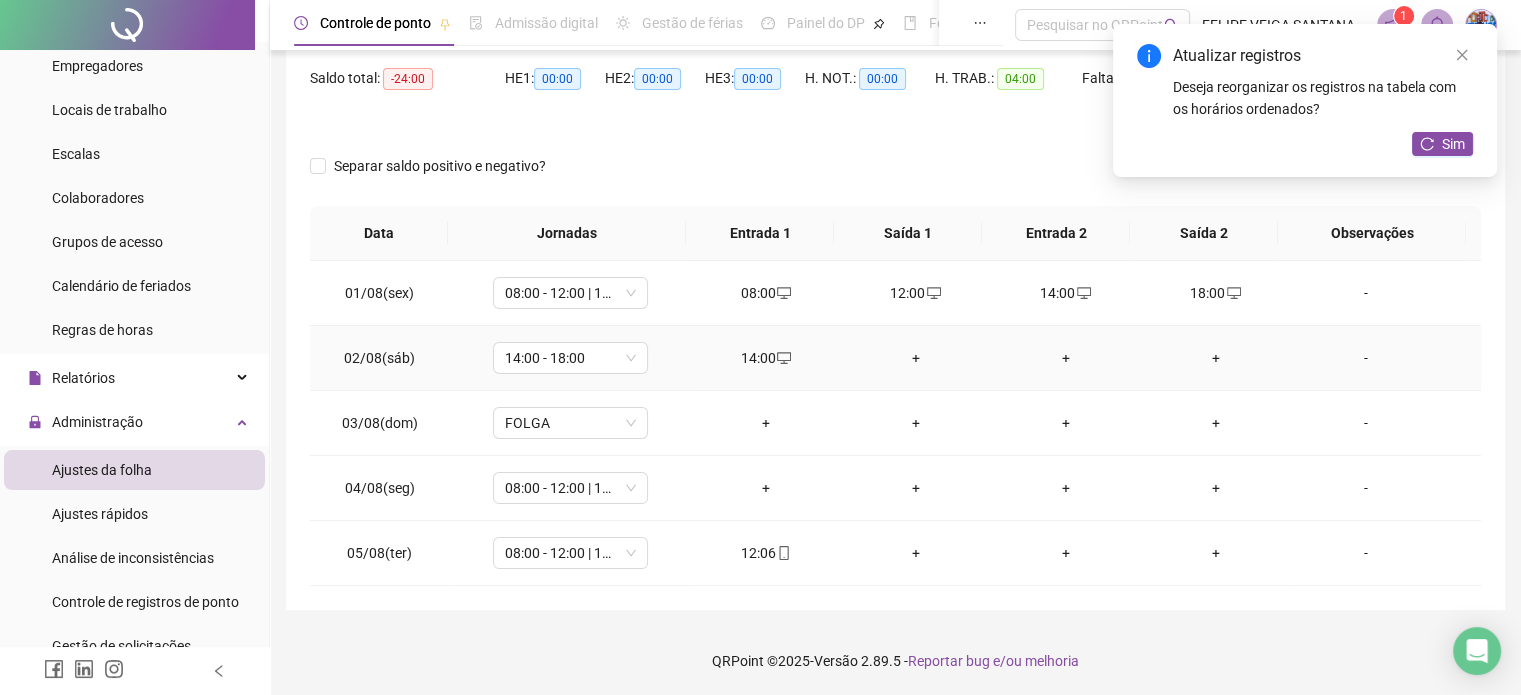 click on "+" at bounding box center (916, 358) 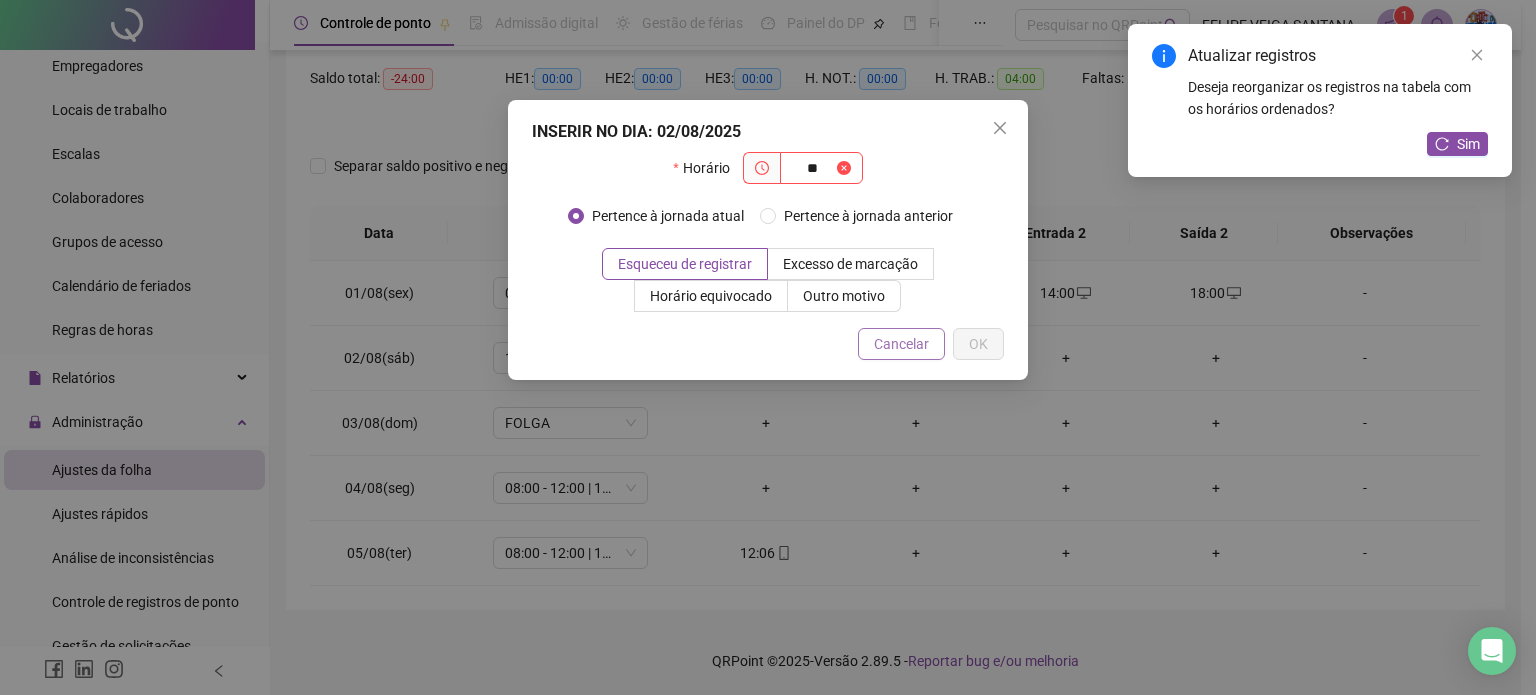 type on "*" 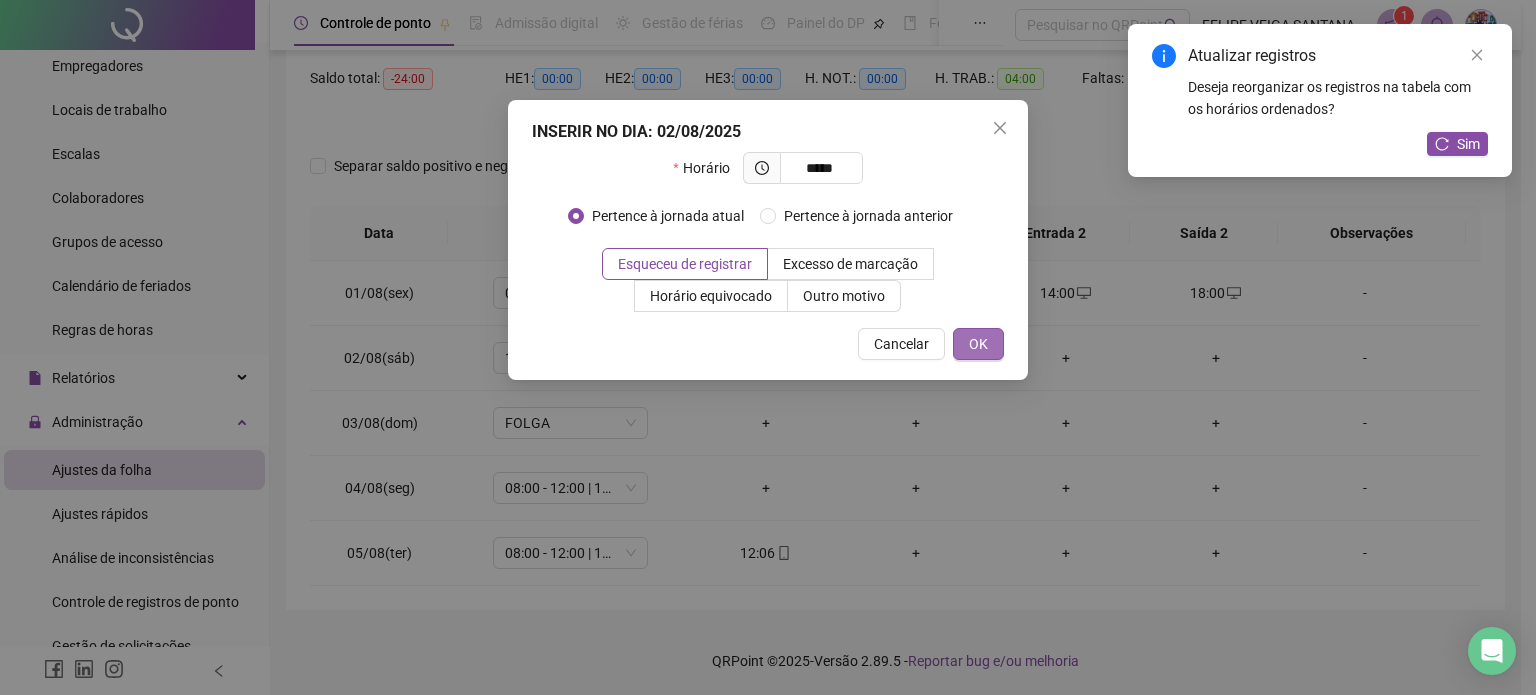 type on "*****" 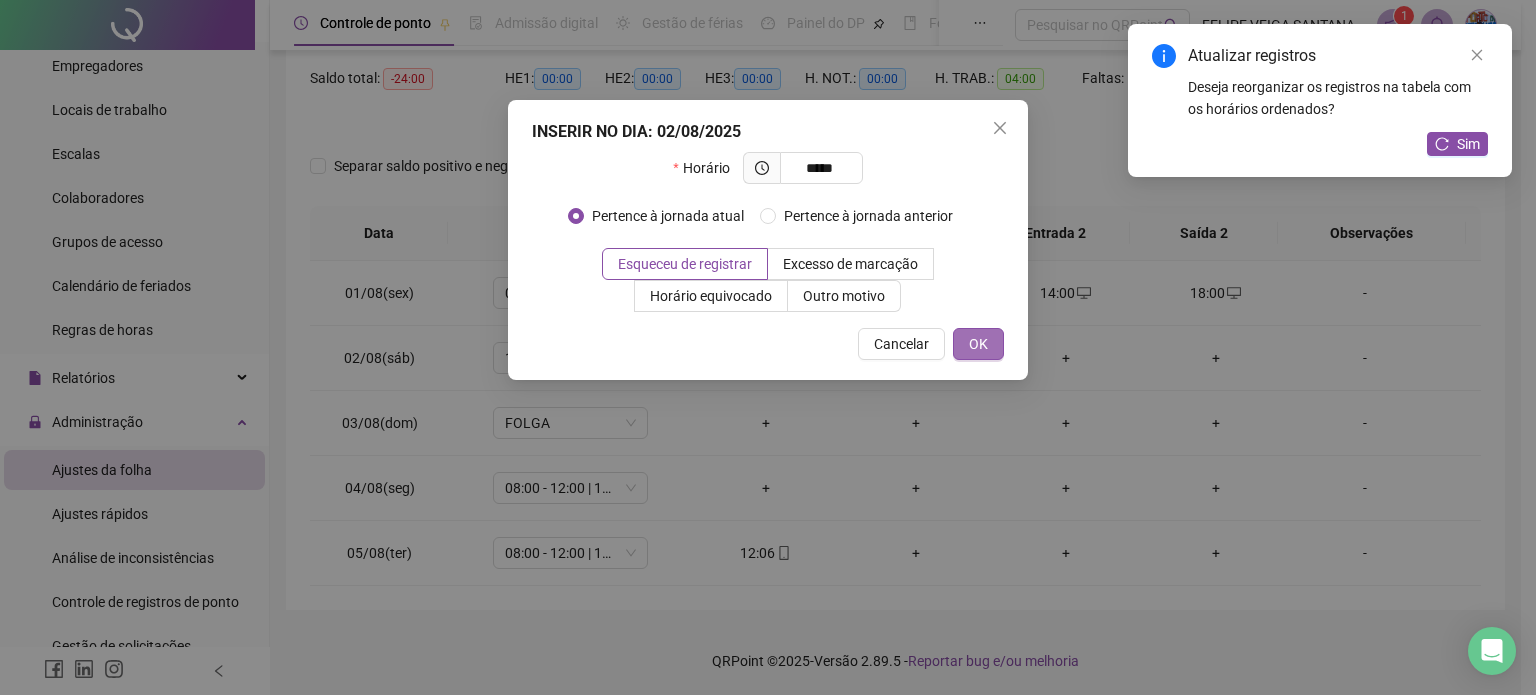 click on "OK" at bounding box center (978, 344) 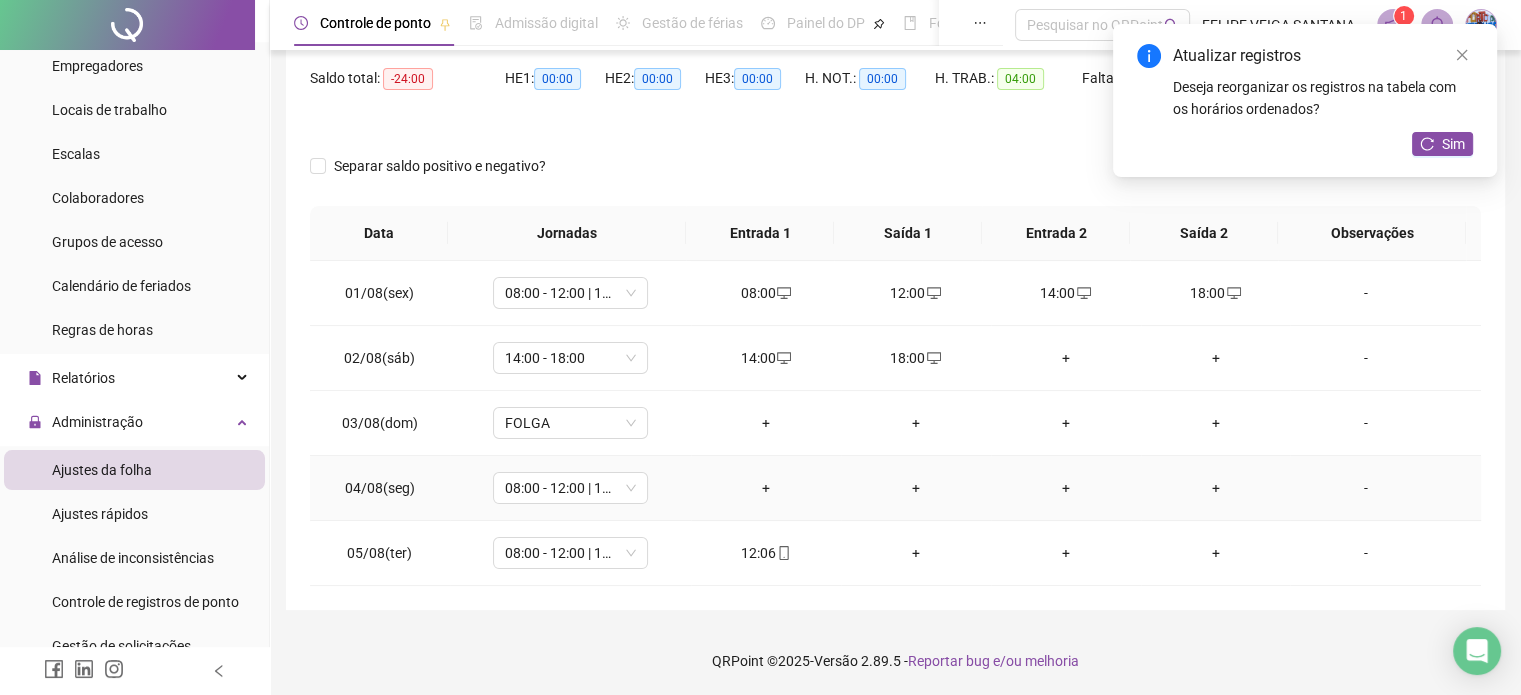 click on "+" at bounding box center [766, 488] 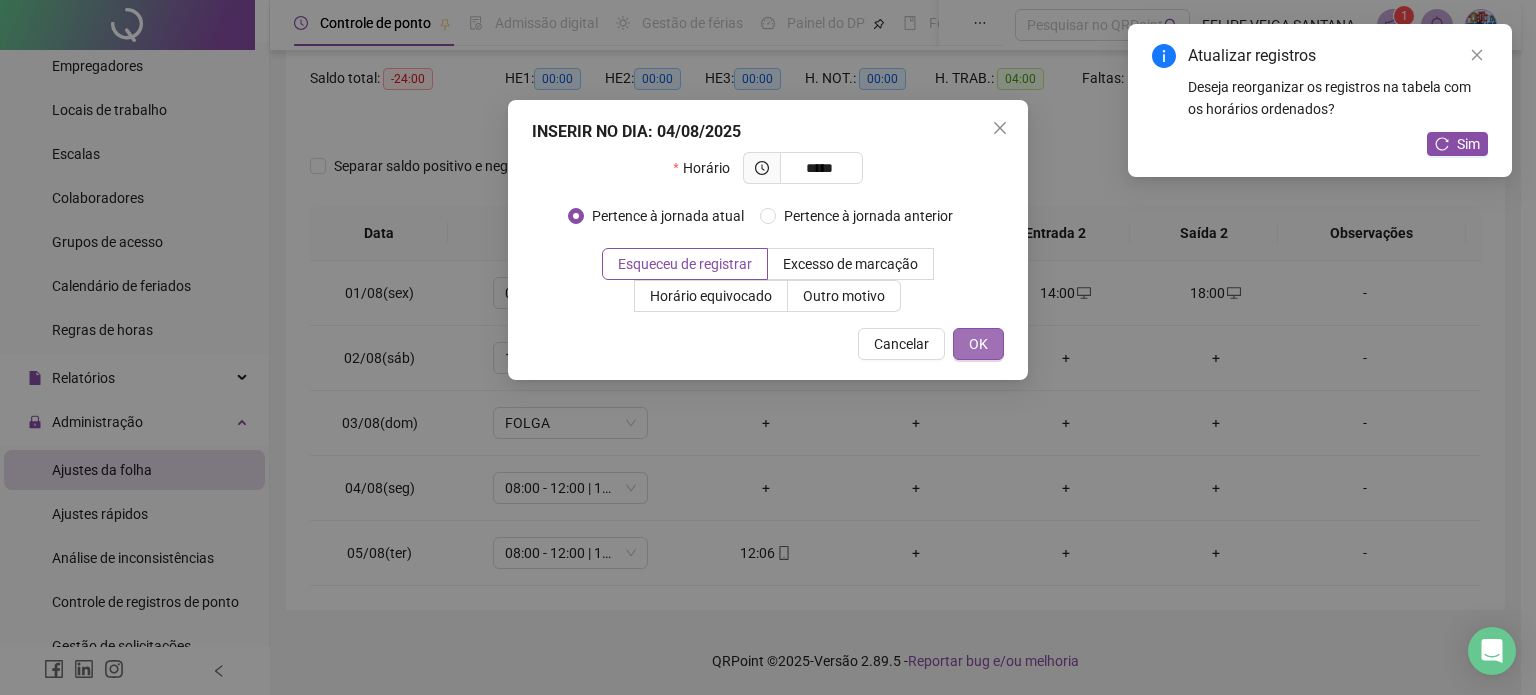 type on "*****" 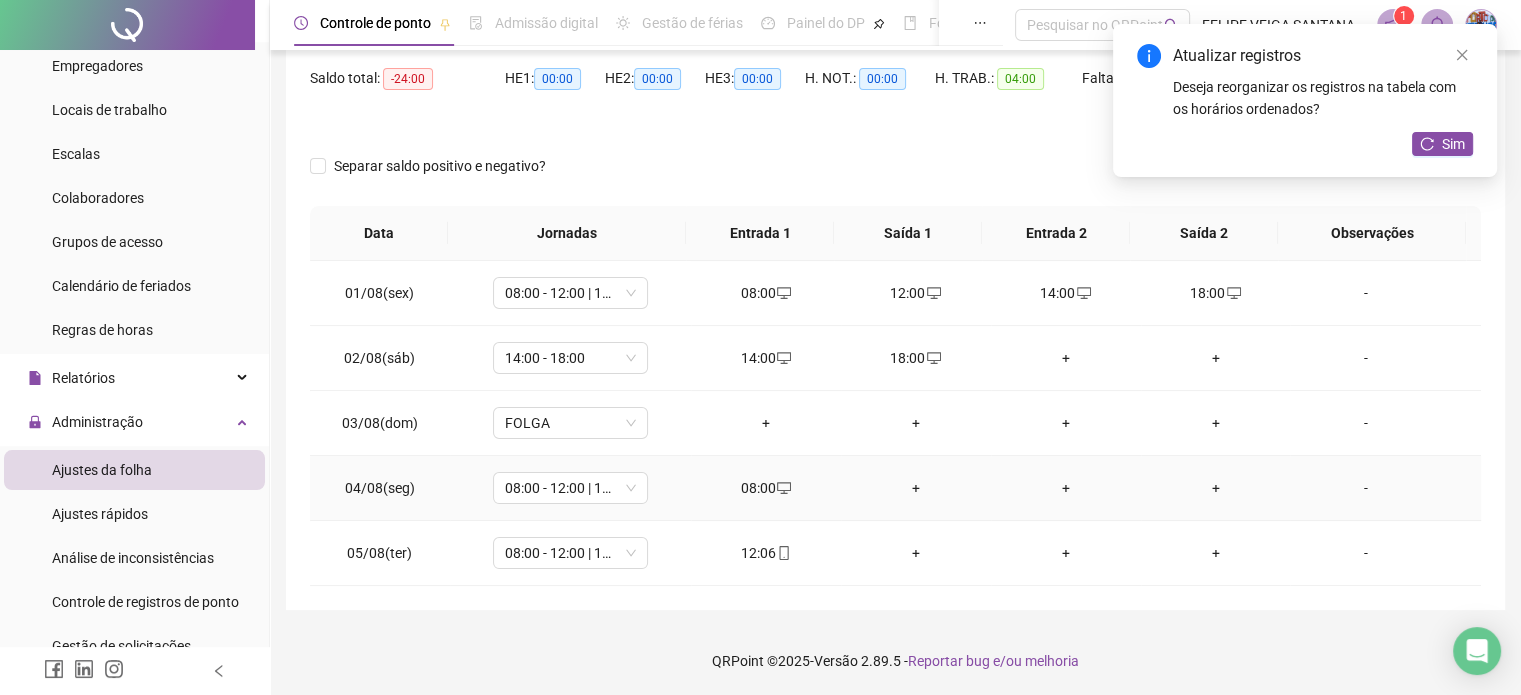 click on "+" at bounding box center [916, 488] 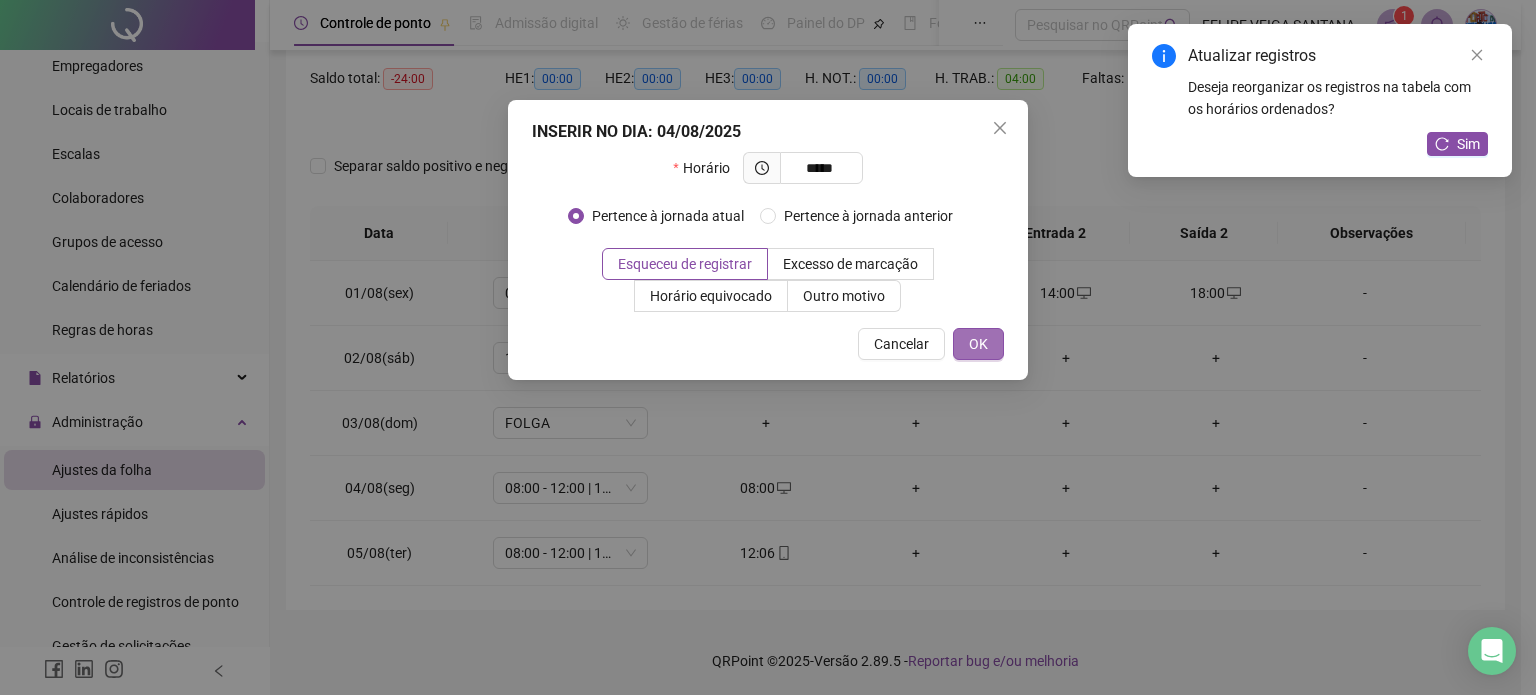 type on "*****" 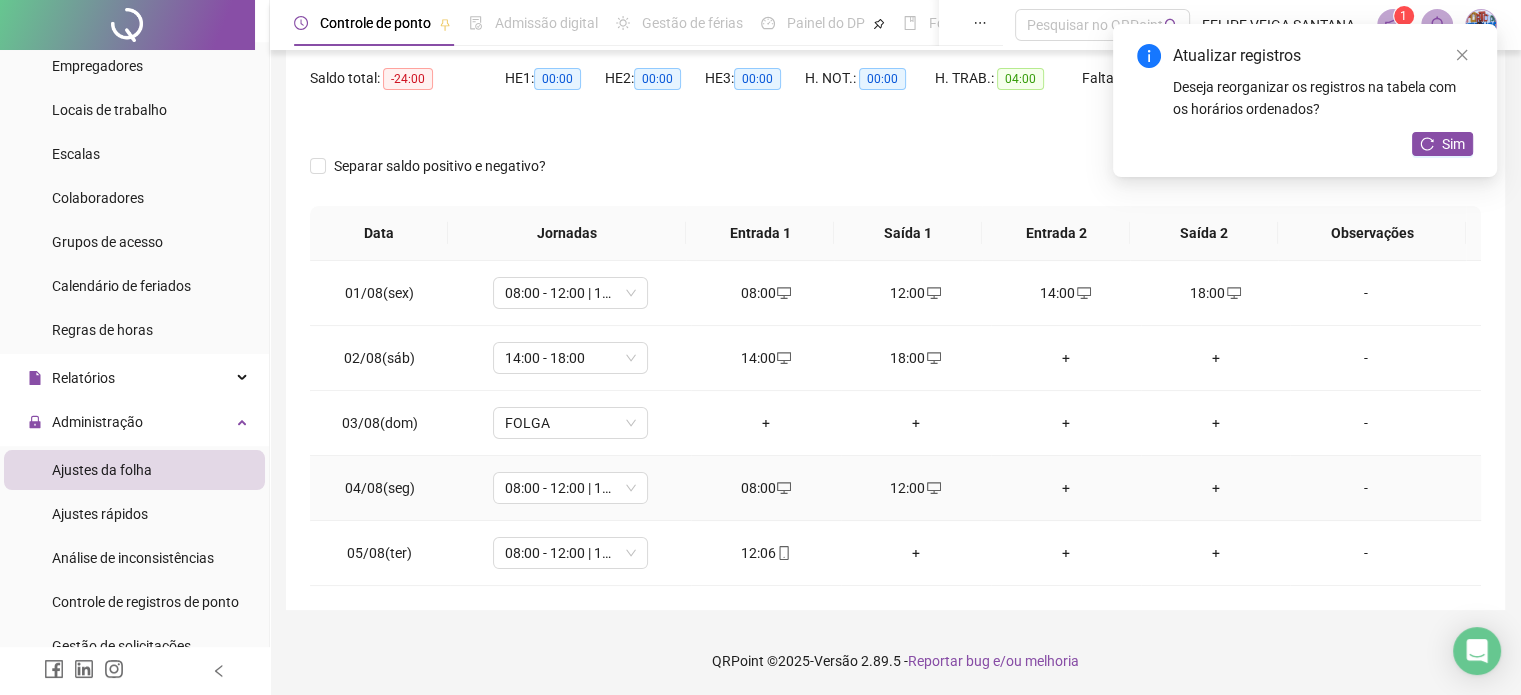 click on "+" at bounding box center (1066, 488) 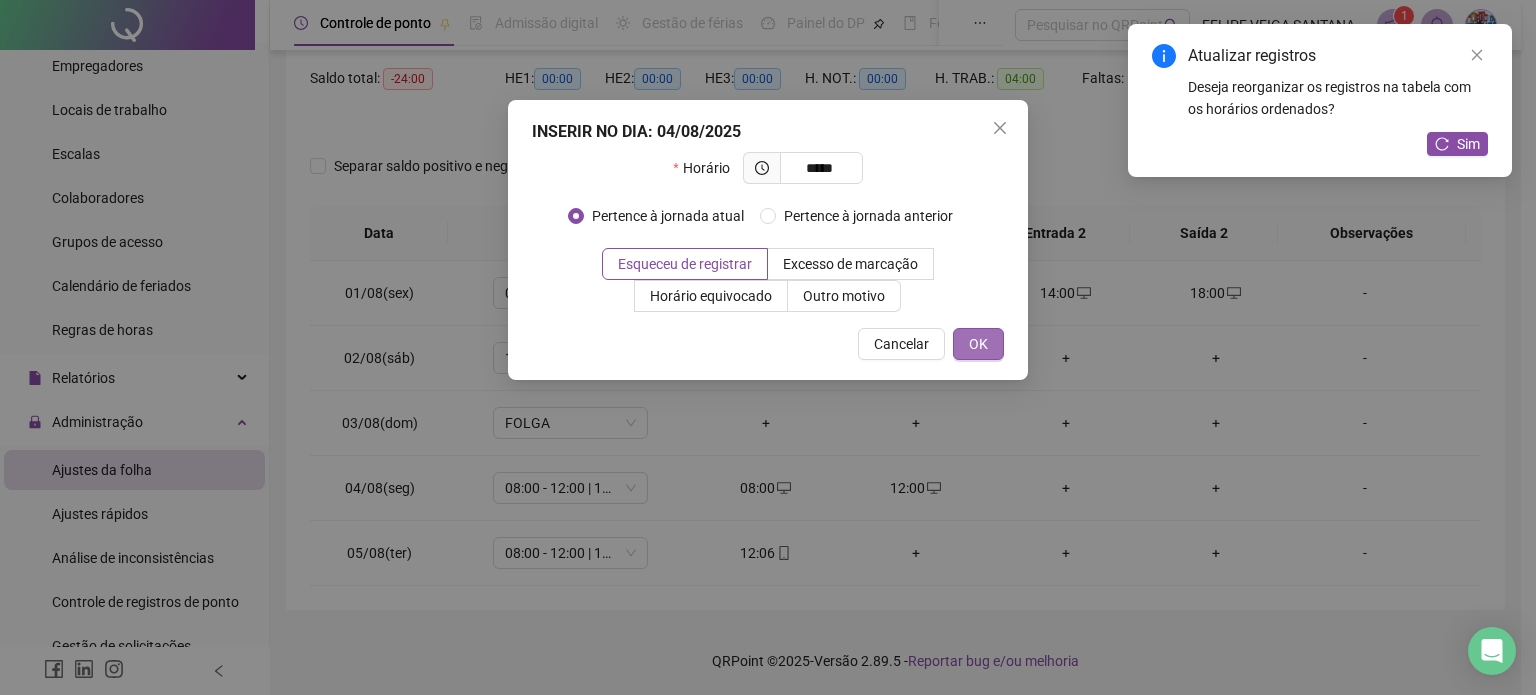 type on "*****" 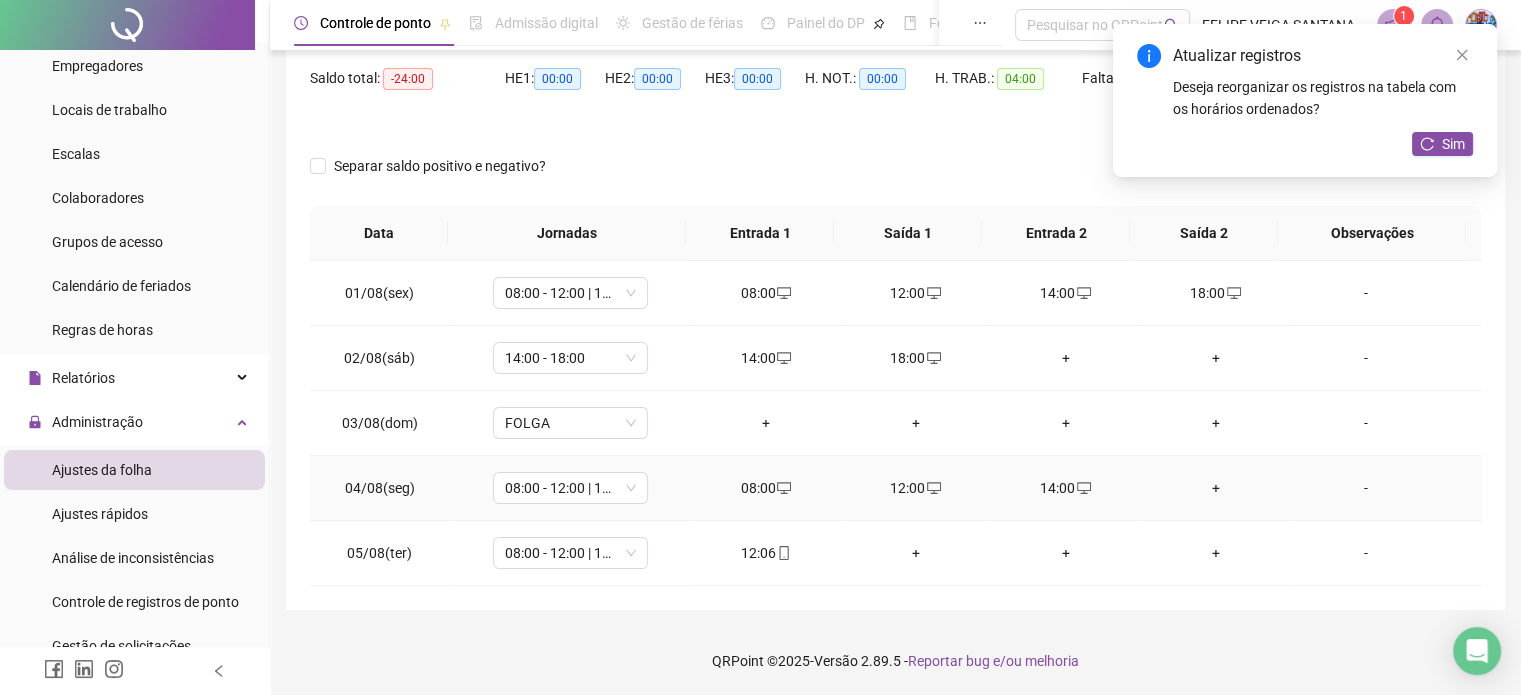 click on "+" at bounding box center (1216, 488) 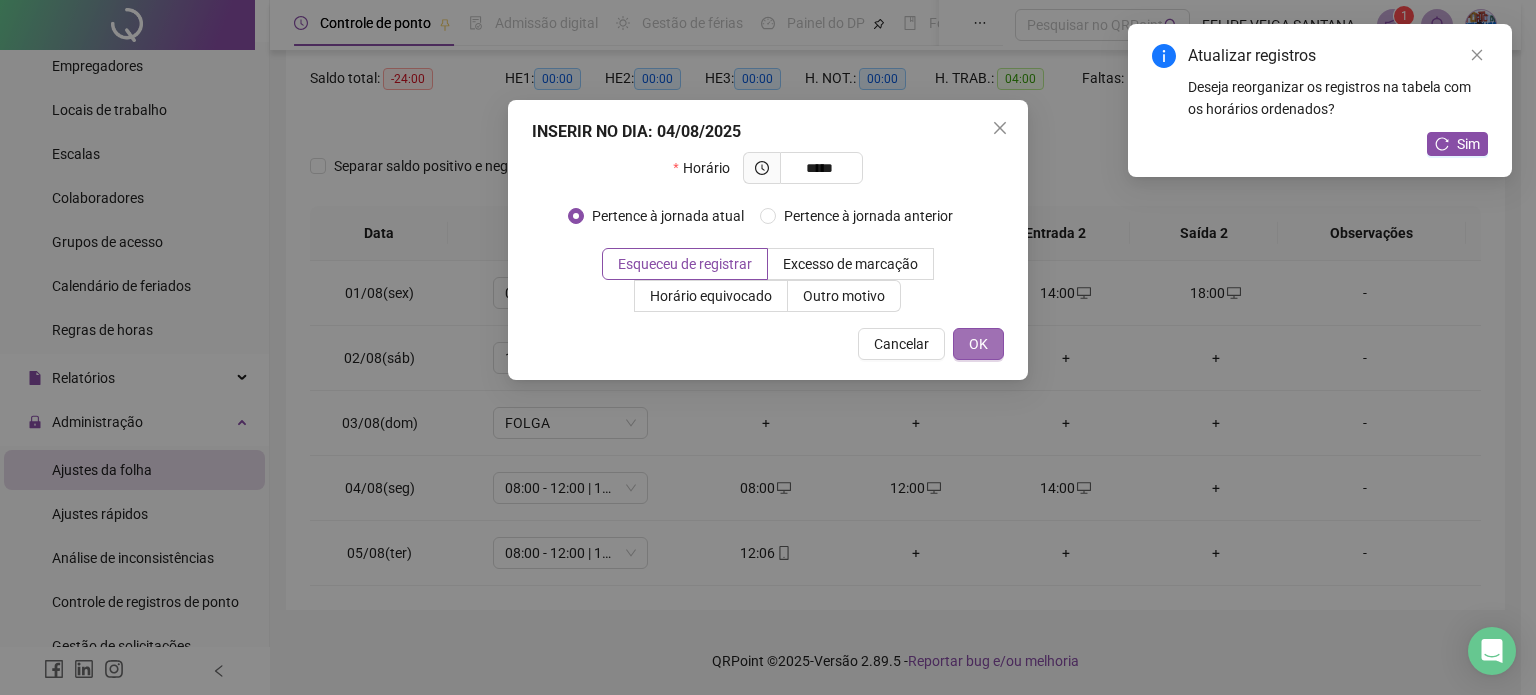 type on "*****" 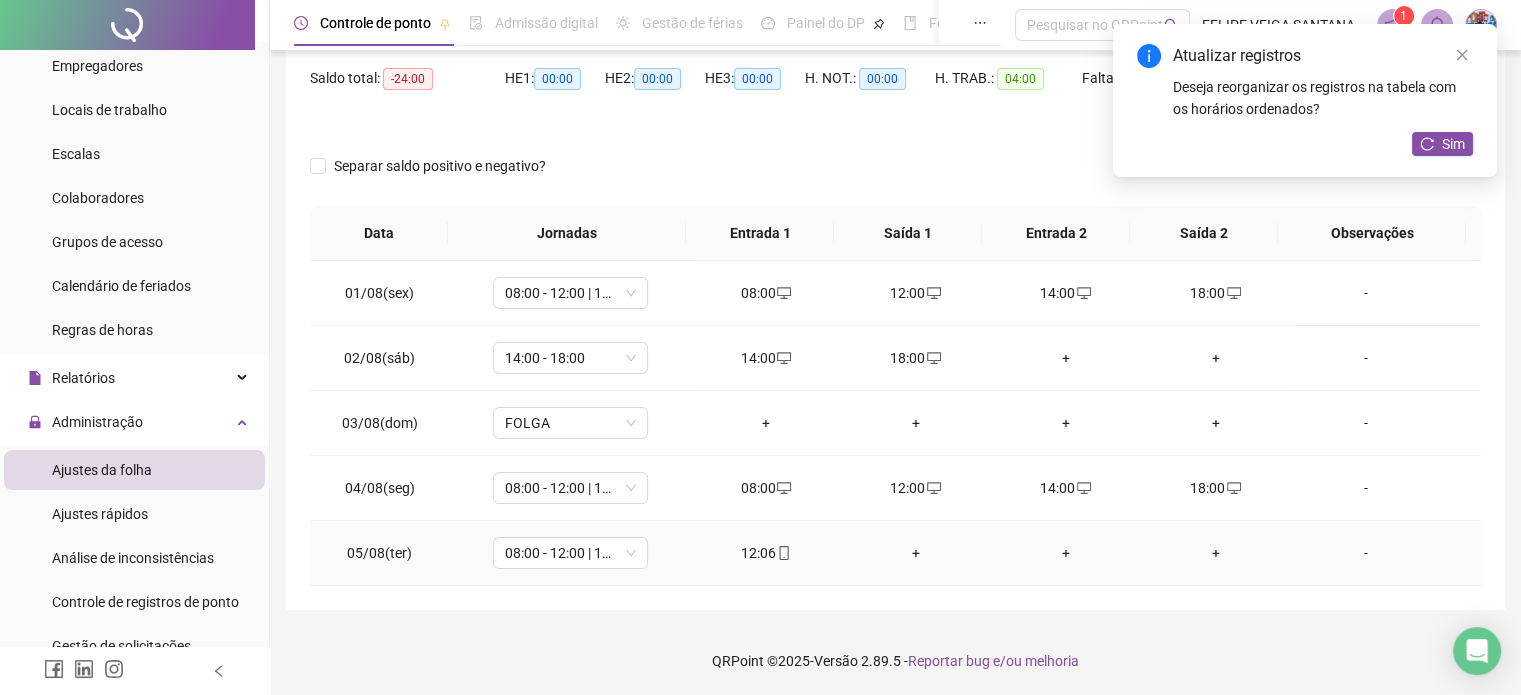 click on "+" at bounding box center [916, 553] 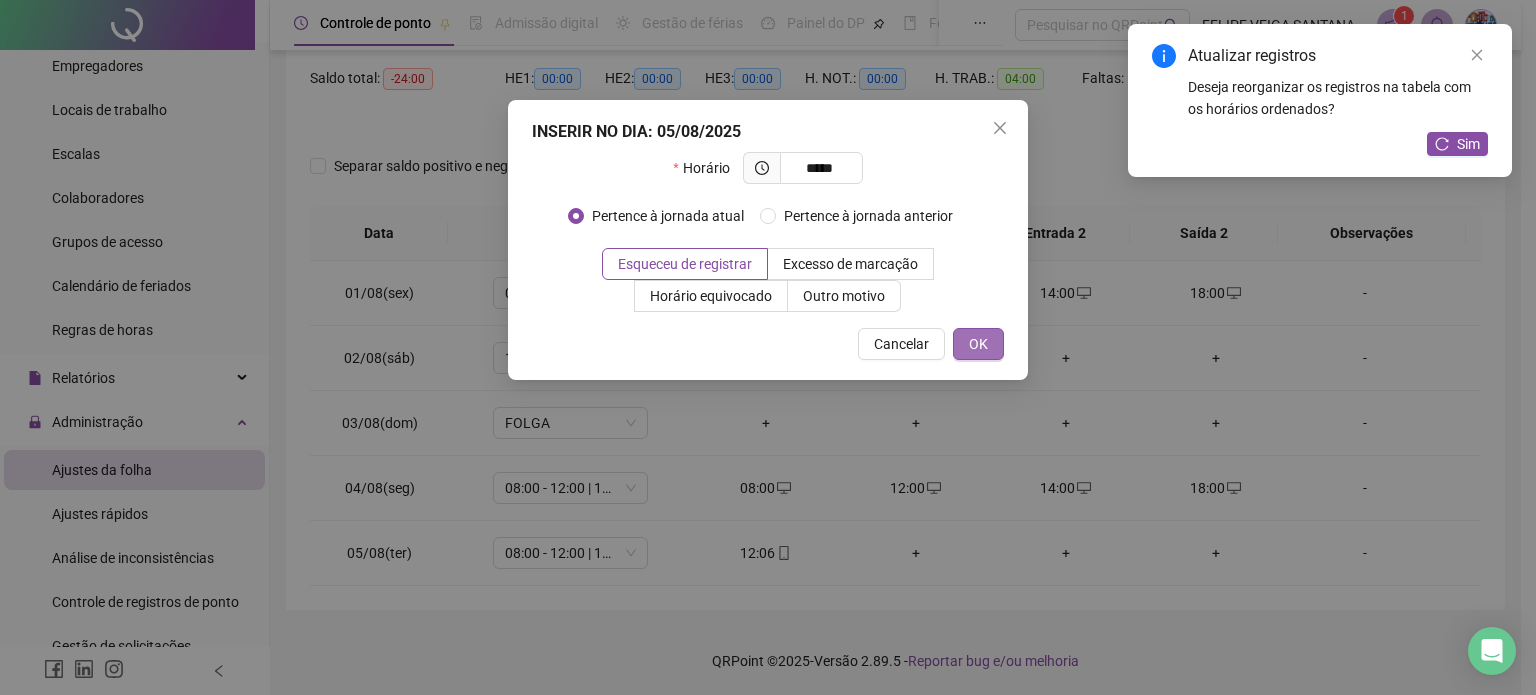 type on "*****" 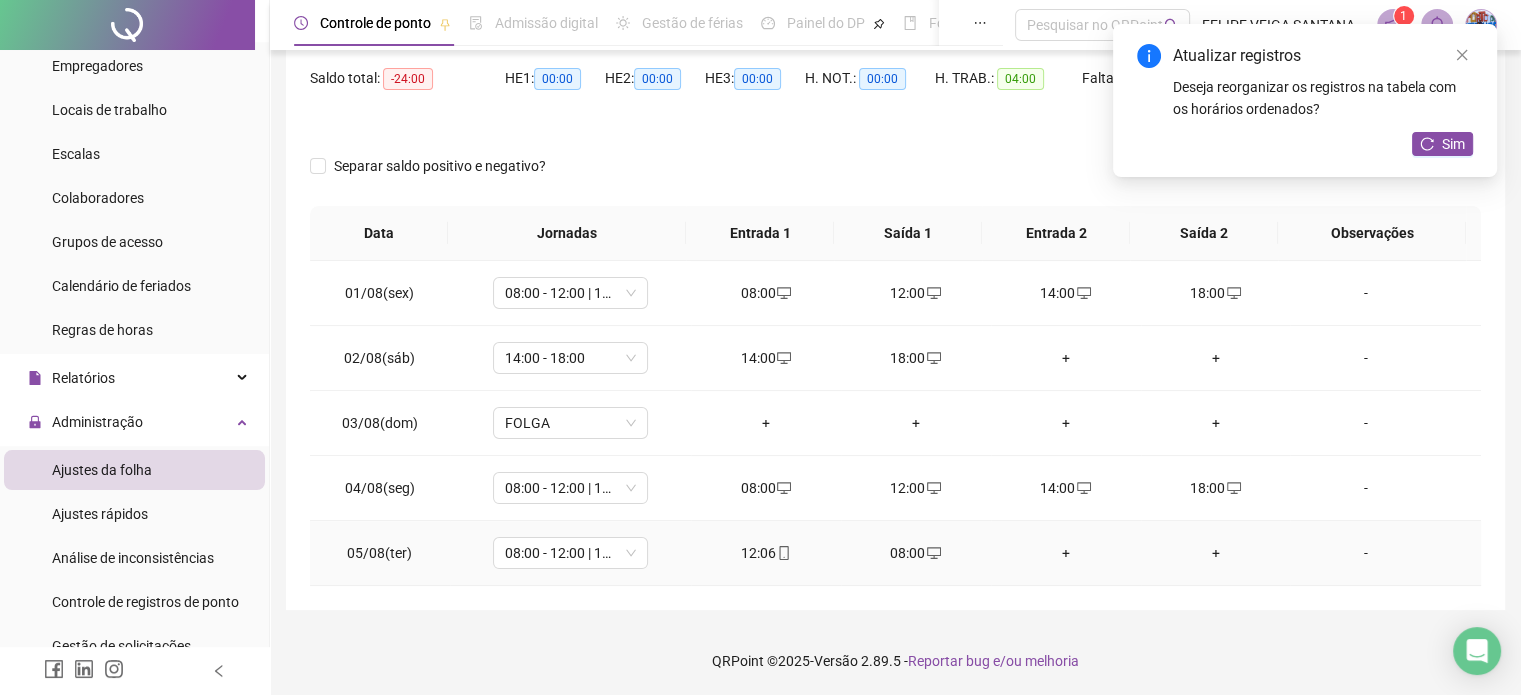 click on "+" at bounding box center (1066, 553) 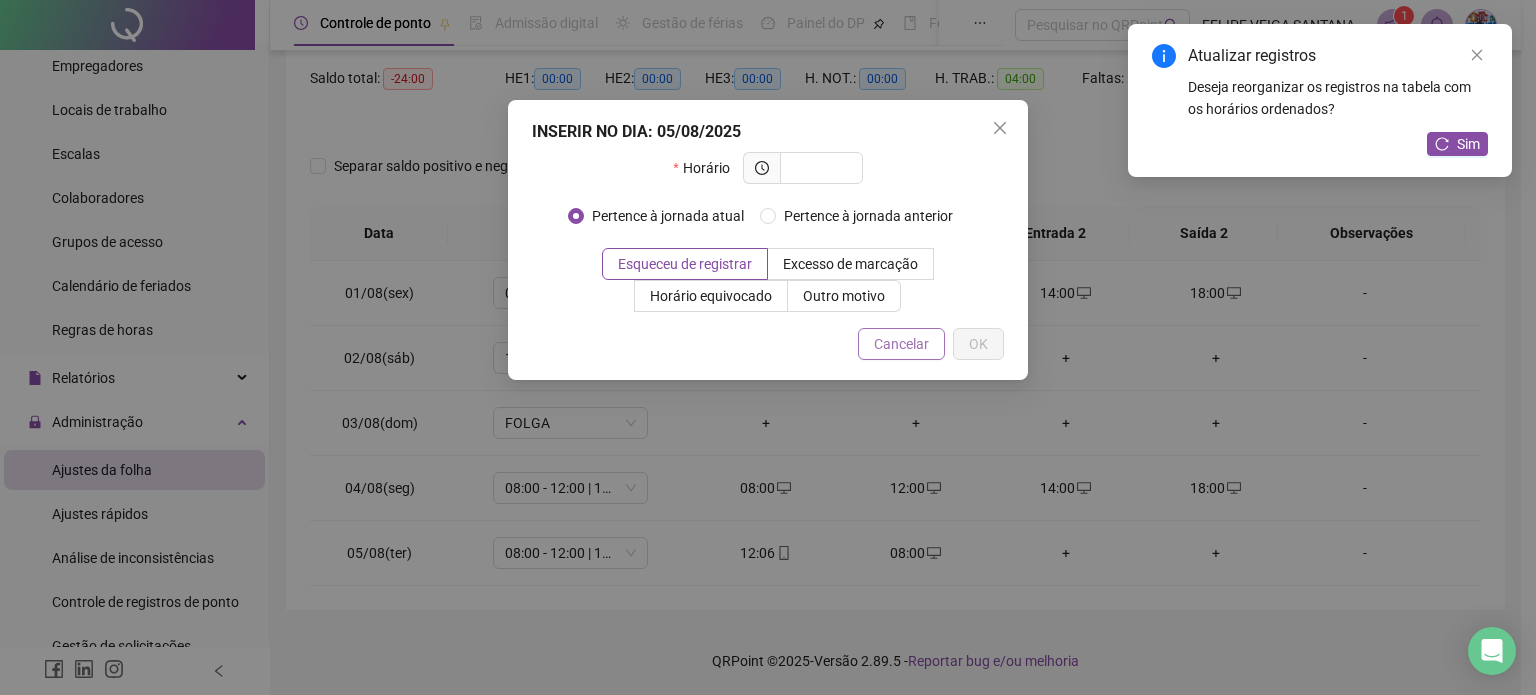 click on "Cancelar" at bounding box center [901, 344] 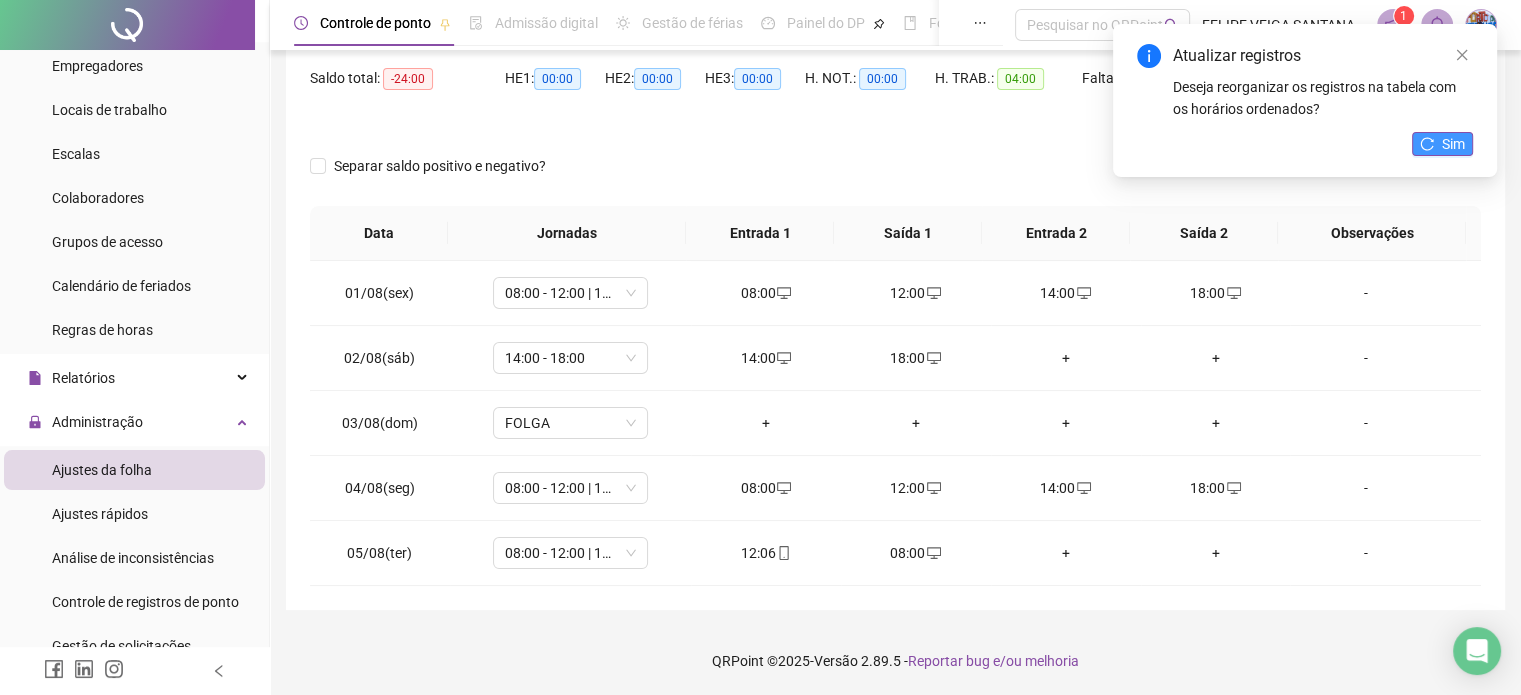 click 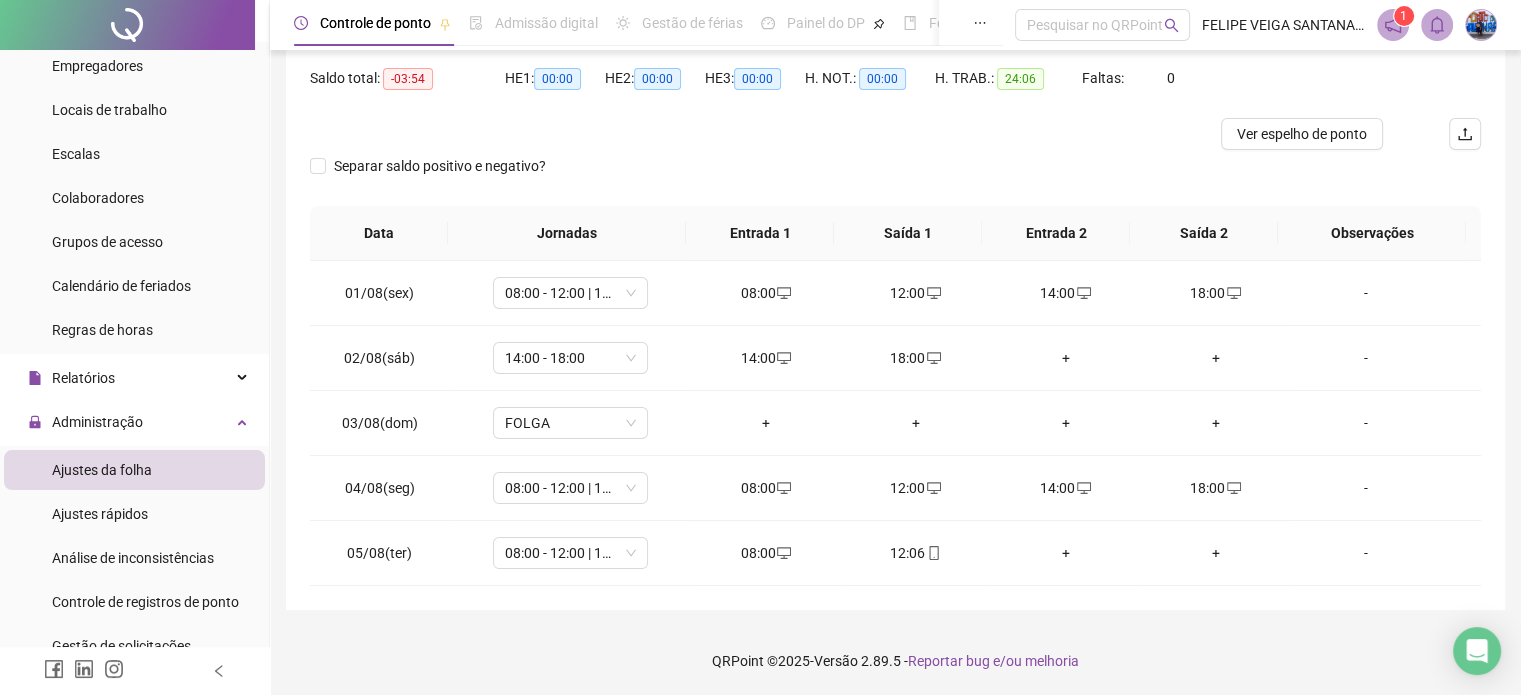 scroll, scrollTop: 0, scrollLeft: 0, axis: both 